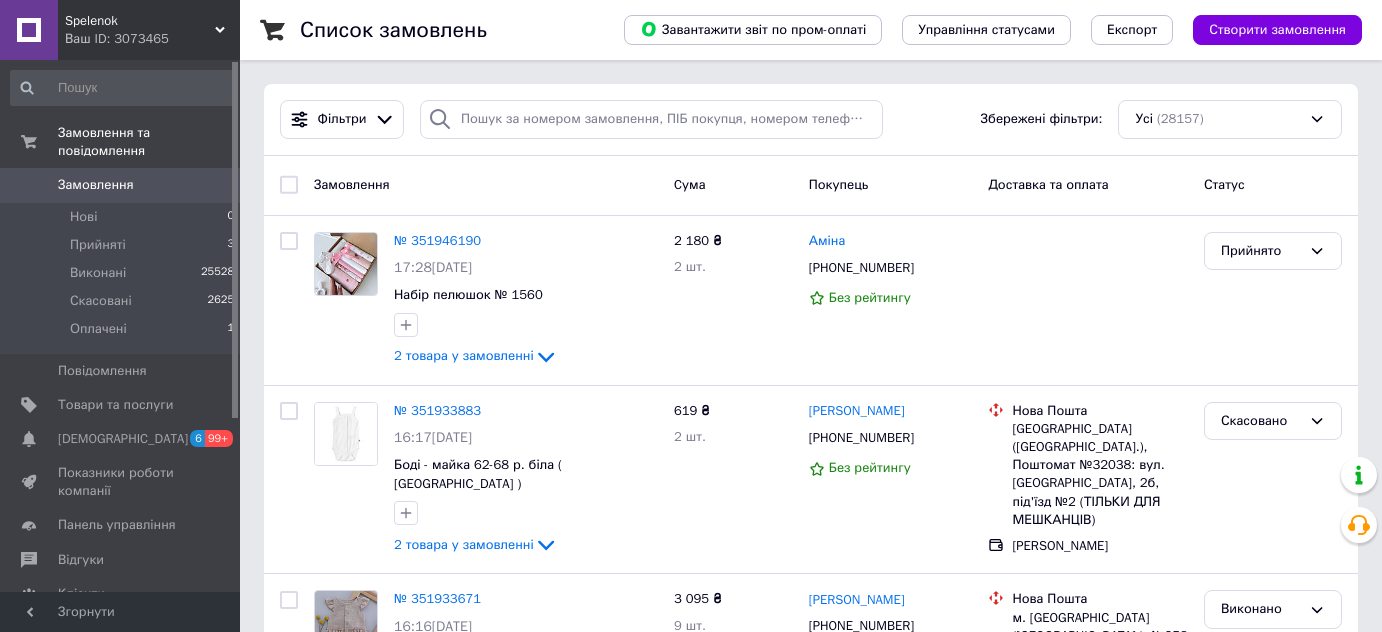 scroll, scrollTop: 0, scrollLeft: 0, axis: both 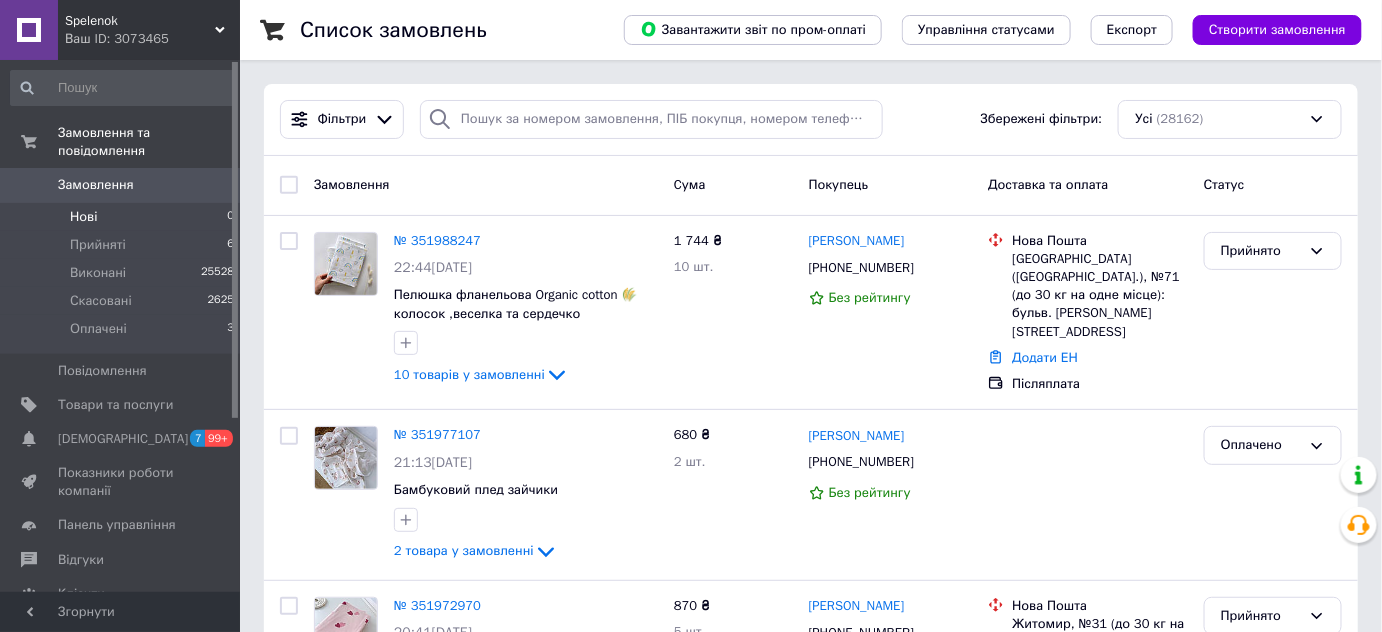 click on "Нові 0" at bounding box center [123, 217] 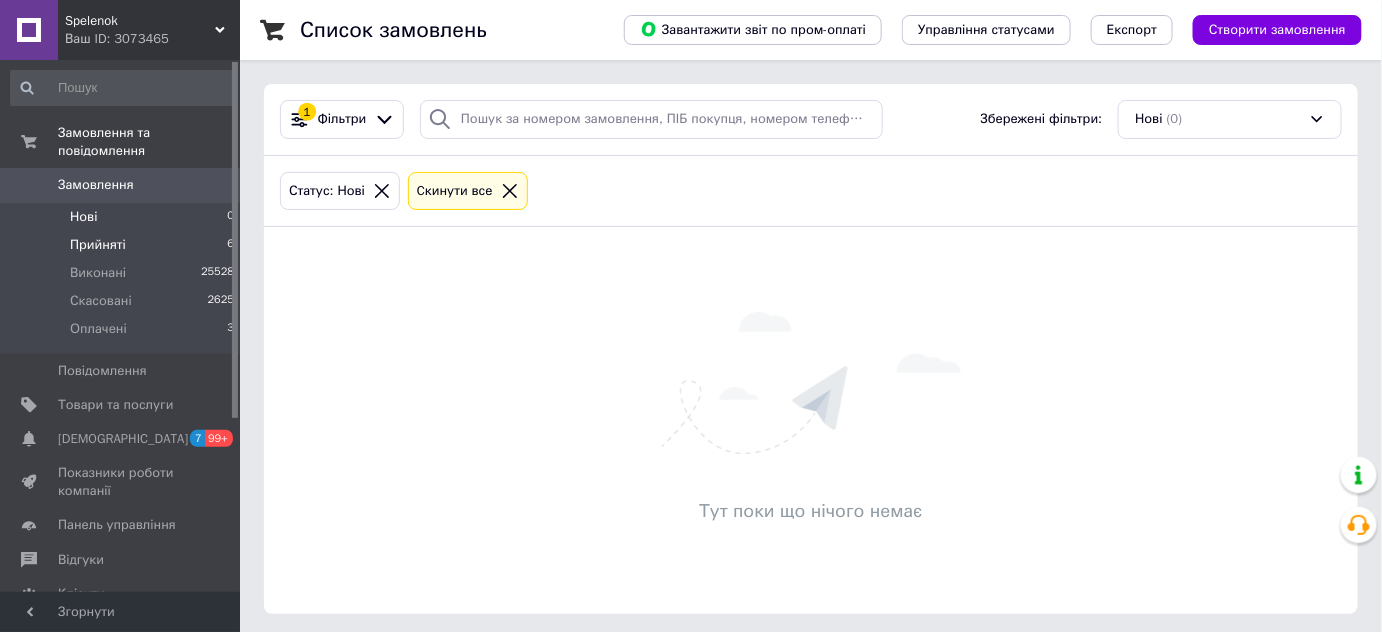 click on "Прийняті 6" at bounding box center [123, 245] 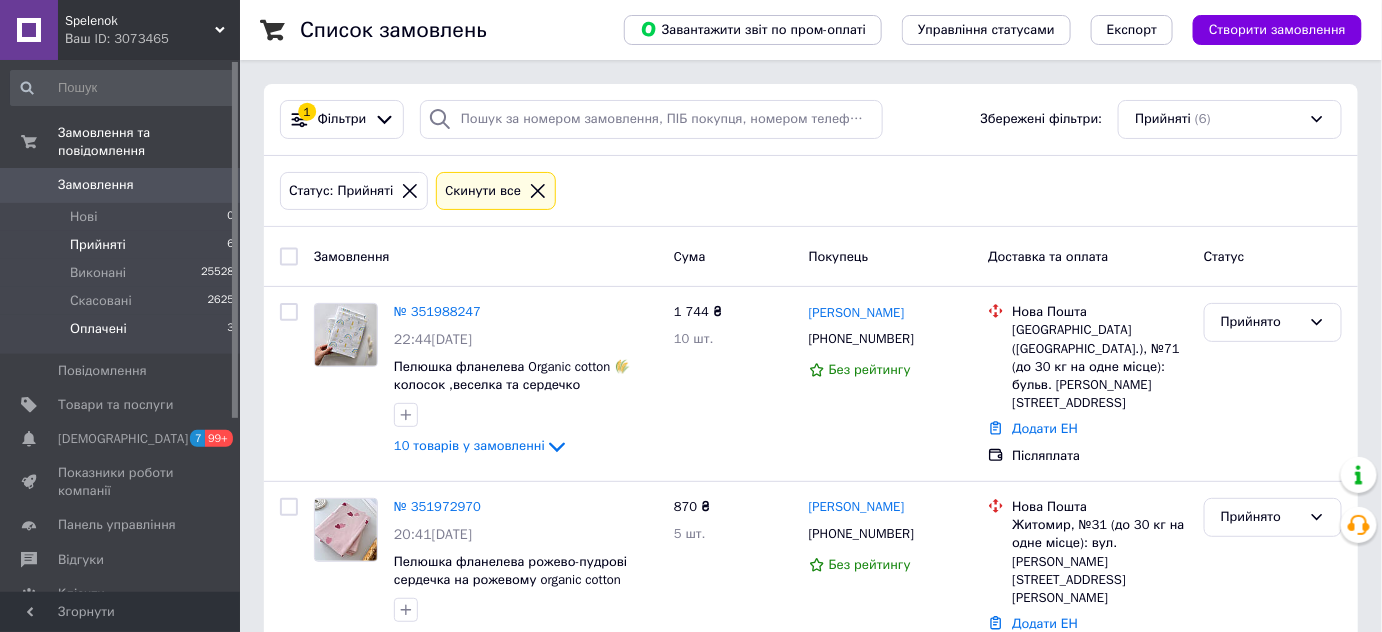 click on "Оплачені 3" at bounding box center (123, 334) 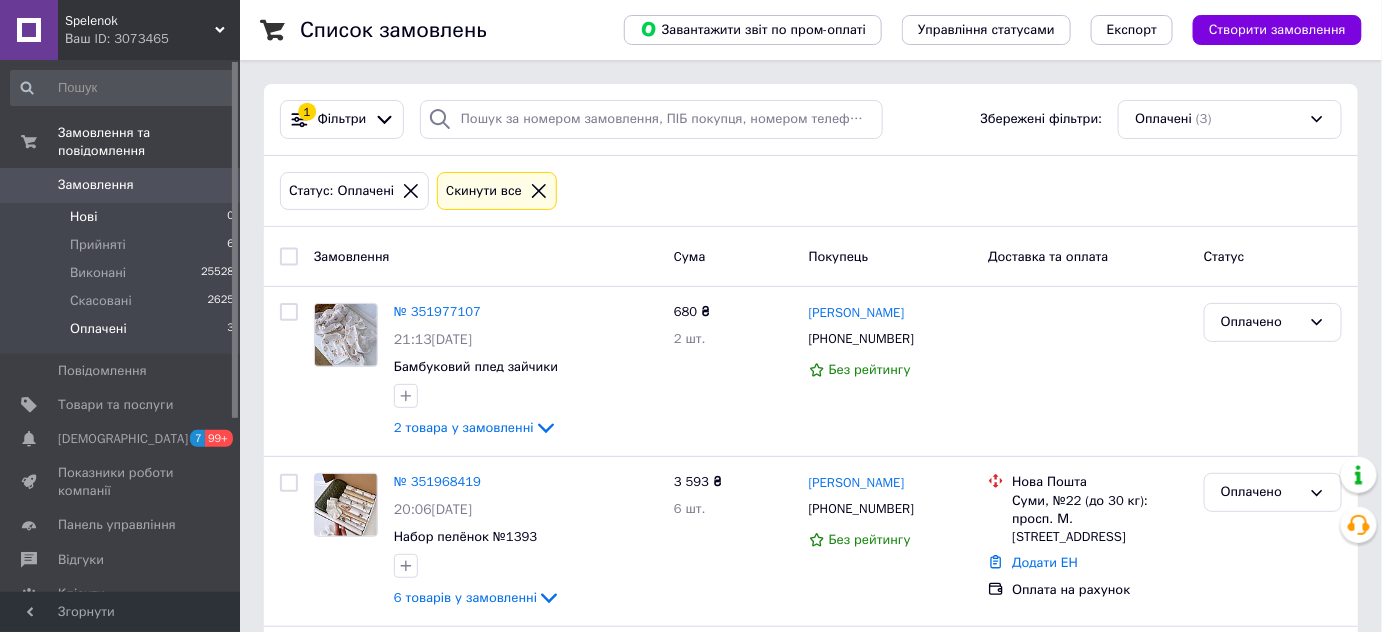 click on "Нові 0" at bounding box center (123, 217) 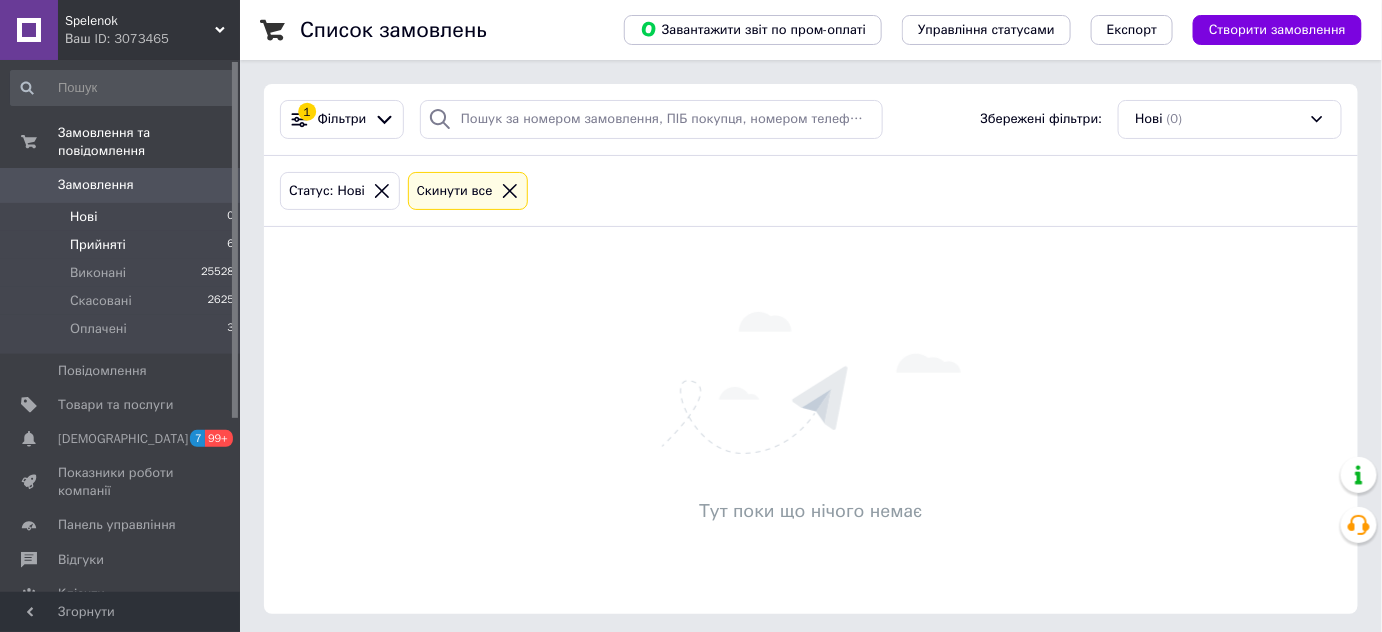 click on "Прийняті 6" at bounding box center (123, 245) 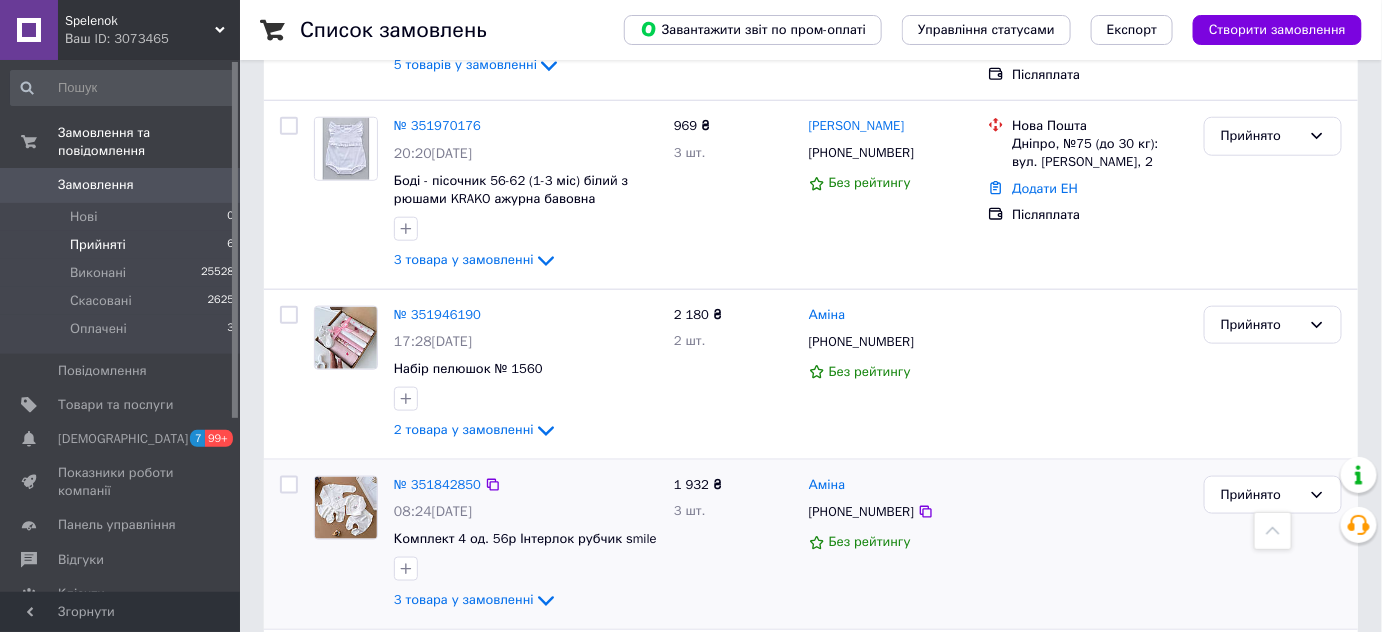 scroll, scrollTop: 727, scrollLeft: 0, axis: vertical 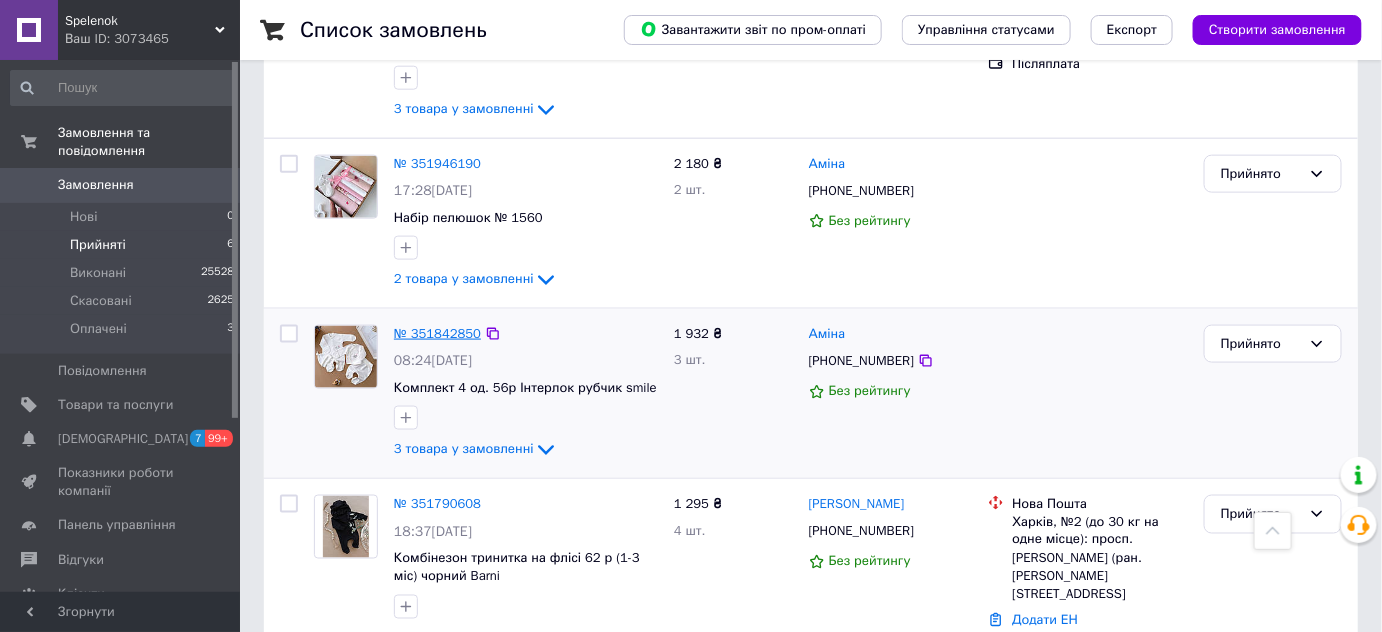 click on "№ 351842850" at bounding box center (437, 333) 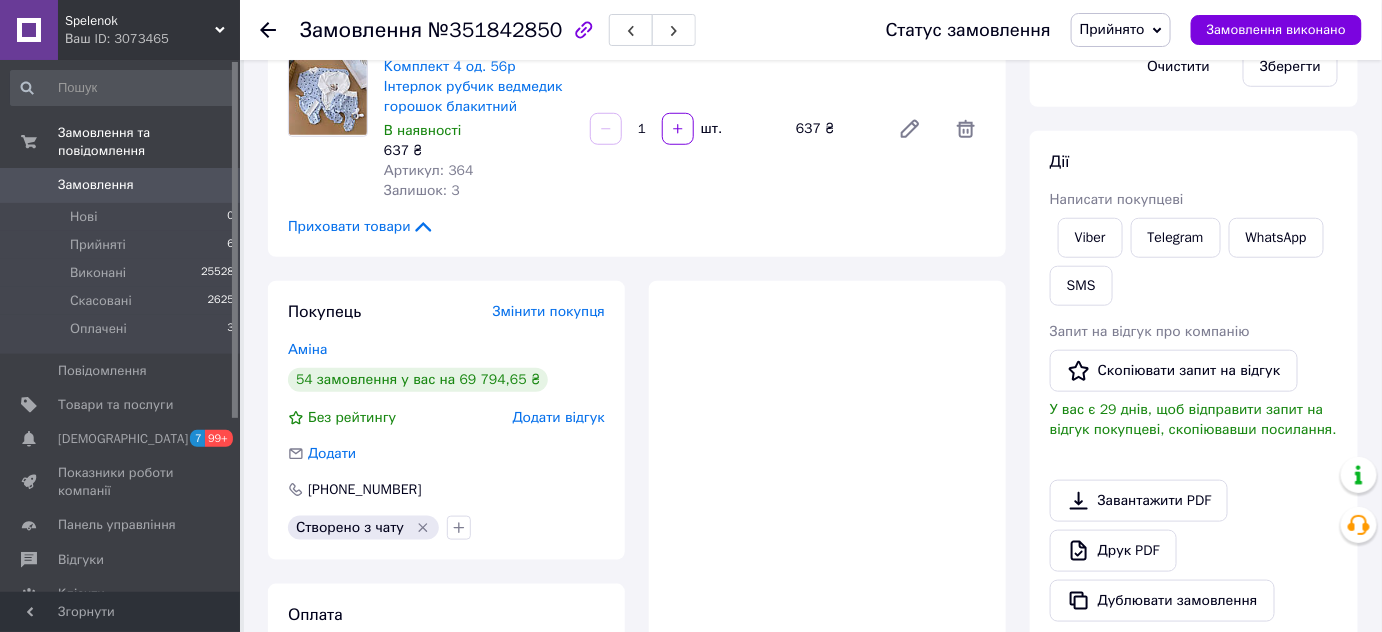 scroll, scrollTop: 90, scrollLeft: 0, axis: vertical 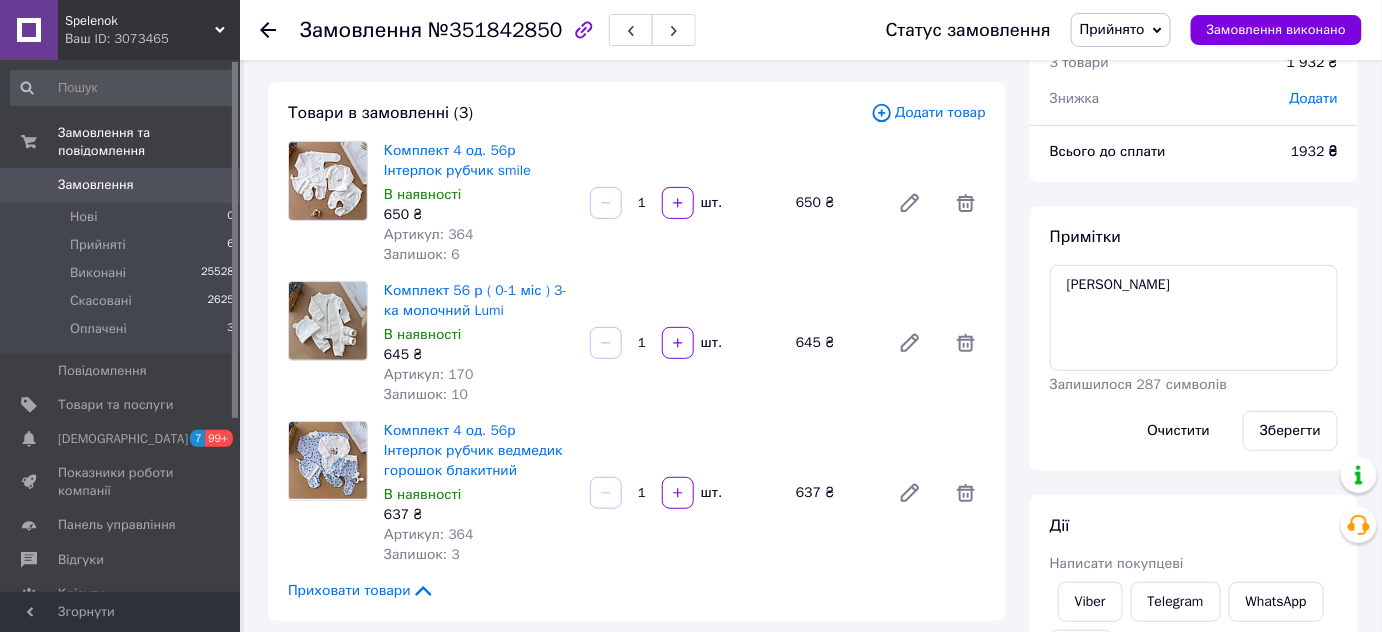 click on "Додати товар" at bounding box center [928, 113] 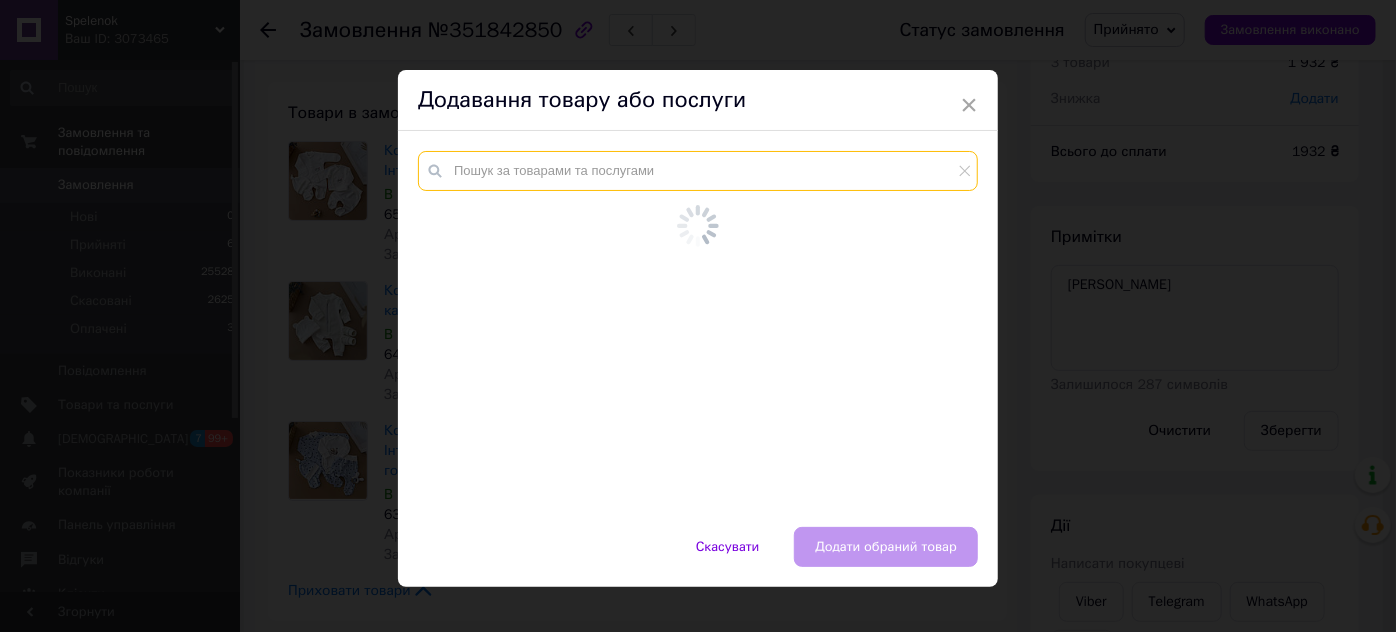 click at bounding box center [698, 171] 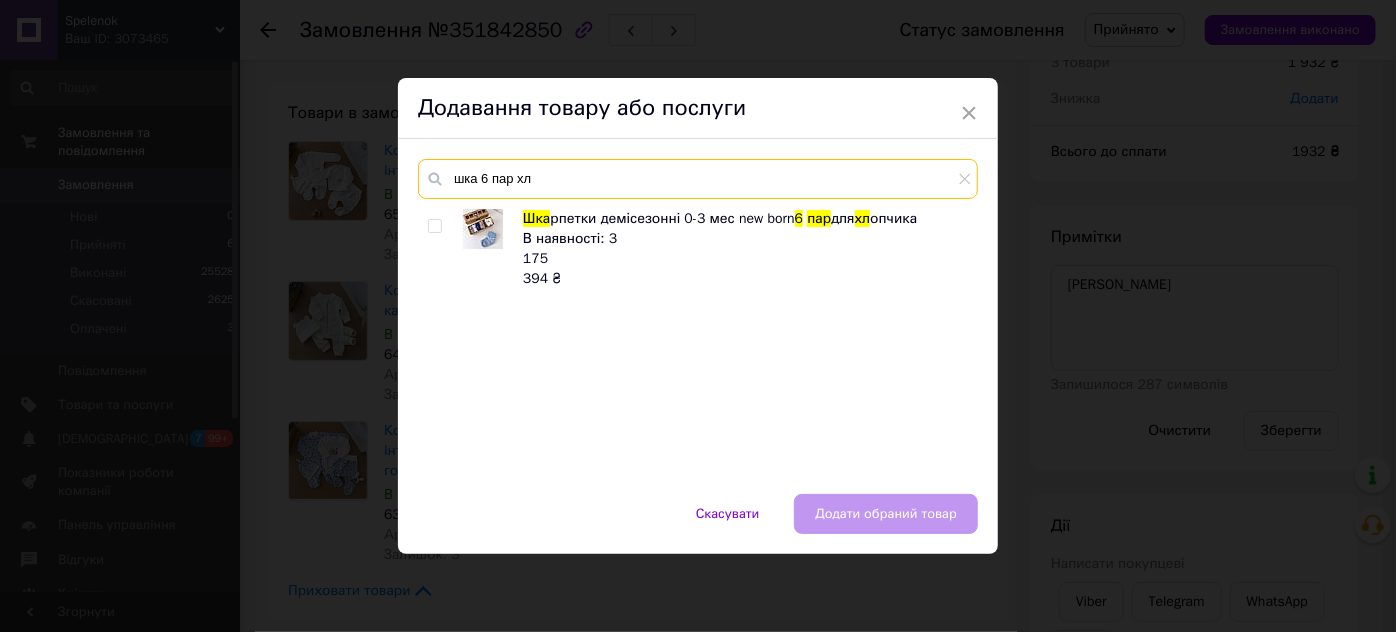 type on "шка 6 пар хл" 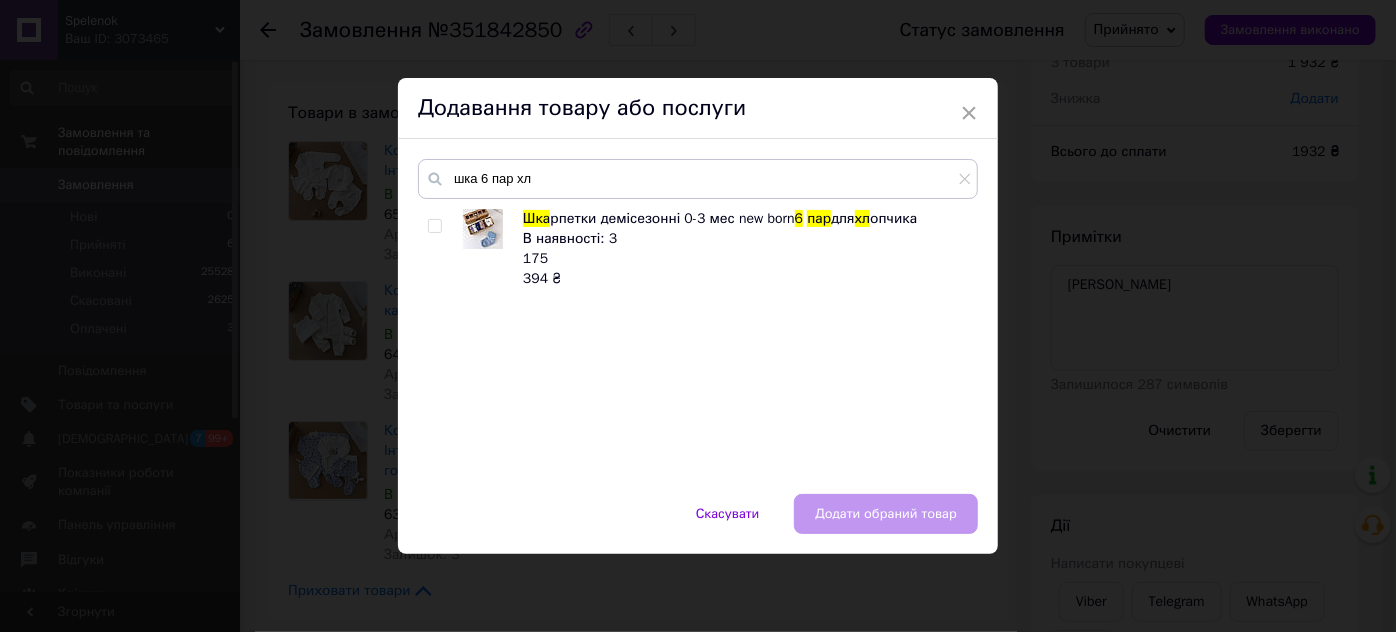 click at bounding box center (434, 226) 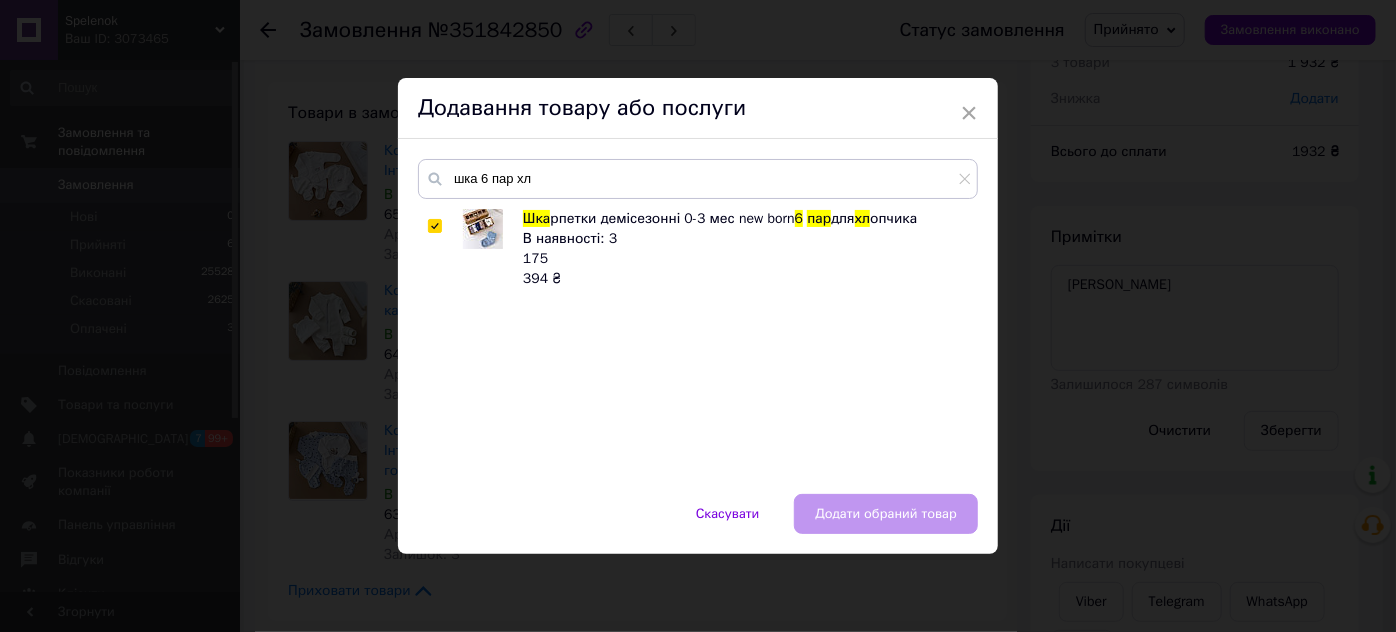 checkbox on "true" 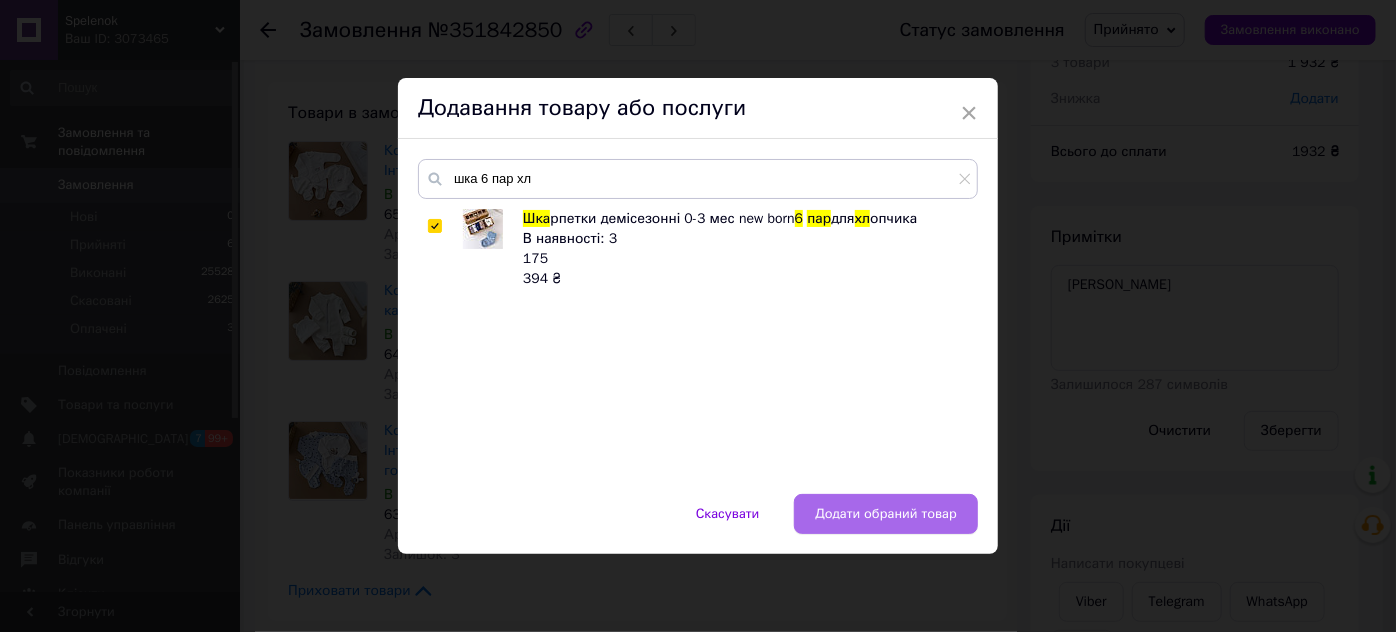 click on "Додати обраний товар" at bounding box center (886, 514) 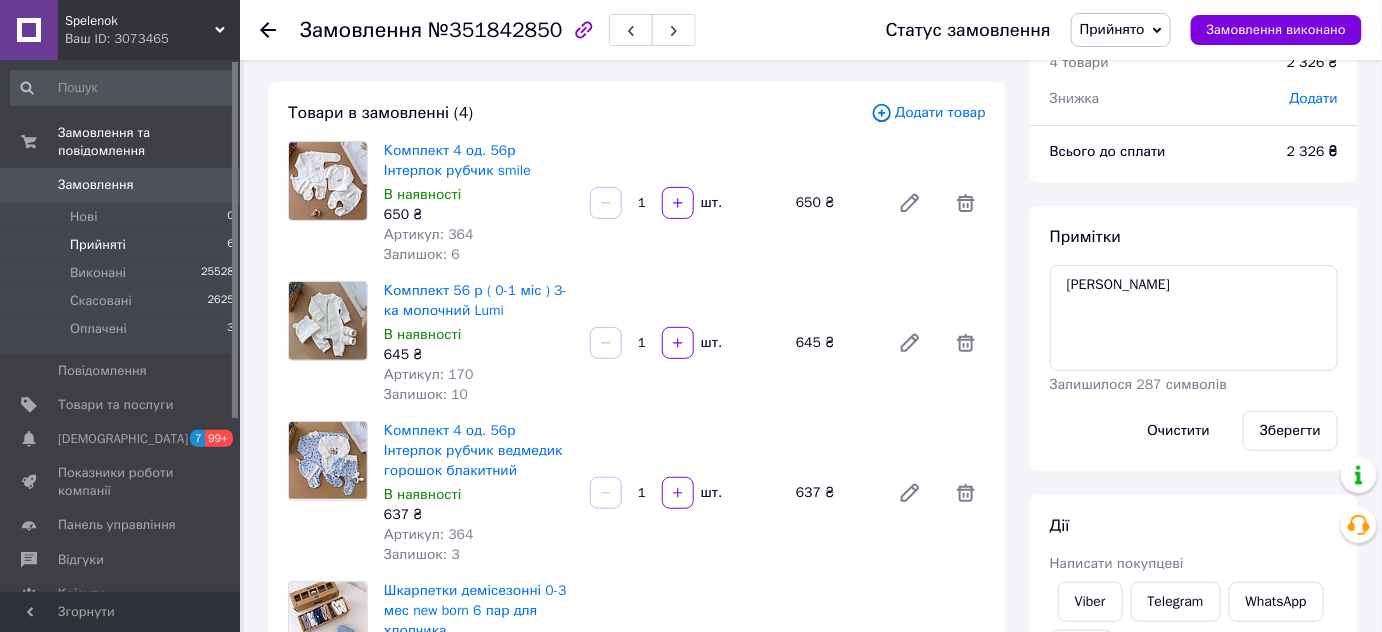 click on "Прийняті 6" at bounding box center [123, 245] 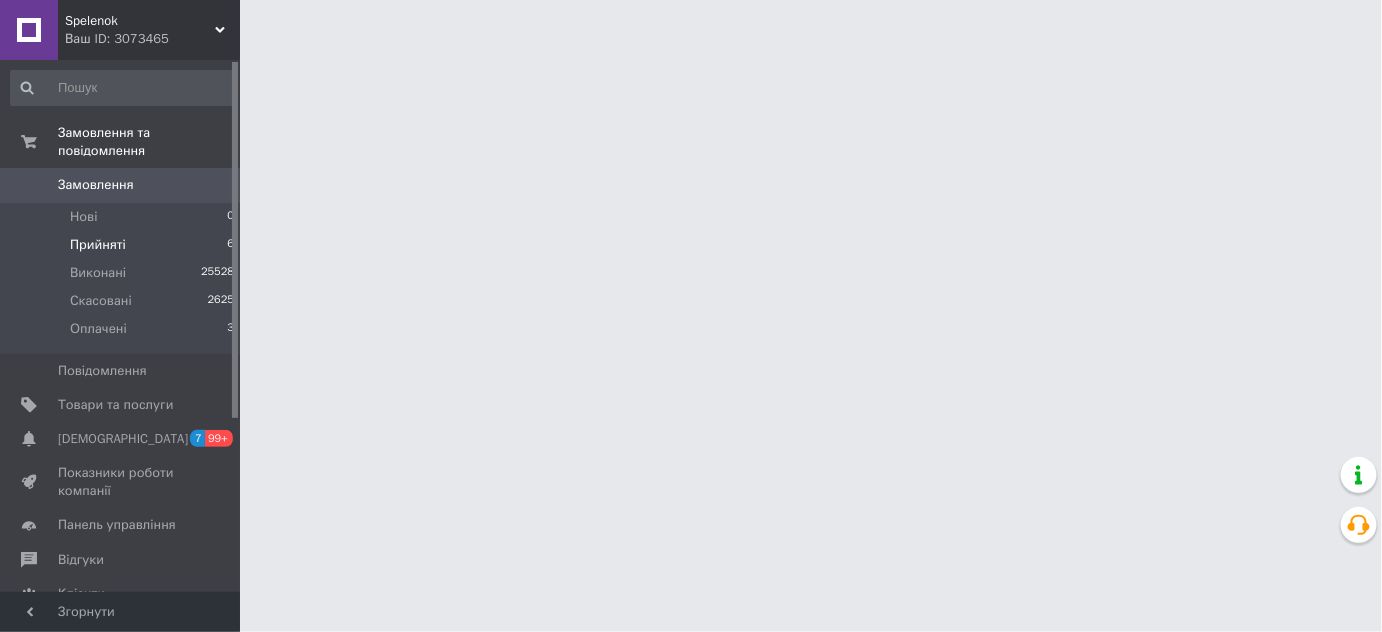 scroll, scrollTop: 0, scrollLeft: 0, axis: both 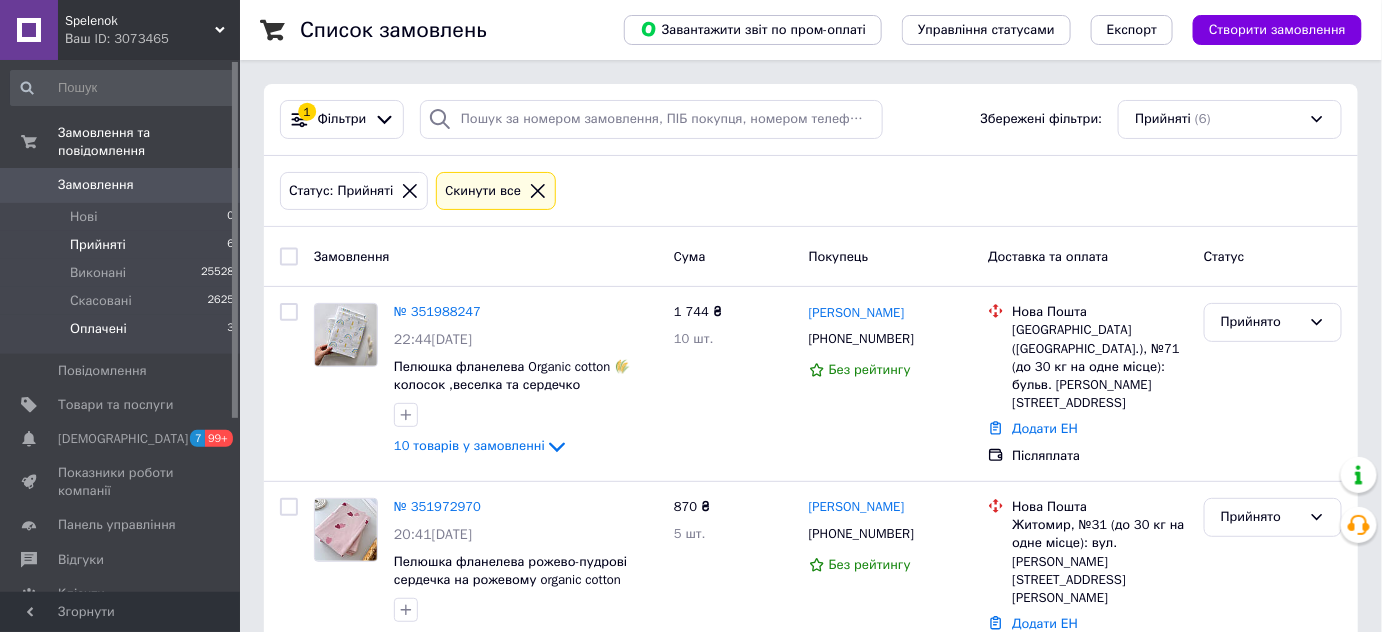 click on "Оплачені 3" at bounding box center (123, 334) 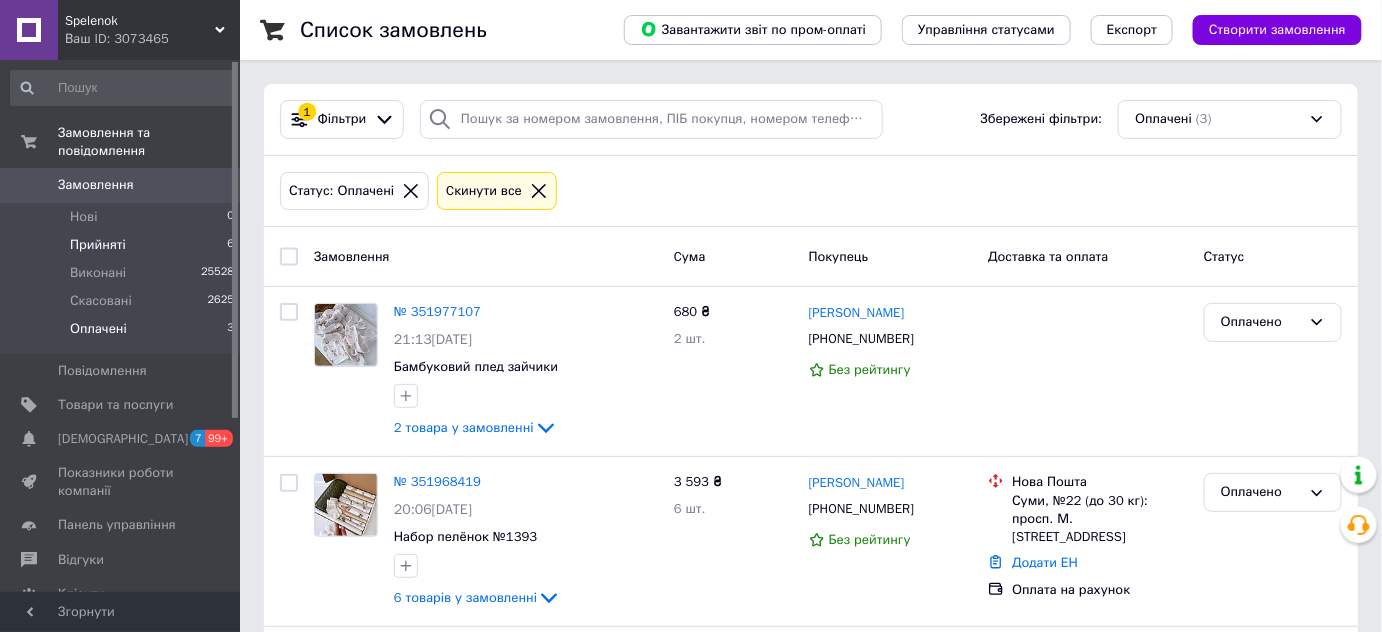 click on "Прийняті 6" at bounding box center [123, 245] 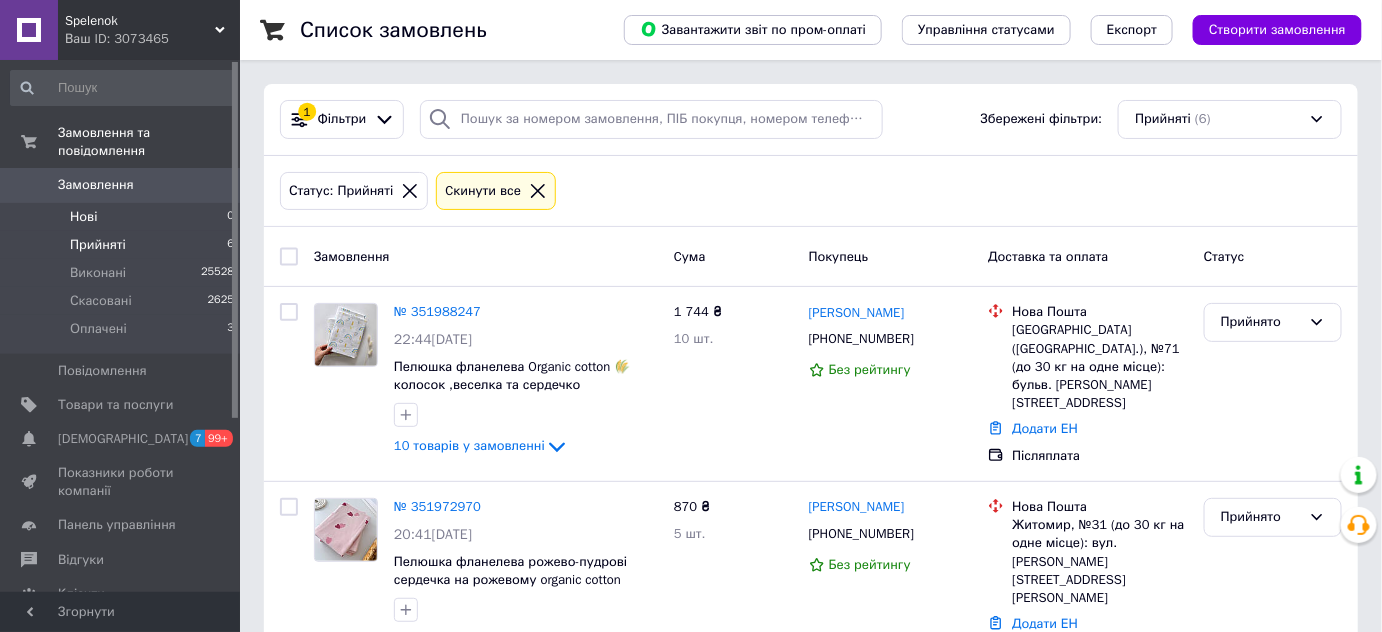 click on "Нові 0" at bounding box center (123, 217) 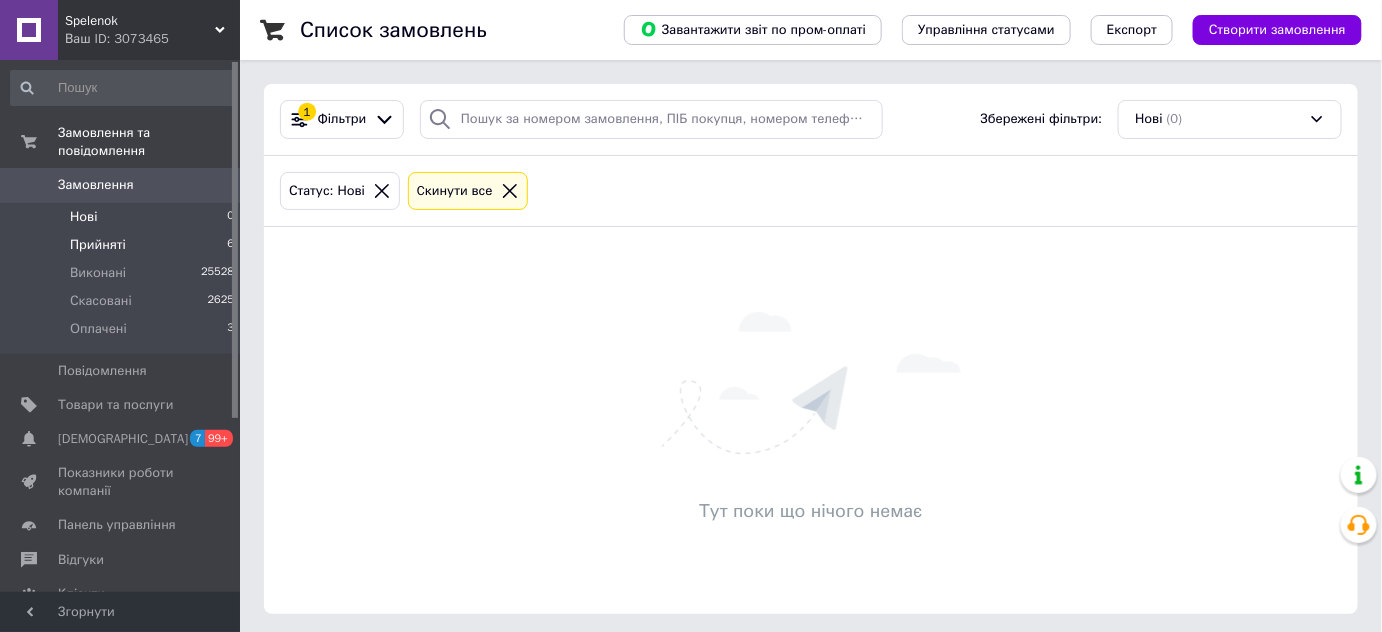 click on "Прийняті 6" at bounding box center [123, 245] 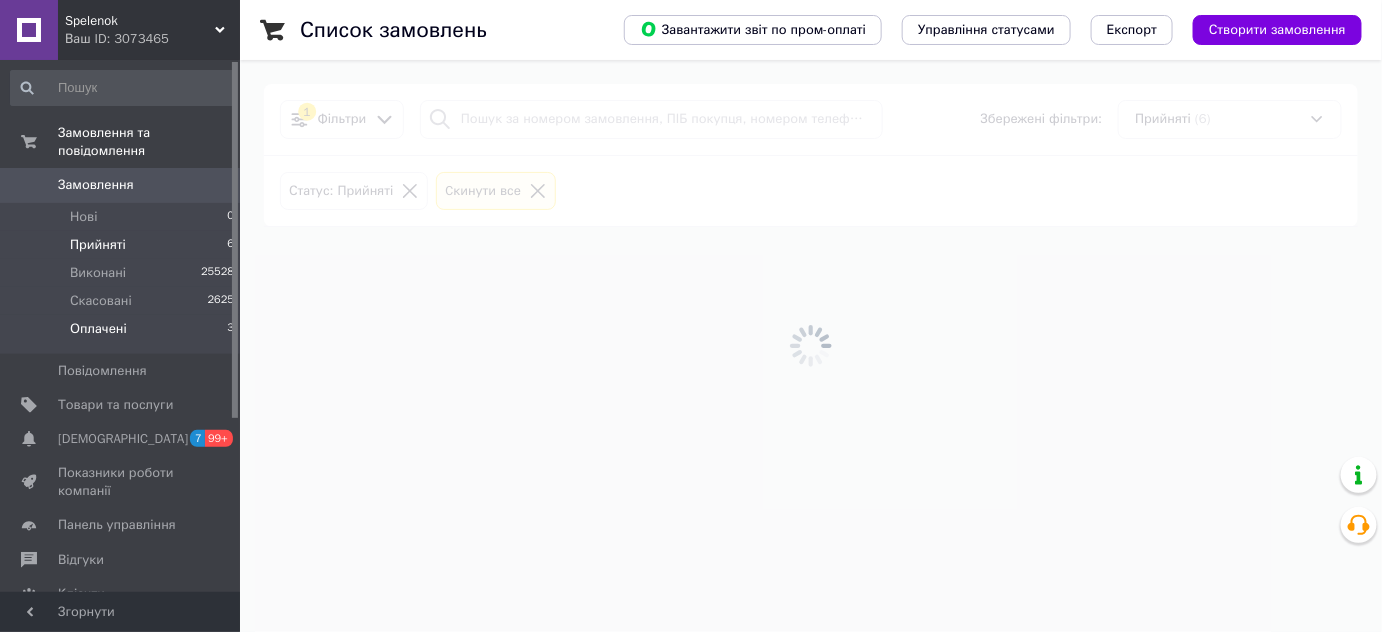 click on "Оплачені 3" at bounding box center [123, 334] 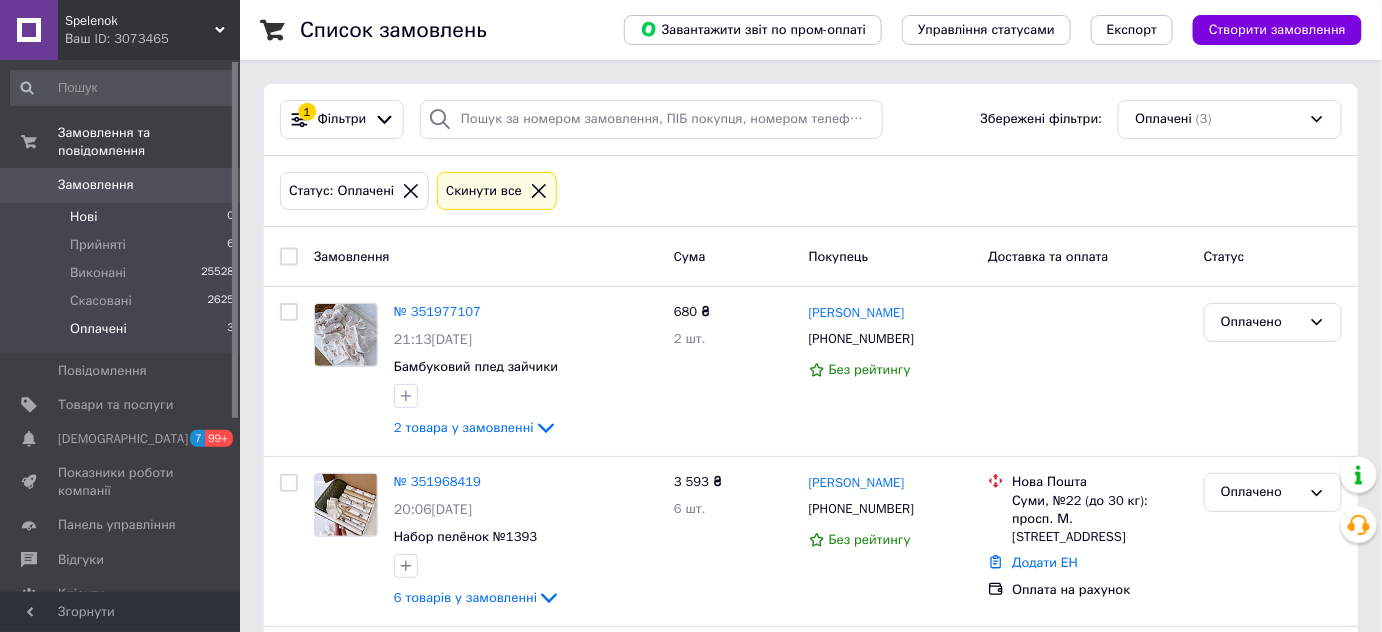 click on "Нові 0" at bounding box center (123, 217) 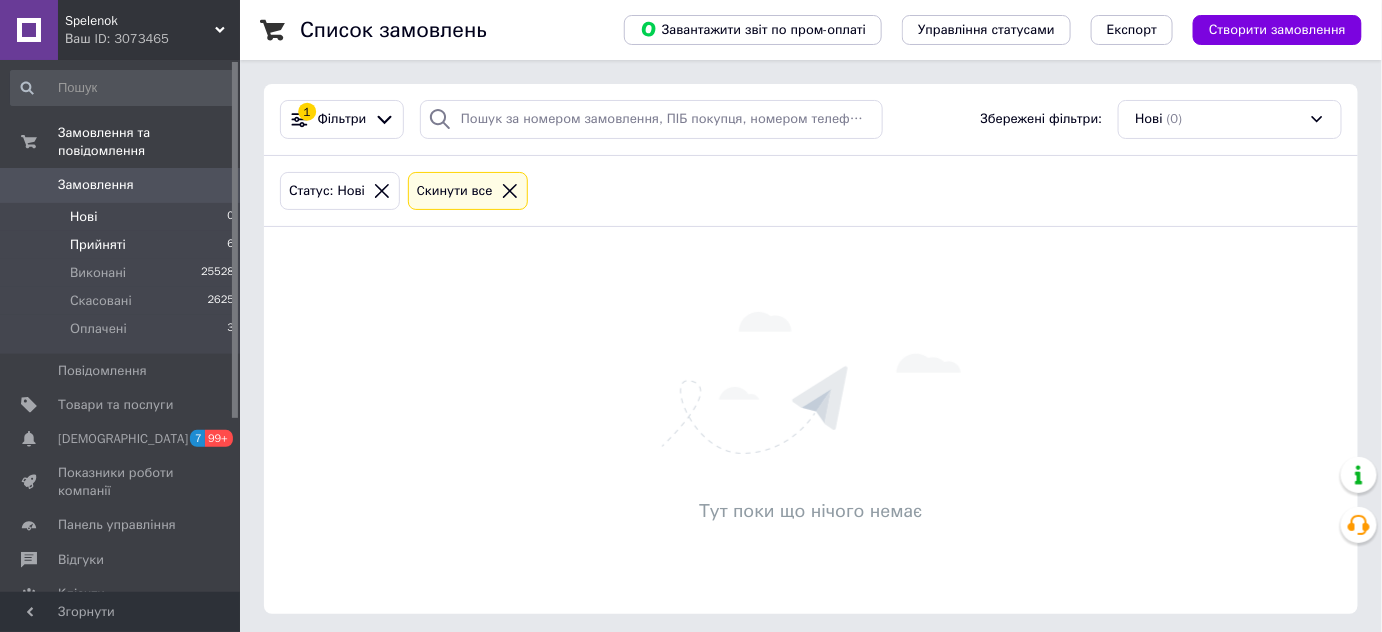 click on "Прийняті 6" at bounding box center [123, 245] 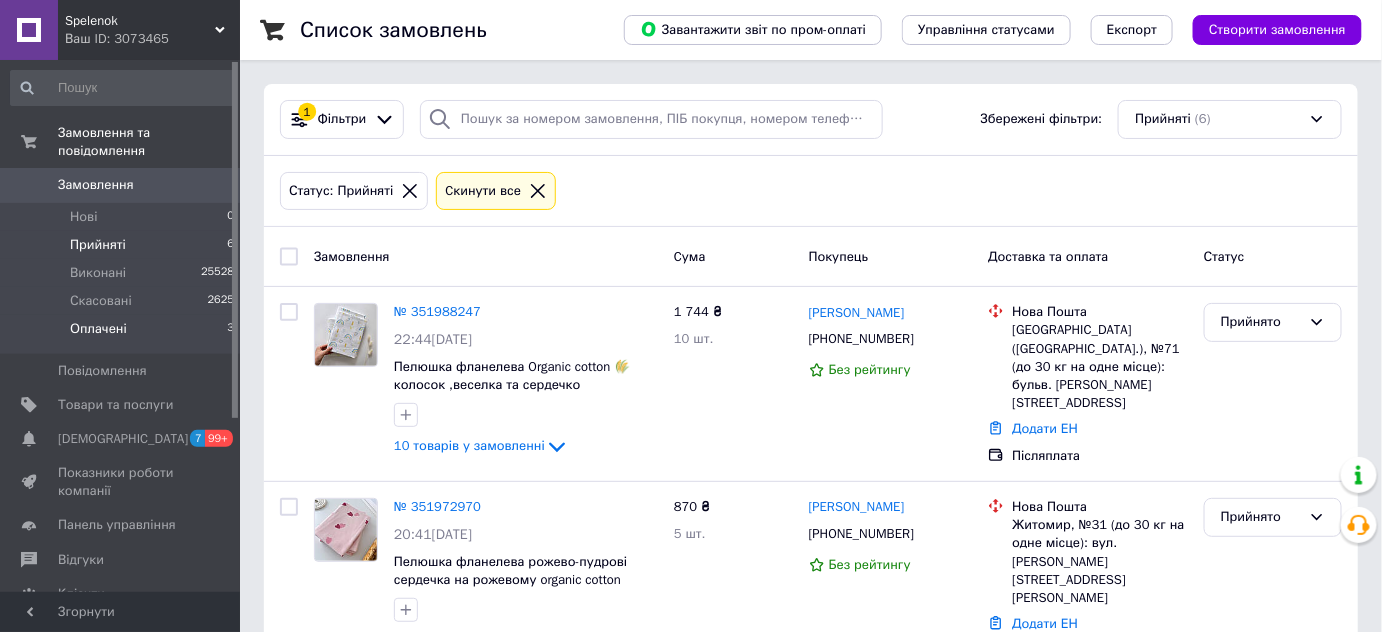click on "Оплачені 3" at bounding box center (123, 334) 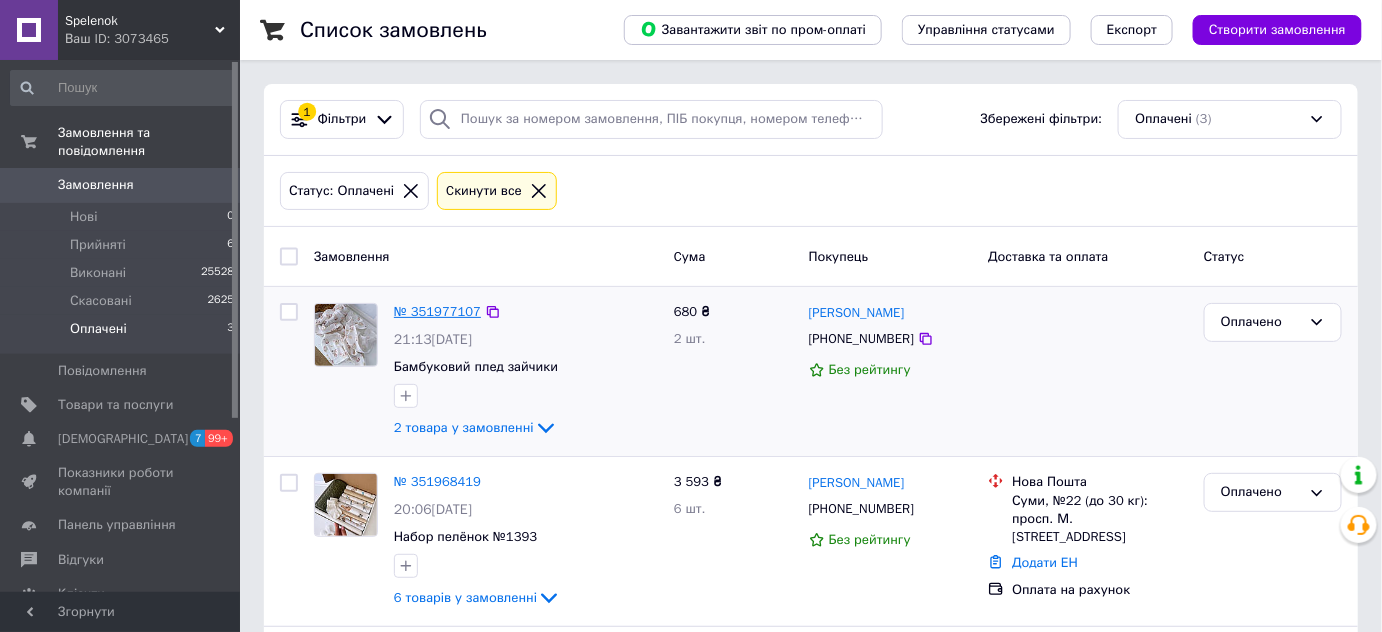 click on "№ 351977107" at bounding box center (437, 311) 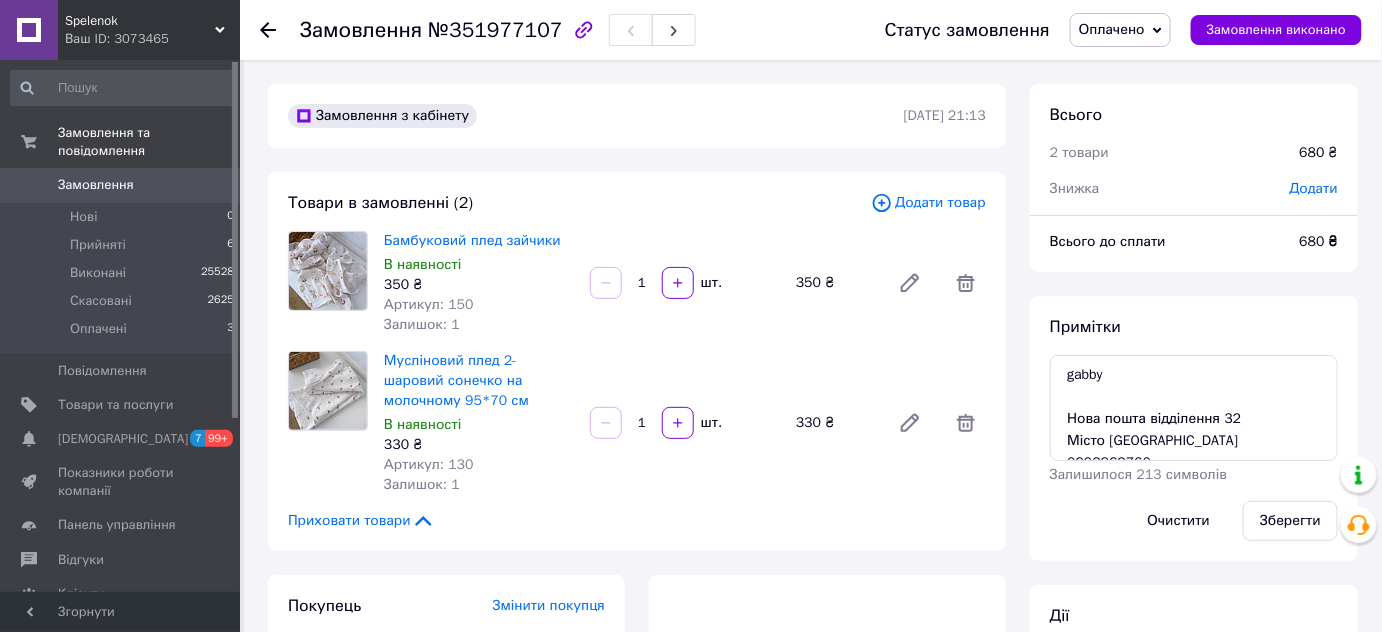 scroll, scrollTop: 90, scrollLeft: 0, axis: vertical 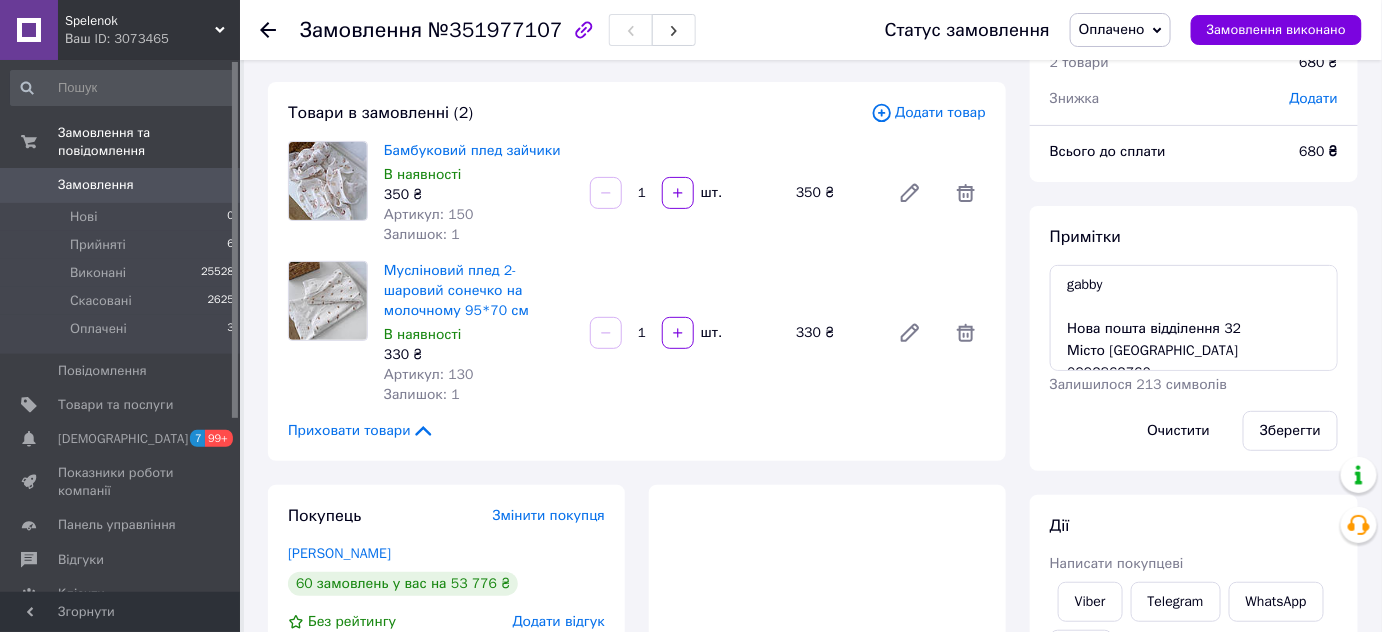 click on "Змінити покупця" at bounding box center [549, 515] 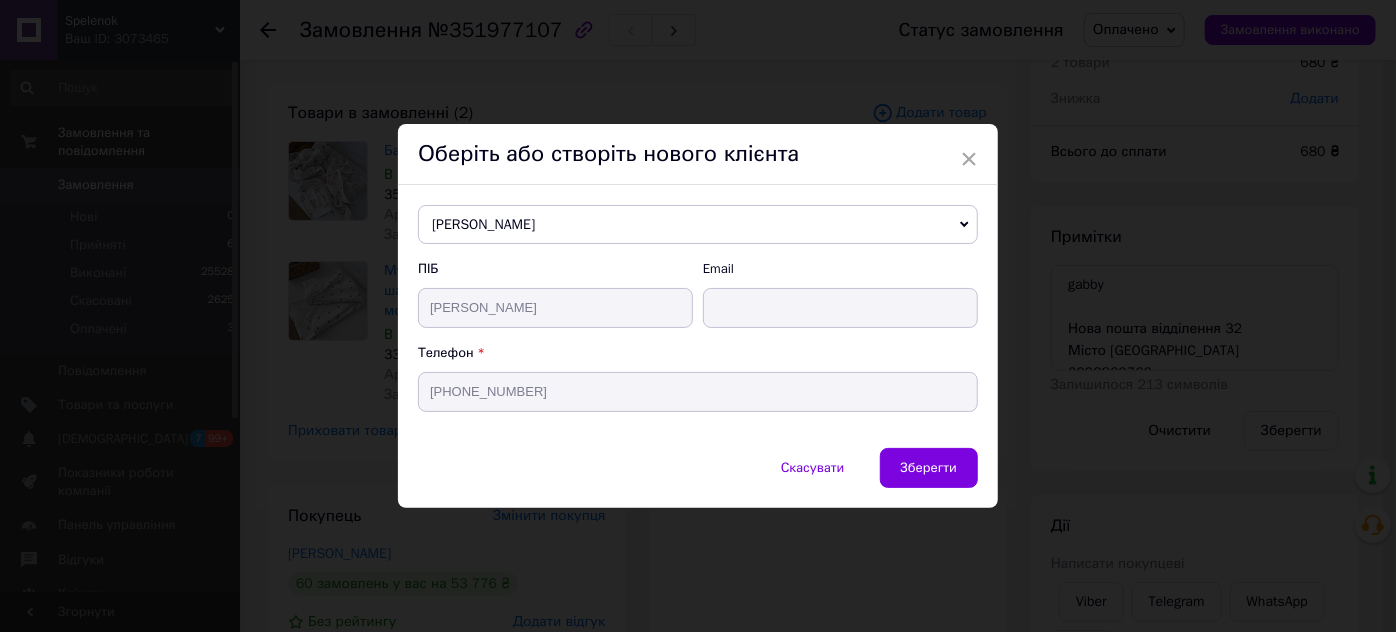 click on "Наталія Колодяжна" at bounding box center (698, 225) 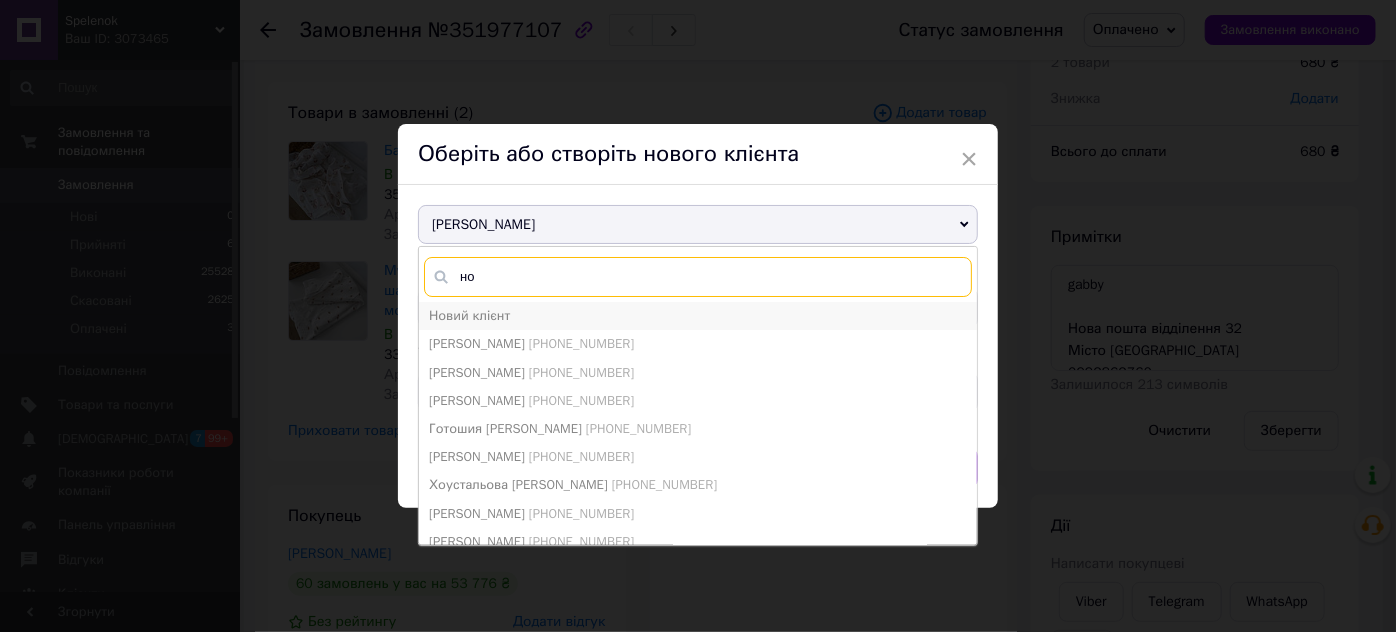 type on "но" 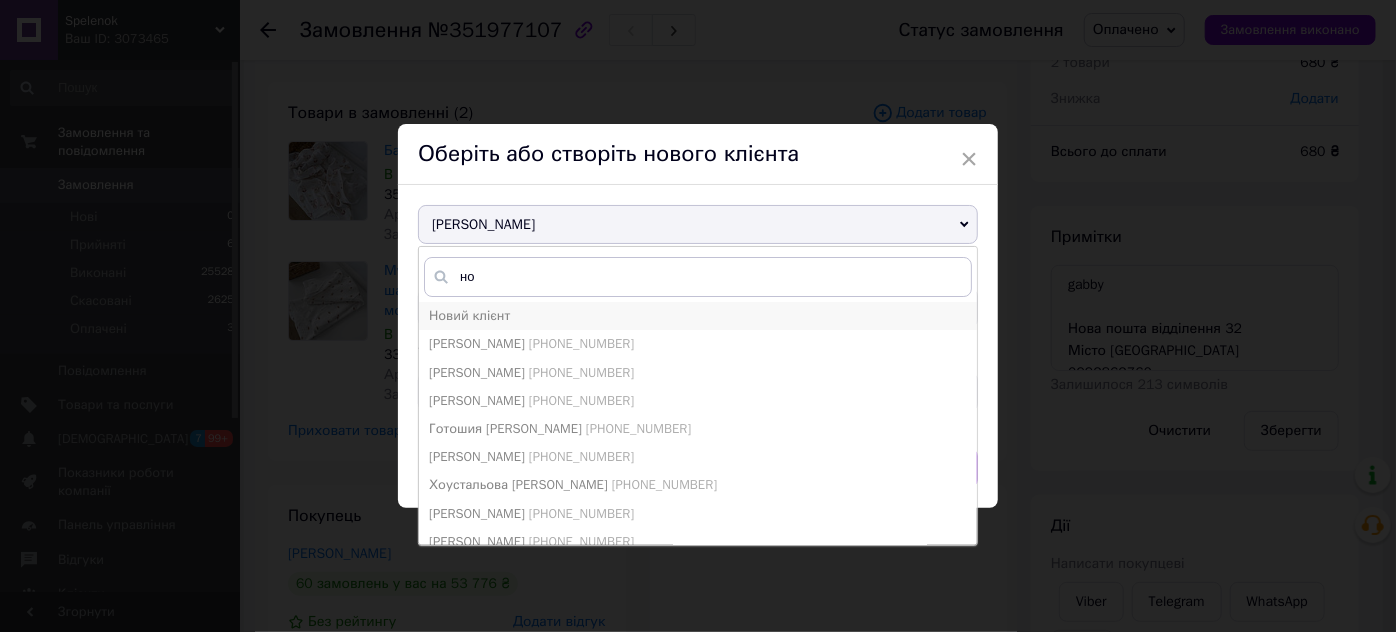 click on "Новий клієнт" at bounding box center (469, 315) 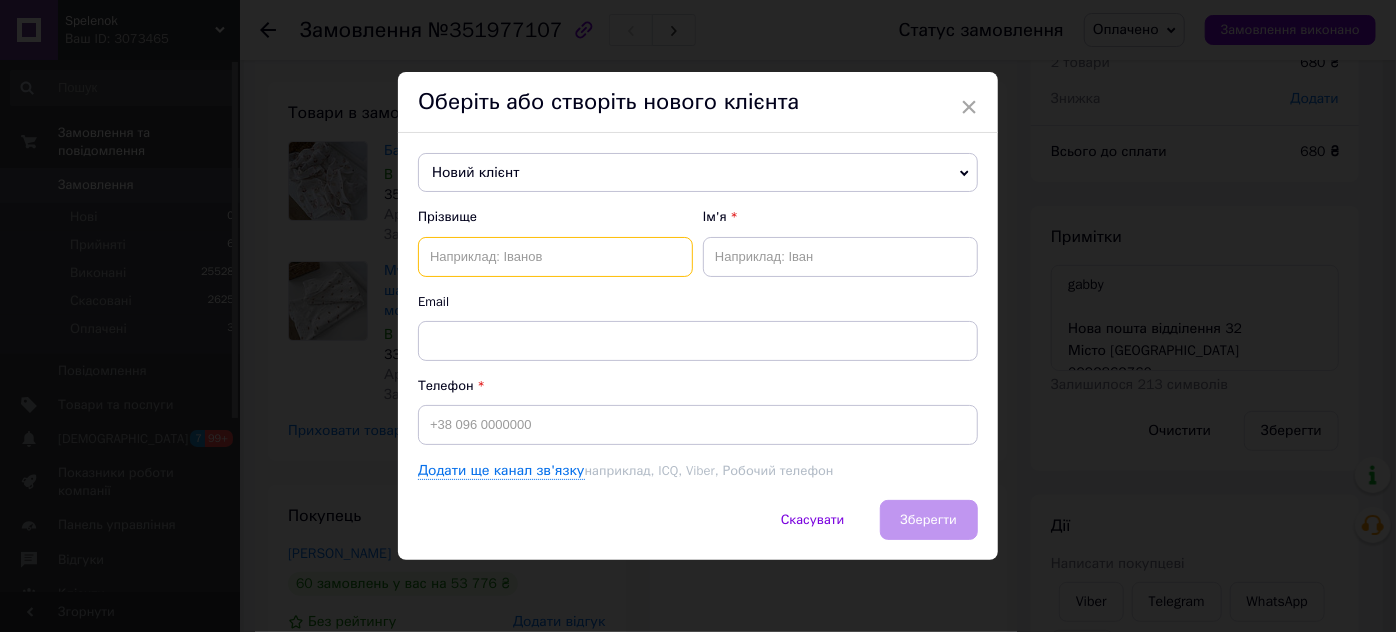 click at bounding box center [555, 257] 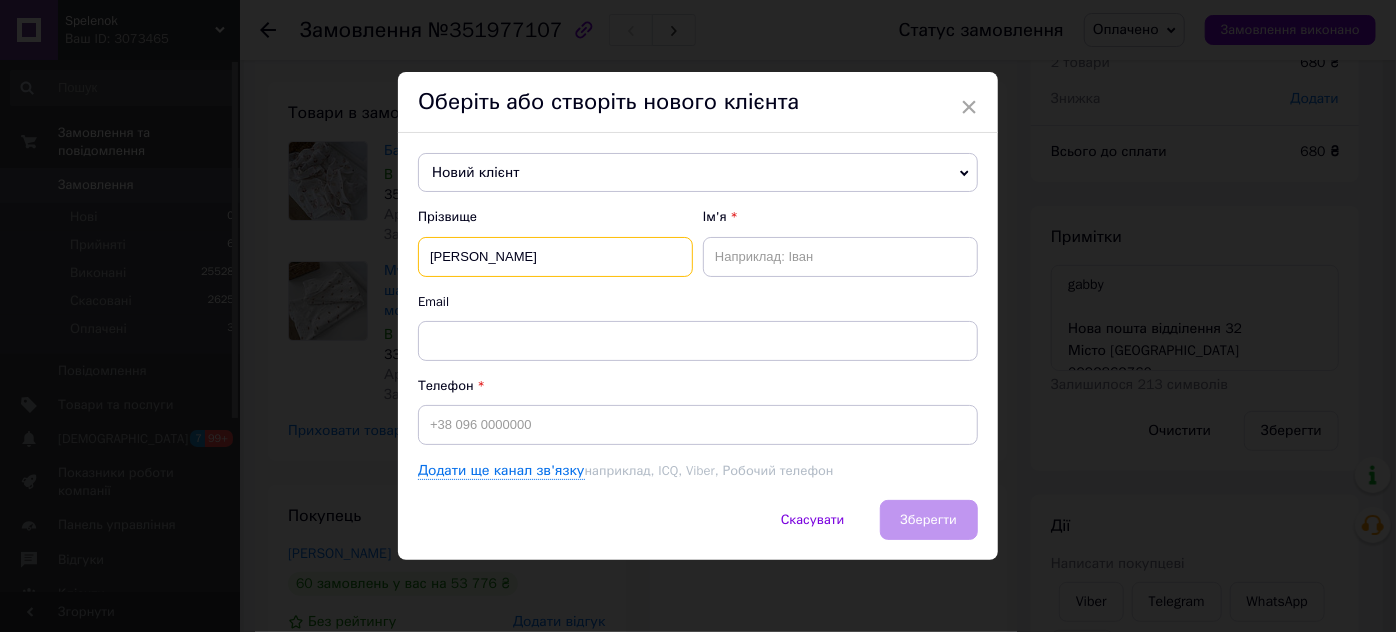 type on "Салагор" 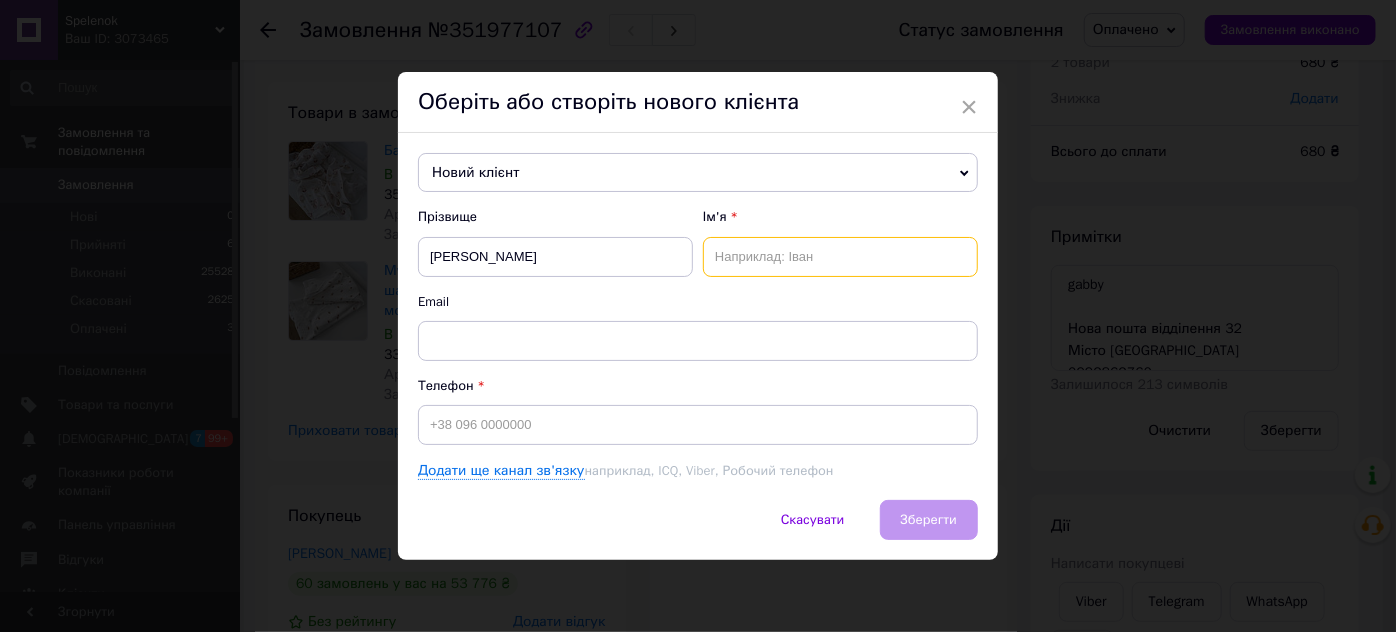 click at bounding box center [840, 257] 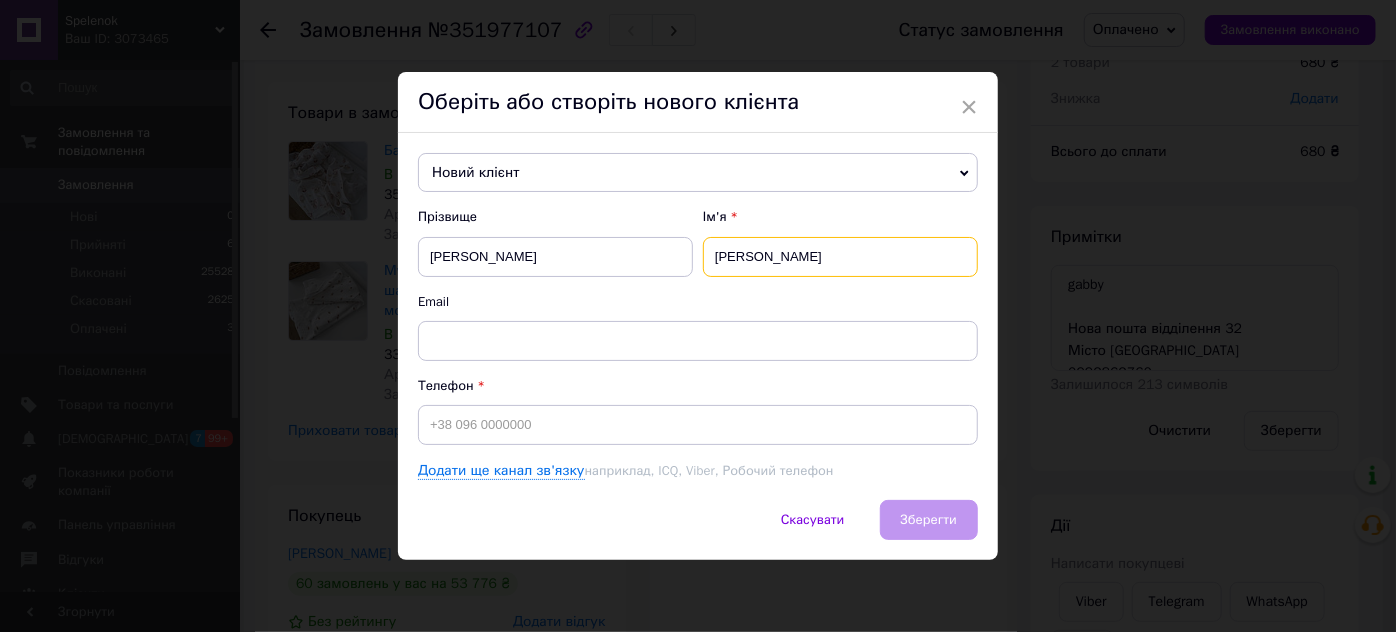 type on "Габріела" 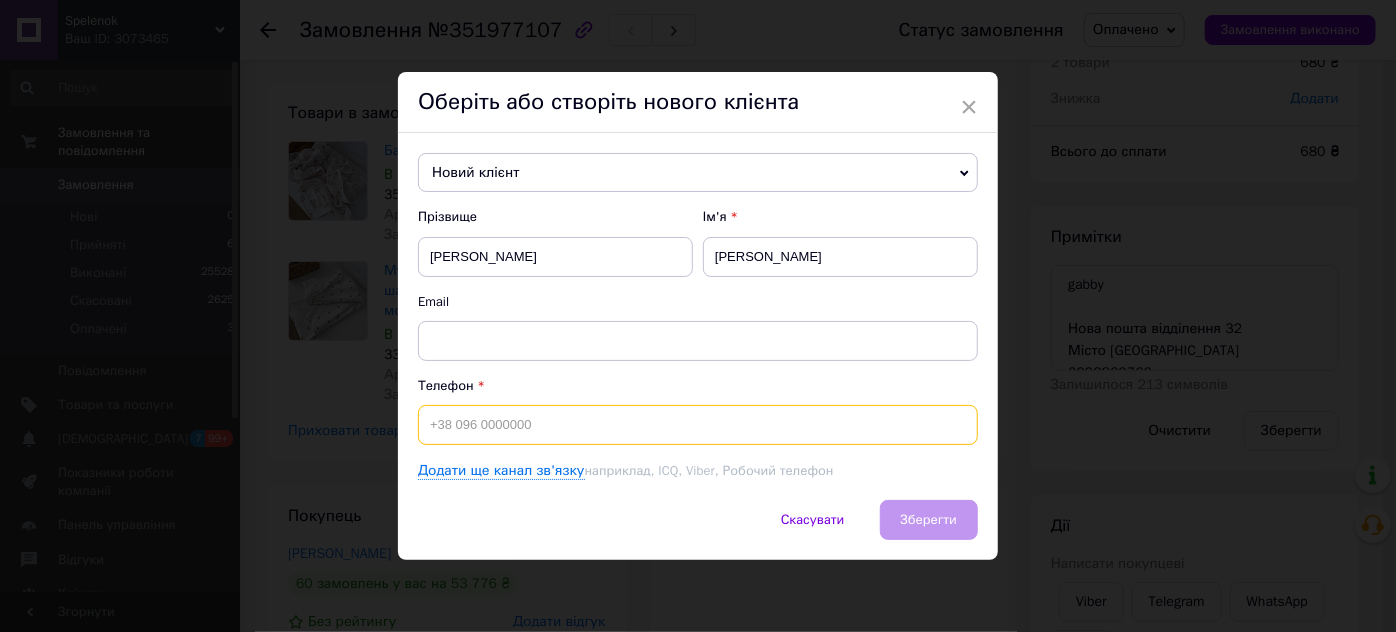 click at bounding box center [698, 425] 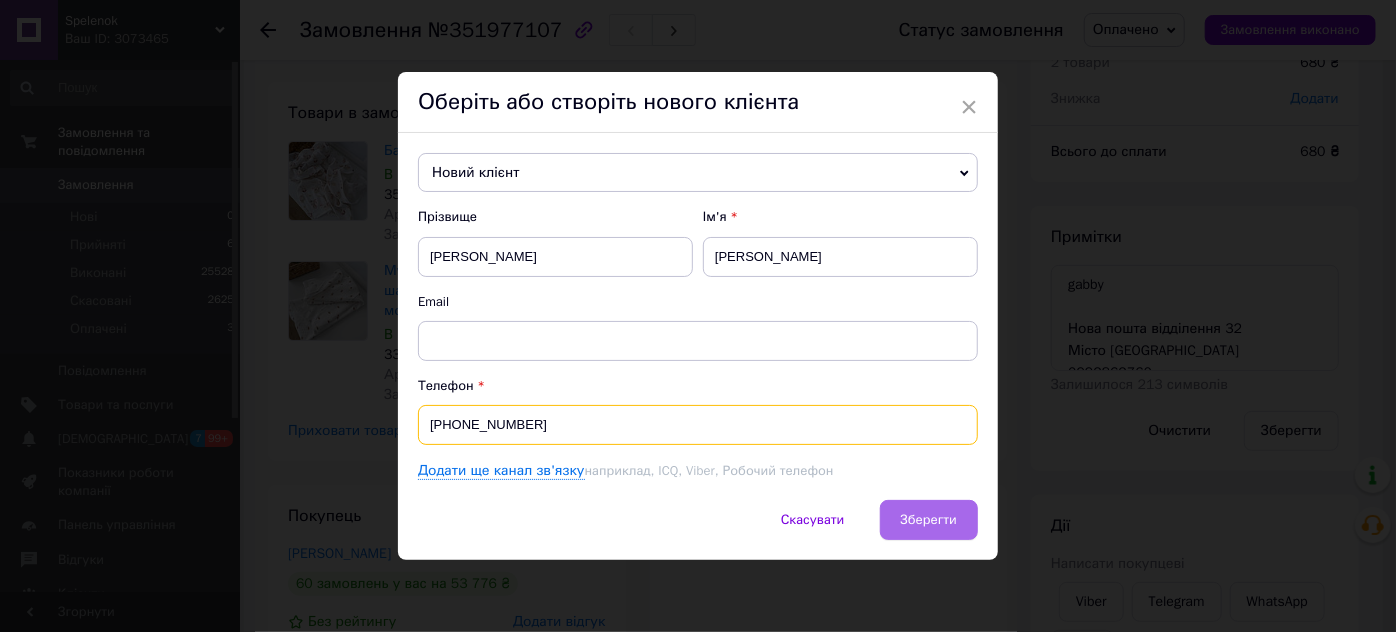 type on "+380992862760" 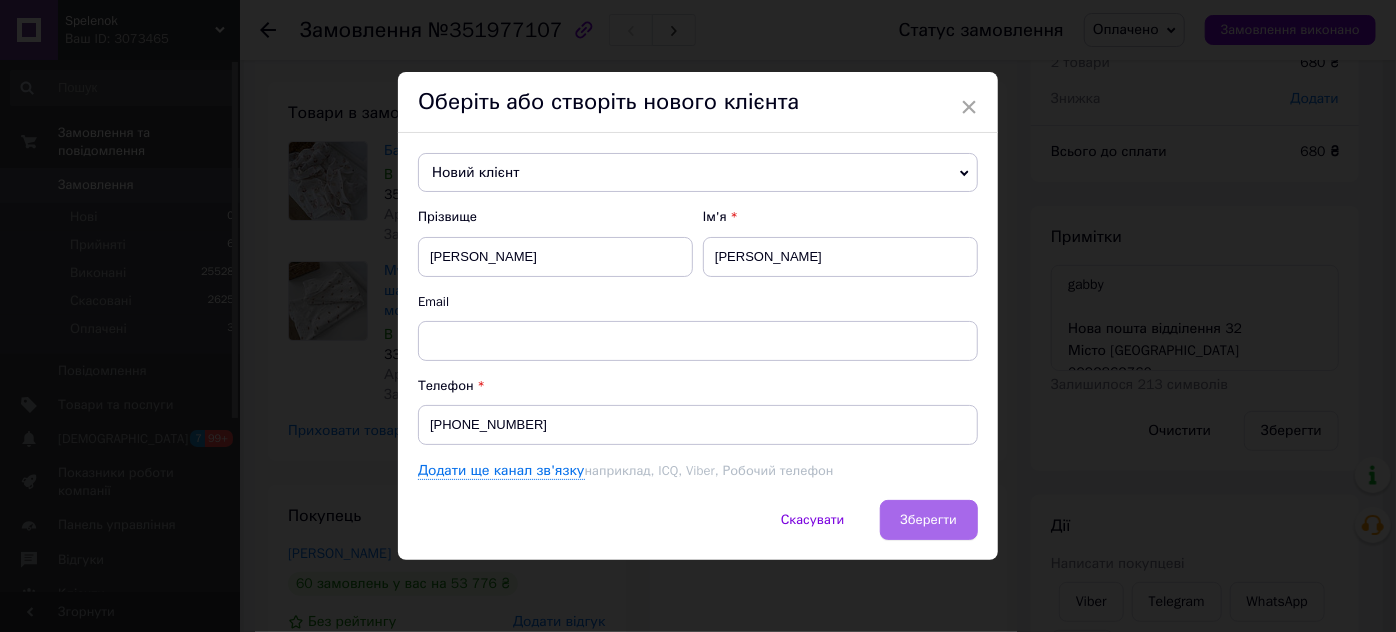 click on "Зберегти" at bounding box center [929, 519] 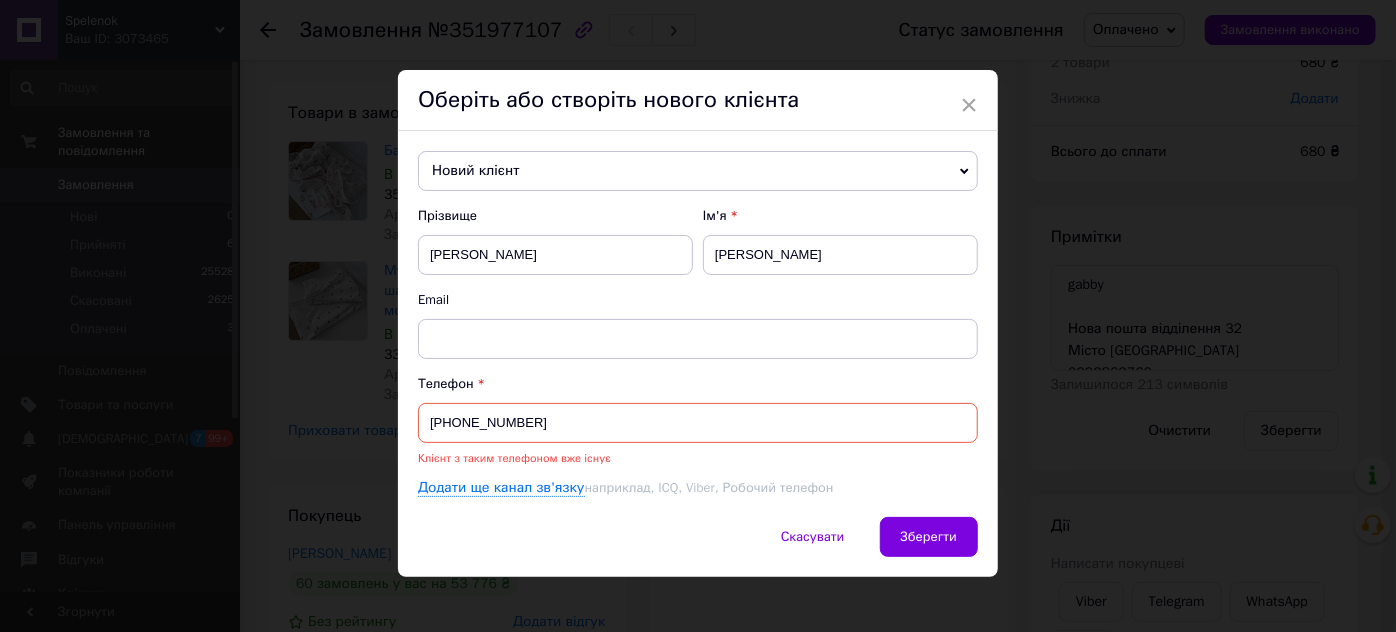 drag, startPoint x: 542, startPoint y: 420, endPoint x: 420, endPoint y: 412, distance: 122.26202 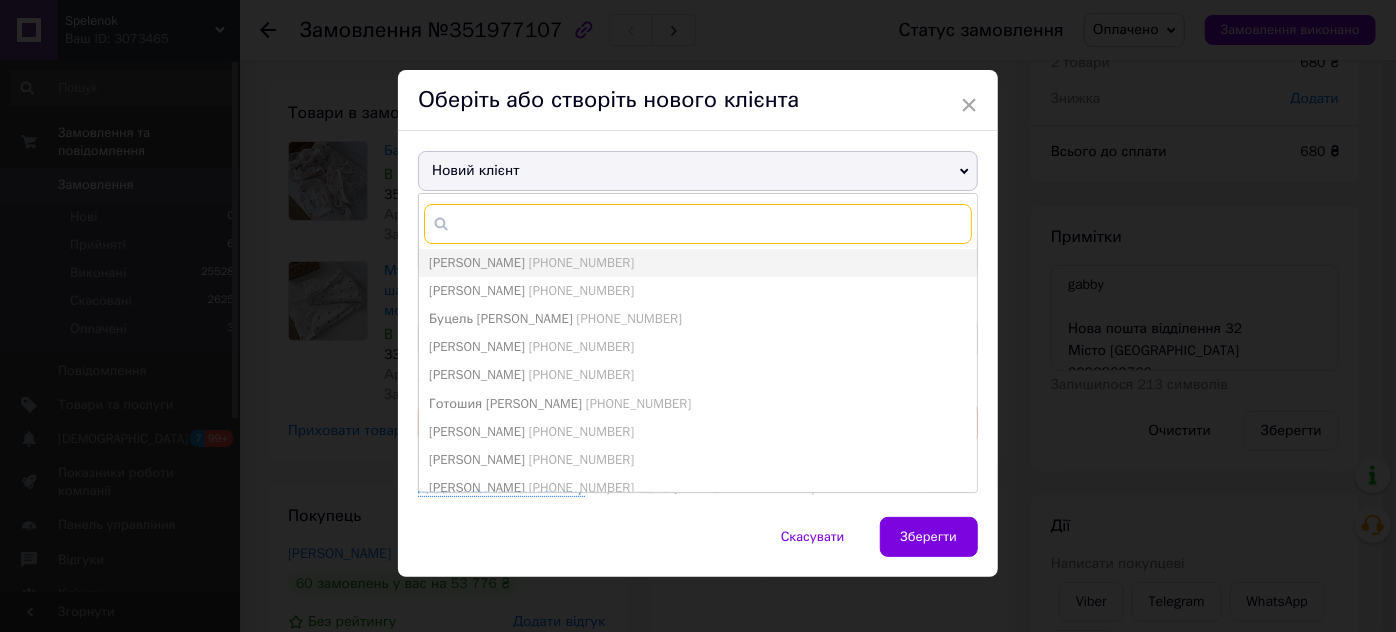 paste on "+380992862760" 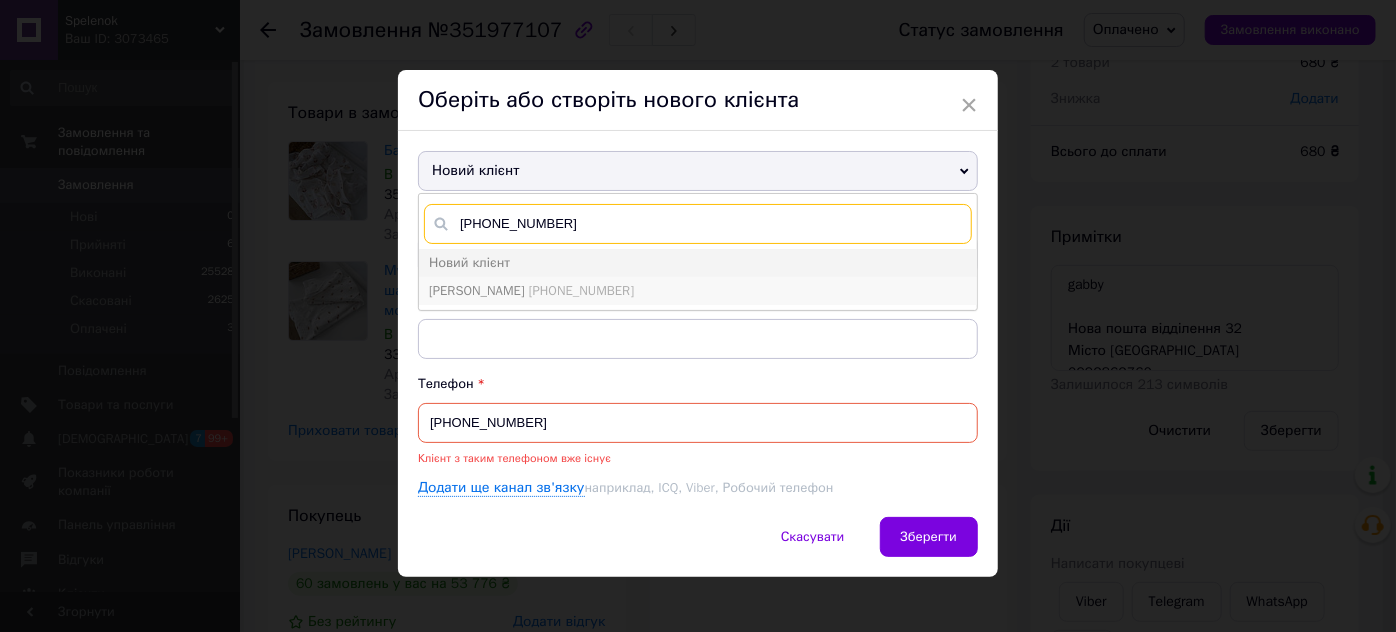 type on "+380992862760" 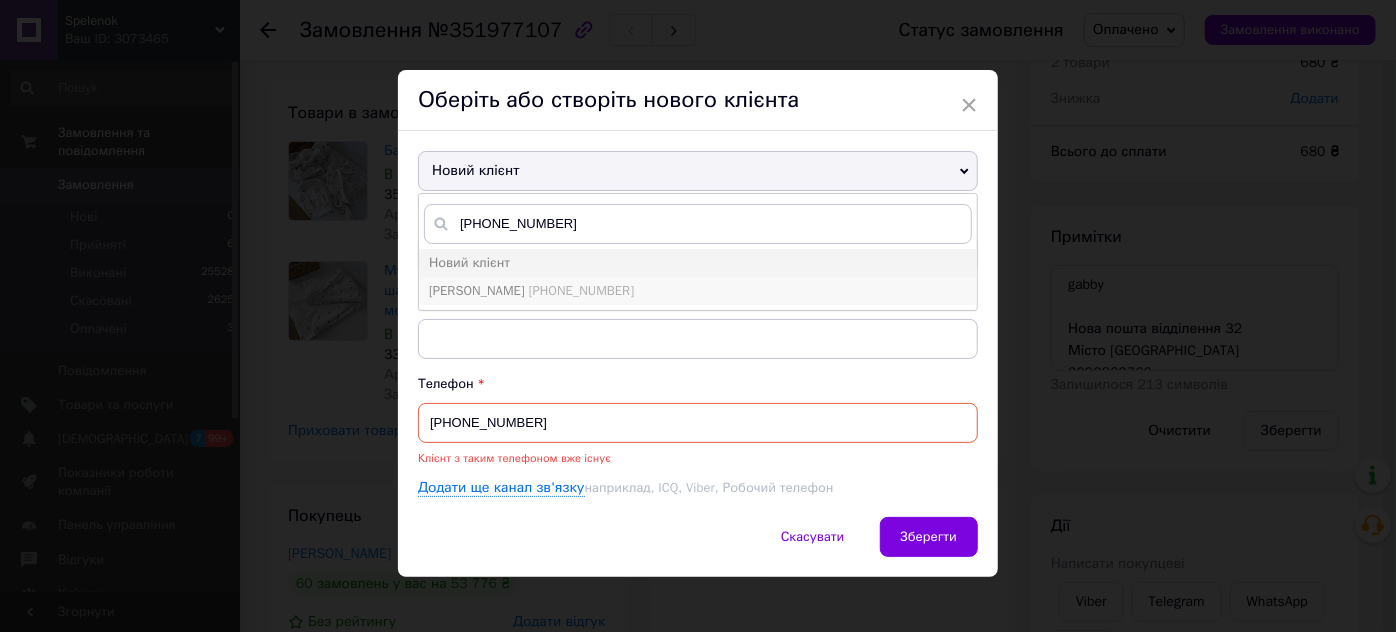 click on "Салагор Габріела" at bounding box center (477, 290) 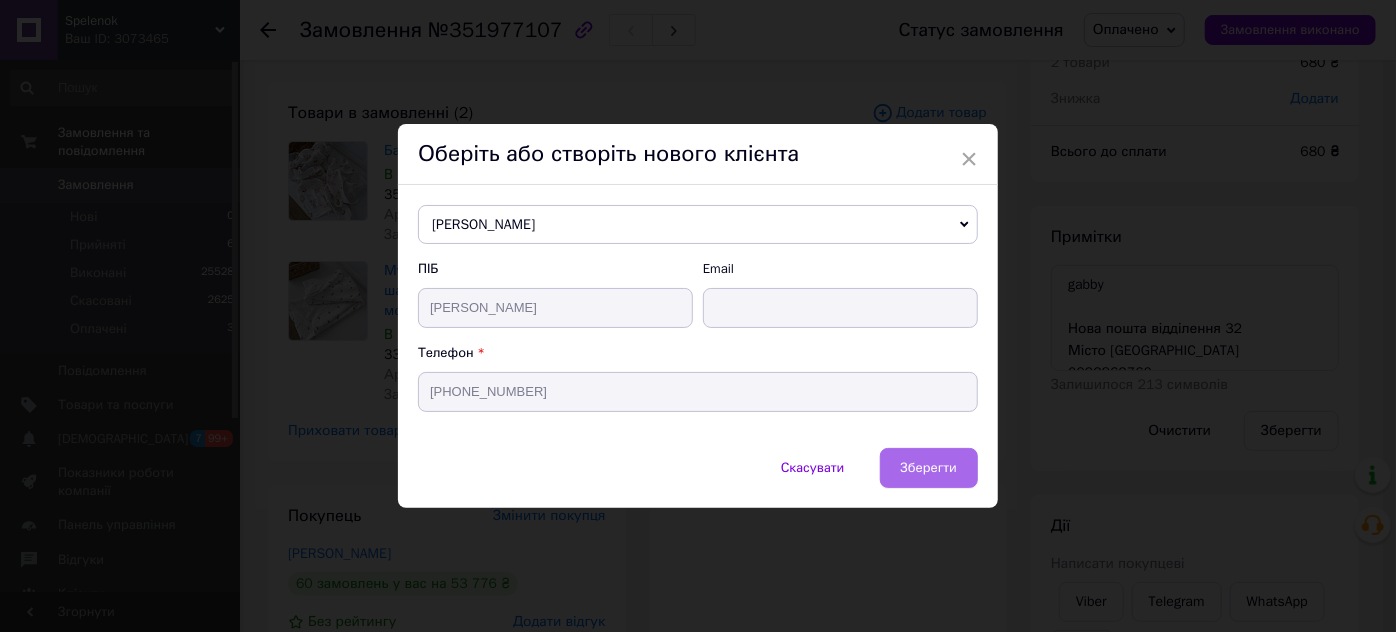click on "Зберегти" at bounding box center (929, 467) 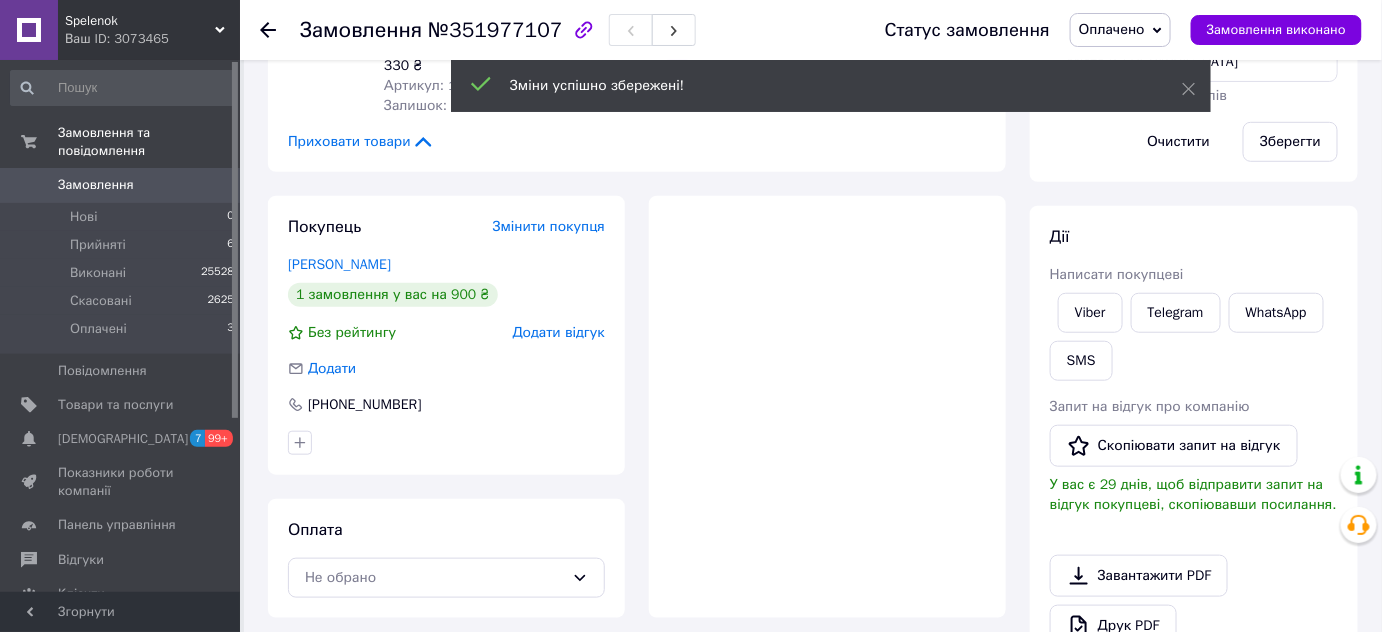 scroll, scrollTop: 454, scrollLeft: 0, axis: vertical 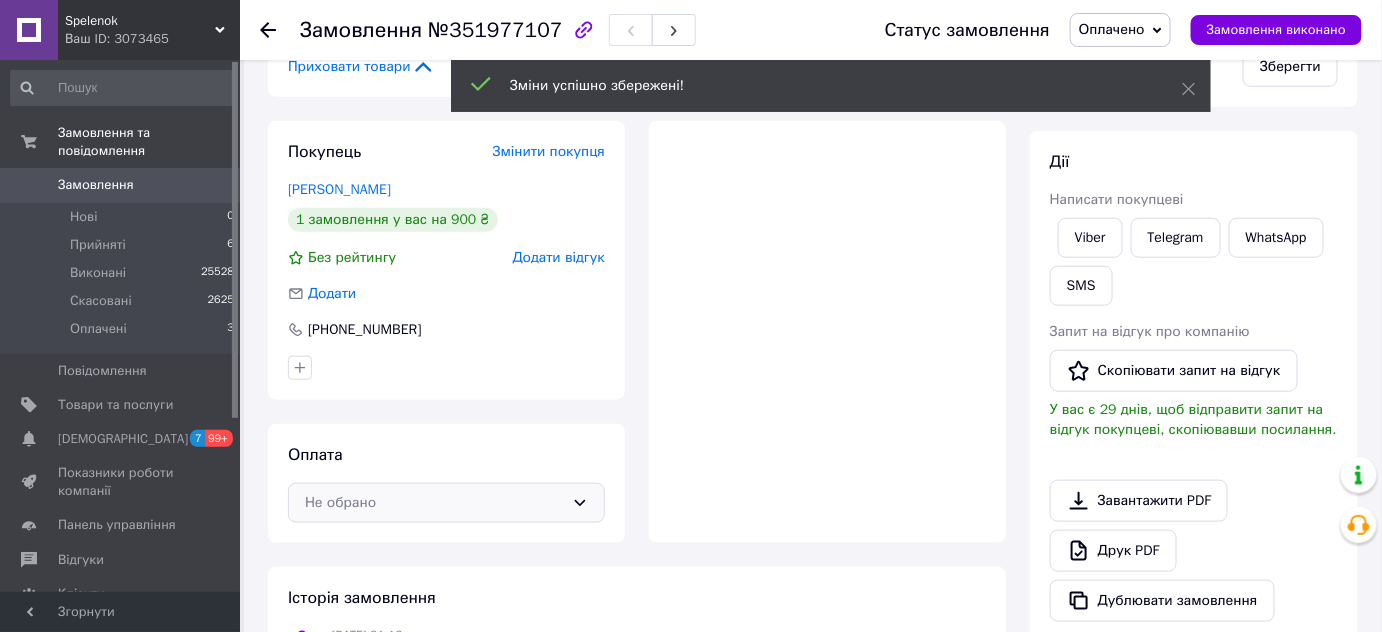click on "Не обрано" at bounding box center (434, 503) 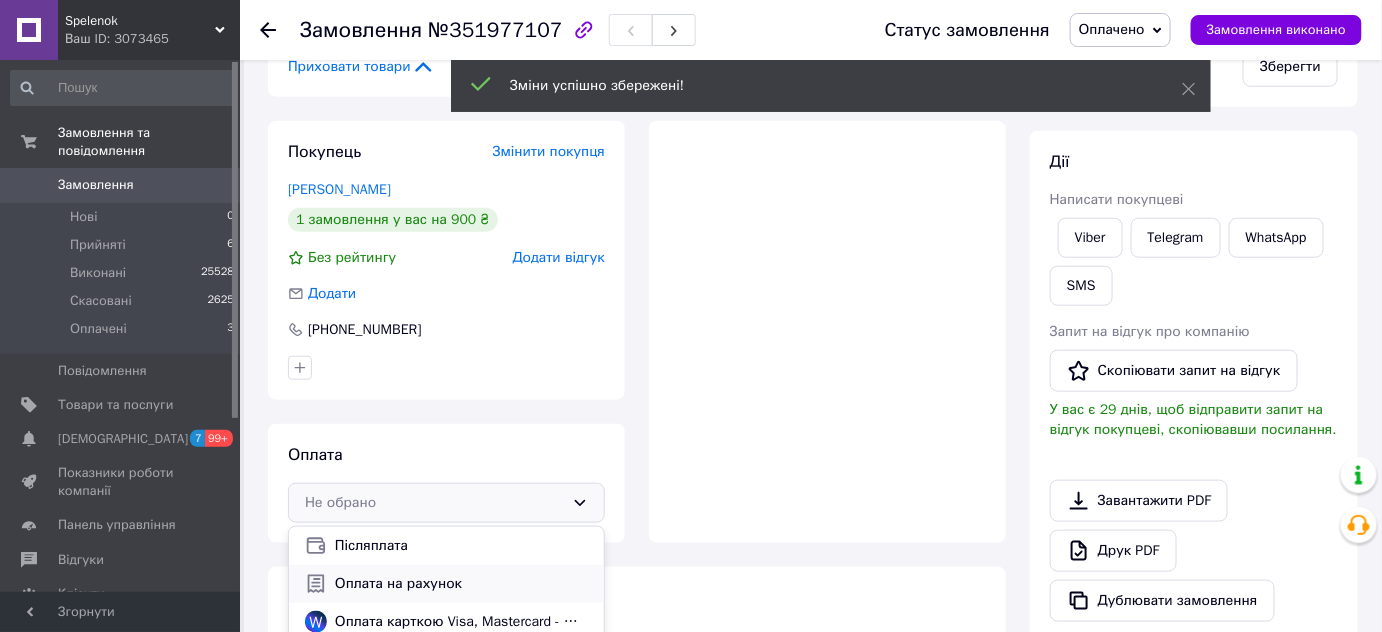 click on "Оплата на рахунок" at bounding box center (461, 584) 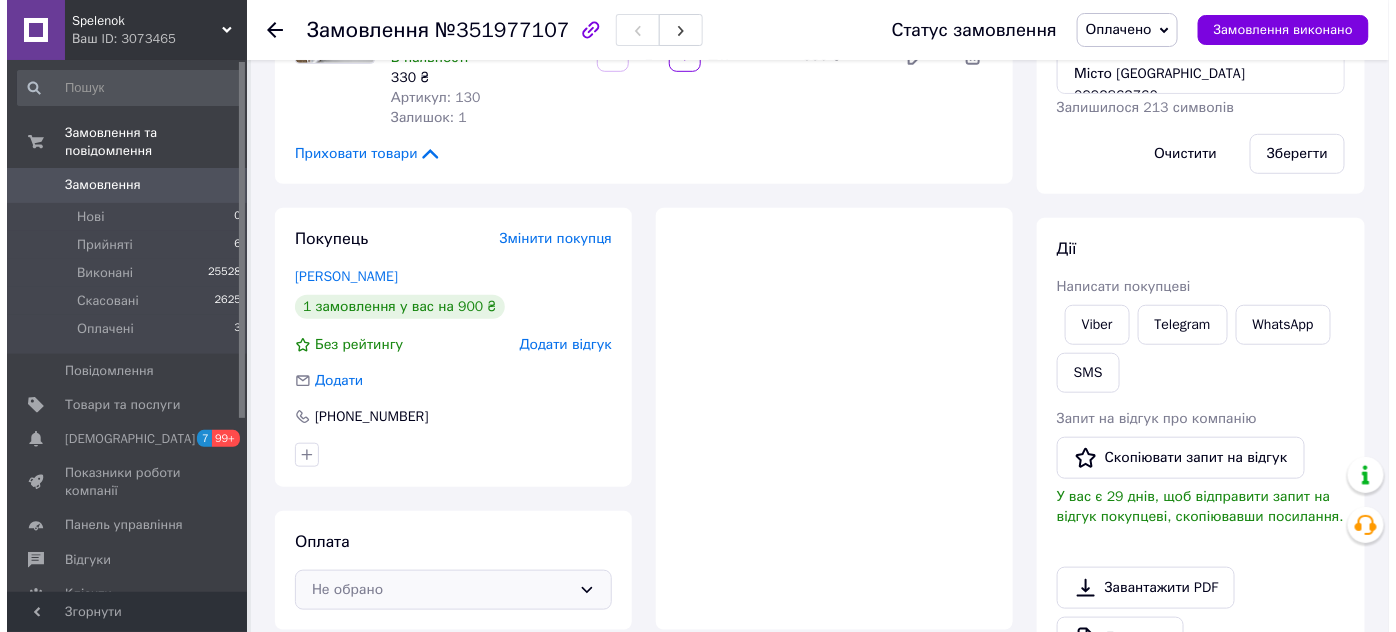 scroll, scrollTop: 272, scrollLeft: 0, axis: vertical 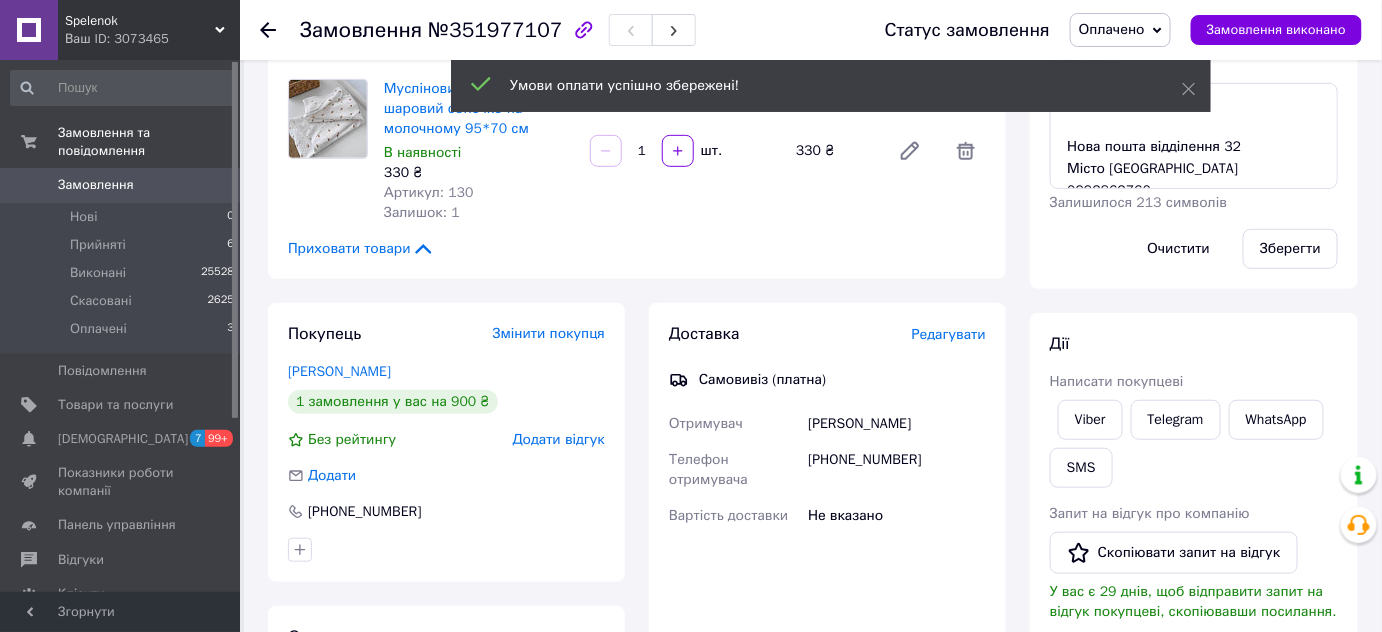click on "Редагувати" at bounding box center (949, 334) 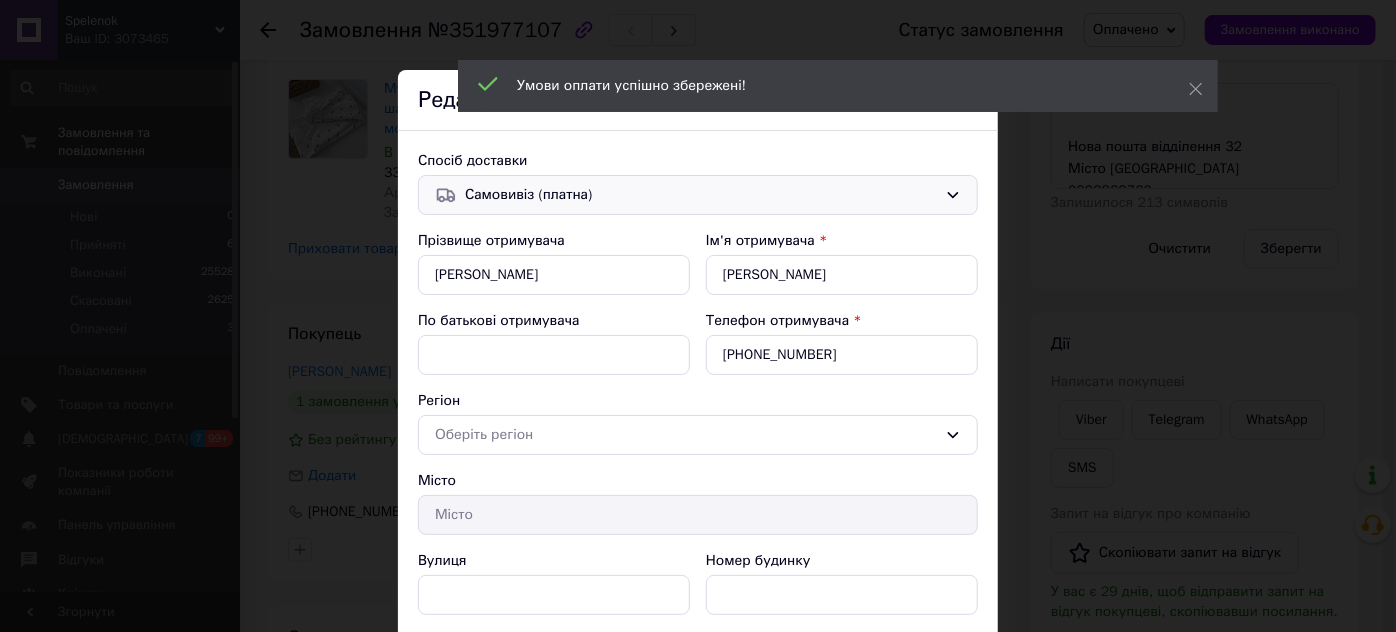 click on "Самовивіз (платна)" at bounding box center [701, 195] 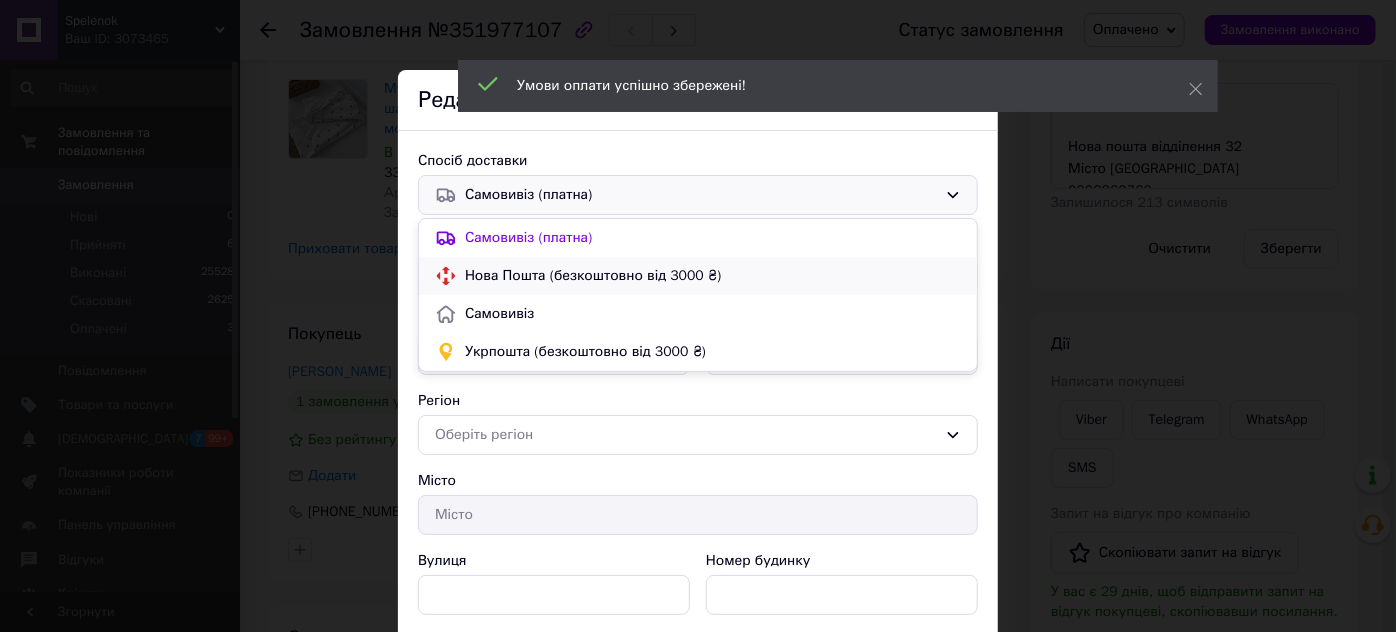 click on "Нова Пошта (безкоштовно від 3000 ₴)" at bounding box center (713, 276) 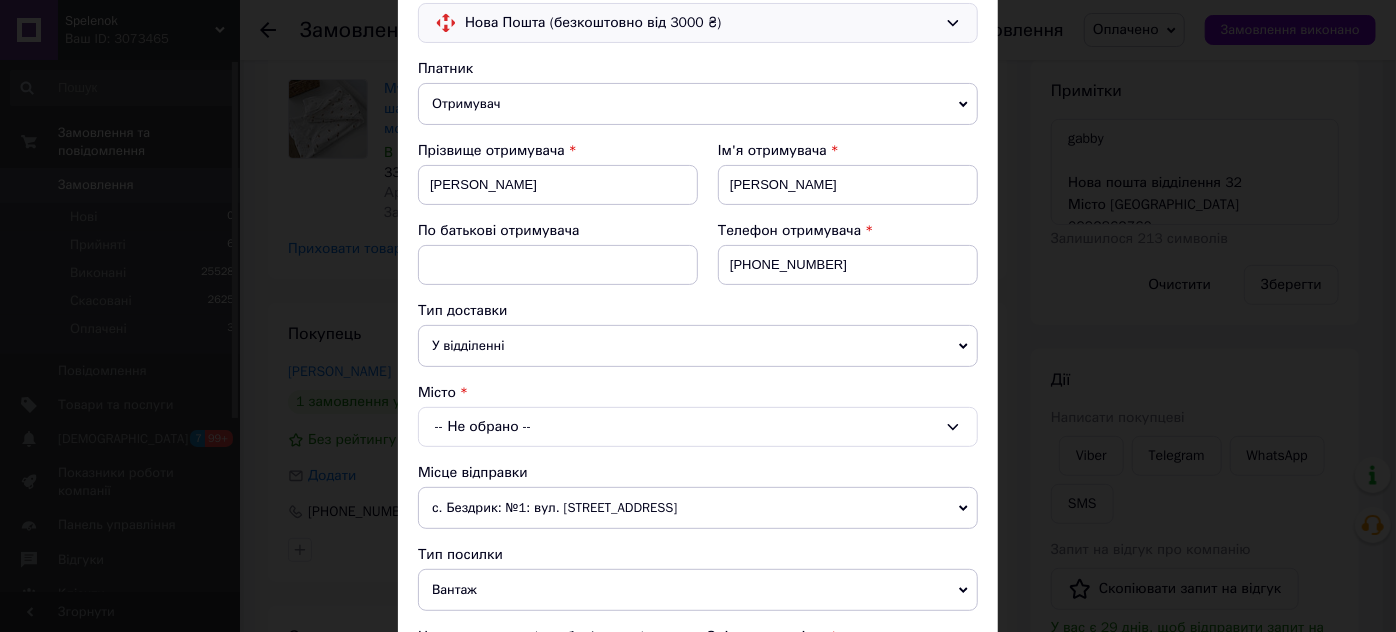 scroll, scrollTop: 272, scrollLeft: 0, axis: vertical 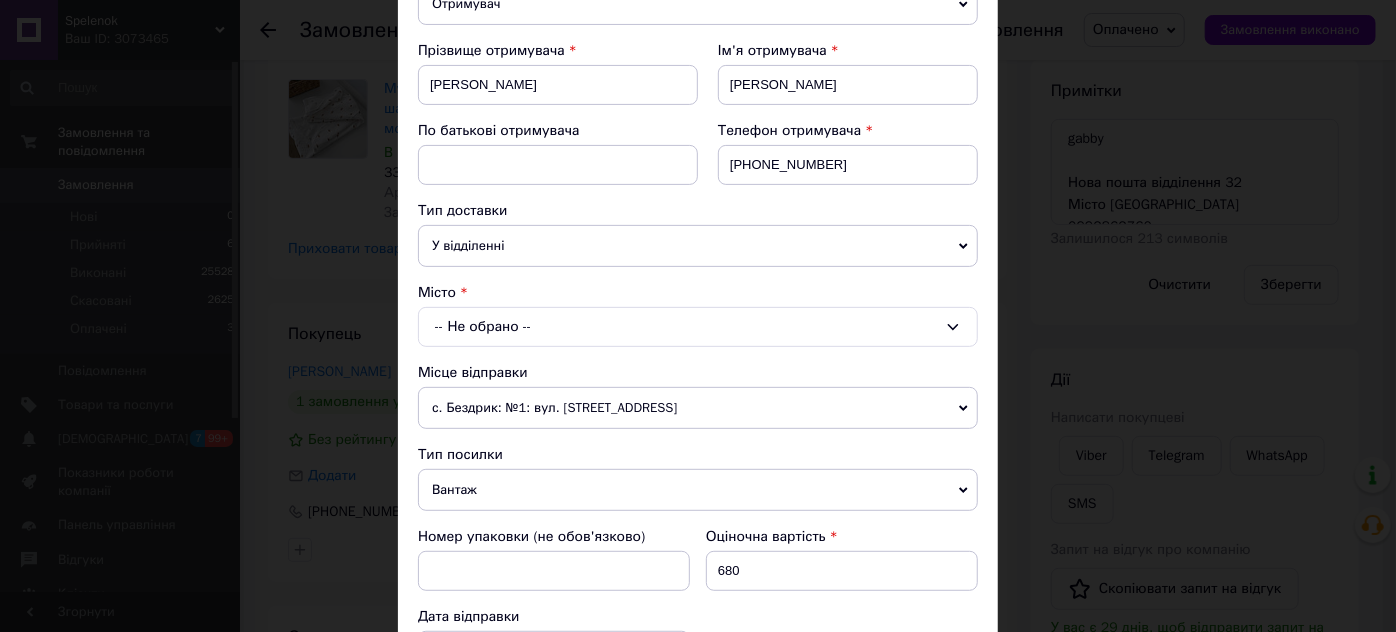 click on "-- Не обрано --" at bounding box center (698, 327) 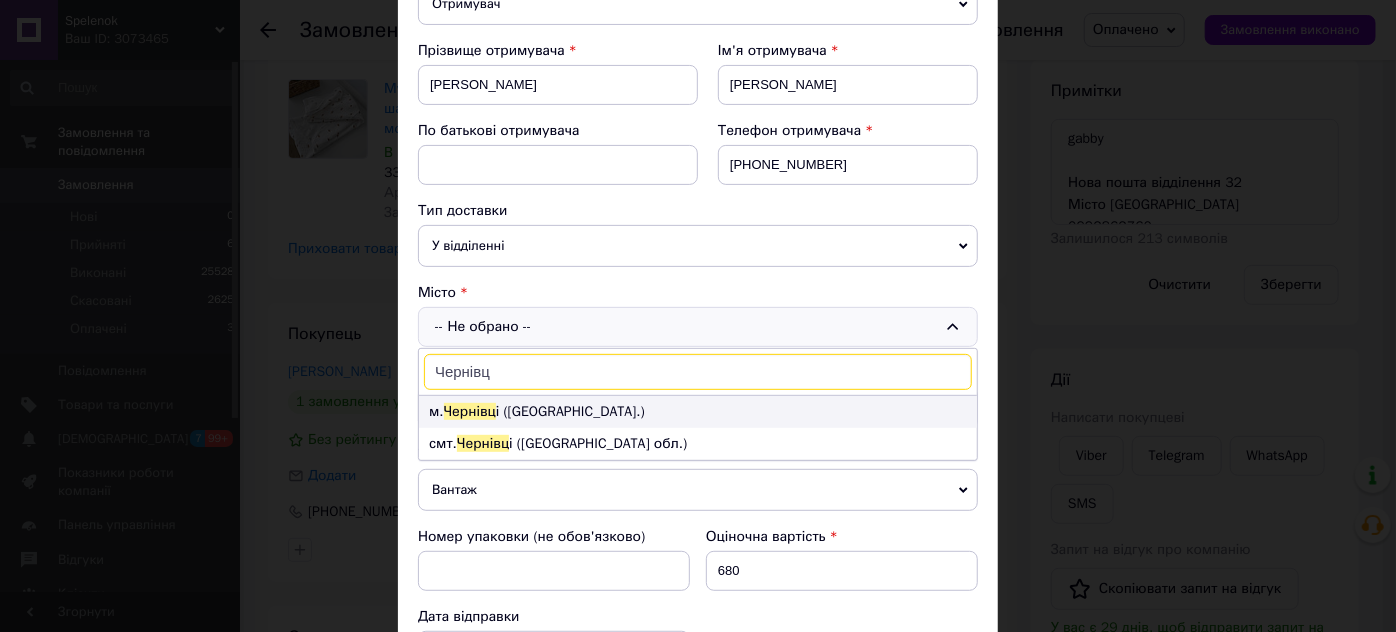 type on "Чернівц" 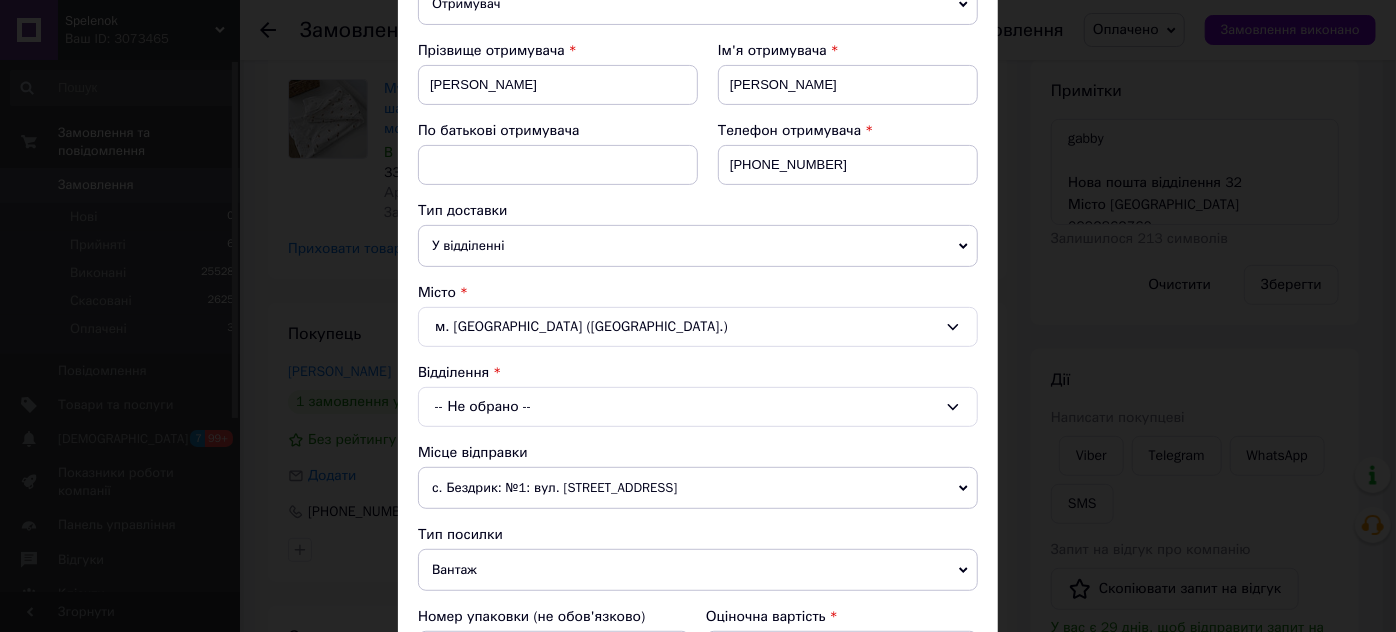 click on "-- Не обрано --" at bounding box center [698, 407] 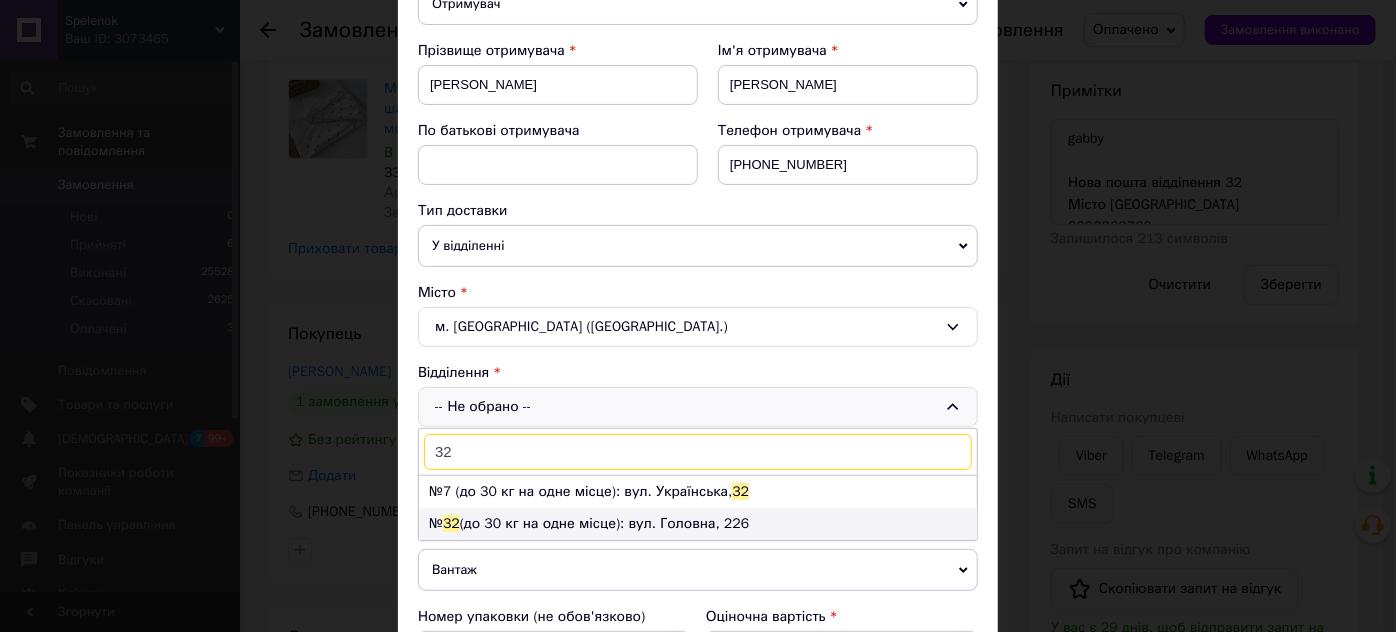 type on "32" 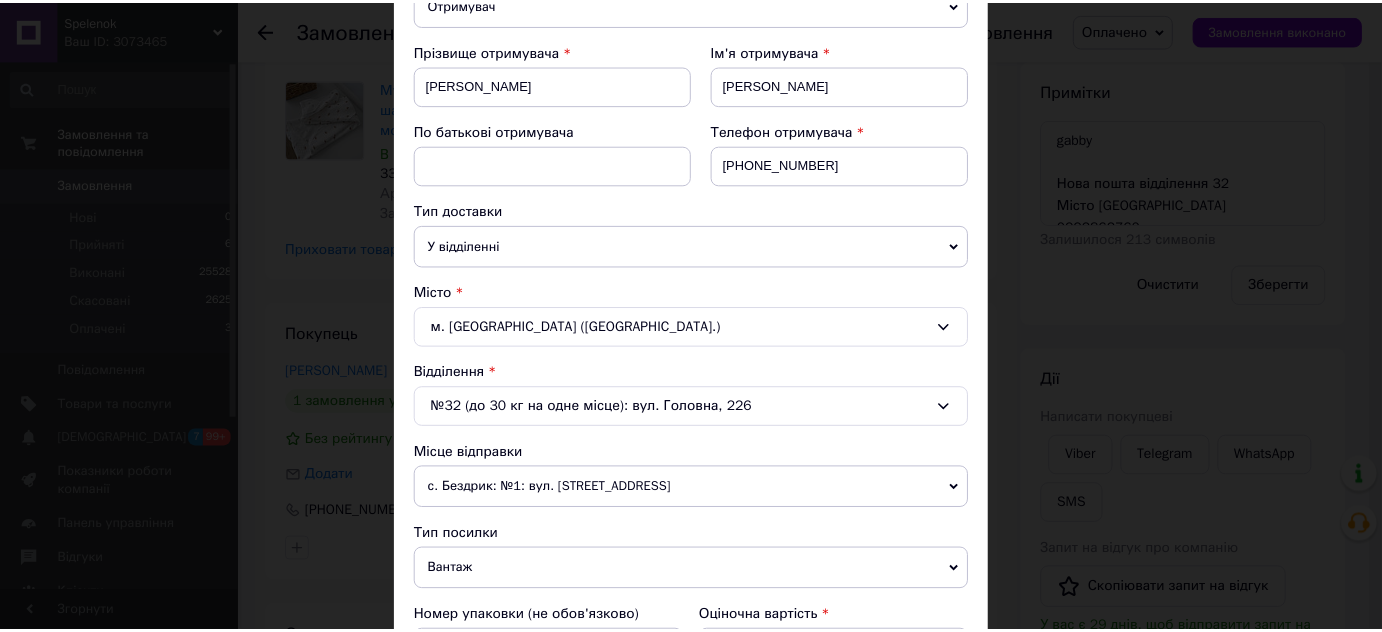 scroll, scrollTop: 725, scrollLeft: 0, axis: vertical 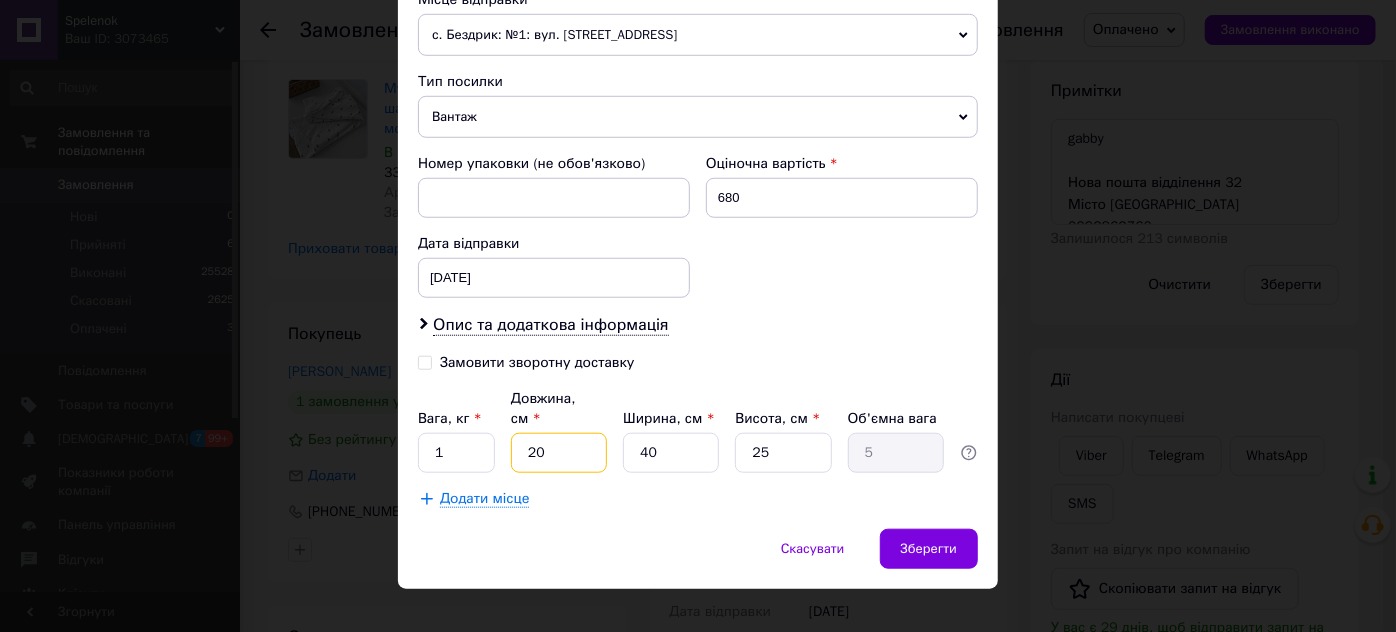 click on "20" at bounding box center (559, 453) 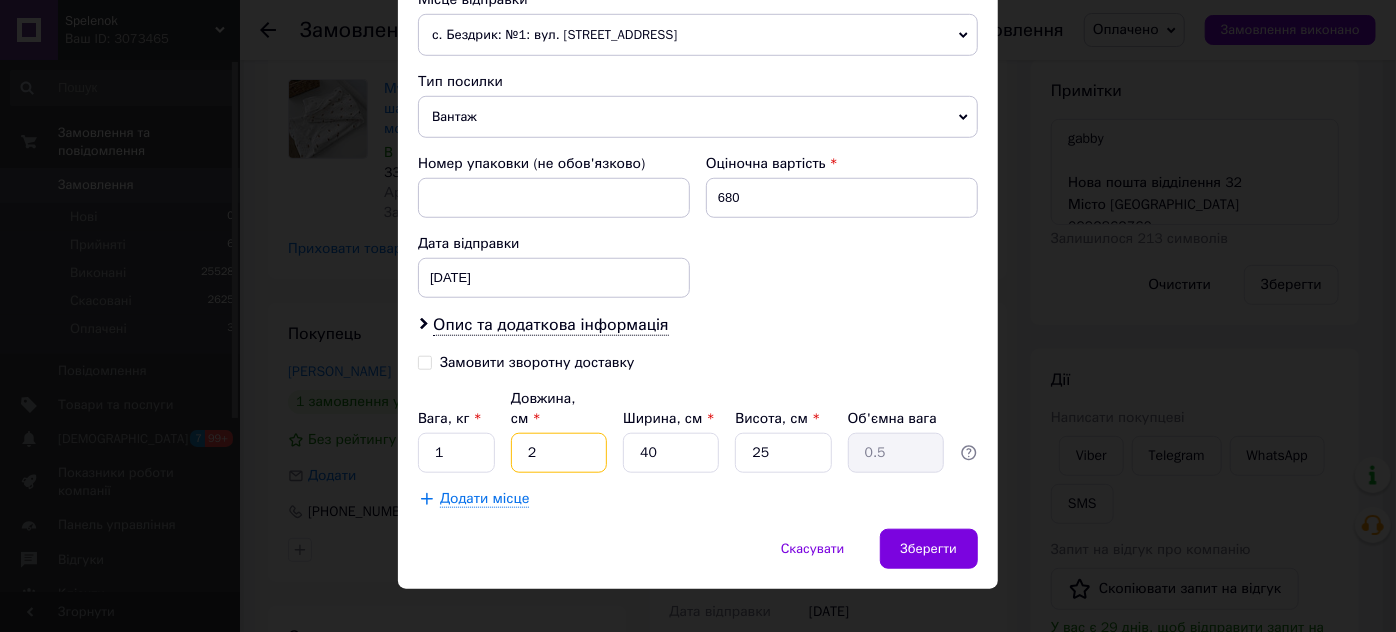 type 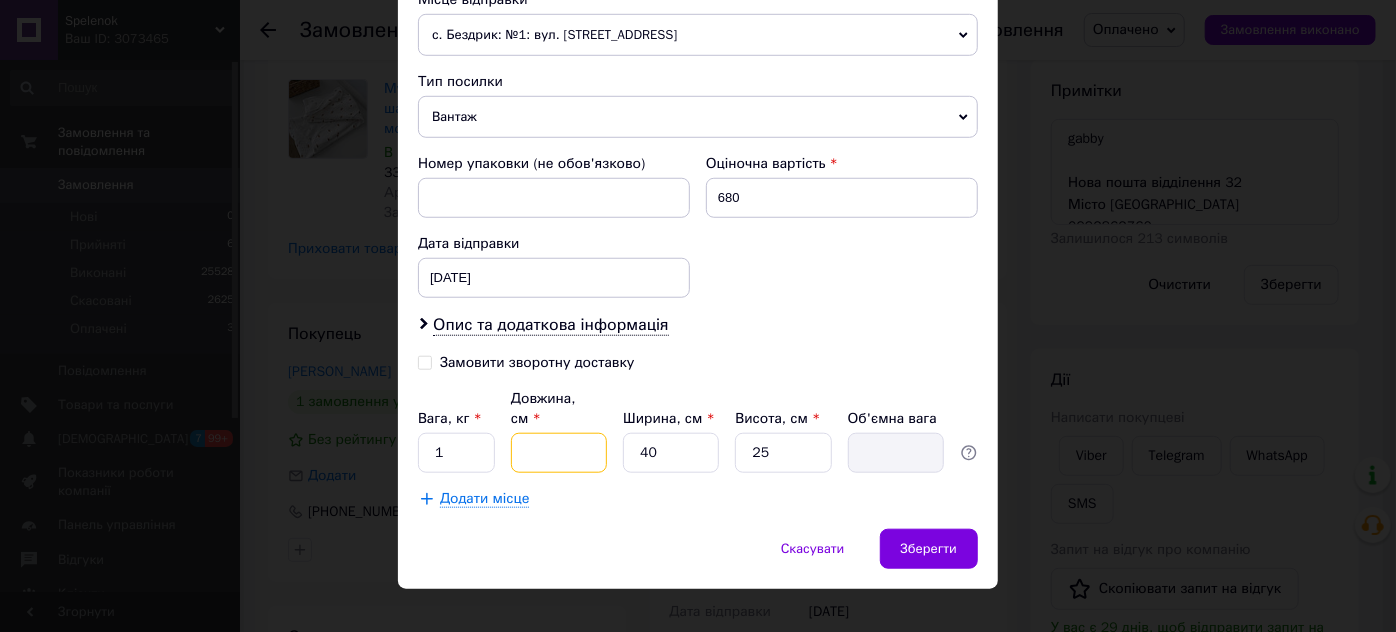 type on "2" 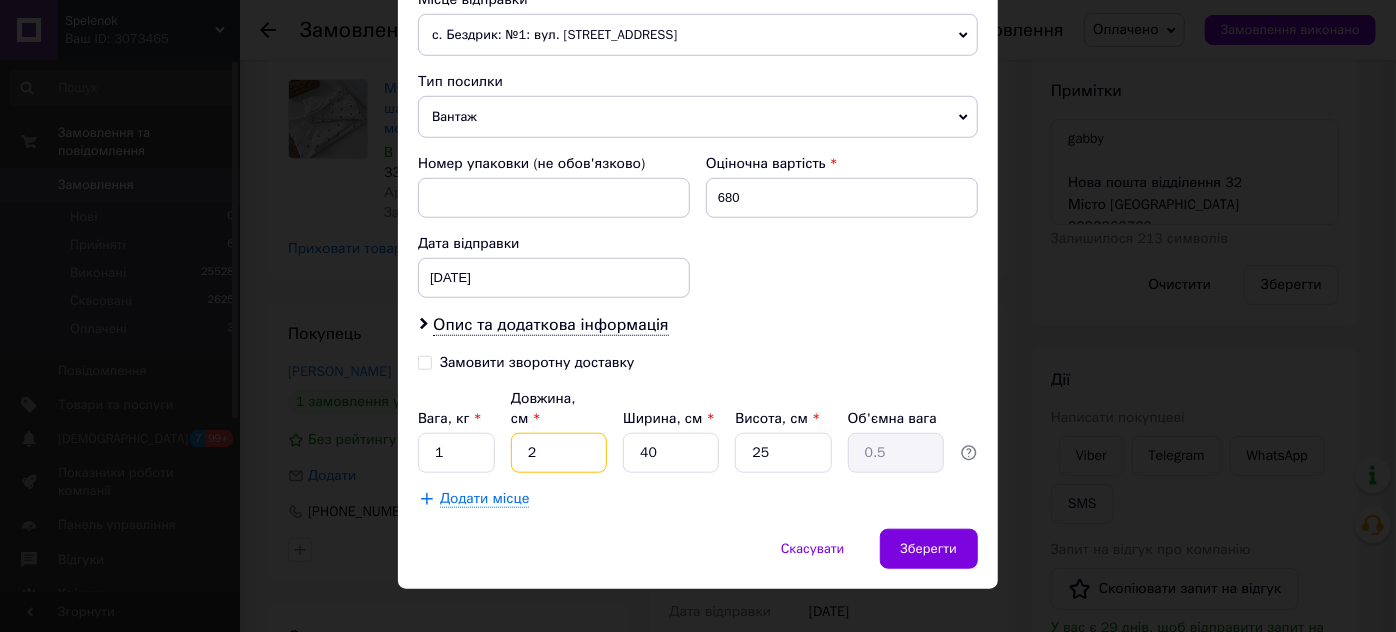 type on "23" 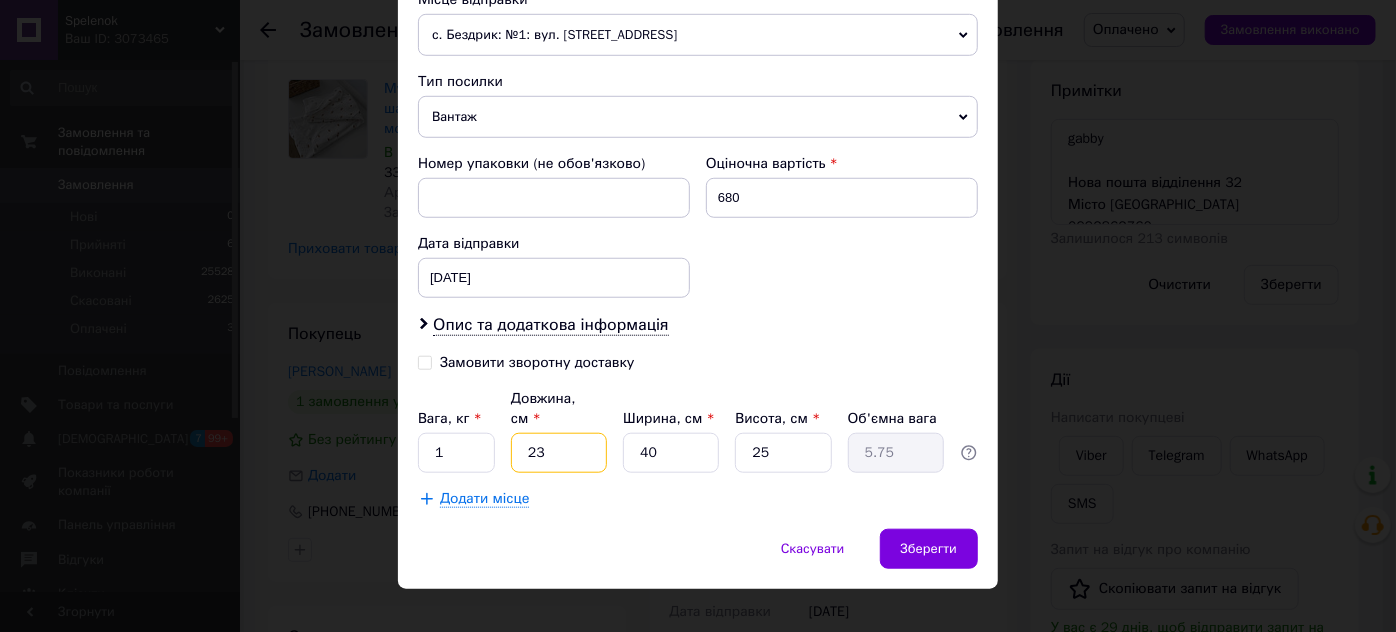 type on "23" 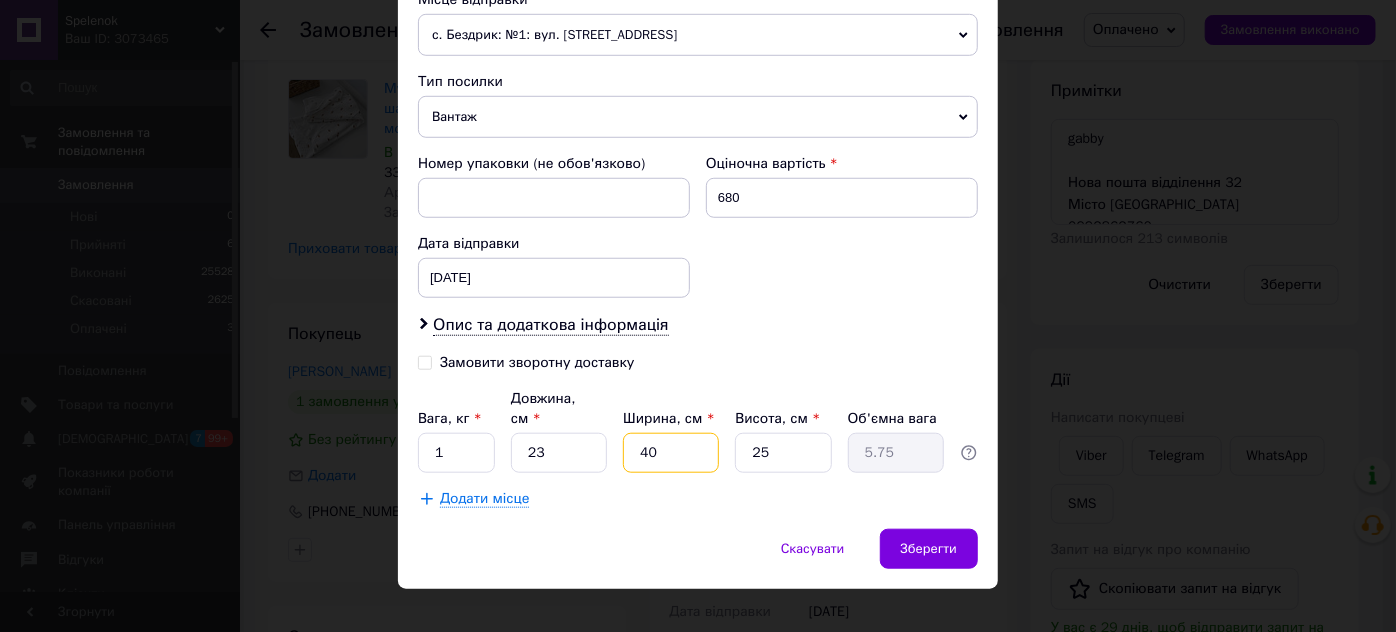 click on "40" at bounding box center (671, 453) 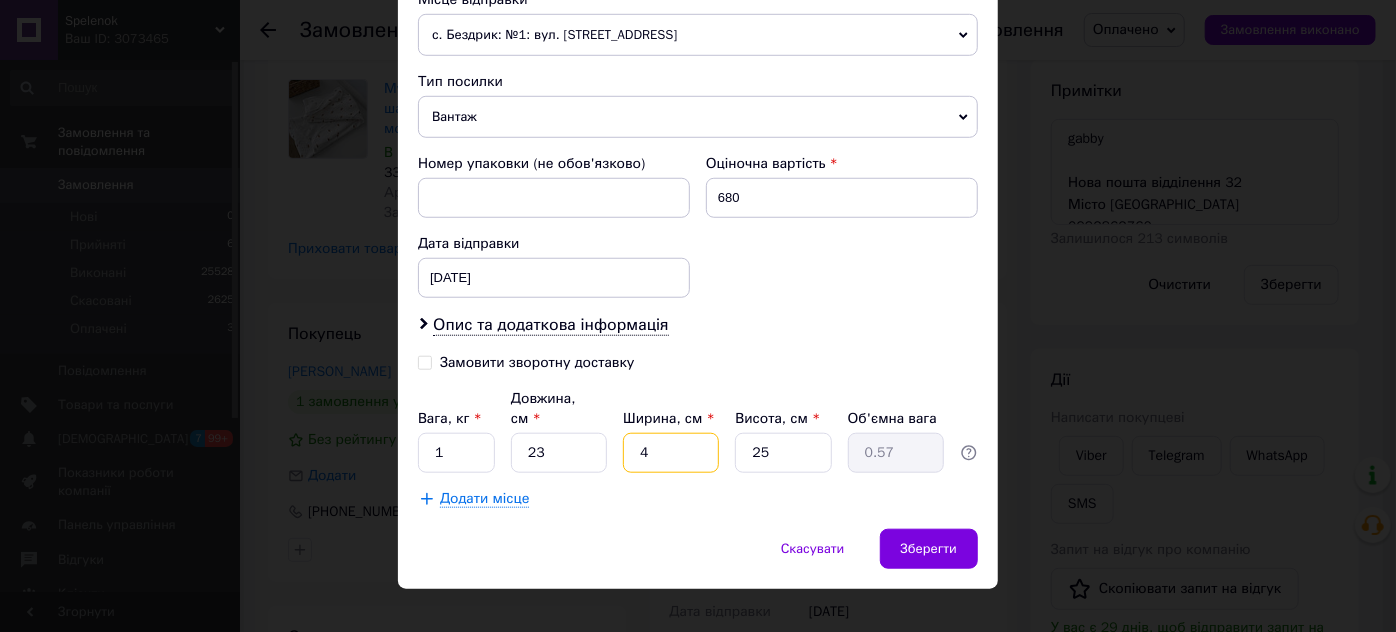 type 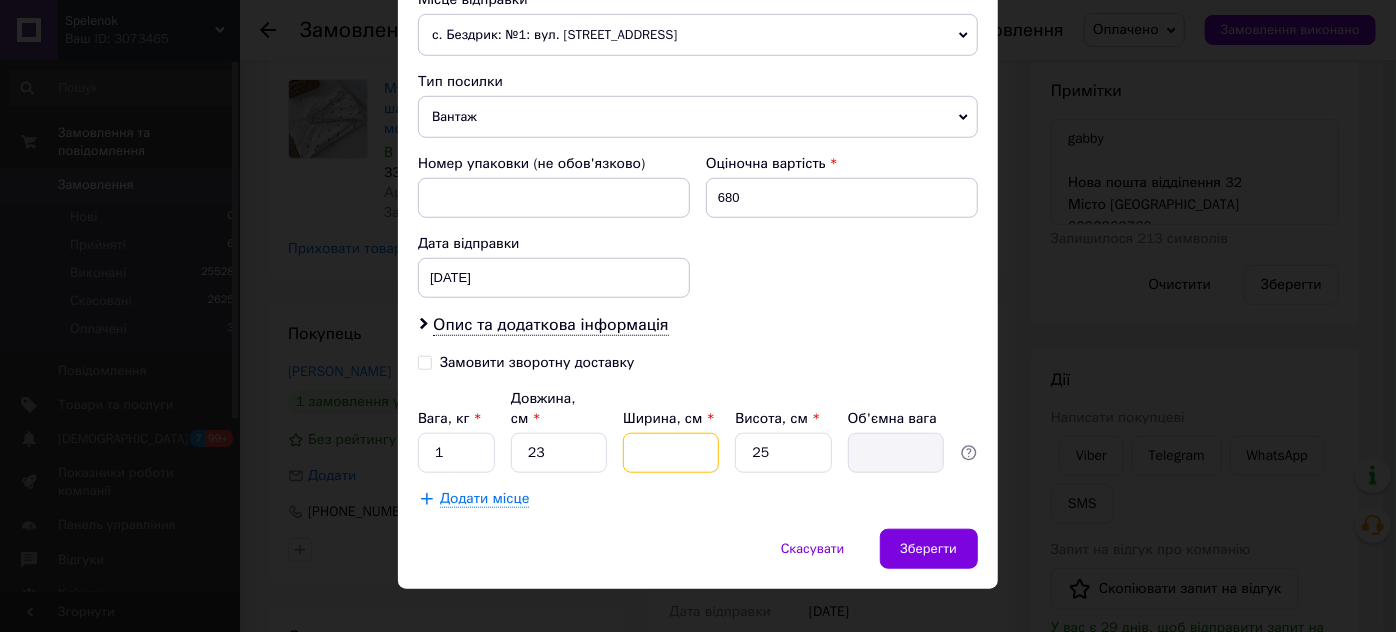 type on "1" 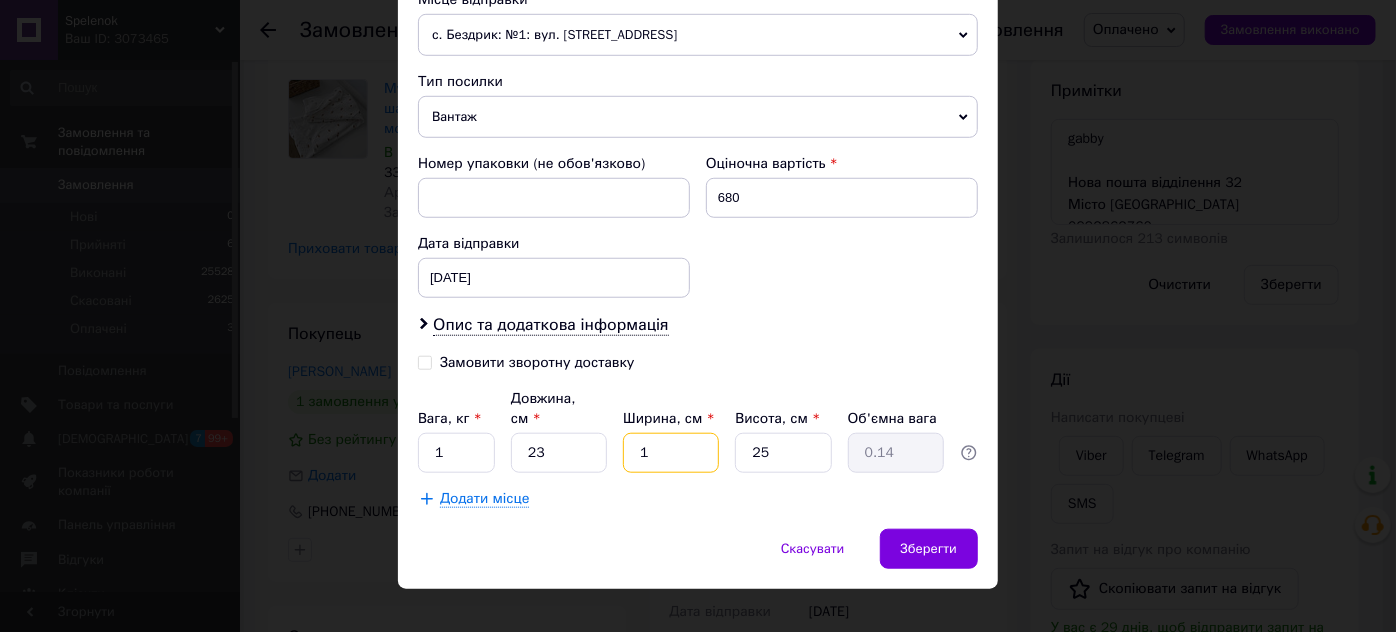 type on "16" 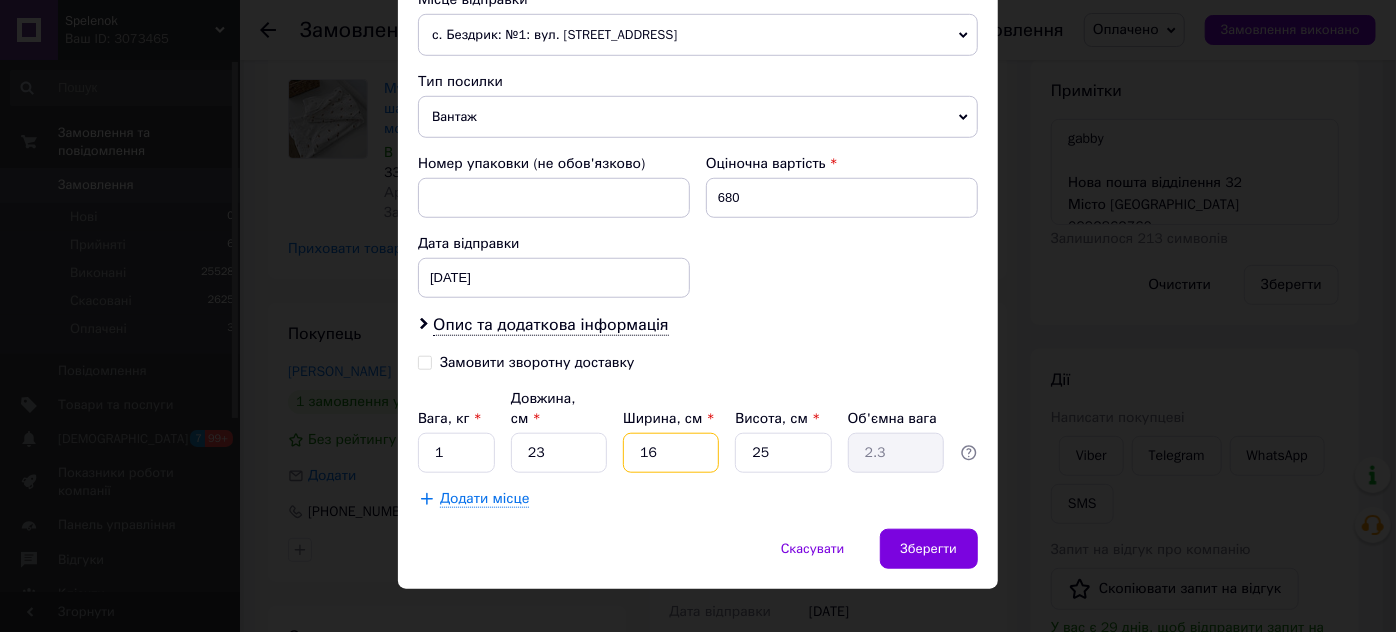 type on "16" 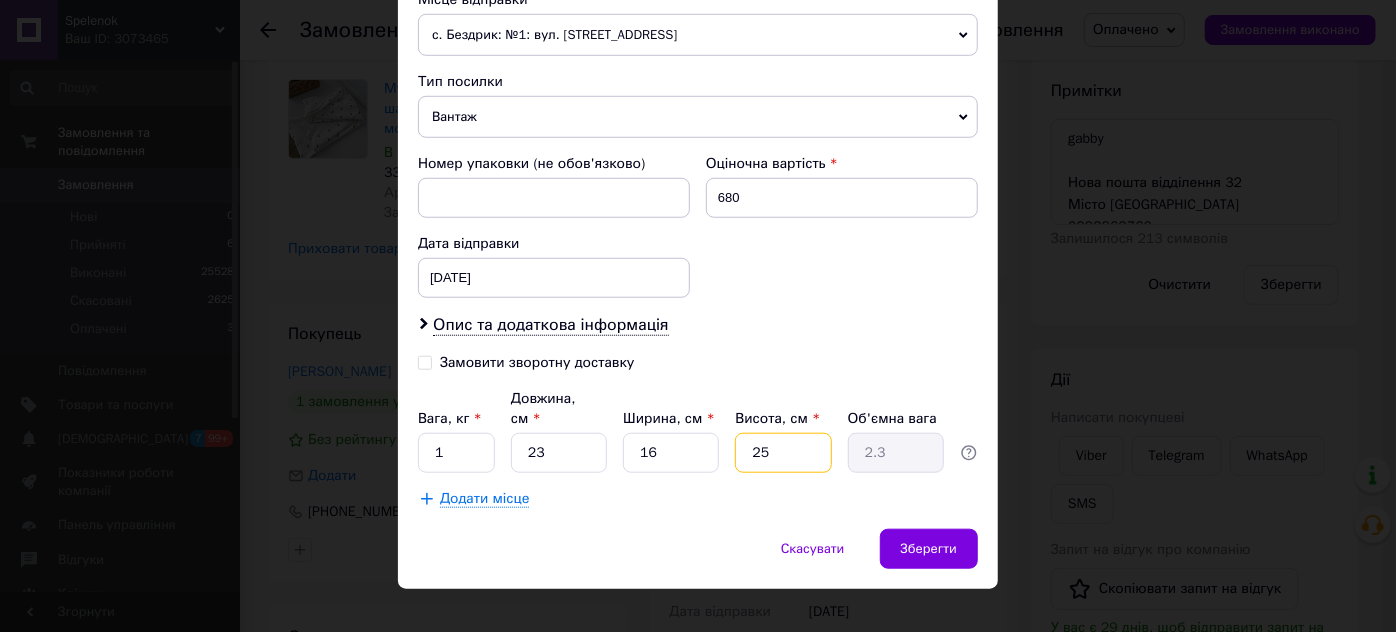 click on "25" at bounding box center (783, 453) 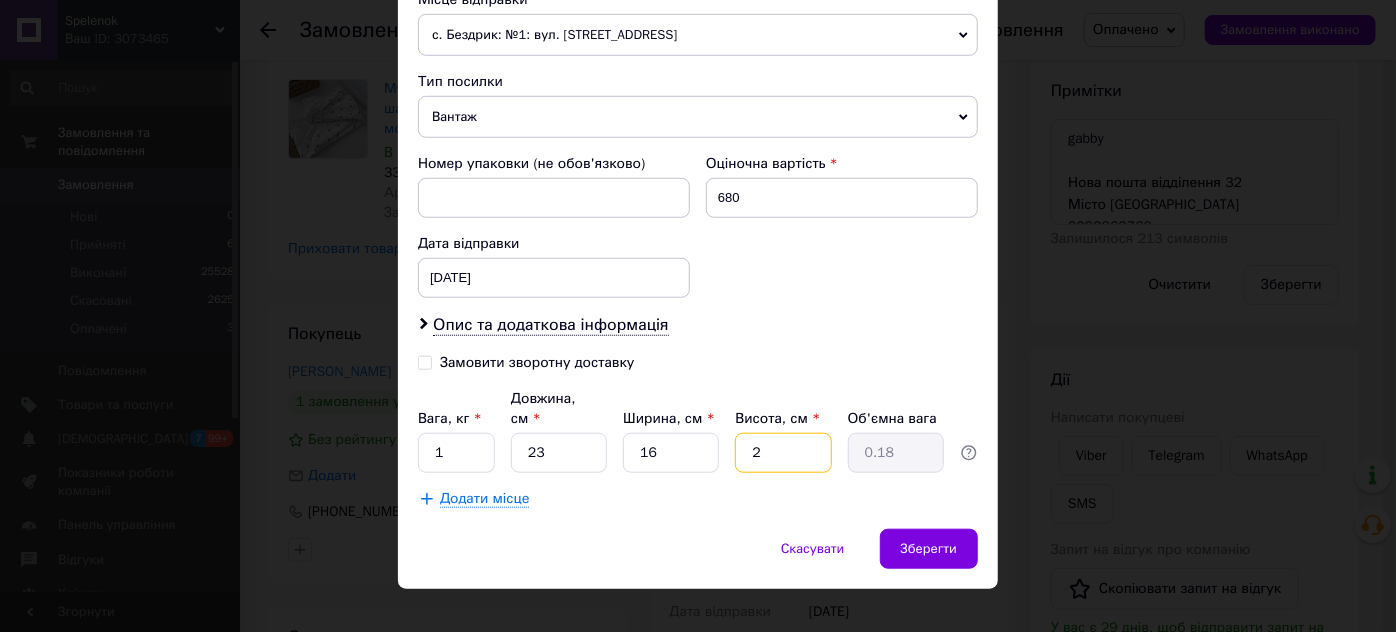 type 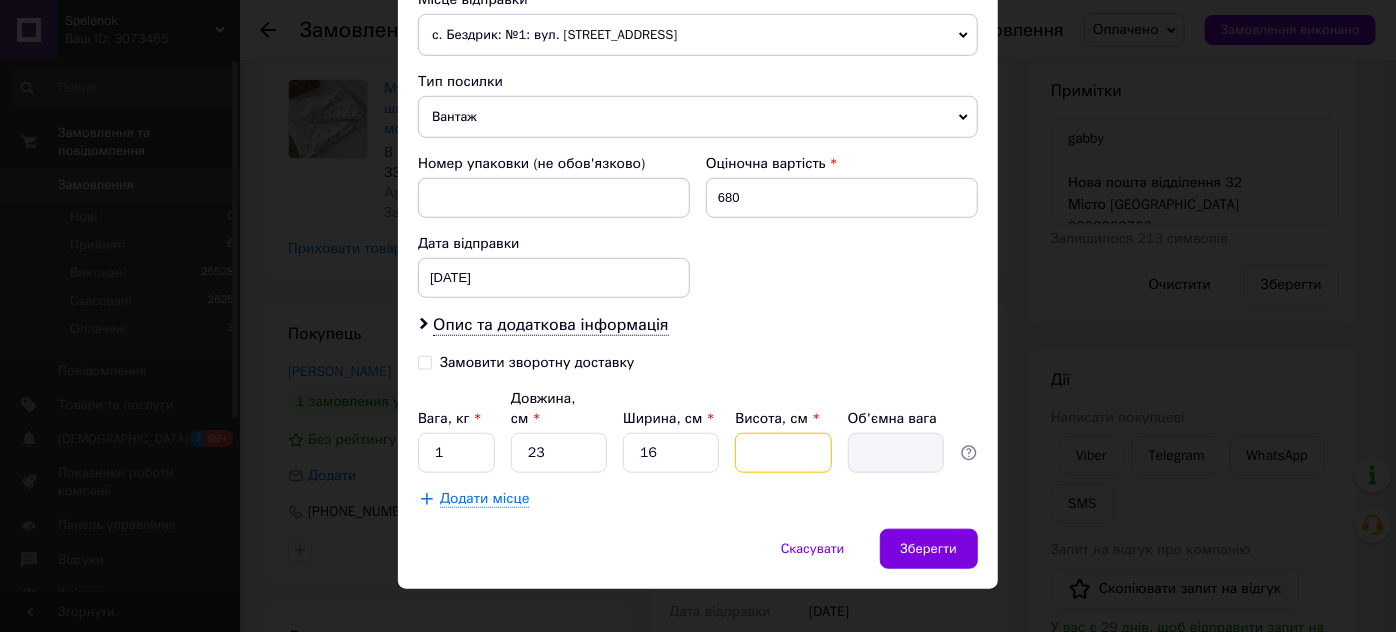 type on "1" 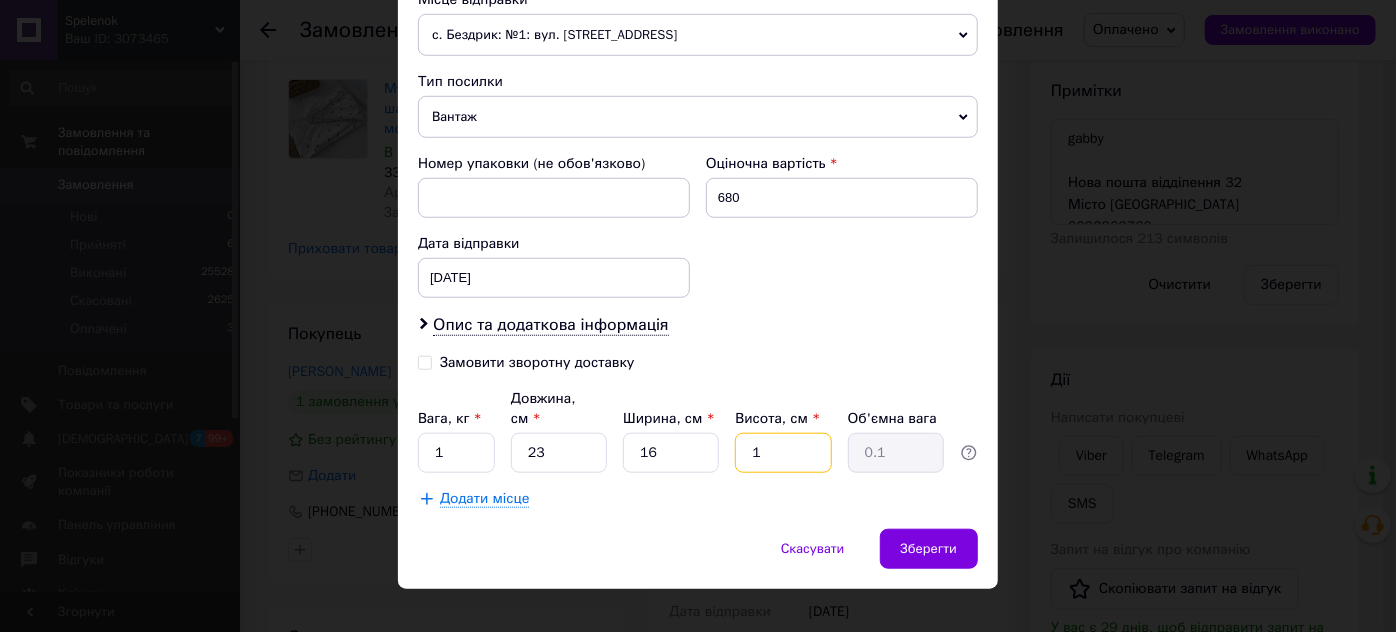 type on "10" 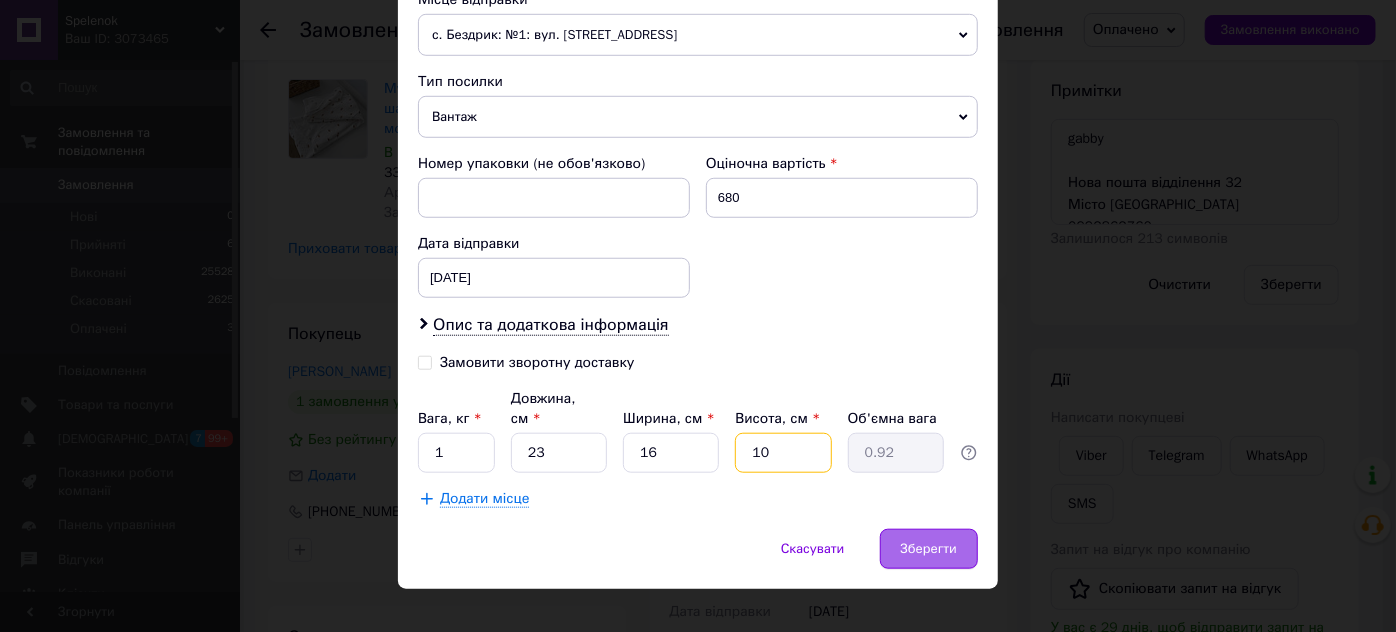 type on "10" 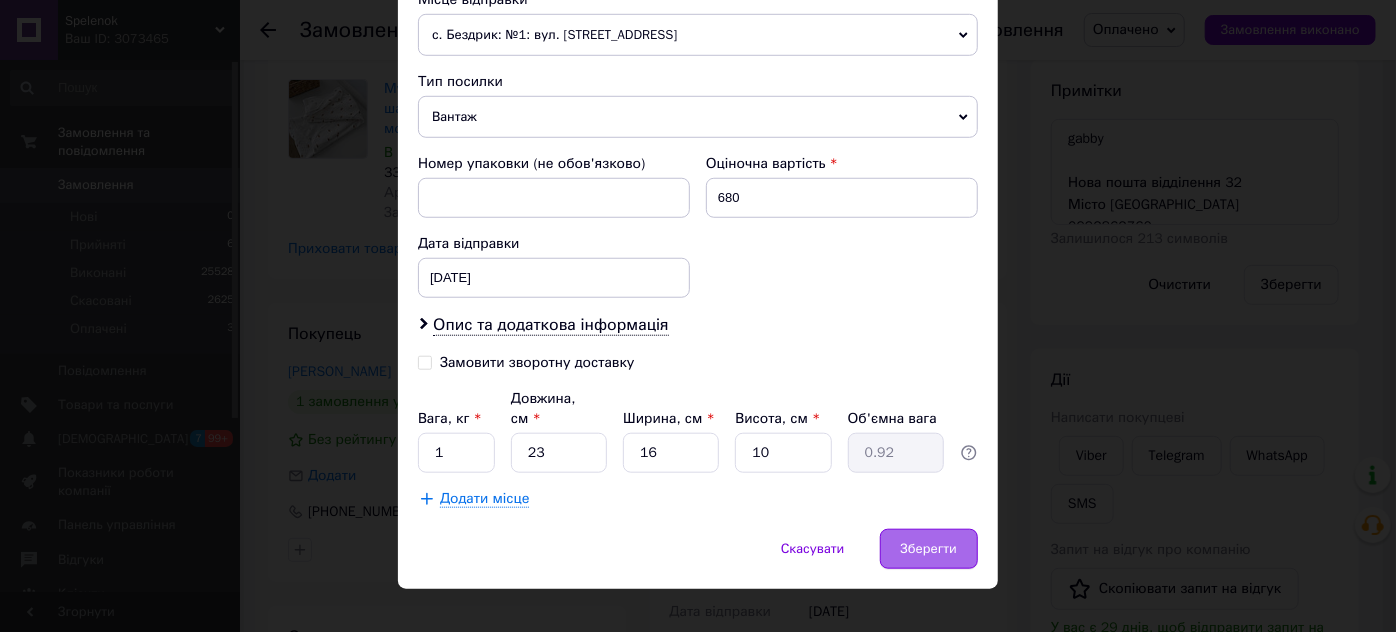click on "Зберегти" at bounding box center [929, 549] 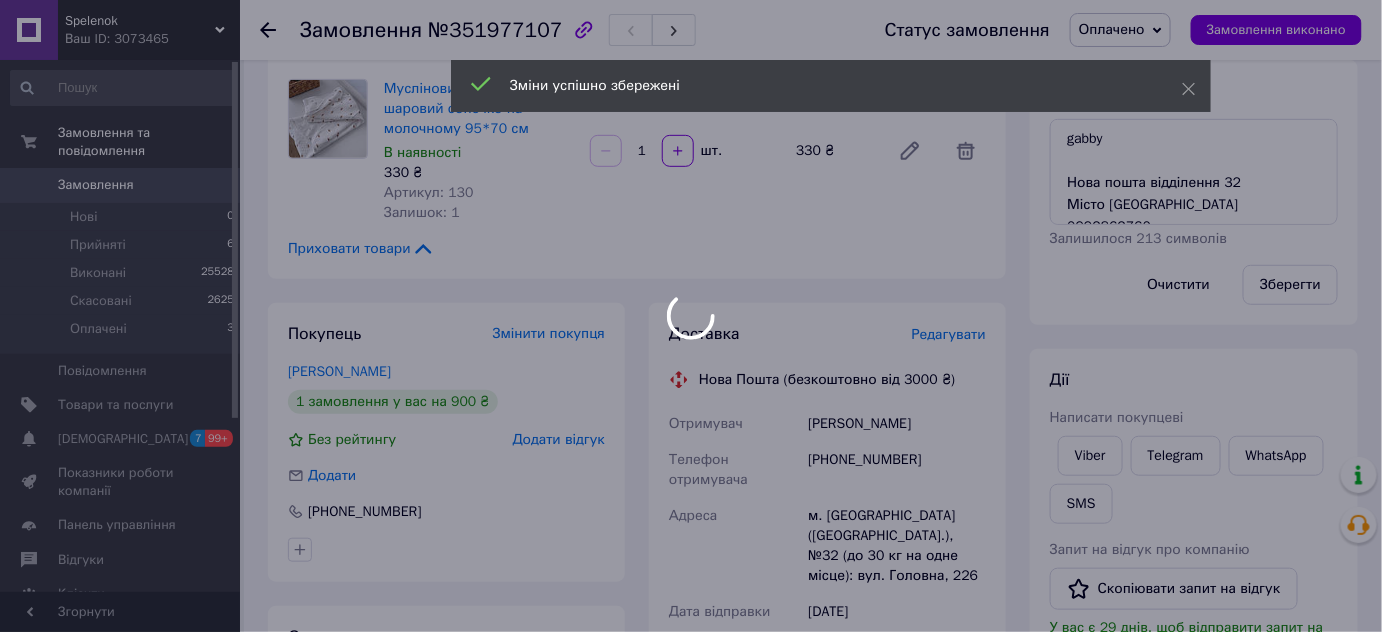 scroll, scrollTop: 72, scrollLeft: 0, axis: vertical 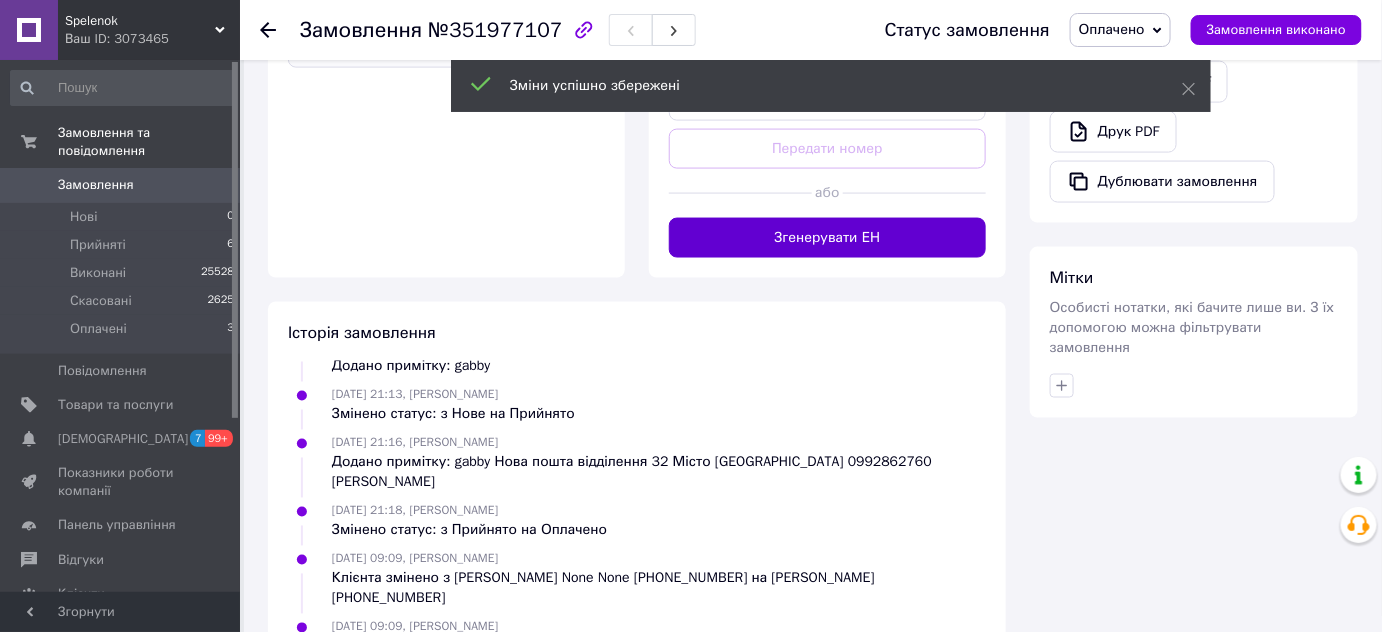 click on "Згенерувати ЕН" at bounding box center (827, 238) 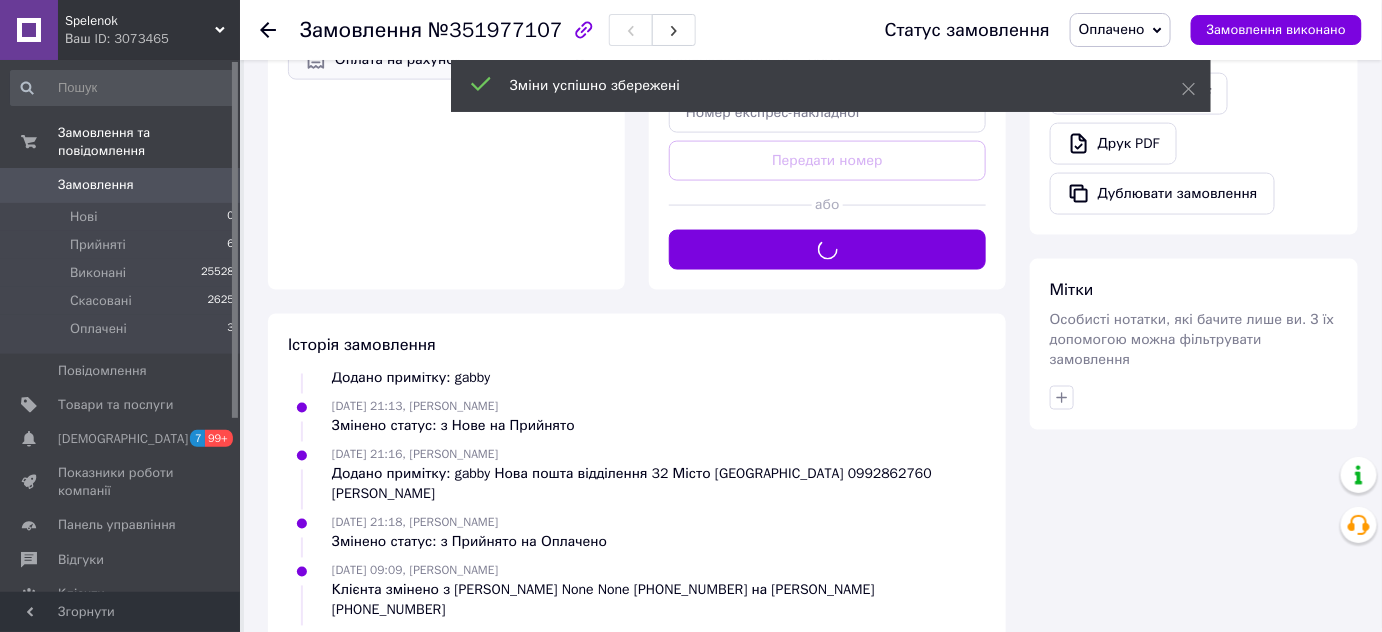 scroll, scrollTop: 727, scrollLeft: 0, axis: vertical 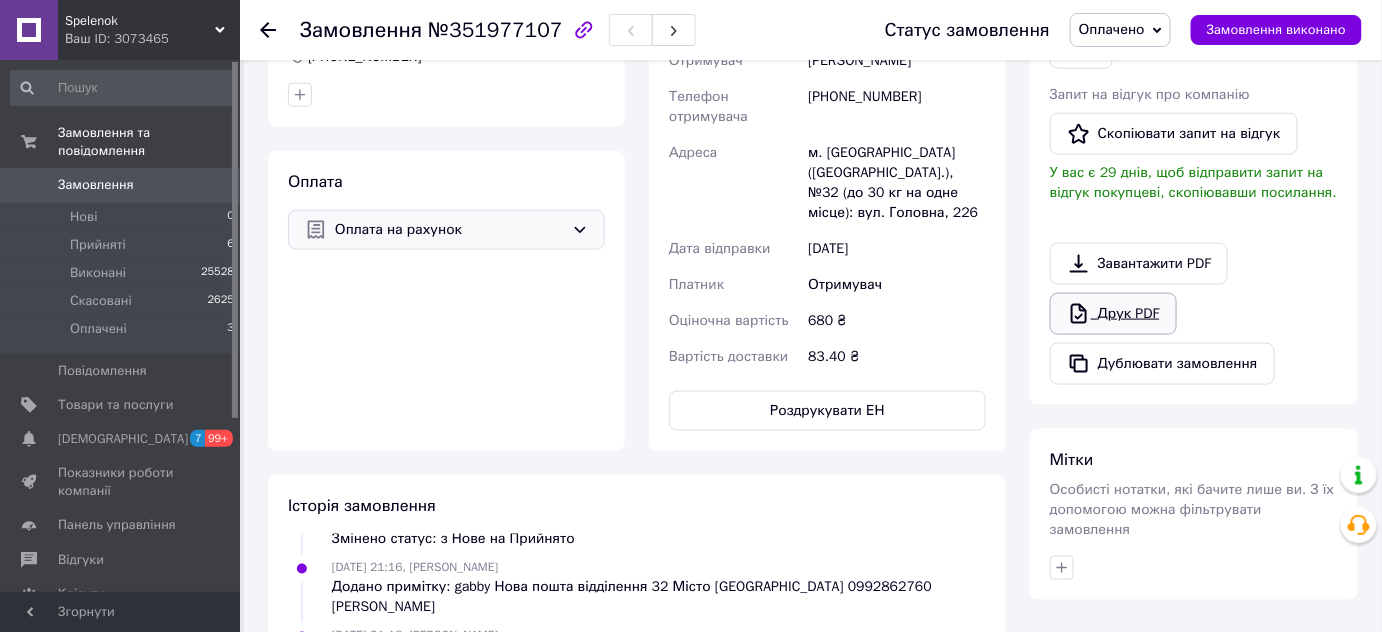 click on "Друк PDF" at bounding box center (1113, 314) 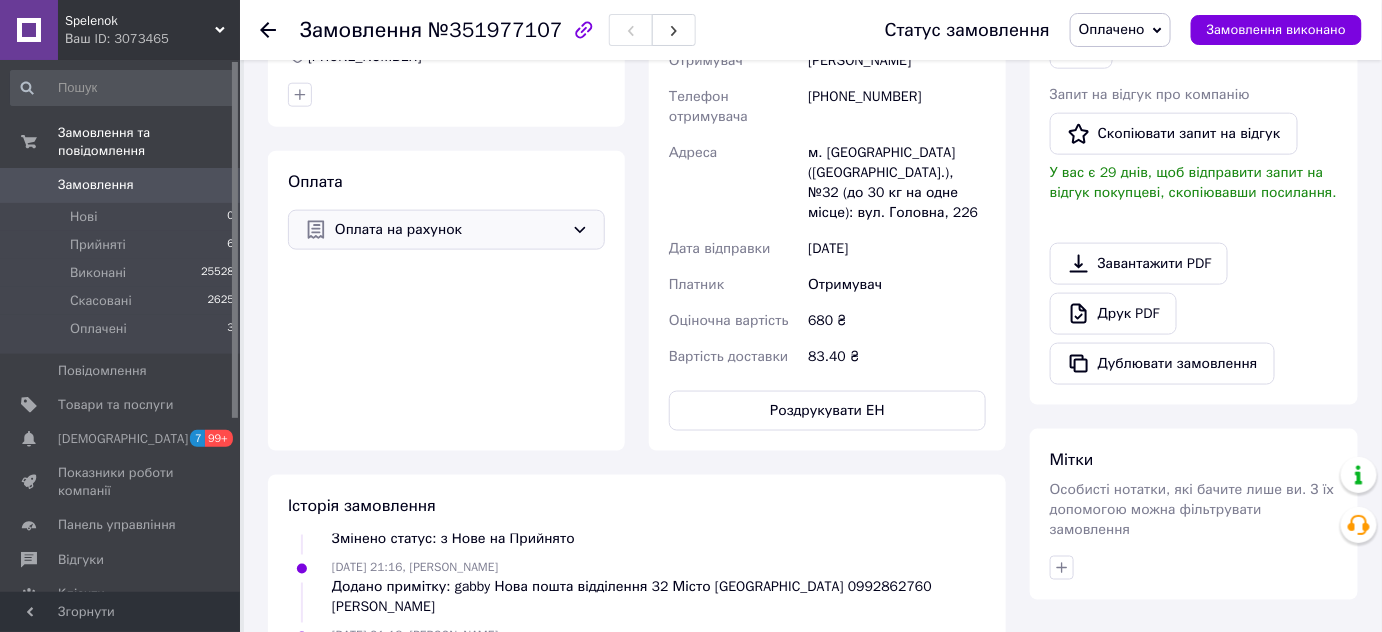 click on "Замовлення №351977107" at bounding box center [572, 30] 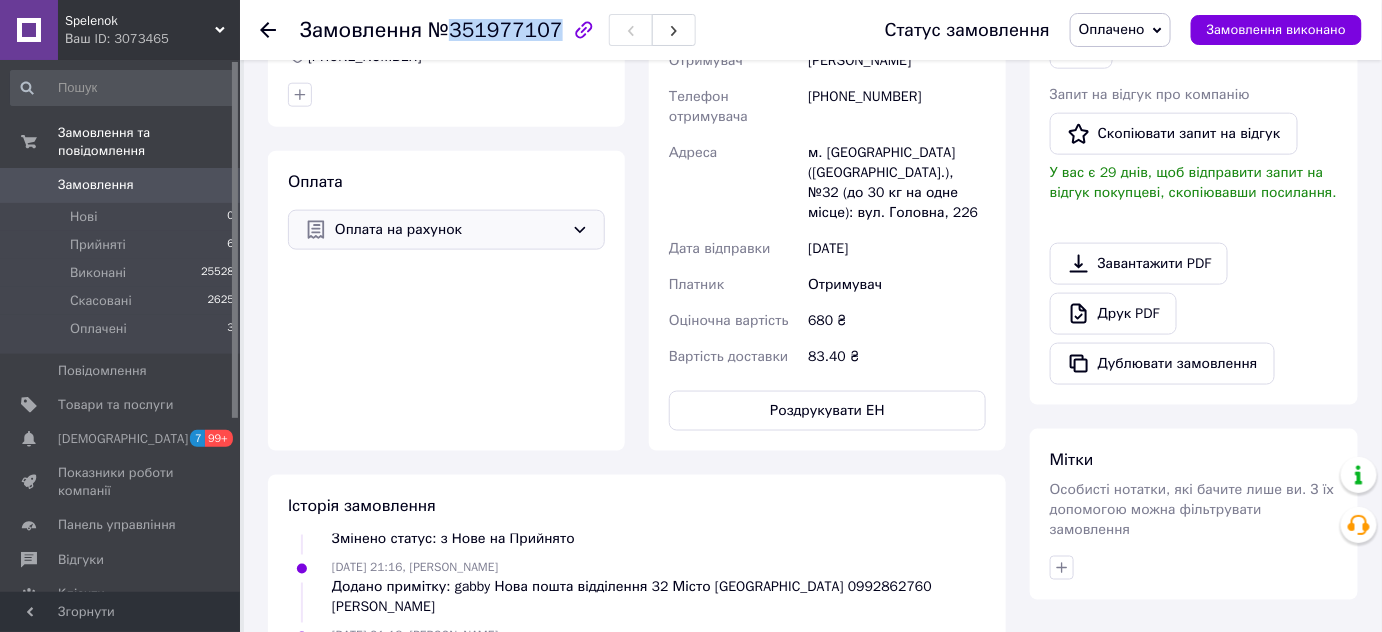 click on "№351977107" at bounding box center (495, 30) 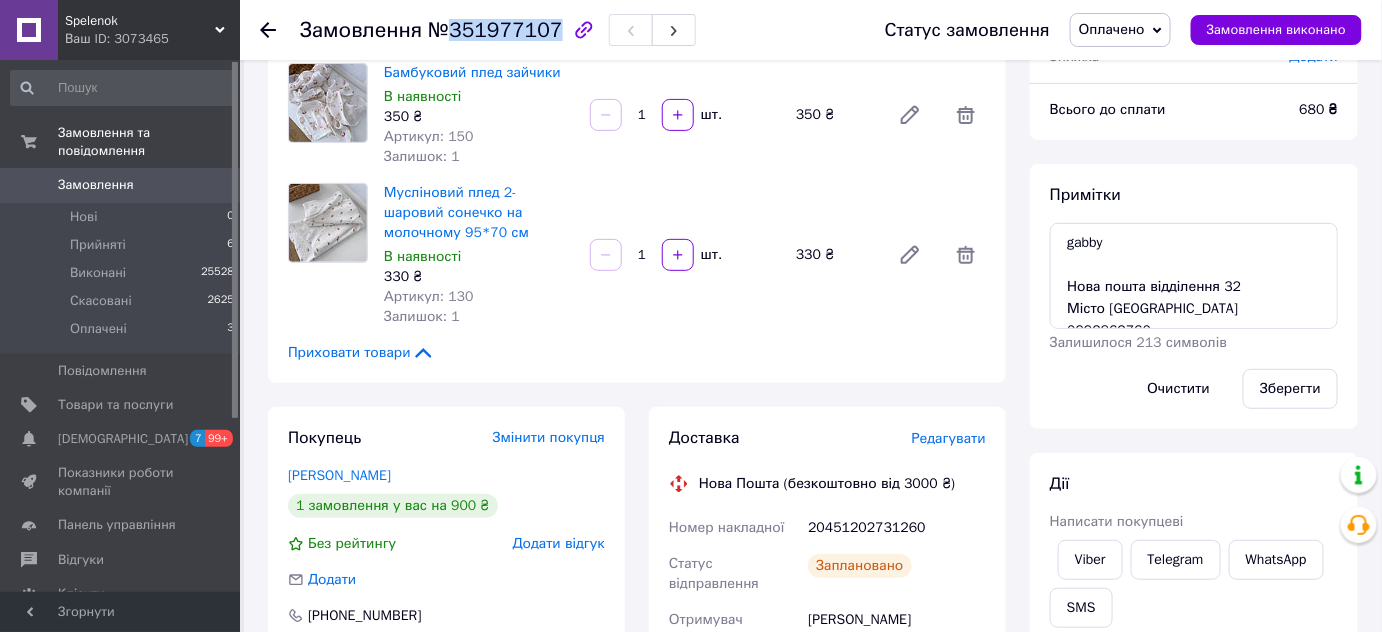 scroll, scrollTop: 0, scrollLeft: 0, axis: both 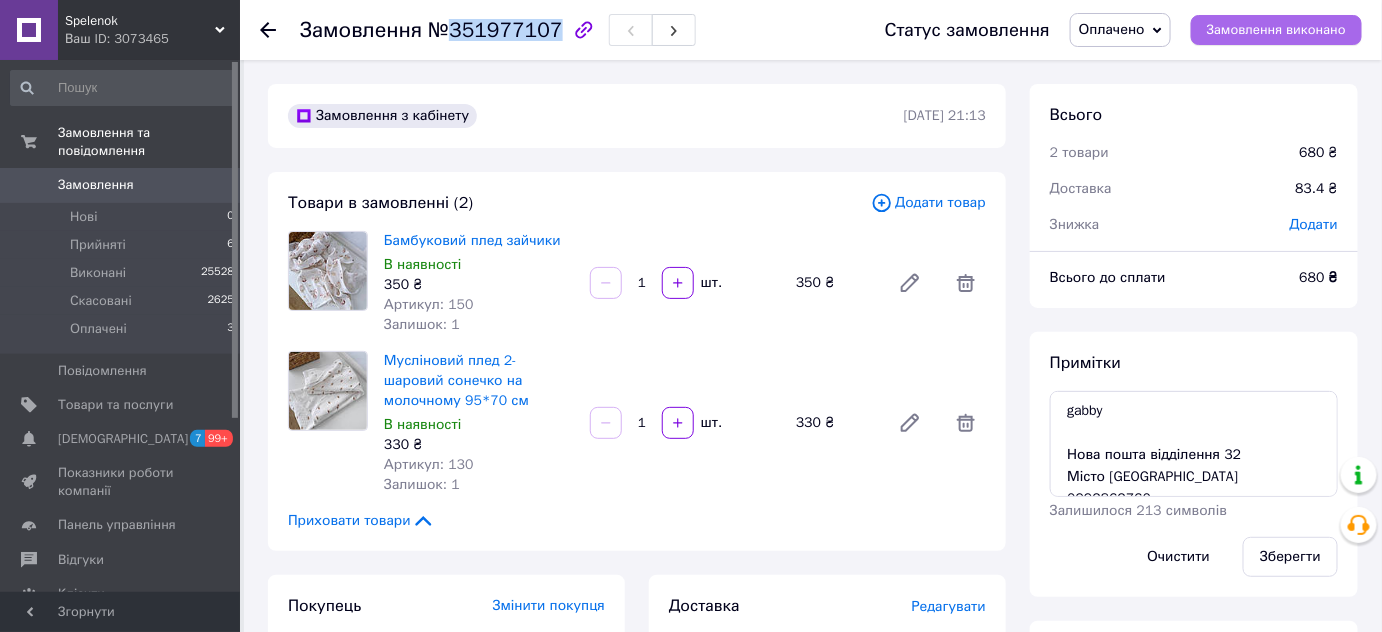 click on "Замовлення виконано" at bounding box center (1276, 30) 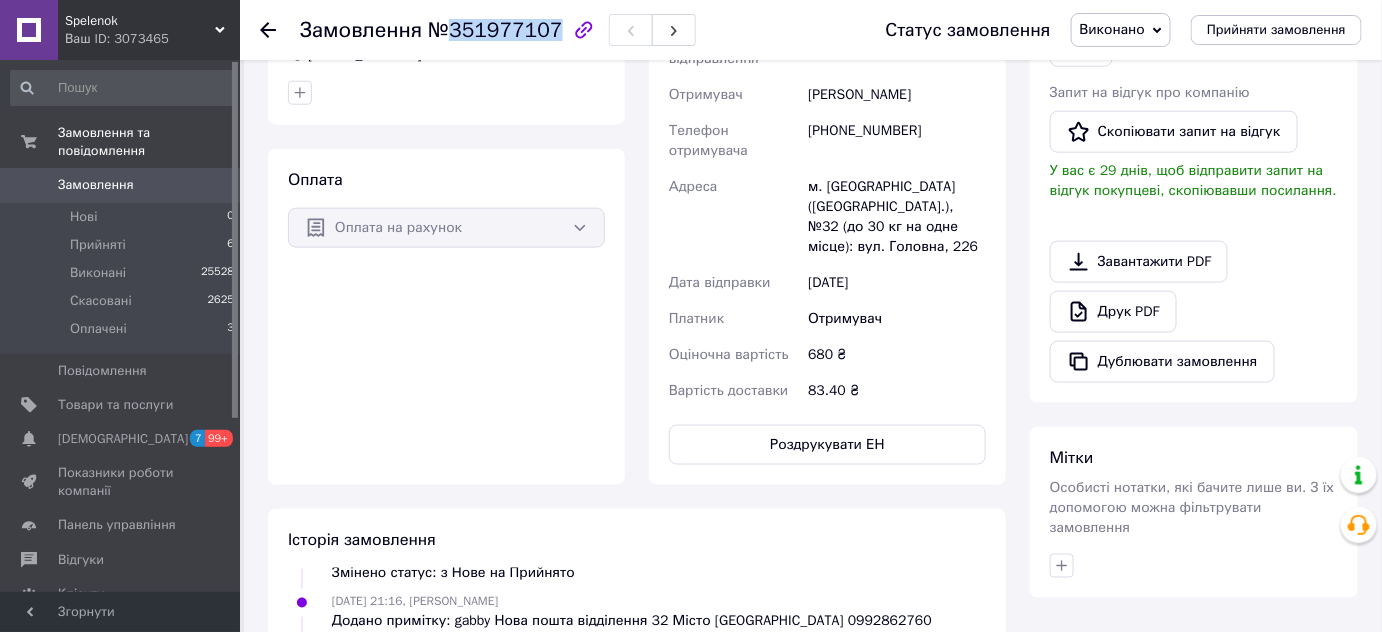 scroll, scrollTop: 909, scrollLeft: 0, axis: vertical 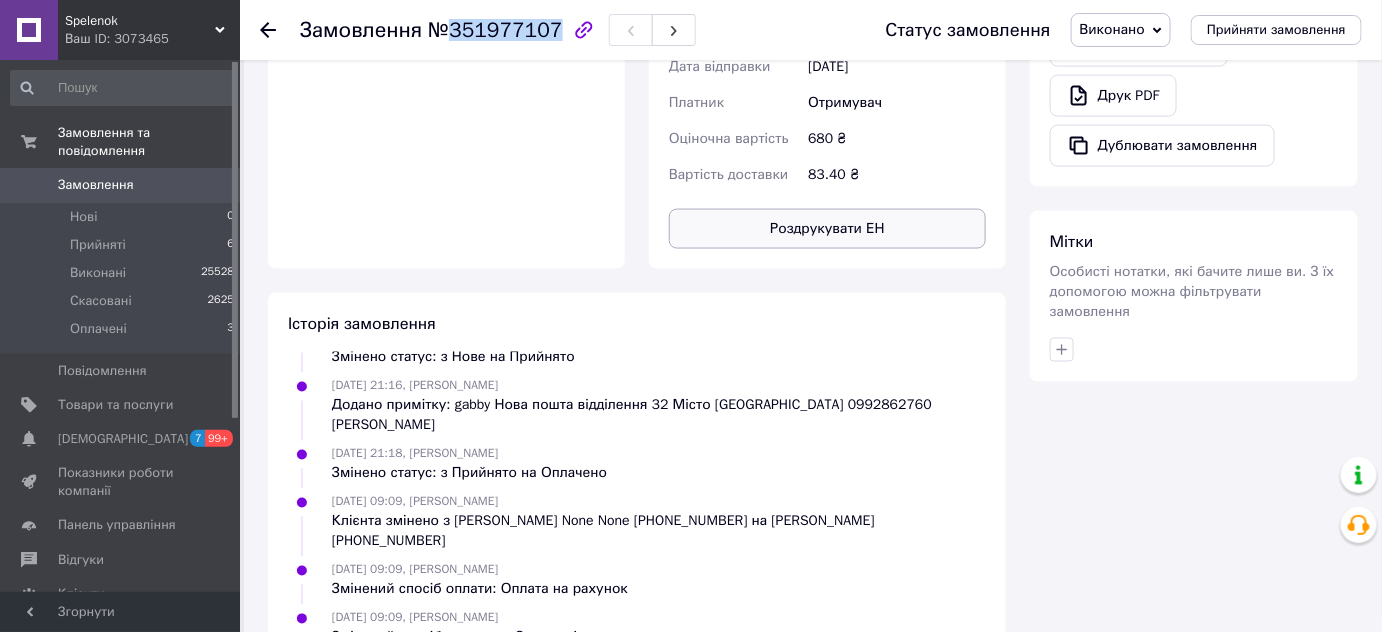 click on "Роздрукувати ЕН" at bounding box center (827, 229) 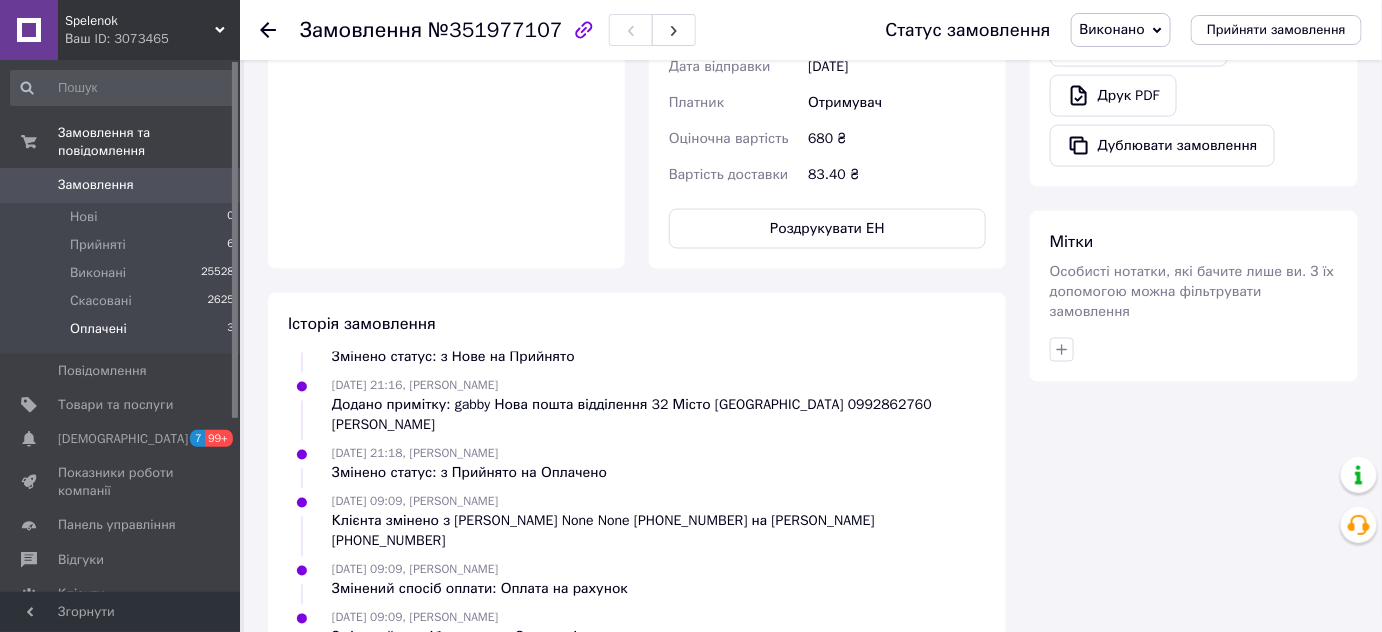 click on "Оплачені" at bounding box center [98, 329] 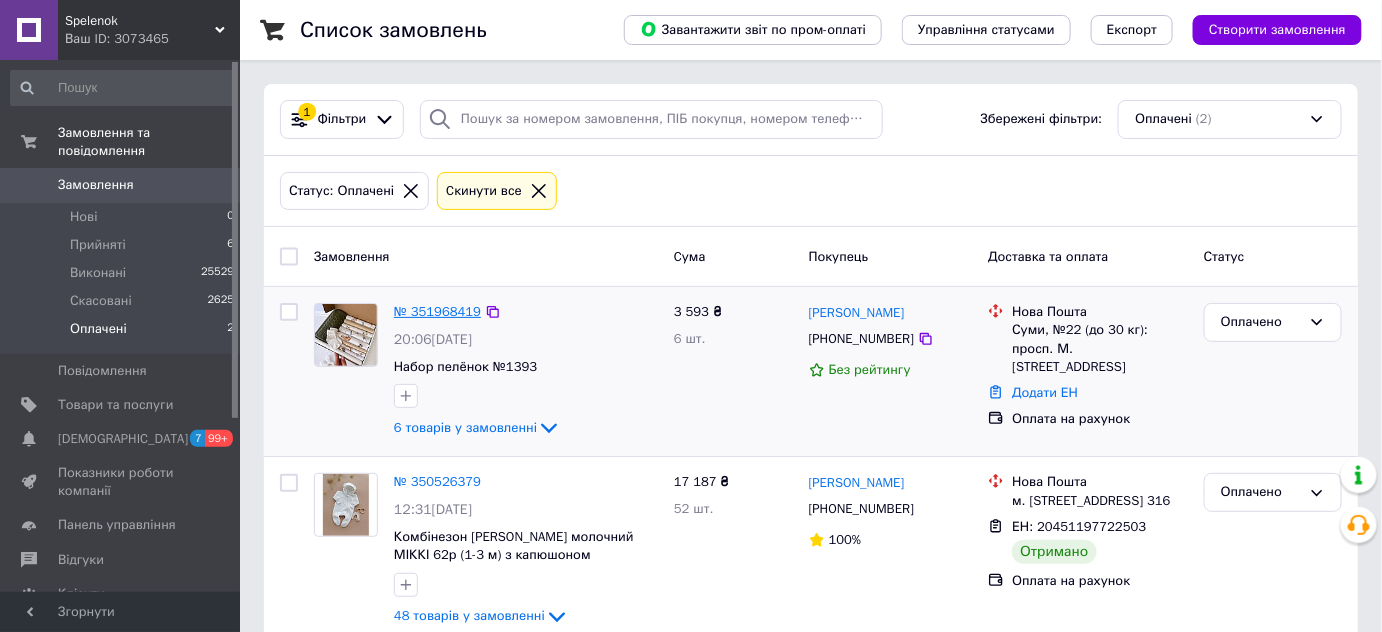 click on "№ 351968419" at bounding box center [437, 311] 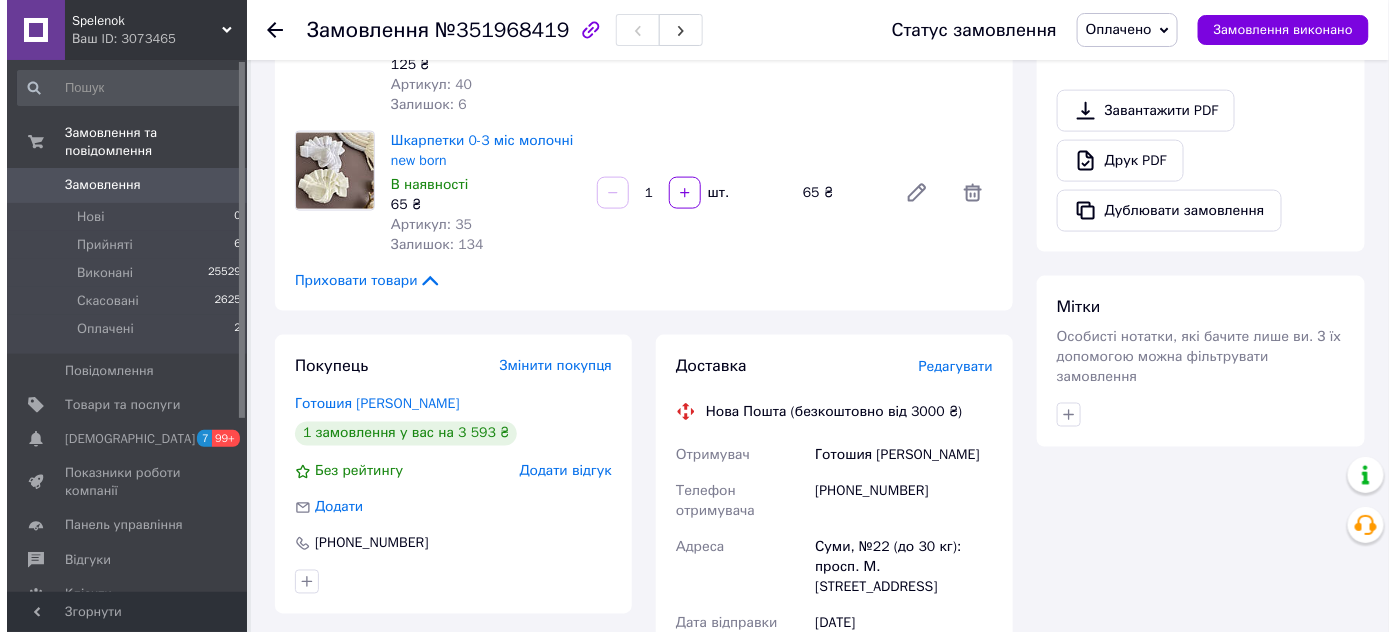 scroll, scrollTop: 1000, scrollLeft: 0, axis: vertical 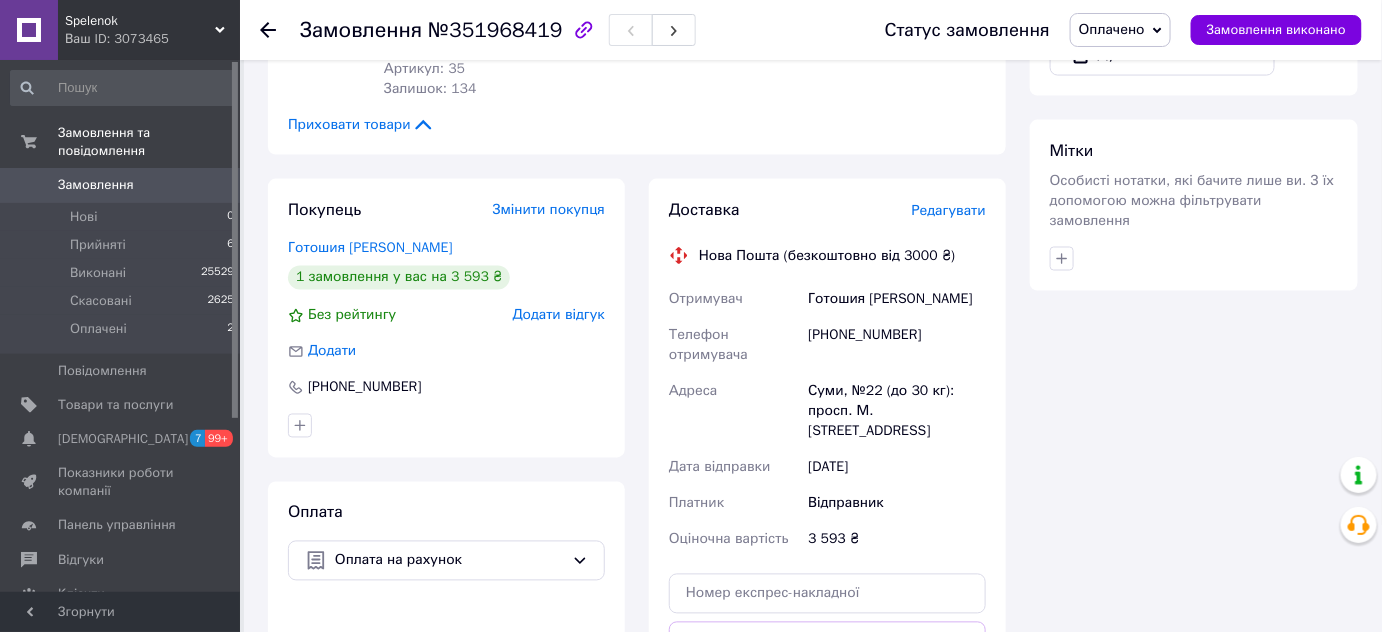 click on "Редагувати" at bounding box center [949, 210] 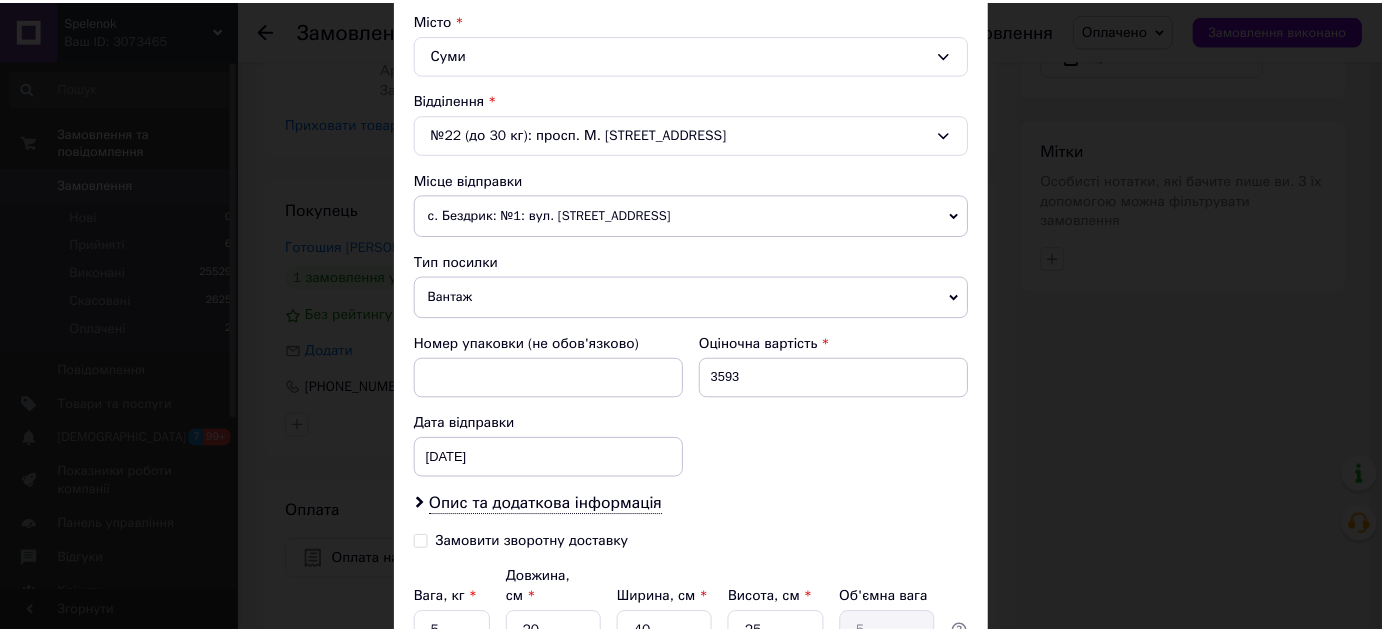scroll, scrollTop: 725, scrollLeft: 0, axis: vertical 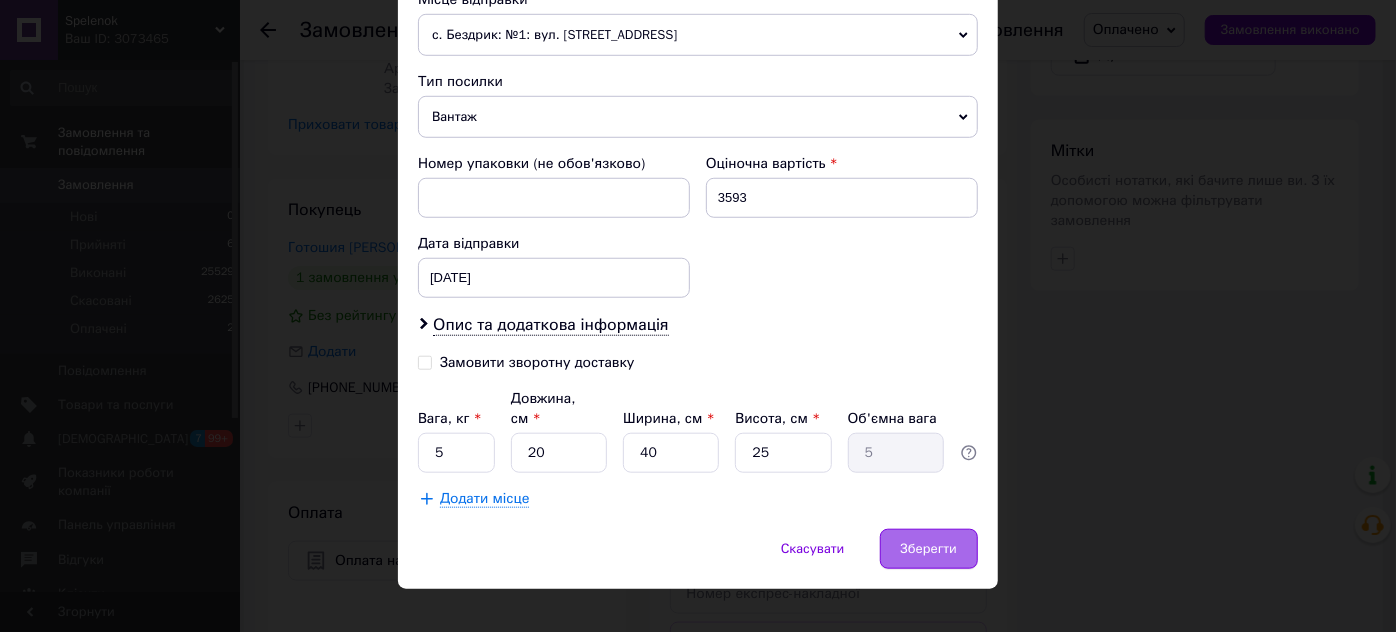 click on "Зберегти" at bounding box center (929, 549) 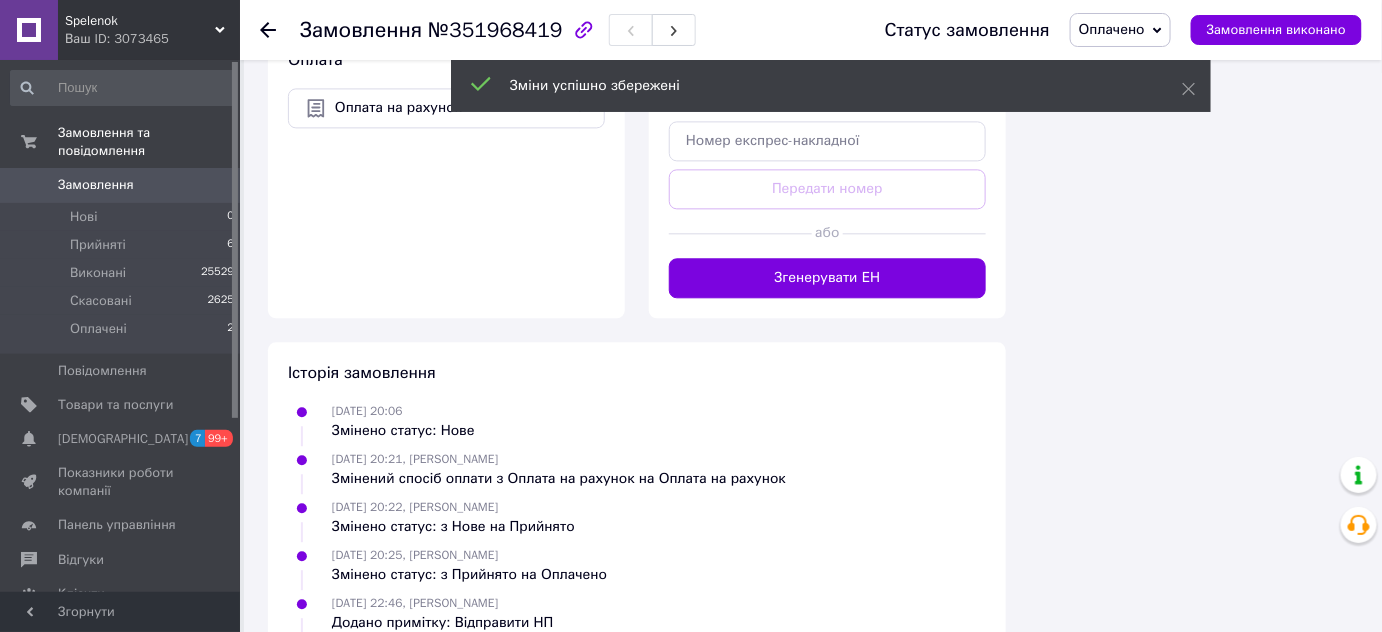 scroll, scrollTop: 1454, scrollLeft: 0, axis: vertical 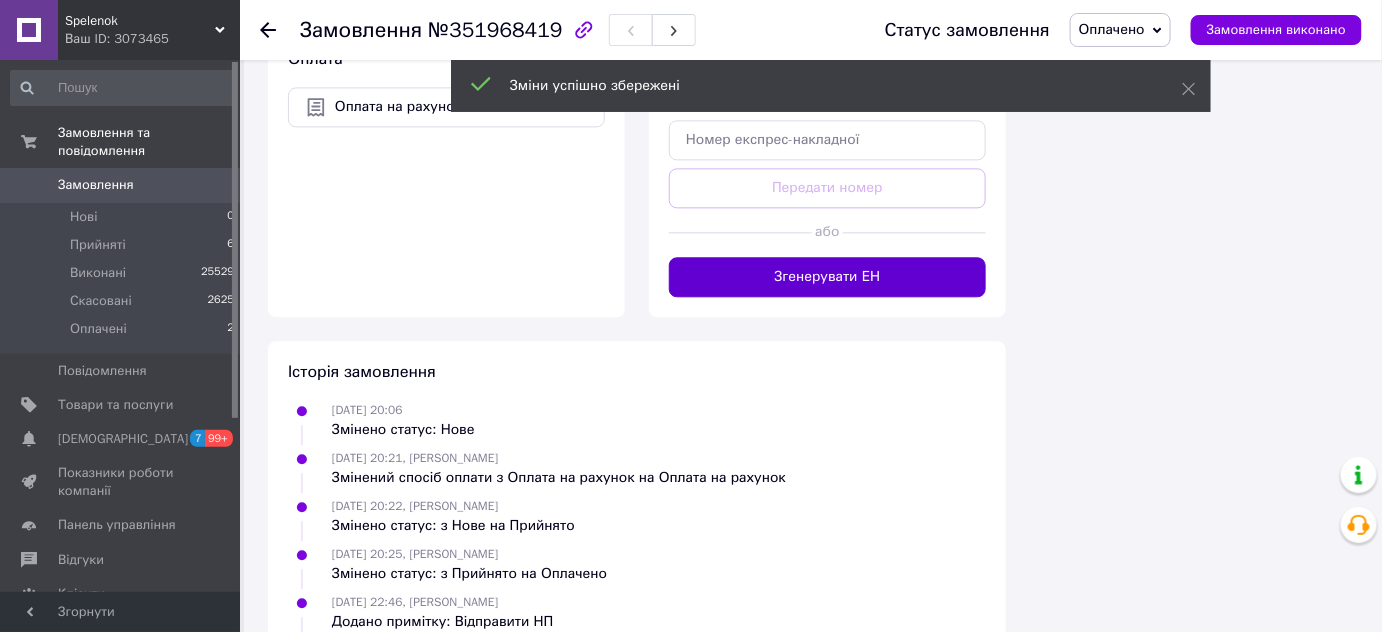 click on "Згенерувати ЕН" at bounding box center (827, 277) 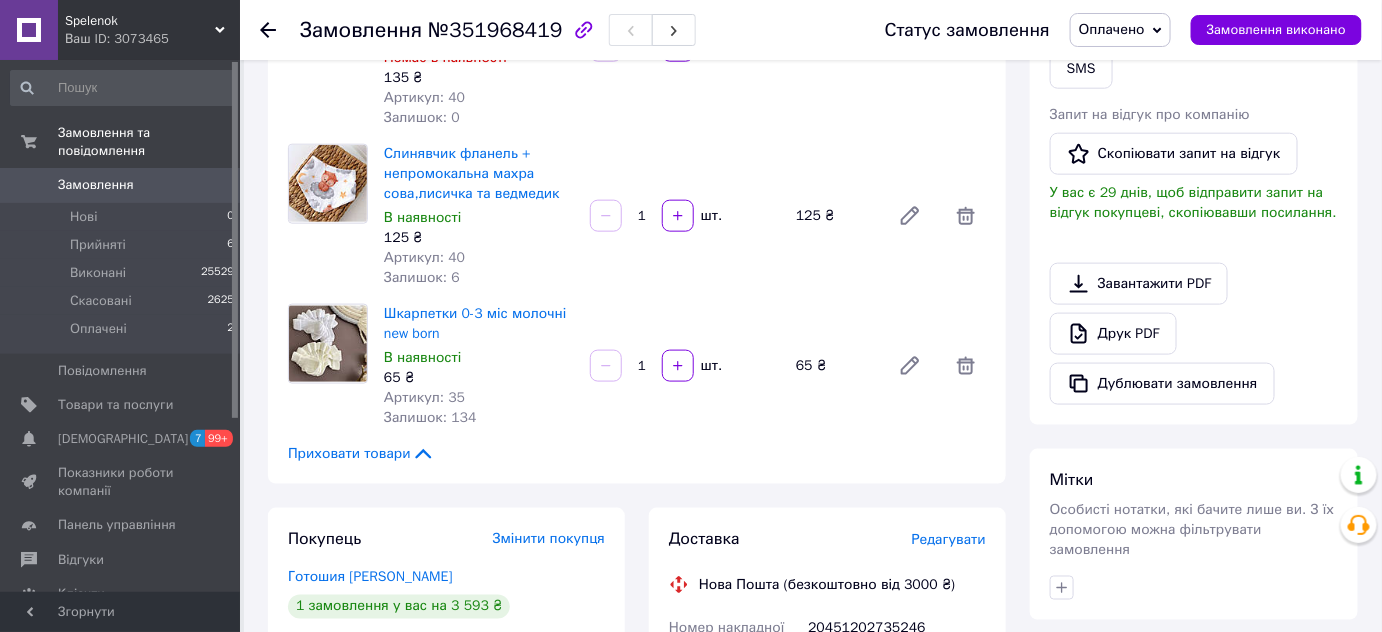 scroll, scrollTop: 636, scrollLeft: 0, axis: vertical 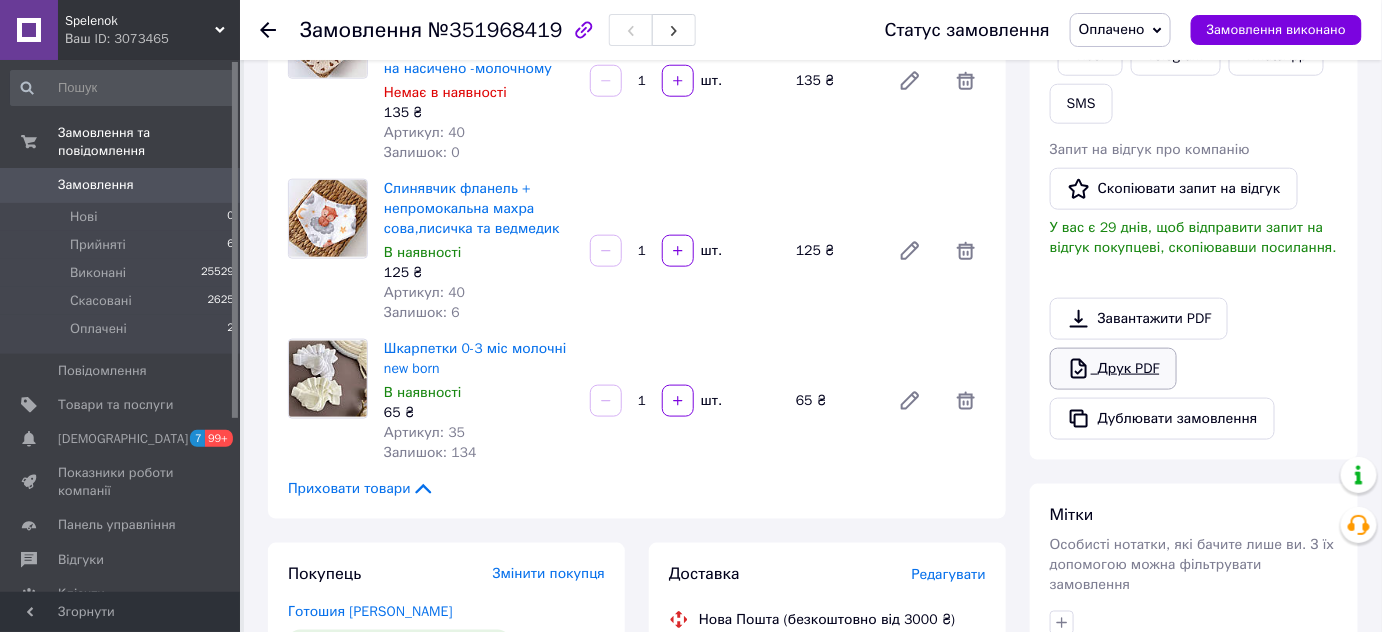 click on "Друк PDF" at bounding box center [1113, 369] 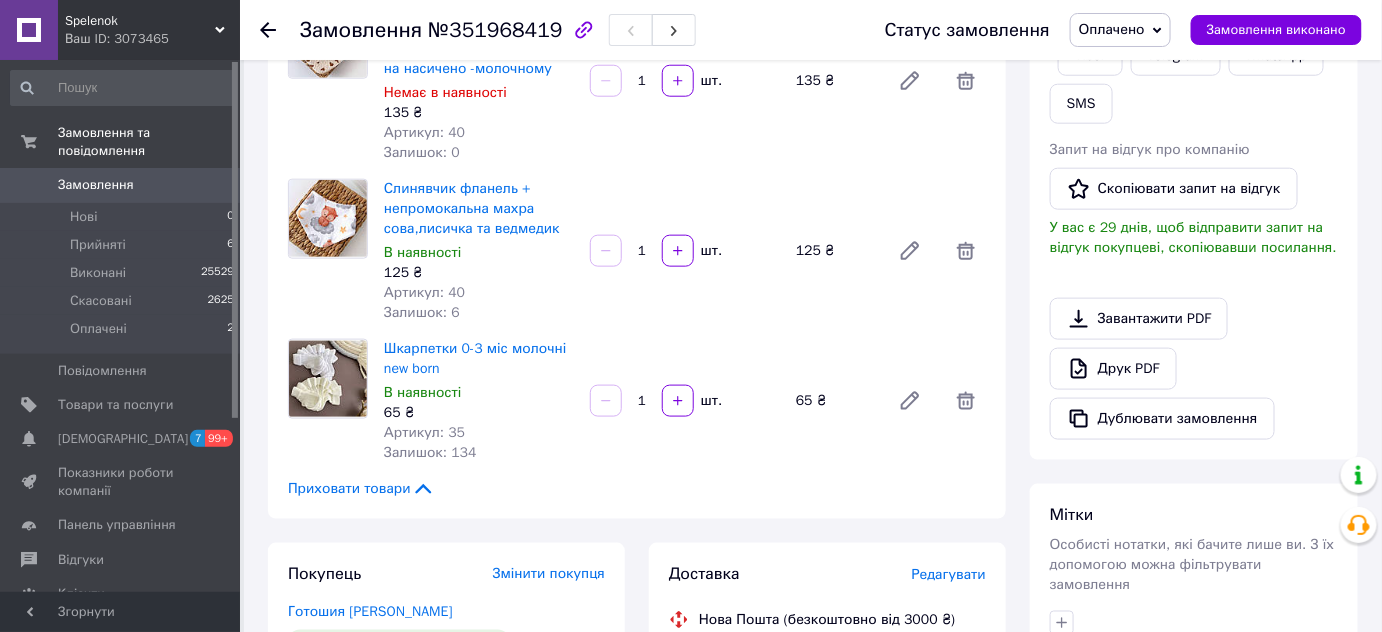 click on "№351968419" at bounding box center [495, 30] 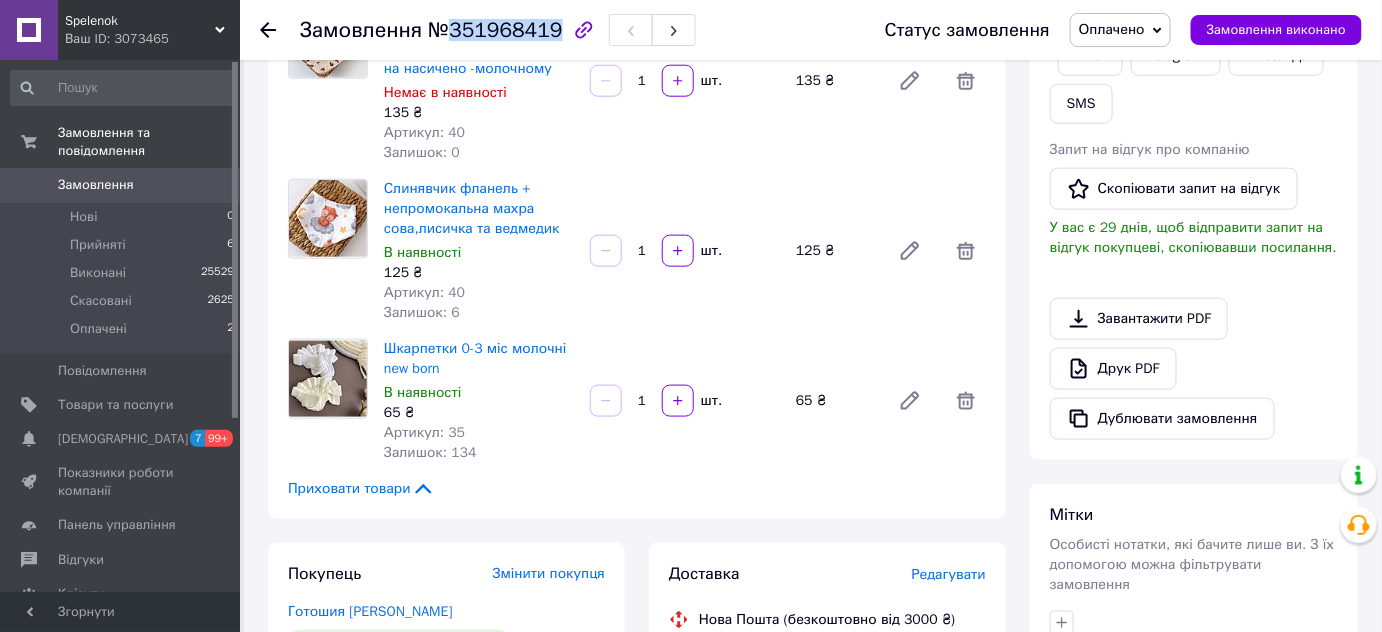 click on "№351968419" at bounding box center (495, 30) 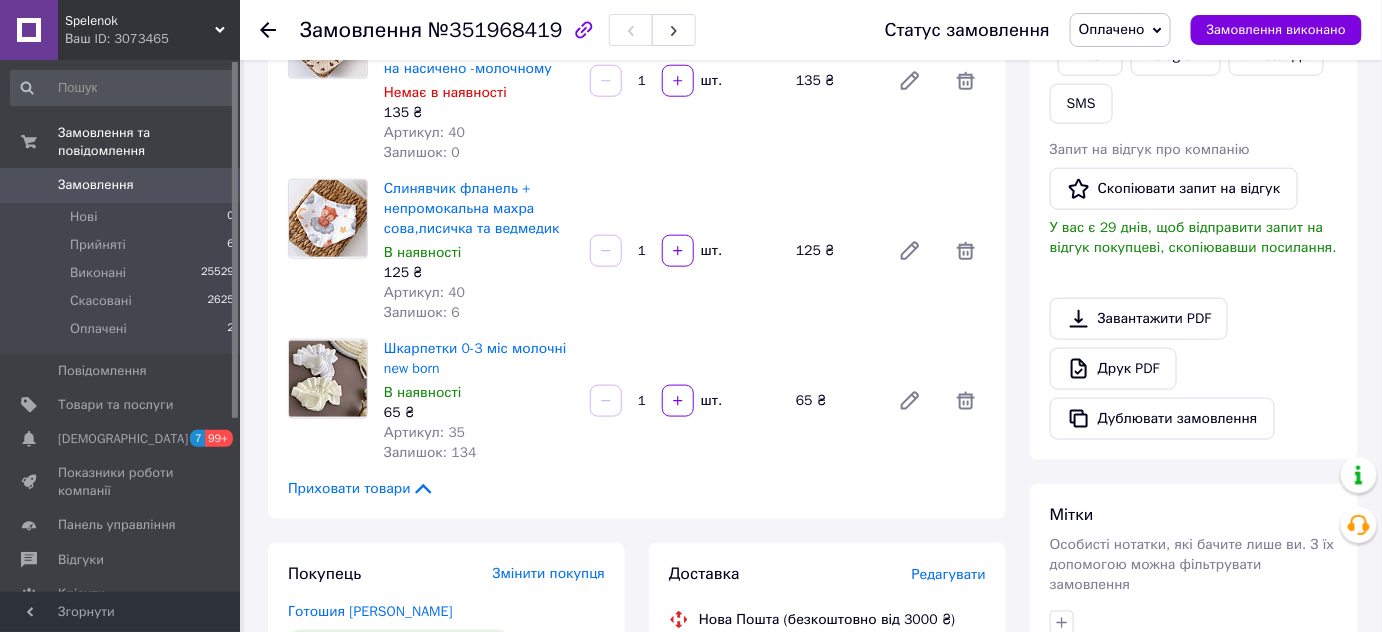 click on "Товари в замовленні (6) Додати товар Набор пелёнок №1393 Немає в наявності 2 000 ₴ Артикул: 1160 Залишок: 0 1   шт. 2 000 ₴ Рушник куточок капучино 75*75 см з капюшоном towel В наявності 670 ₴ Артикул: 190 Залишок: 5 1   шт. 670 ₴ - 10% Mini presents 🎁 Немає в наявності 598 ₴   665 ₴ Артикул: 335 Залишок: 0 1   шт. 598 ₴ Слинявчик муслін + непромокальна махра кавові сердечка та надпис на насичено -молочному Немає в наявності 135 ₴ Артикул: 40 Залишок: 0 1   шт. 135 ₴ Слинявчик фланель + непромокальна махра сова,лисичка та ведмедик В наявності 125 ₴ Артикул: 40 Залишок: 6 1   шт. 125 ₴ В наявності 65 ₴ 1   шт." at bounding box center (637, 27) 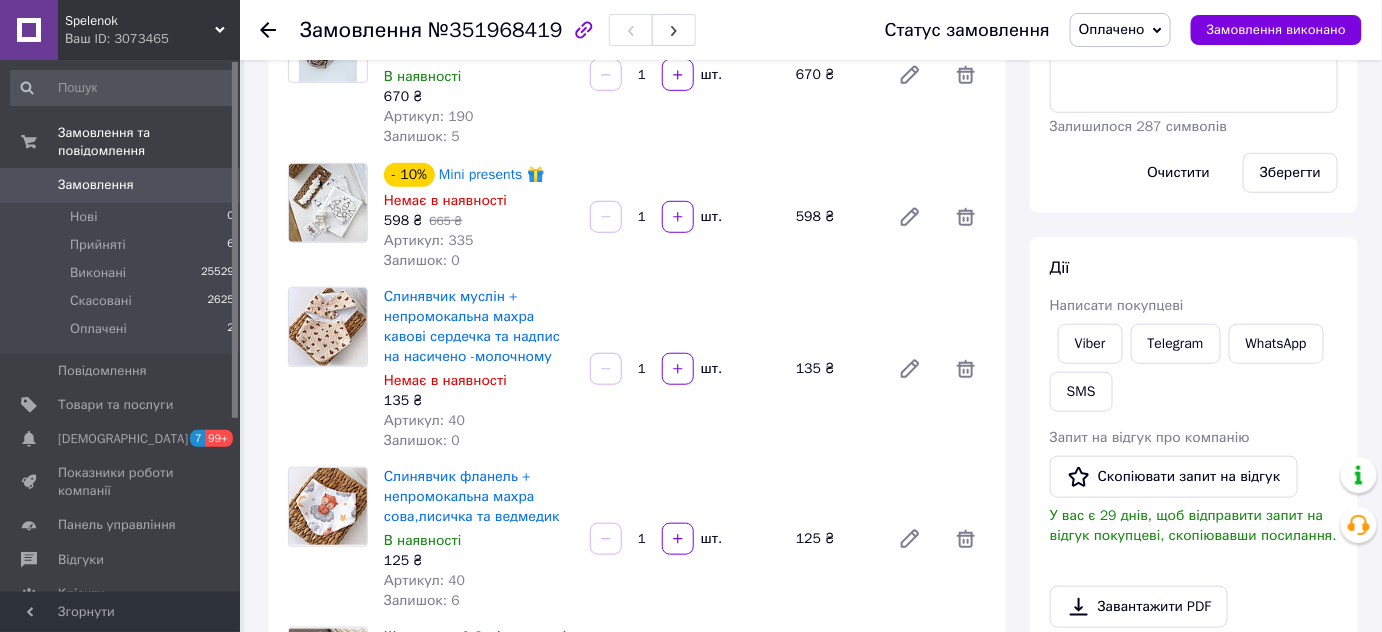 scroll, scrollTop: 0, scrollLeft: 0, axis: both 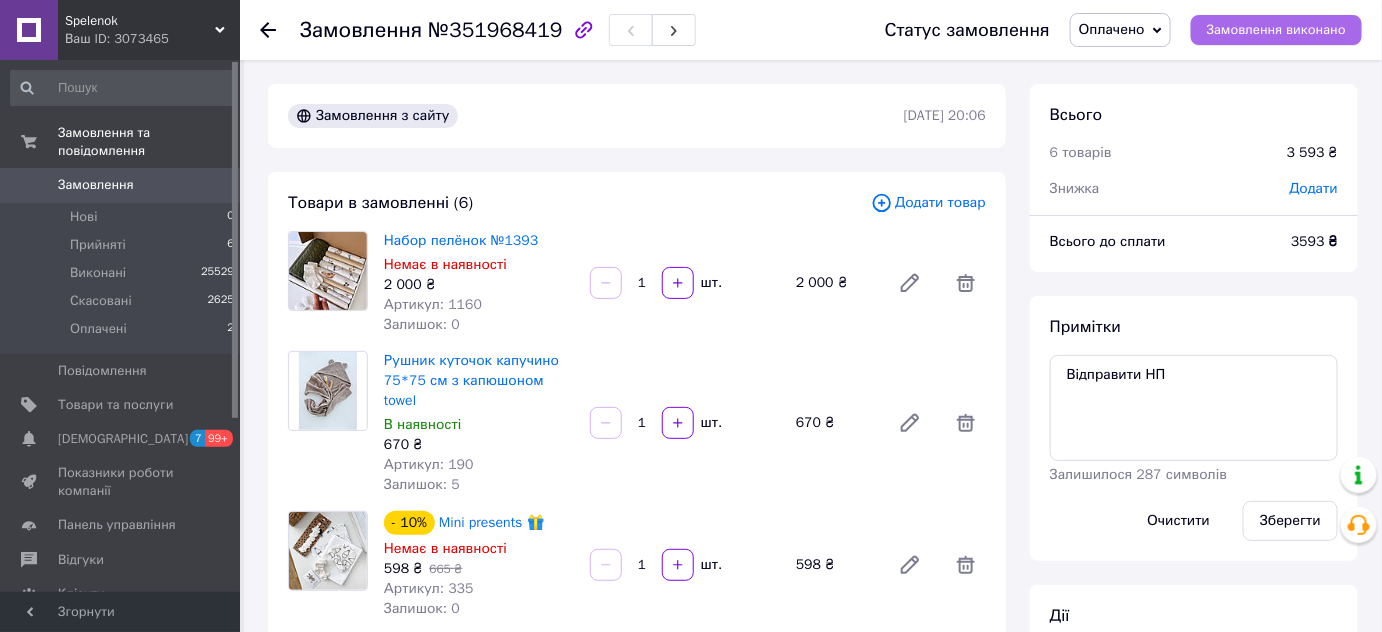 click on "Замовлення виконано" at bounding box center [1276, 30] 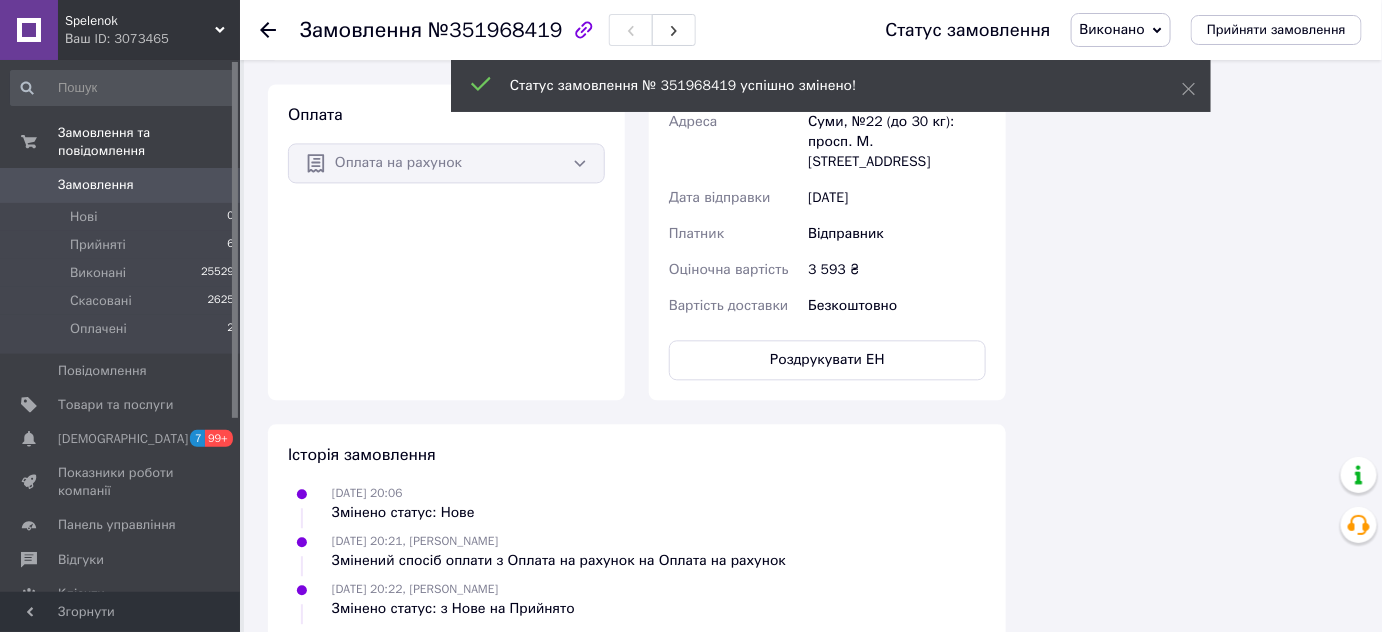 scroll, scrollTop: 1363, scrollLeft: 0, axis: vertical 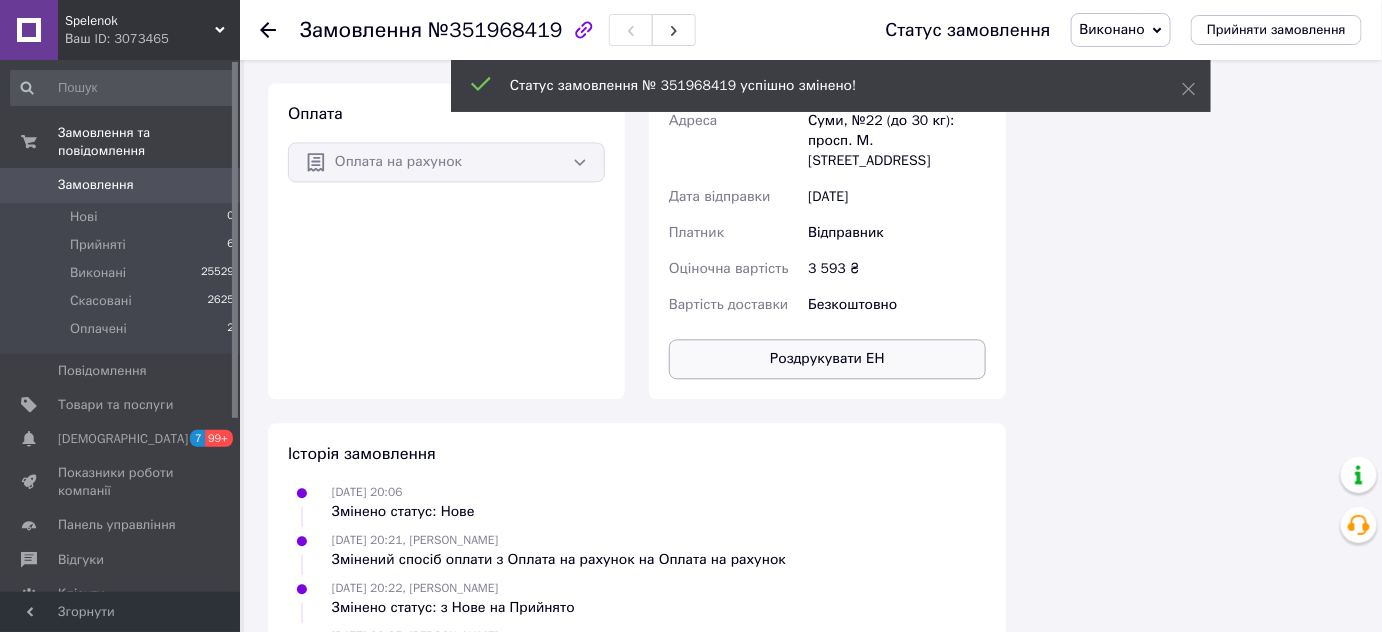click on "Роздрукувати ЕН" at bounding box center (827, 359) 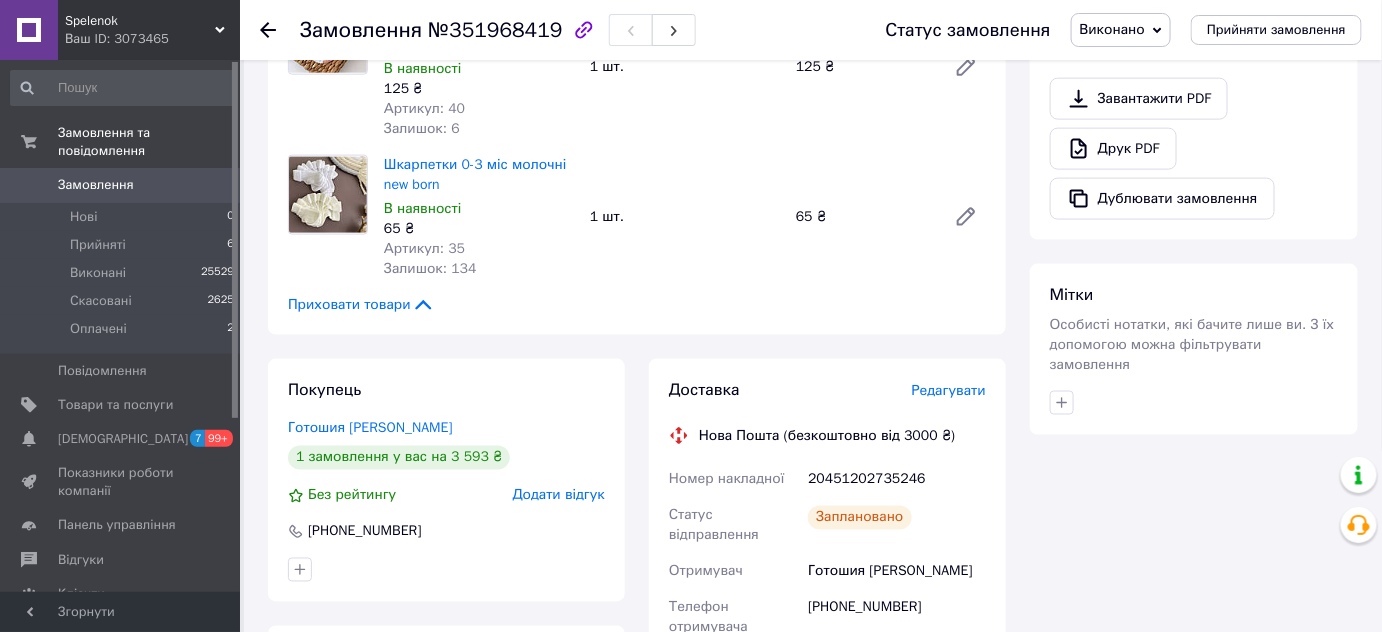 scroll, scrollTop: 818, scrollLeft: 0, axis: vertical 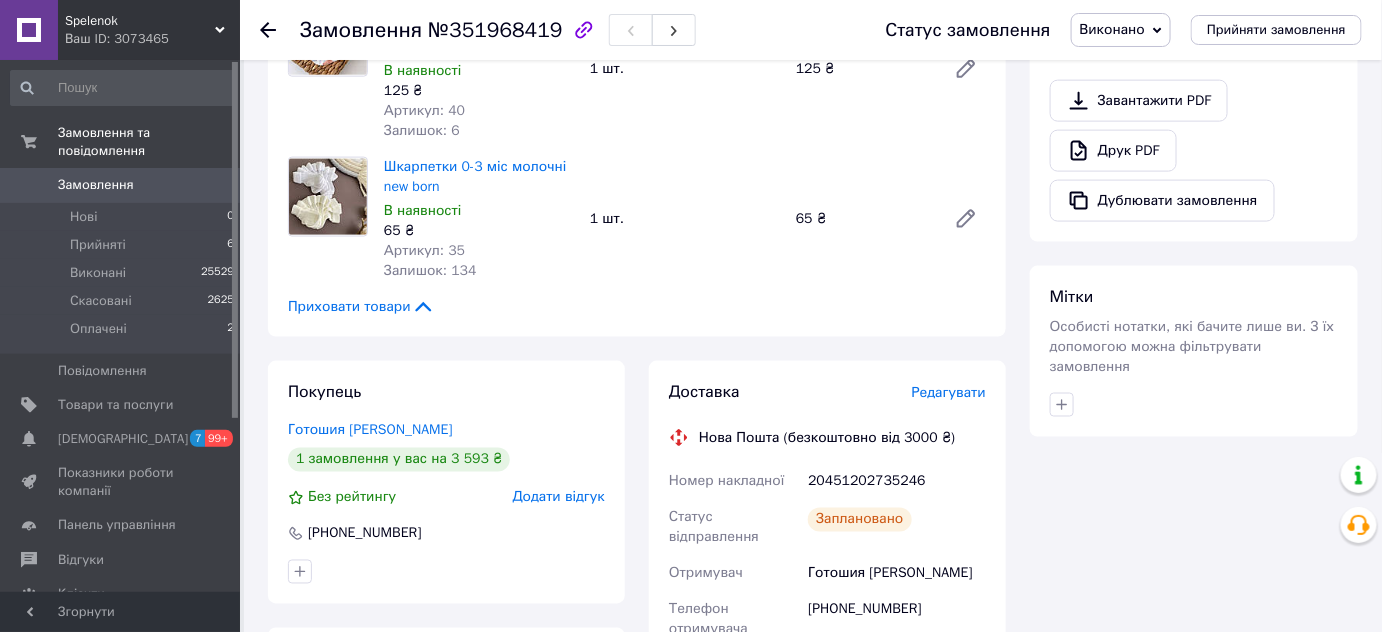 click on "20451202735246" at bounding box center [897, 482] 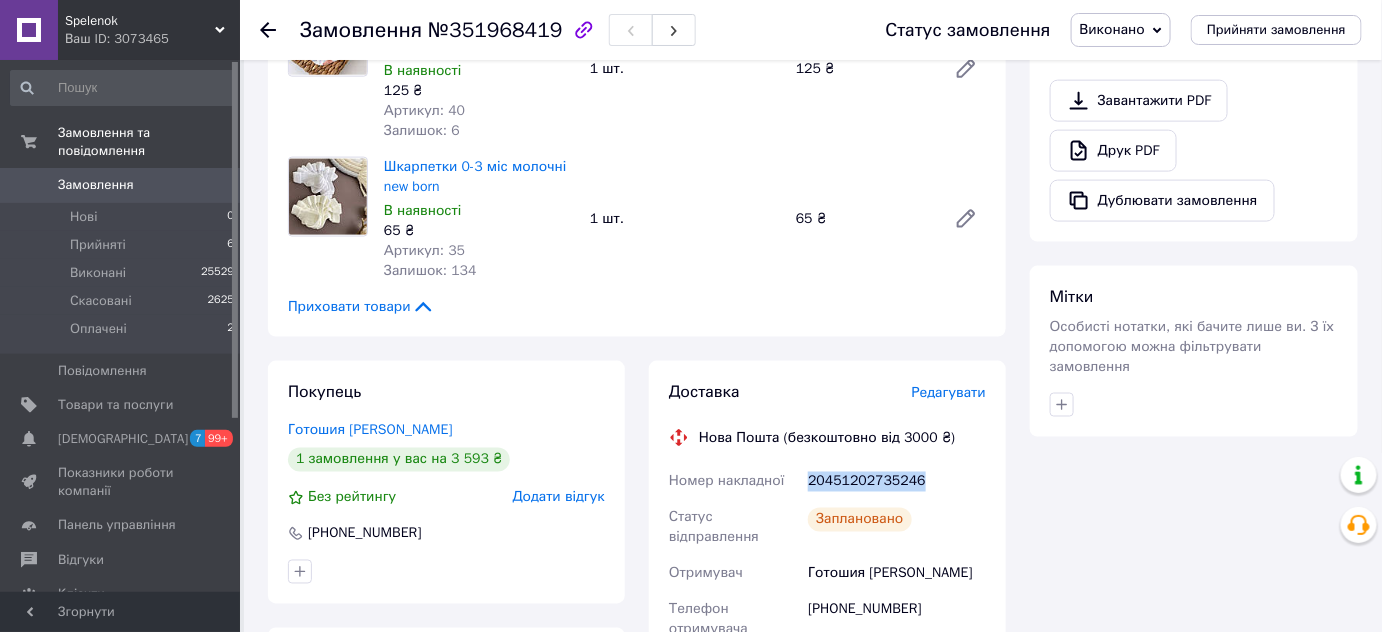 click on "20451202735246" at bounding box center [897, 482] 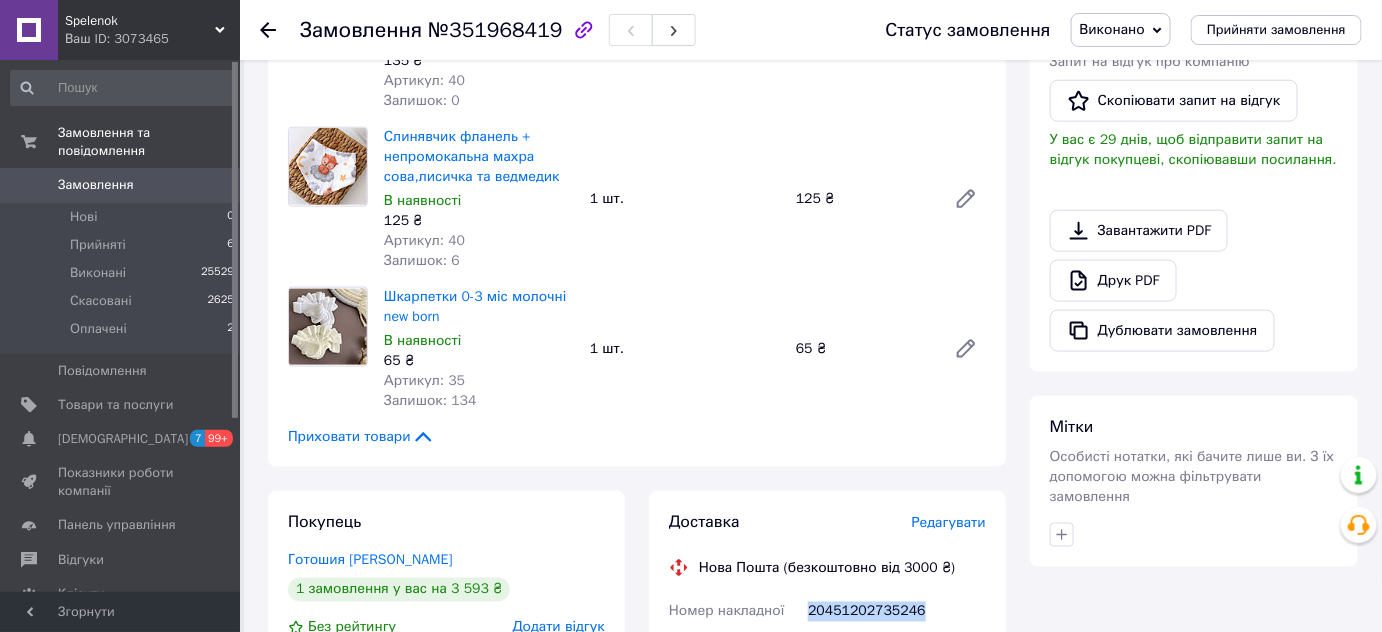 scroll, scrollTop: 454, scrollLeft: 0, axis: vertical 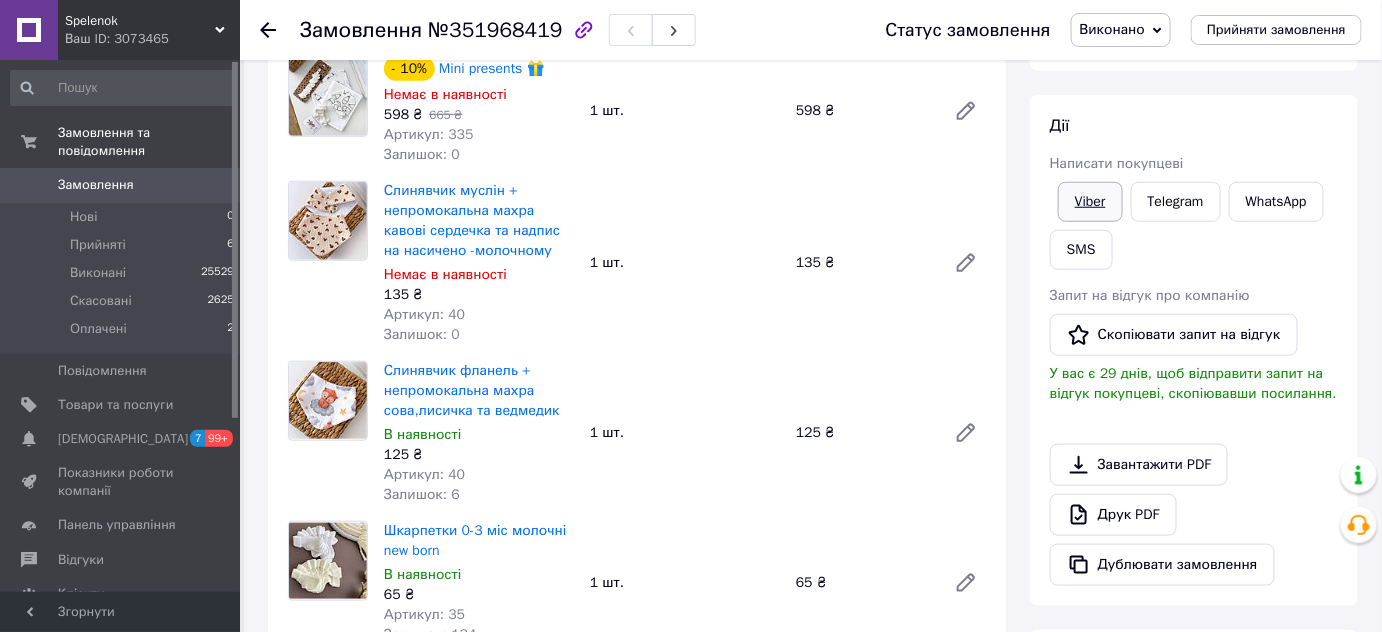 click on "Viber" at bounding box center (1090, 202) 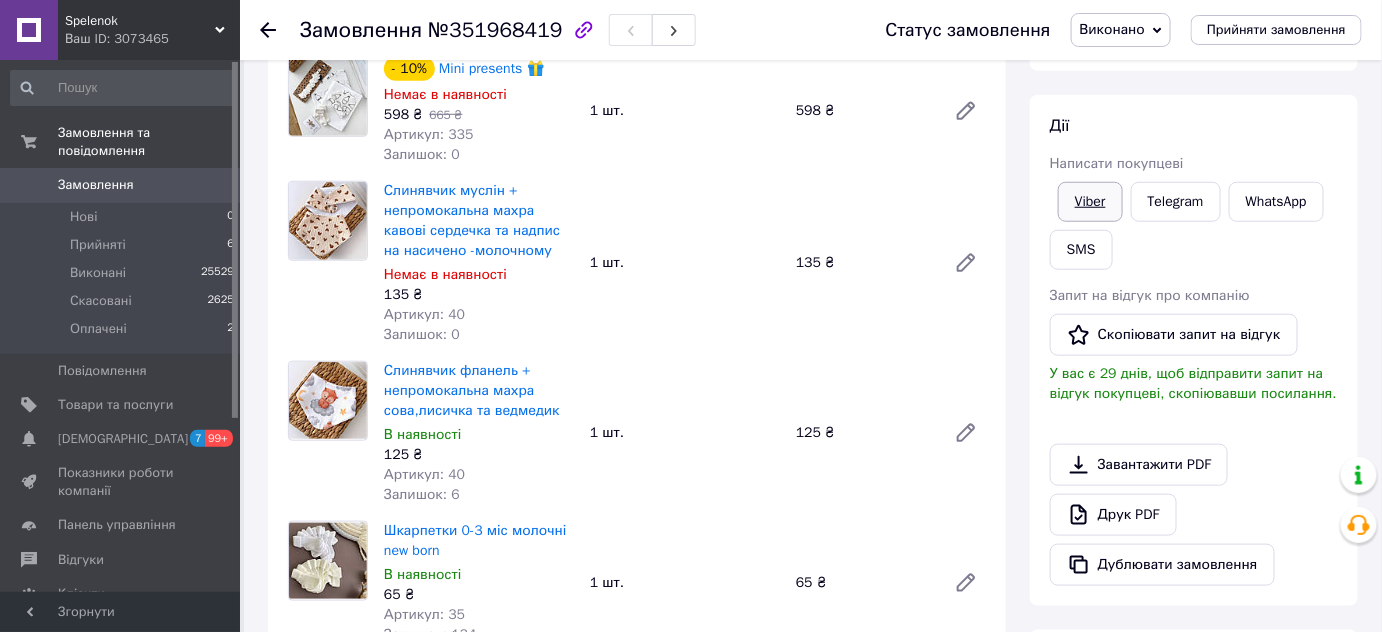 click on "Viber" at bounding box center [1090, 202] 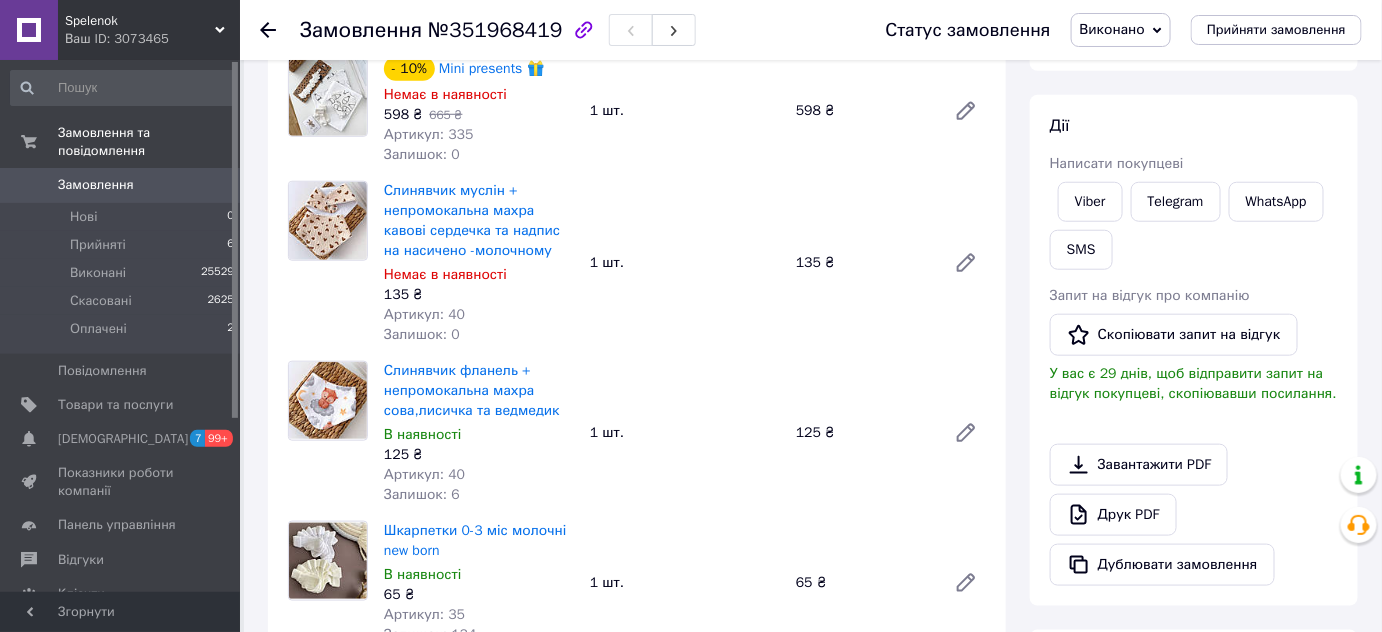 click on "Всього 6 товарів 3 593 ₴ Всього до сплати 3593 ₴ Примітки Відправити НП Залишилося 287 символів Очистити Зберегти Дії Написати покупцеві Viber Telegram WhatsApp SMS Запит на відгук про компанію   Скопіювати запит на відгук У вас є 29 днів, щоб відправити запит на відгук покупцеві, скопіювавши посилання.   Завантажити PDF   Друк PDF   Дублювати замовлення Мітки Особисті нотатки, які бачите лише ви. З їх допомогою можна фільтрувати замовлення" at bounding box center (1194, 758) 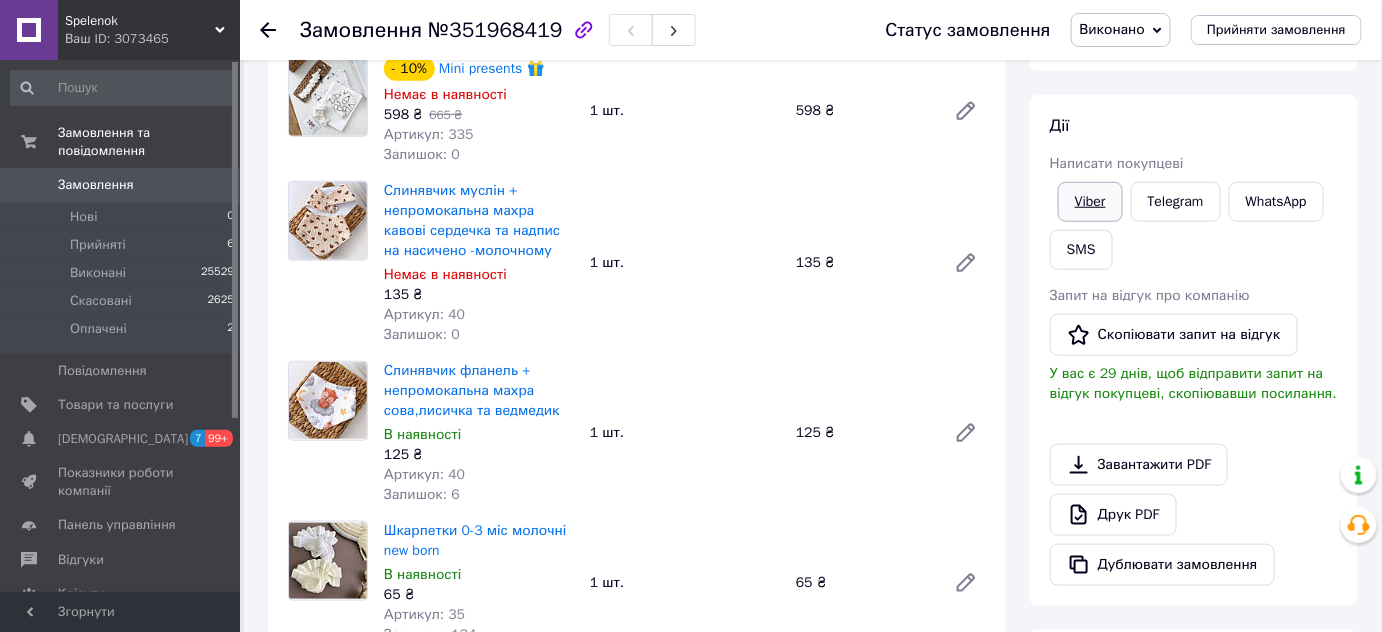 click on "Viber" at bounding box center [1090, 202] 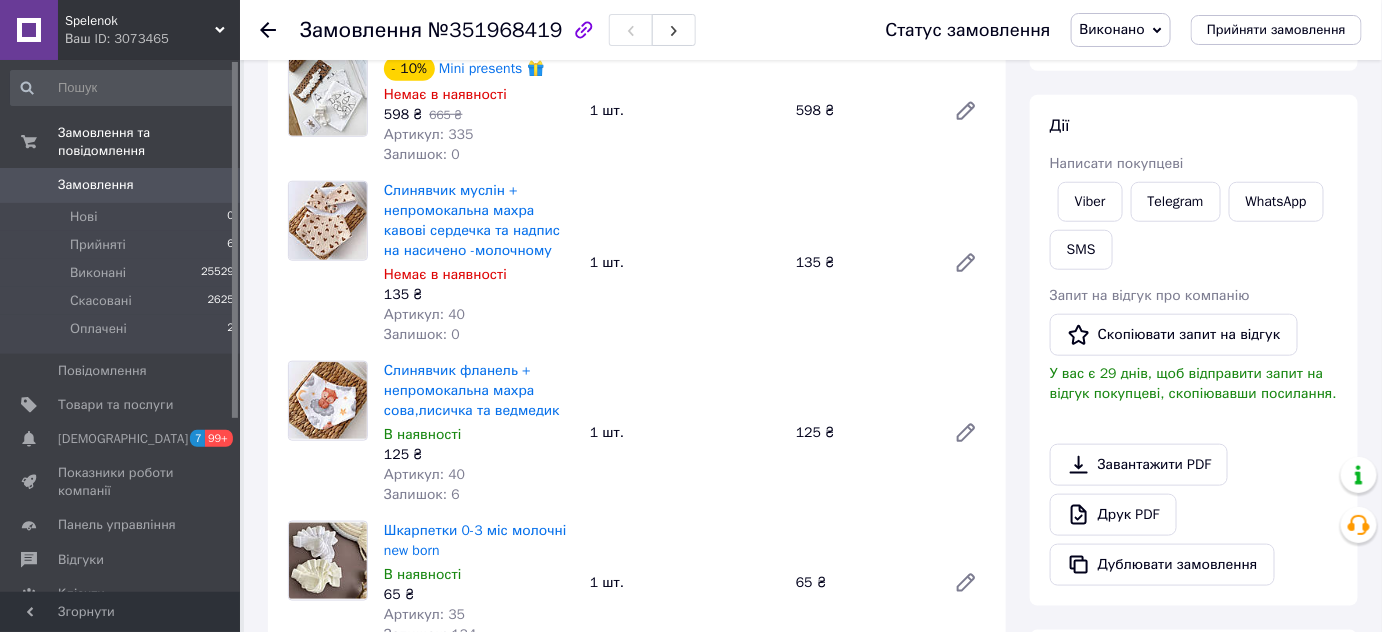 drag, startPoint x: 1322, startPoint y: 429, endPoint x: 1342, endPoint y: 425, distance: 20.396078 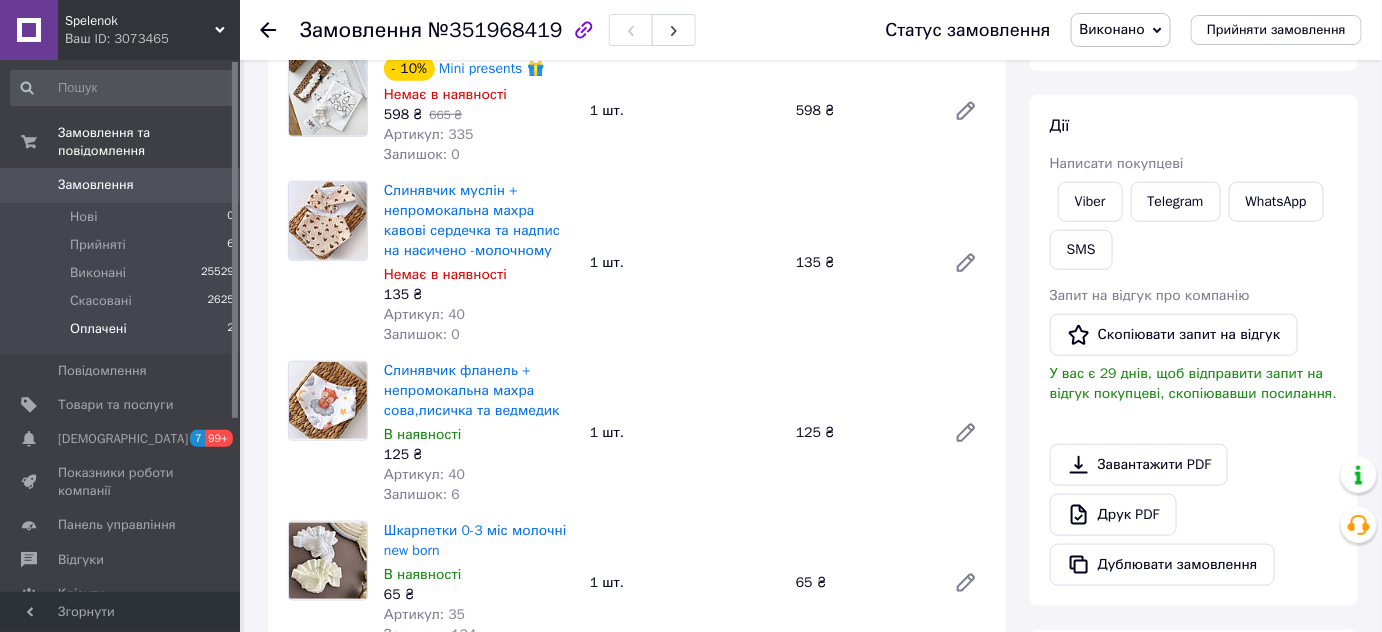 click on "Оплачені 2" at bounding box center [123, 334] 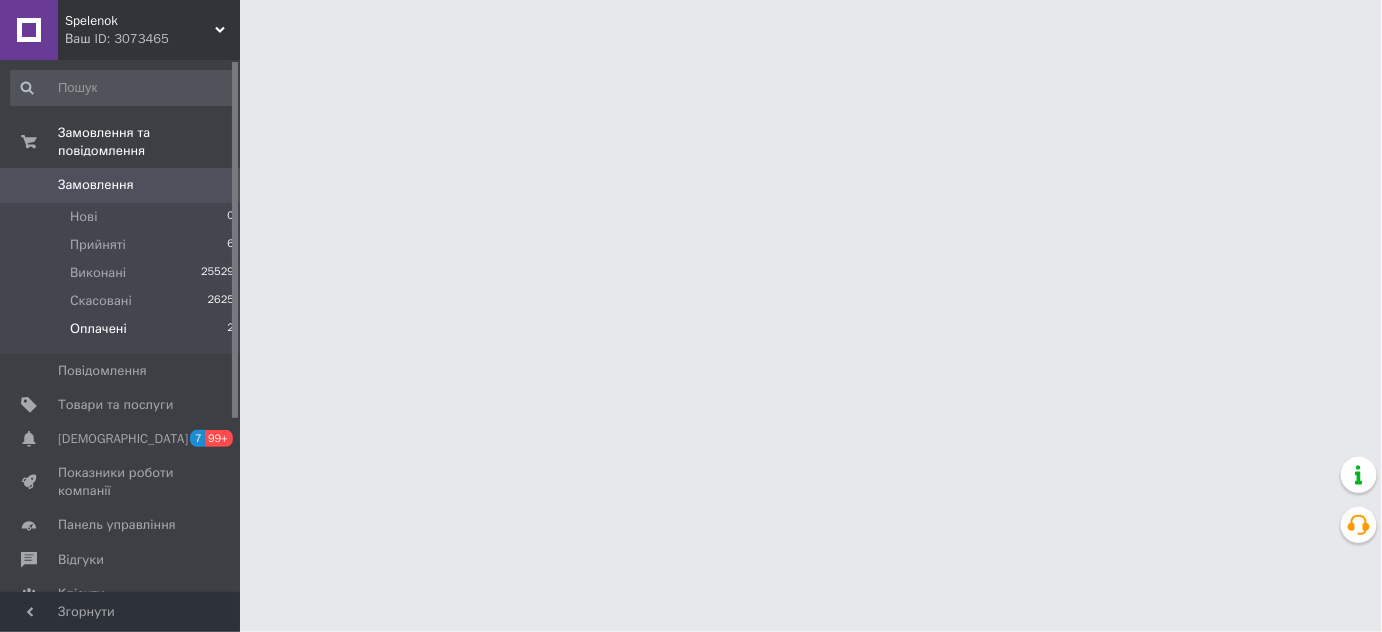 scroll, scrollTop: 0, scrollLeft: 0, axis: both 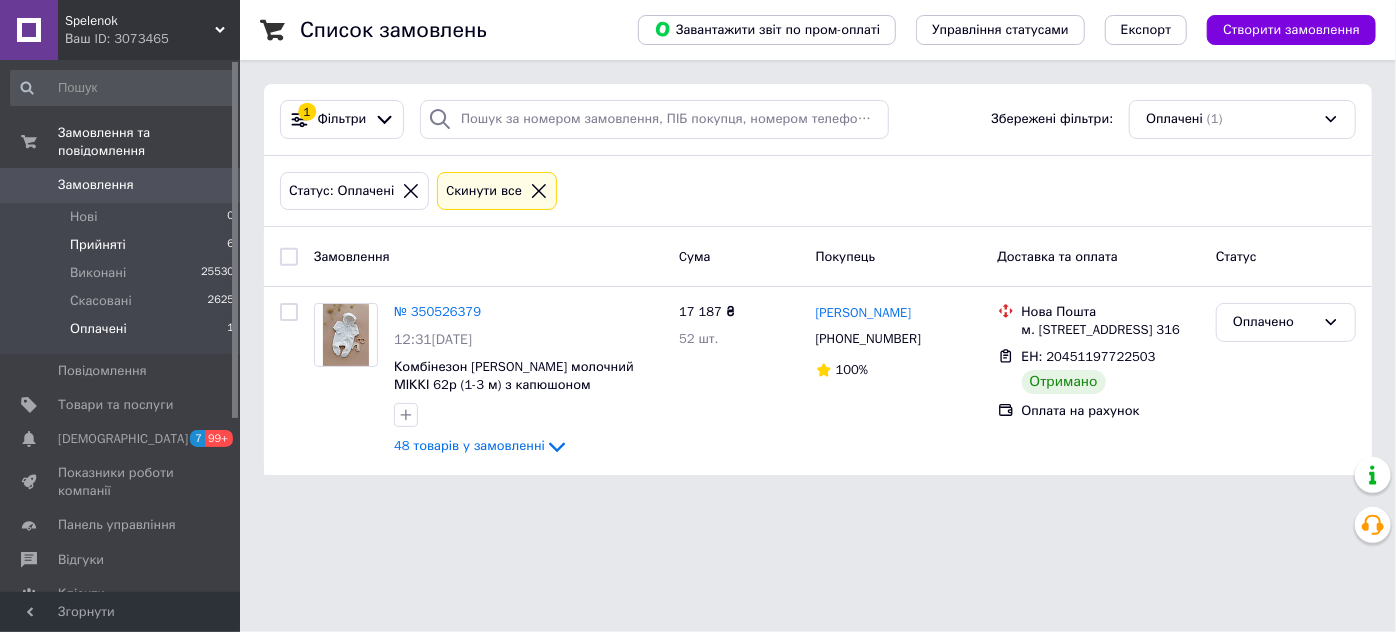 click on "Прийняті 6" at bounding box center (123, 245) 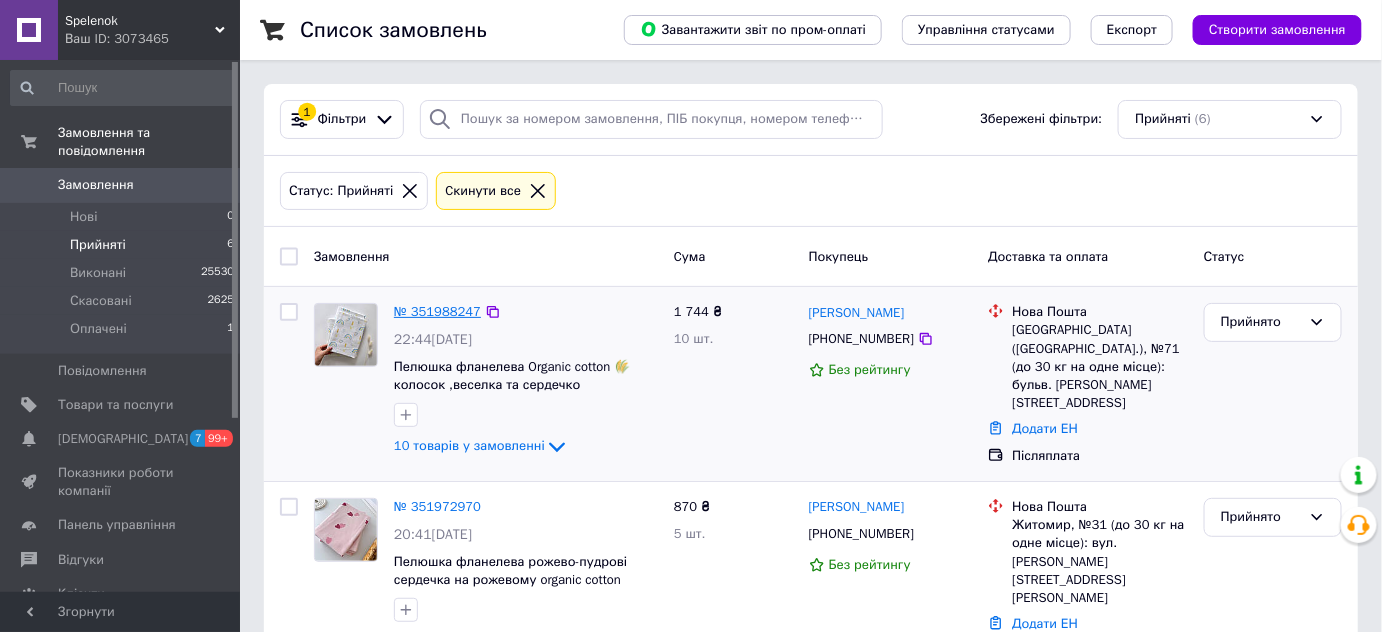 click on "№ 351988247" at bounding box center [437, 311] 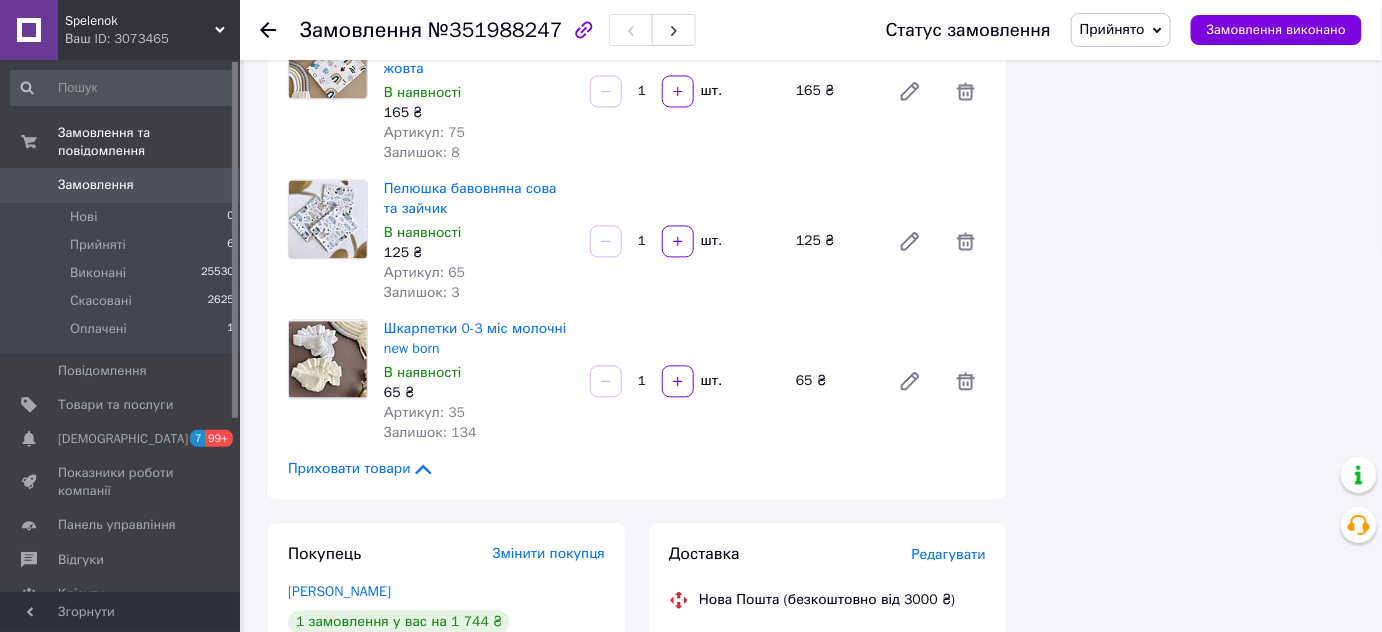 scroll, scrollTop: 1909, scrollLeft: 0, axis: vertical 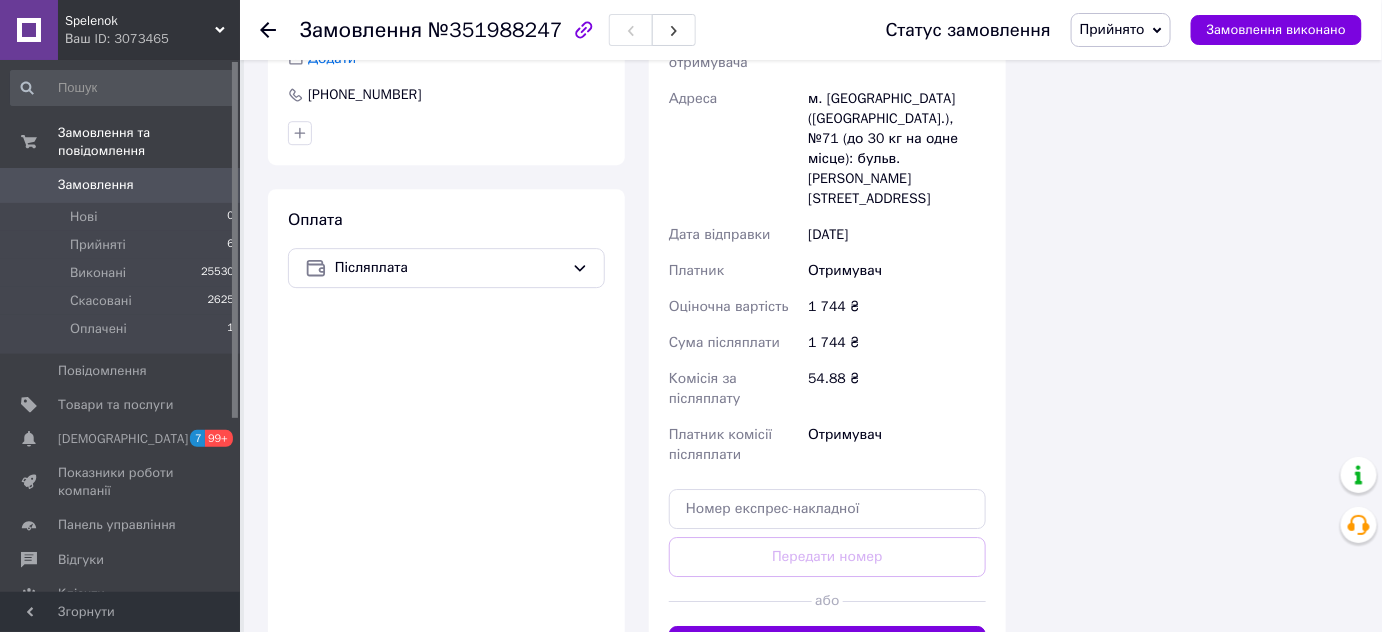 drag, startPoint x: 830, startPoint y: 539, endPoint x: 856, endPoint y: 514, distance: 36.069378 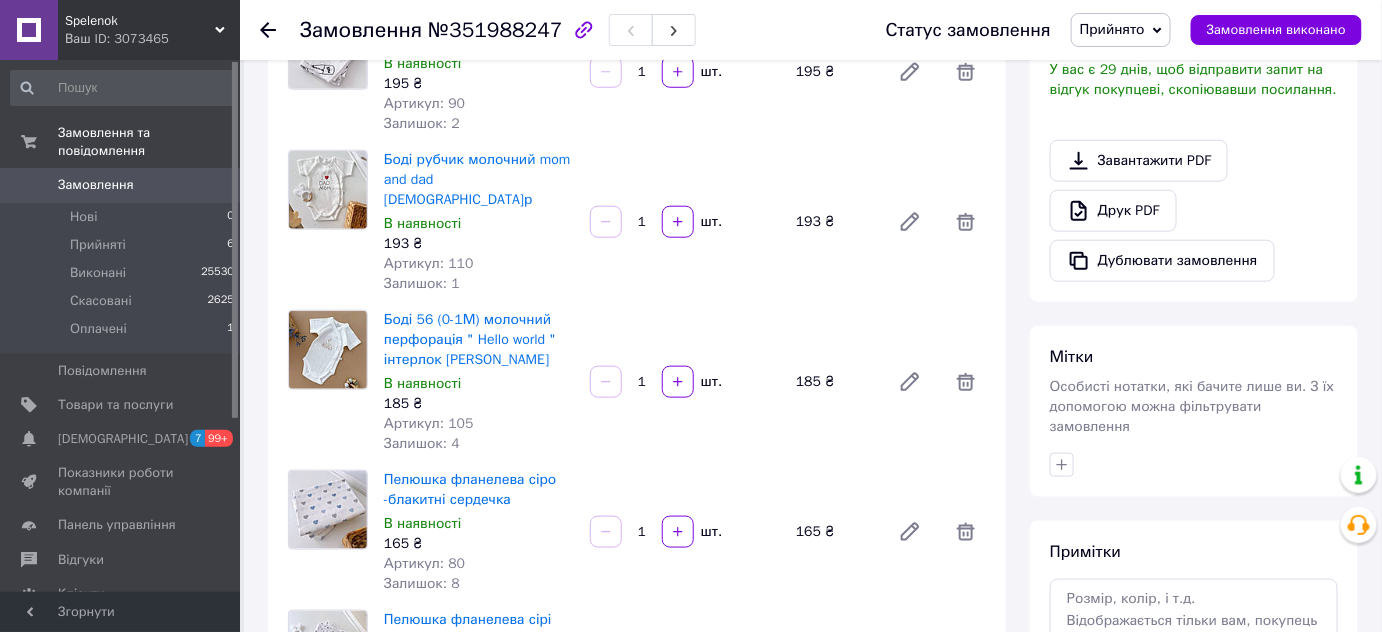 scroll, scrollTop: 454, scrollLeft: 0, axis: vertical 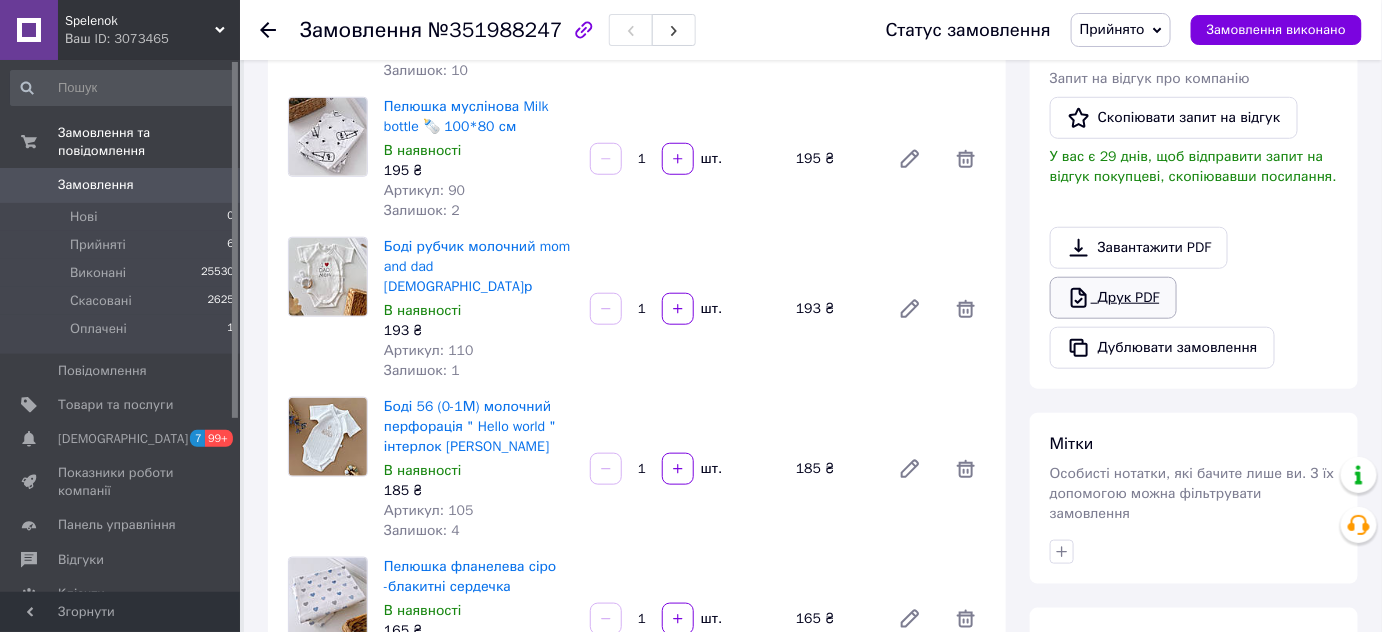 click on "Друк PDF" at bounding box center (1113, 298) 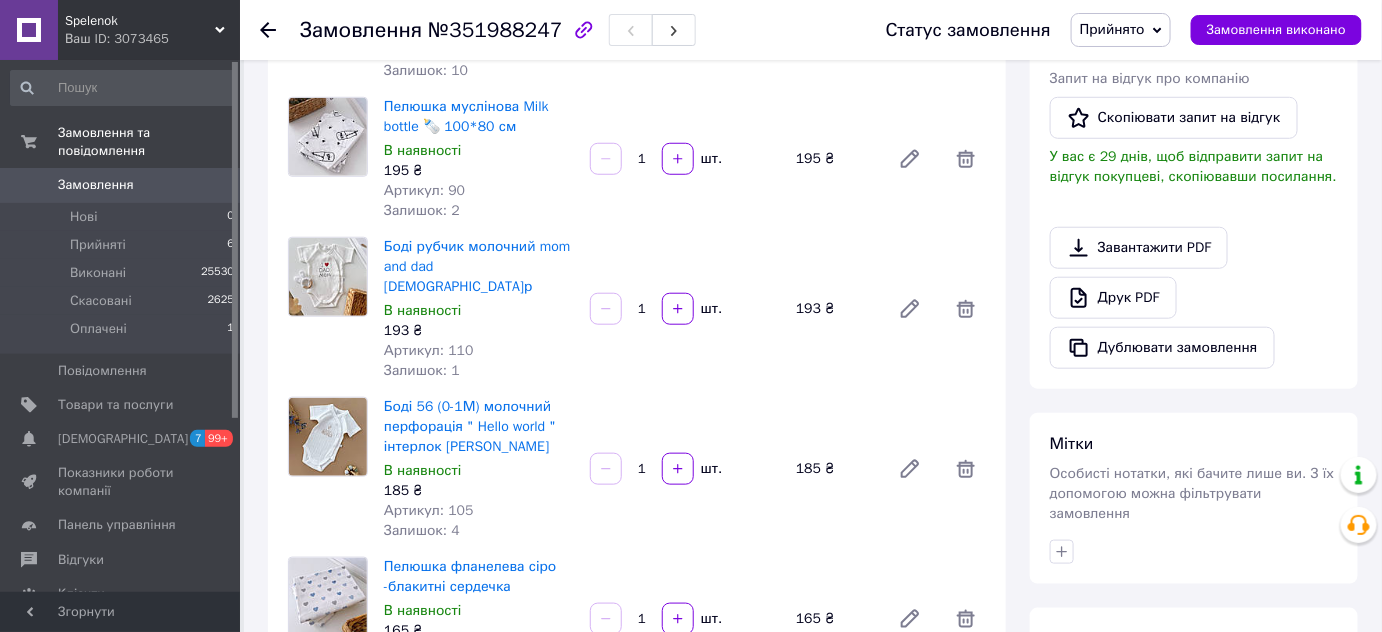 click on "№351988247" at bounding box center [495, 30] 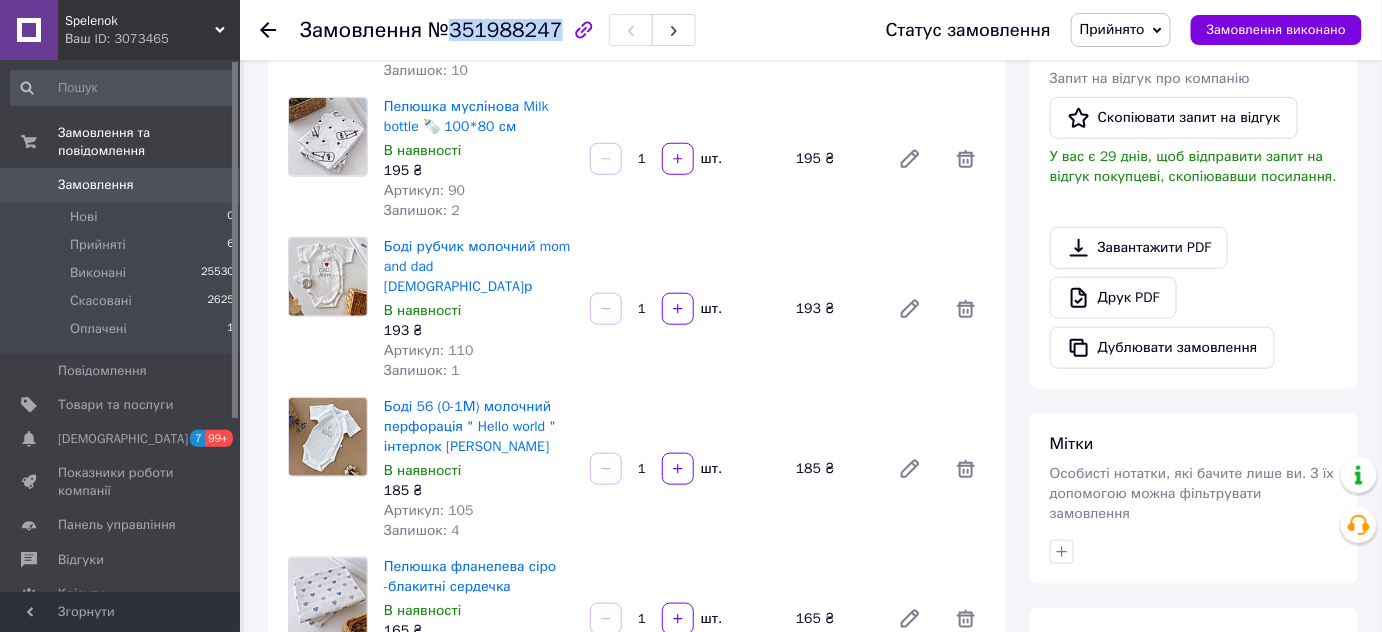 click on "№351988247" at bounding box center [495, 30] 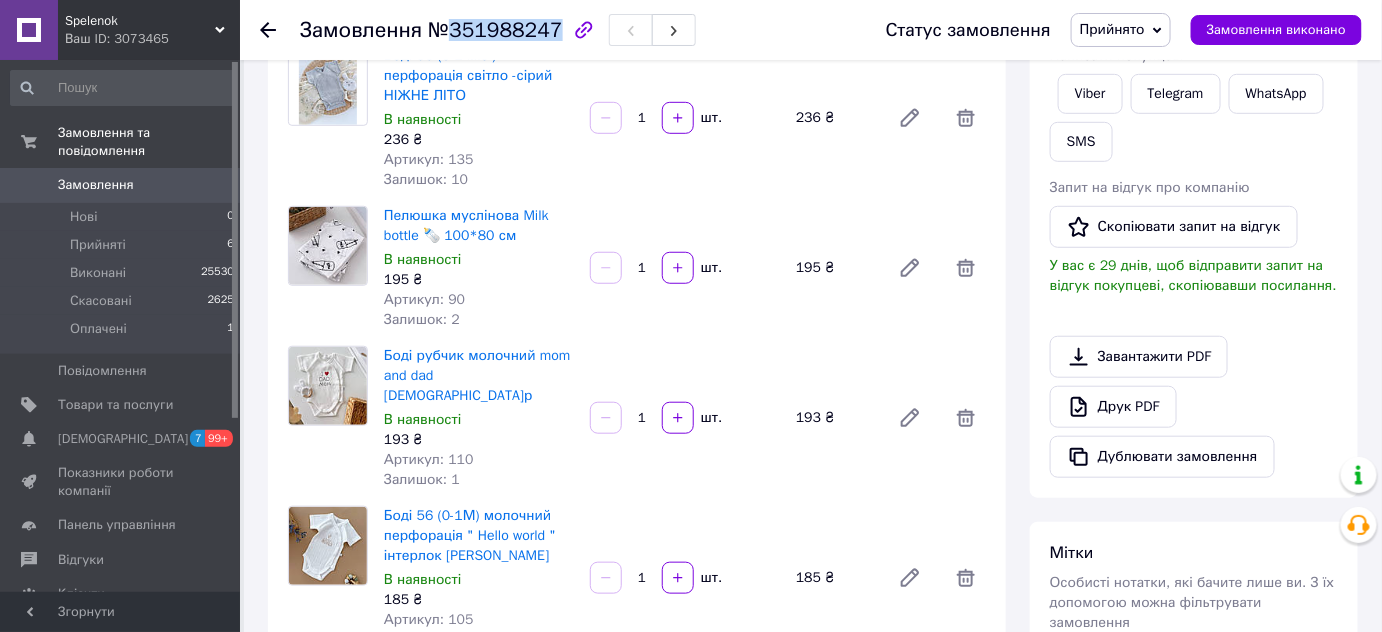 scroll, scrollTop: 454, scrollLeft: 0, axis: vertical 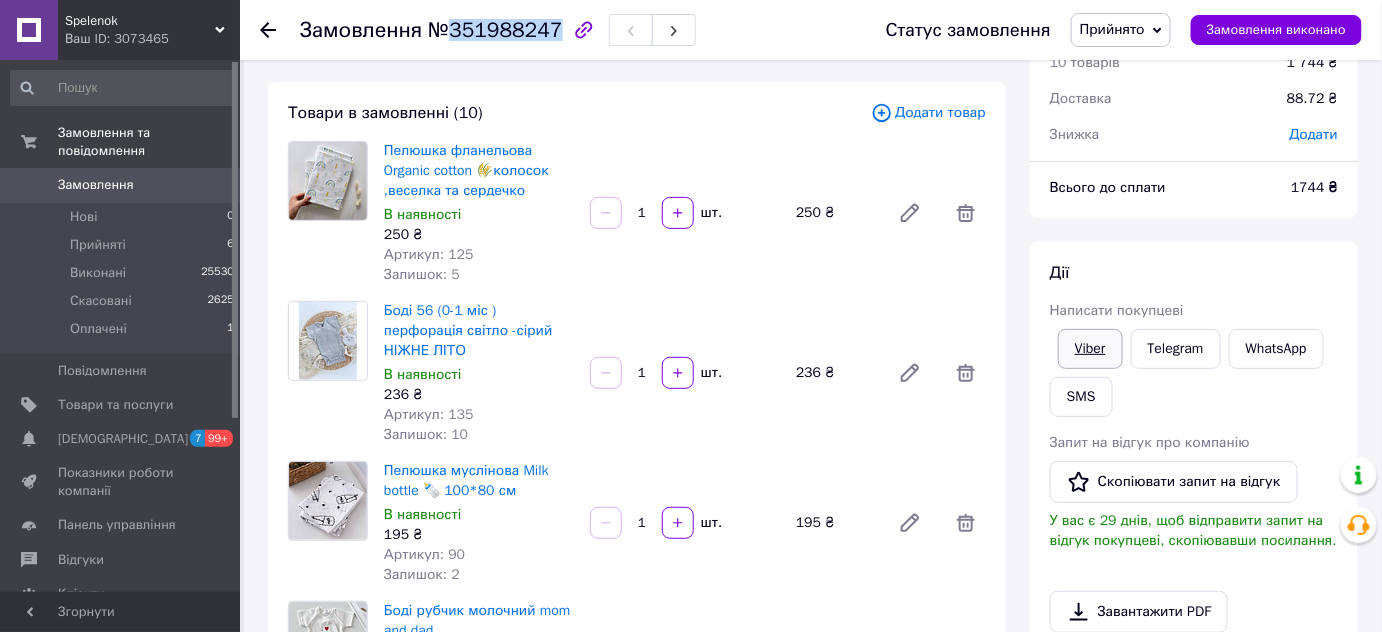 click on "Viber" at bounding box center (1090, 349) 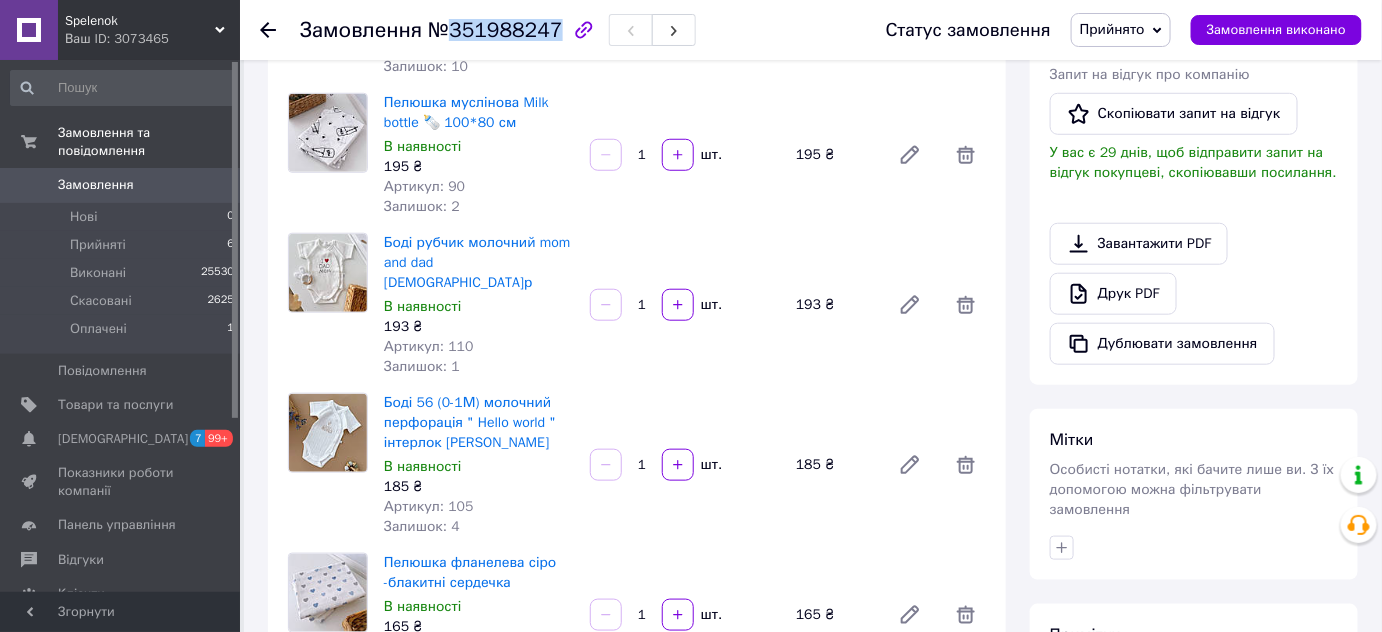 scroll, scrollTop: 454, scrollLeft: 0, axis: vertical 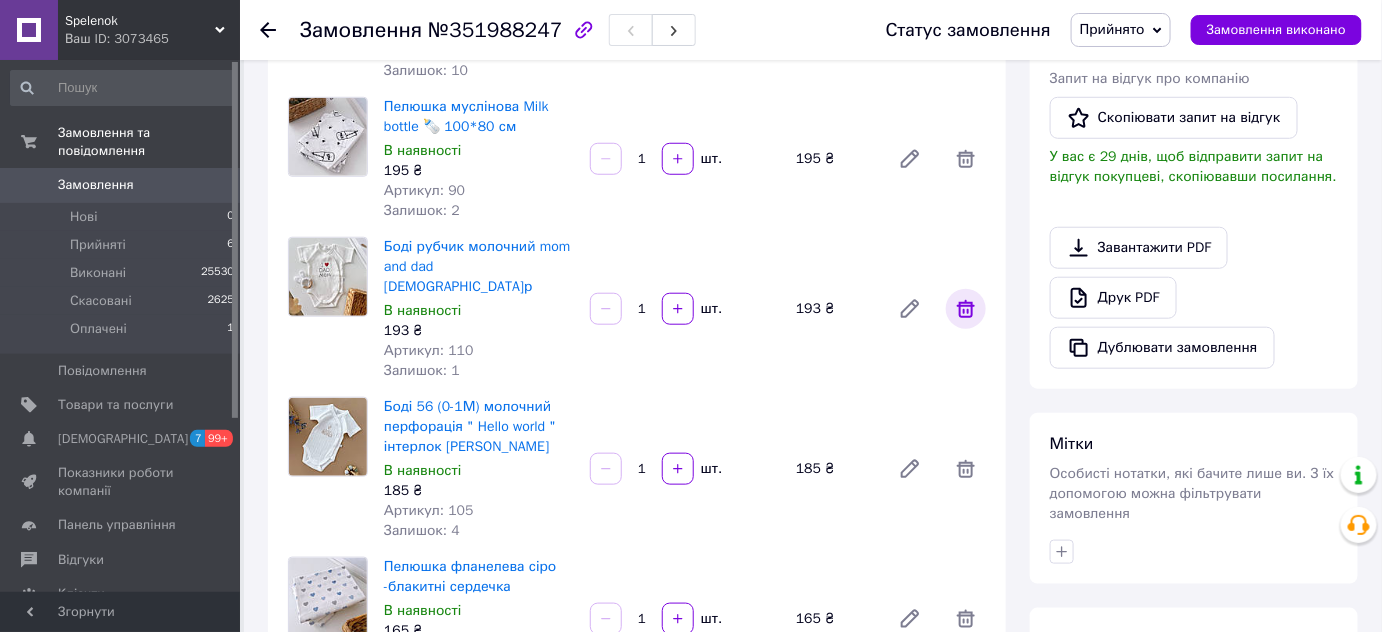 click 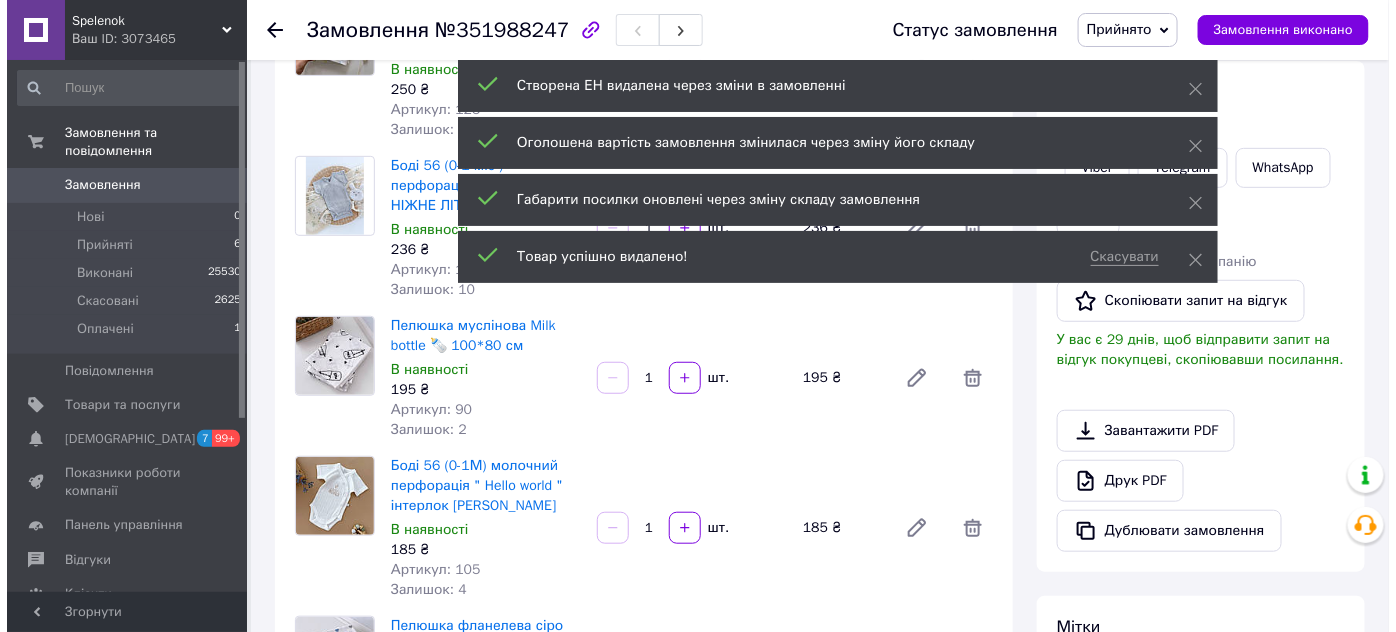 scroll, scrollTop: 0, scrollLeft: 0, axis: both 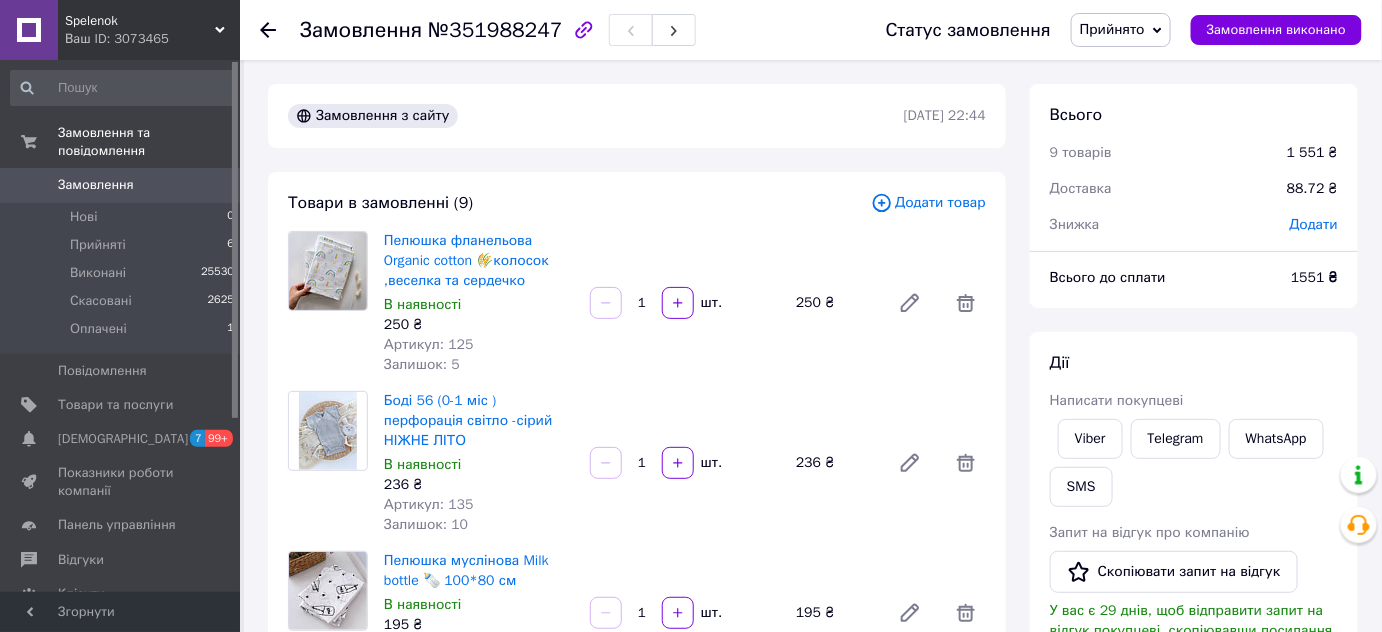 click on "Додати товар" at bounding box center [928, 203] 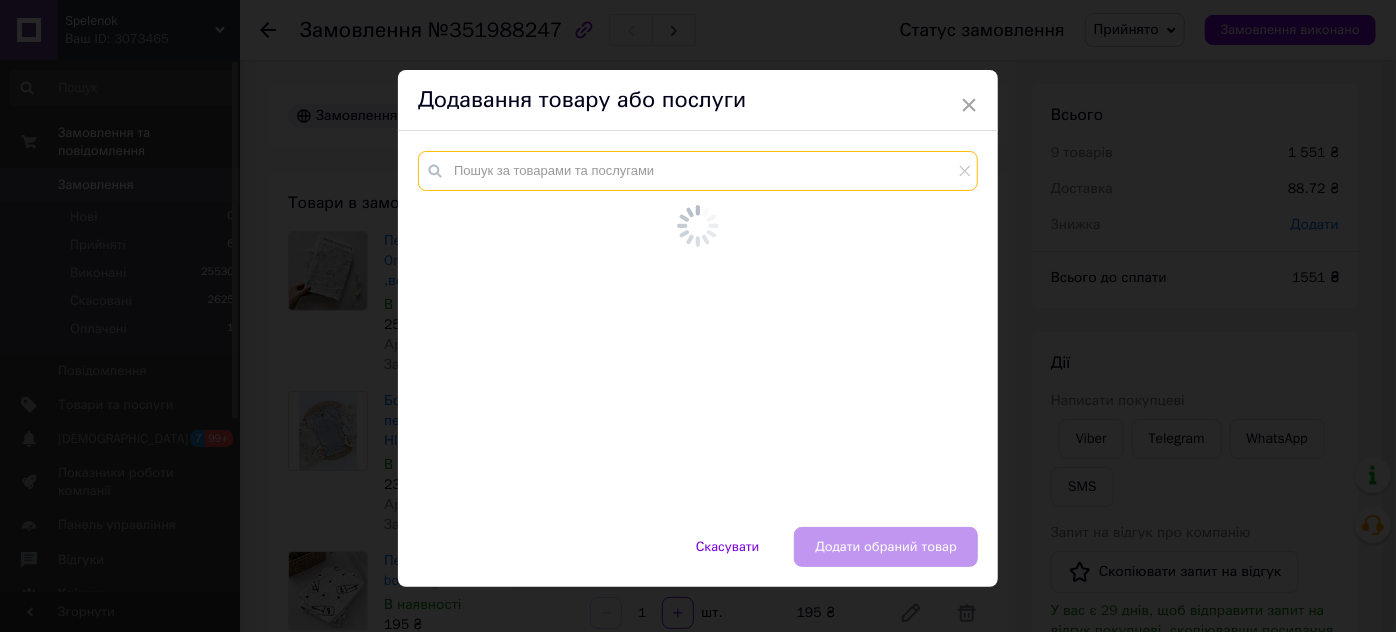 click at bounding box center [698, 171] 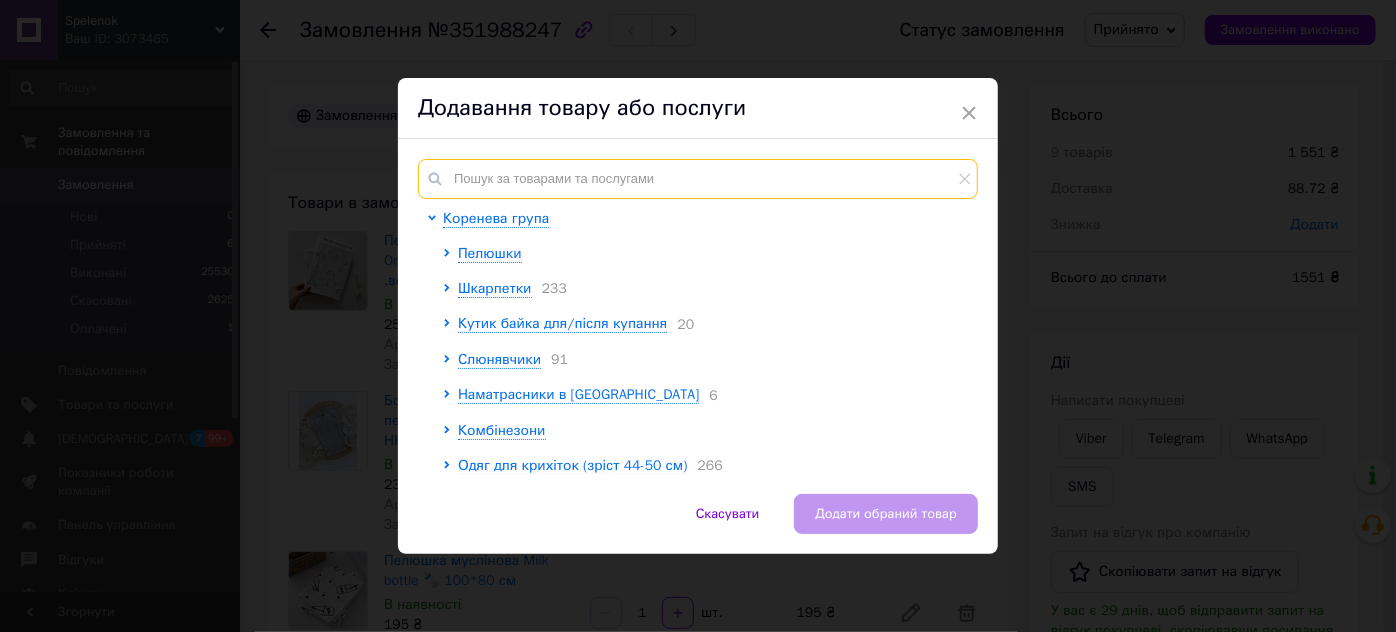 paste on "https://pelenki.com.ua/ua/p2619059366-bodi-molochnij-rubchik.html" 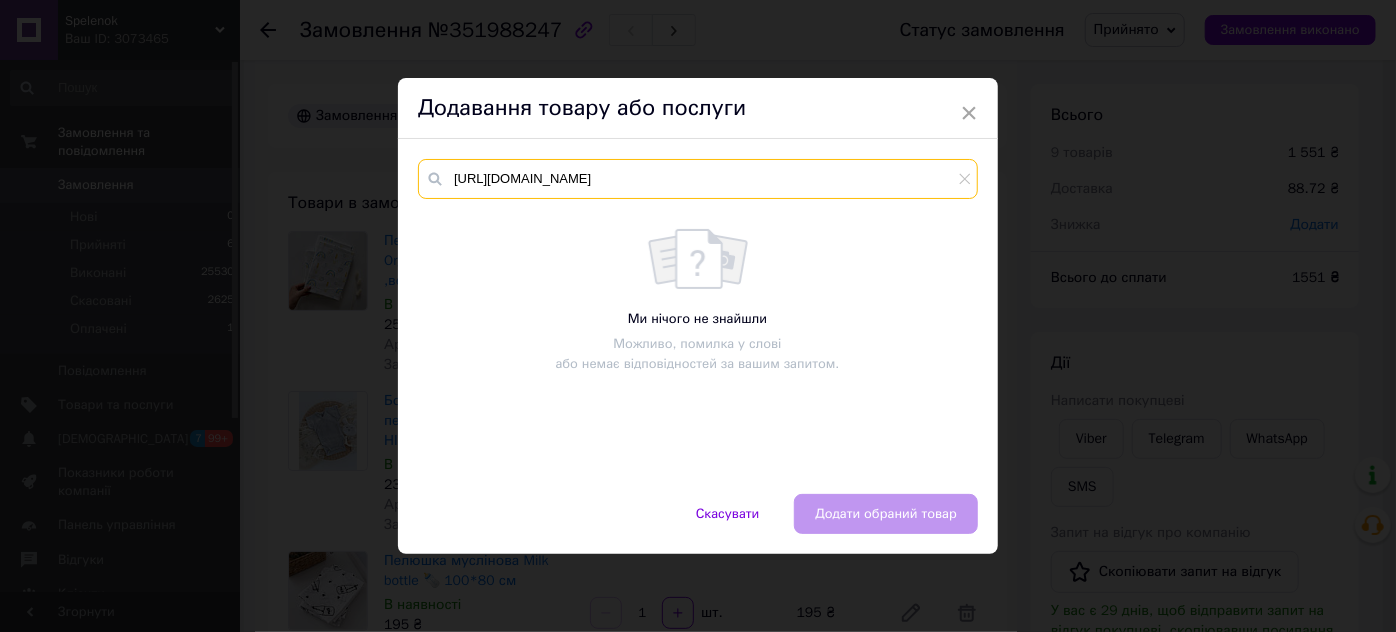 drag, startPoint x: 865, startPoint y: 182, endPoint x: 453, endPoint y: 175, distance: 412.05945 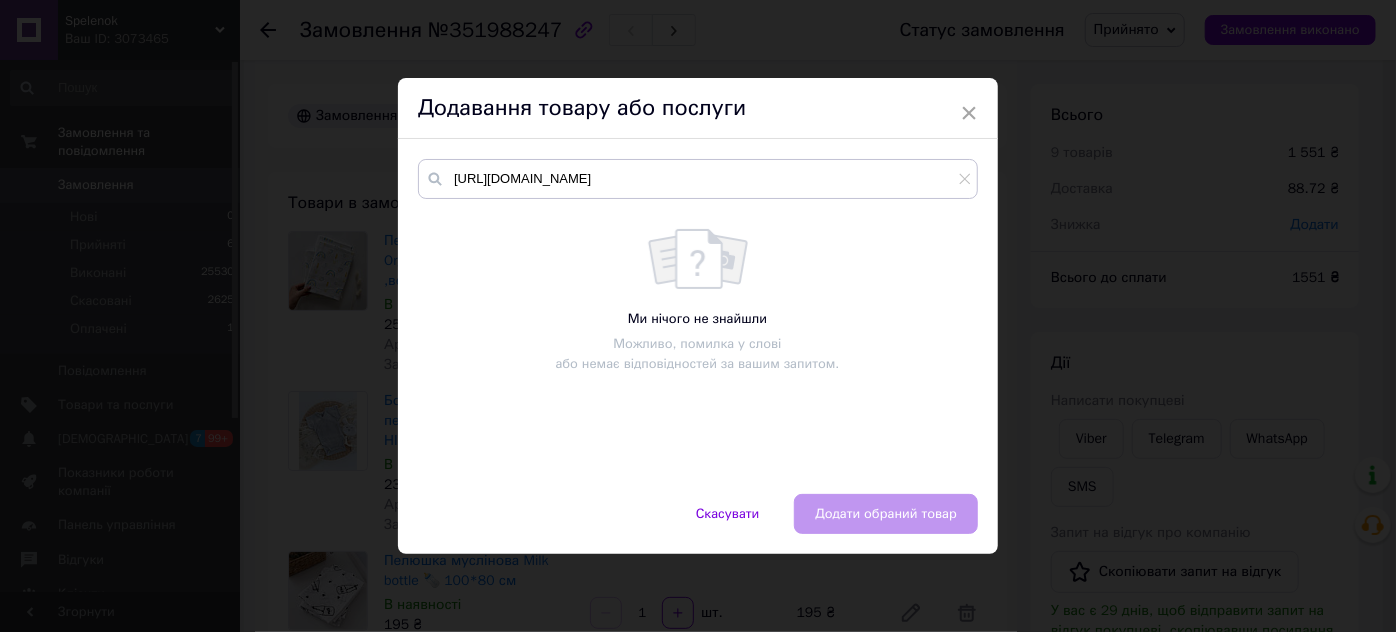 drag, startPoint x: 786, startPoint y: 200, endPoint x: 824, endPoint y: 190, distance: 39.293766 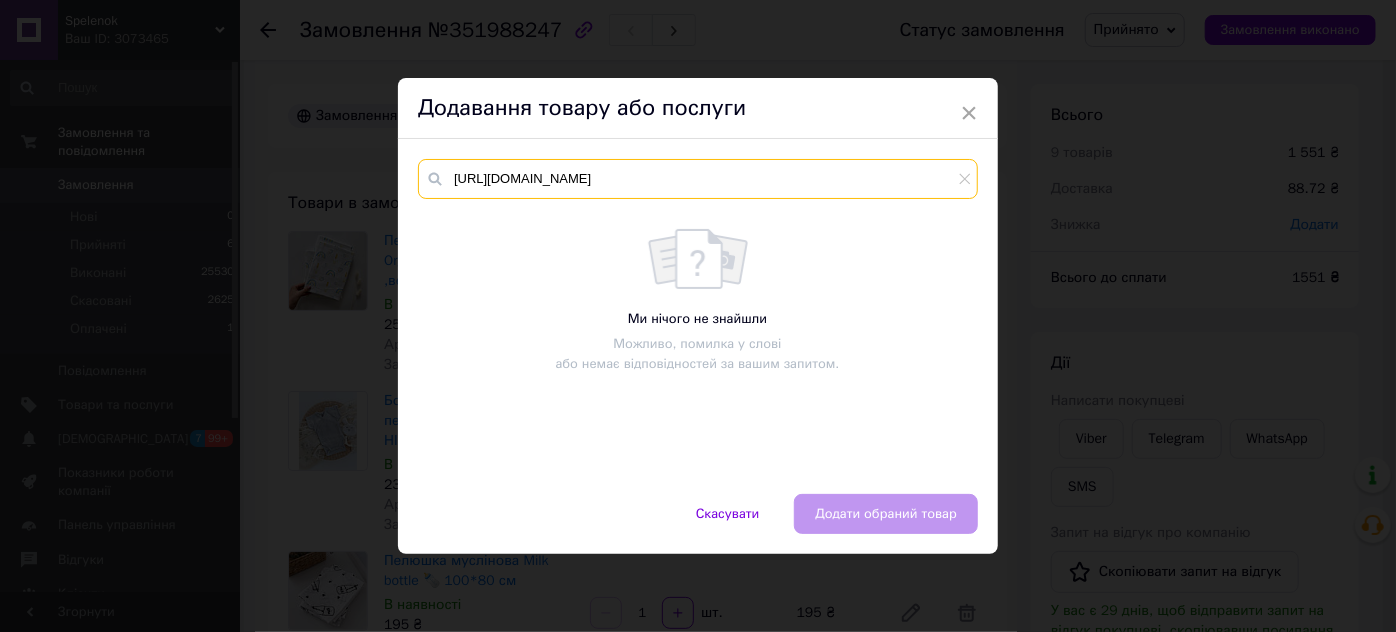 drag, startPoint x: 846, startPoint y: 172, endPoint x: 453, endPoint y: 154, distance: 393.412 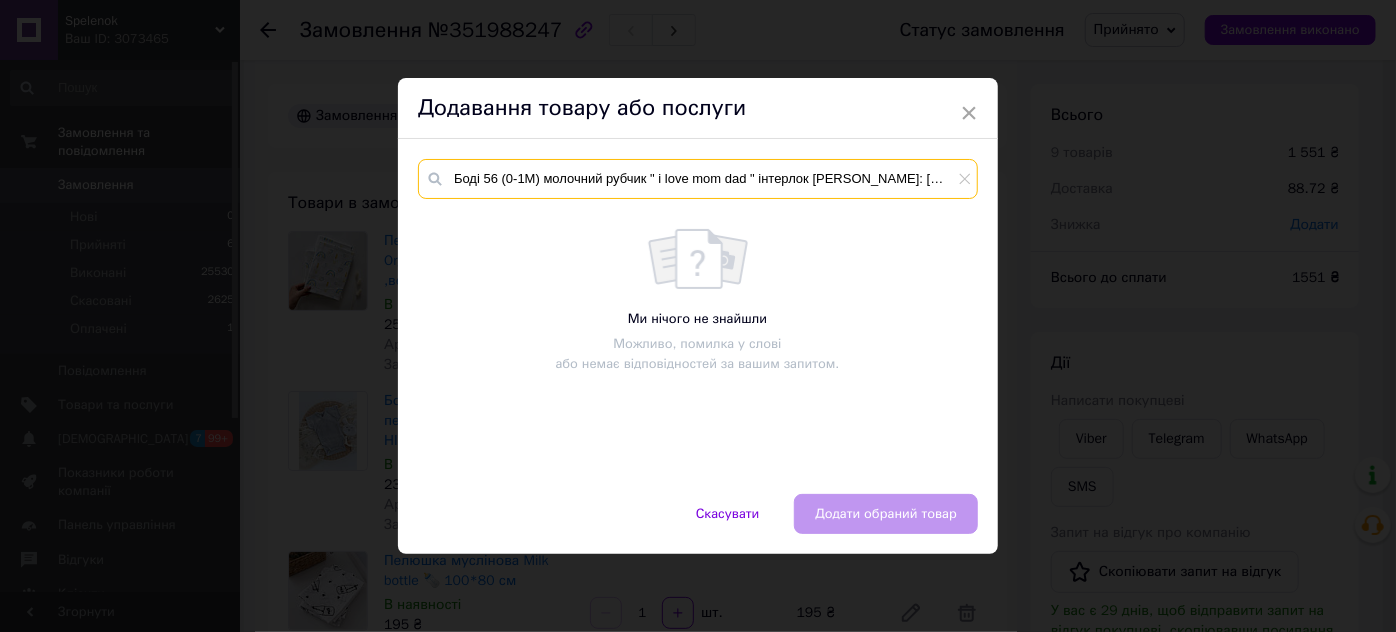 scroll, scrollTop: 0, scrollLeft: 104, axis: horizontal 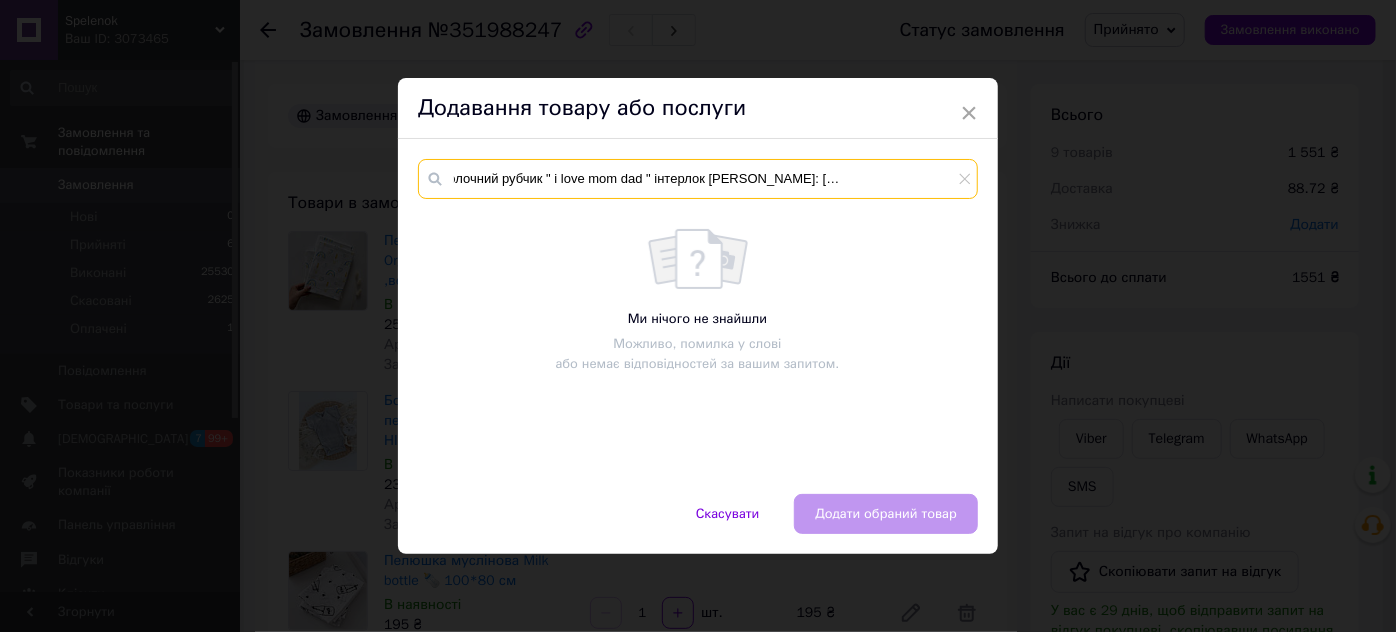 drag, startPoint x: 745, startPoint y: 173, endPoint x: 1002, endPoint y: 186, distance: 257.32858 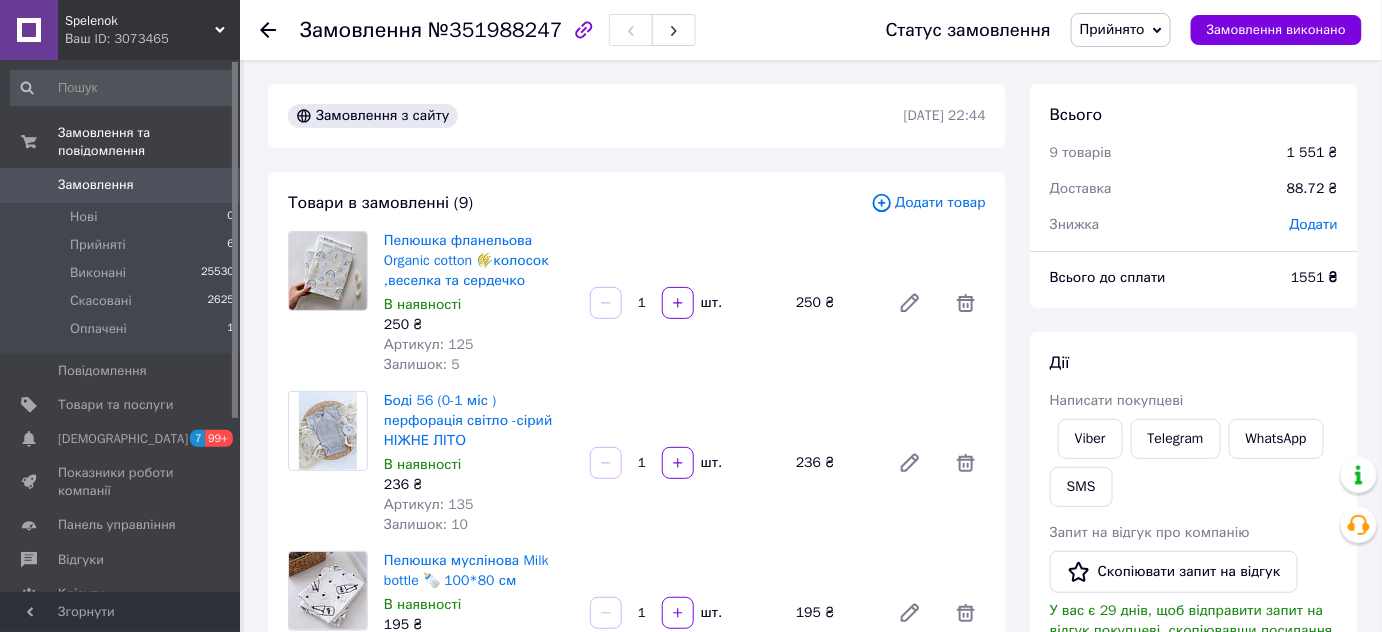 click on "Додати товар" at bounding box center (928, 203) 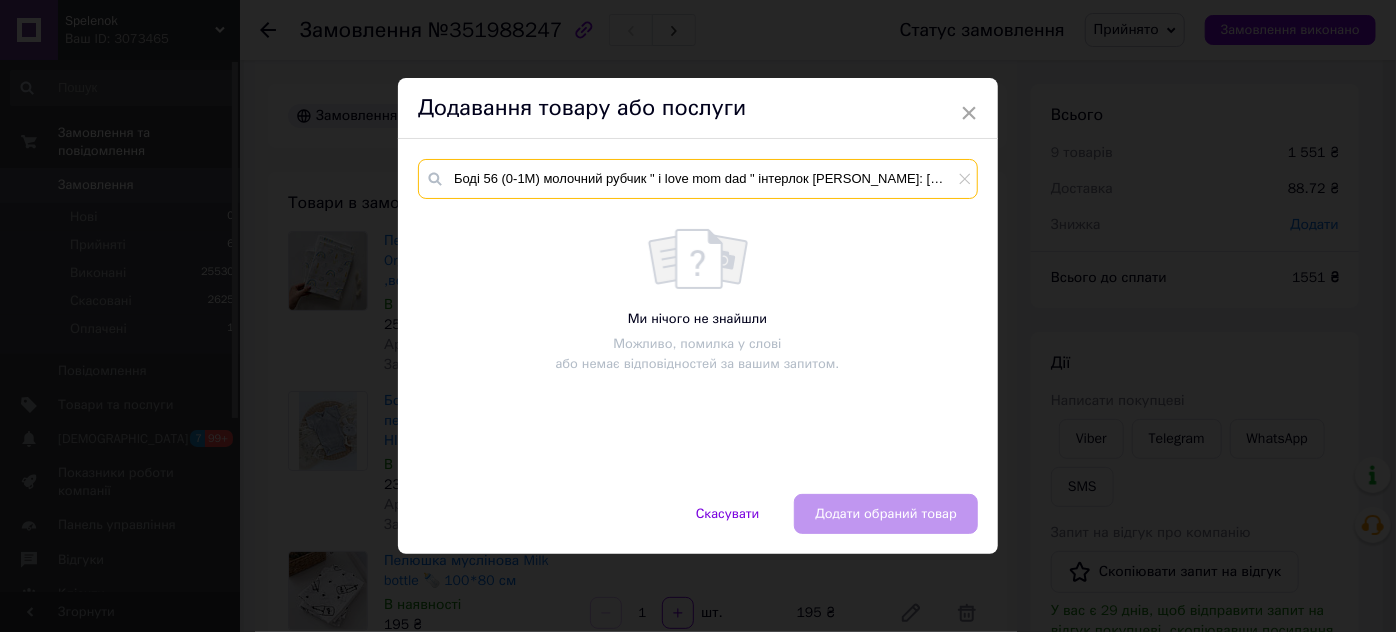 click on "Боді 56 (0-1М) молочний рубчик " i love mom dad " інтерлок Mario Детальніше: https://pelenki.com.ua/" at bounding box center [698, 179] 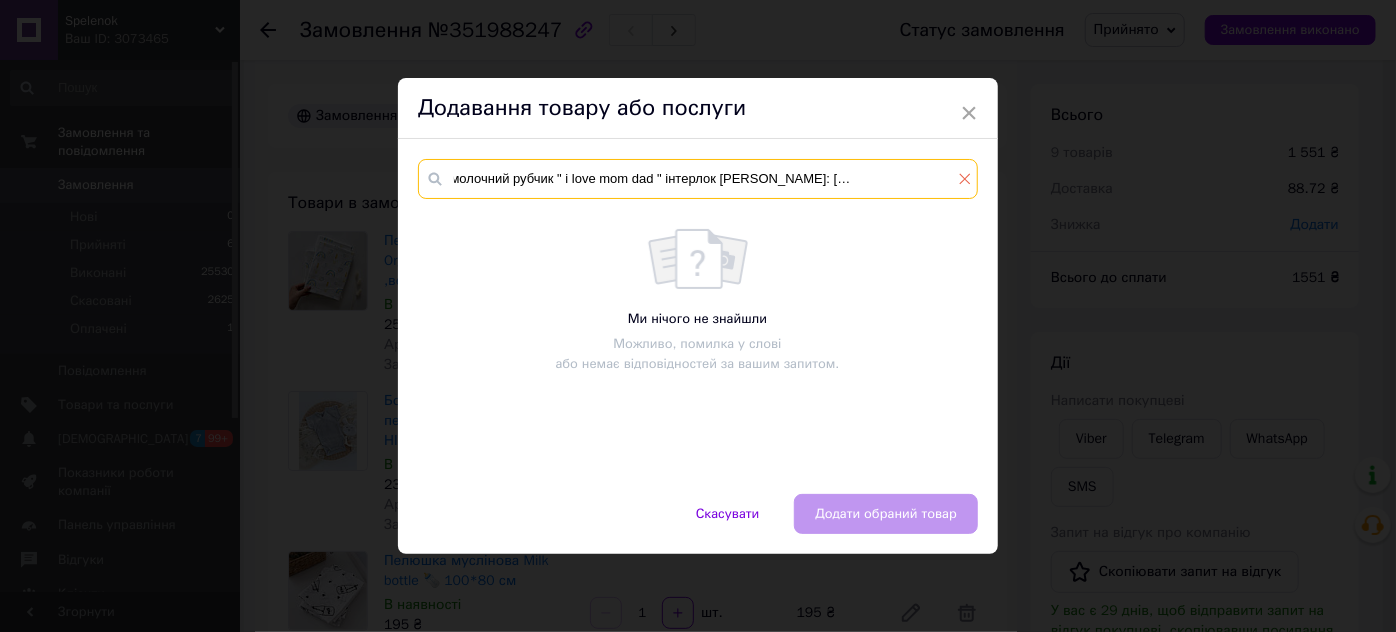 scroll, scrollTop: 0, scrollLeft: 104, axis: horizontal 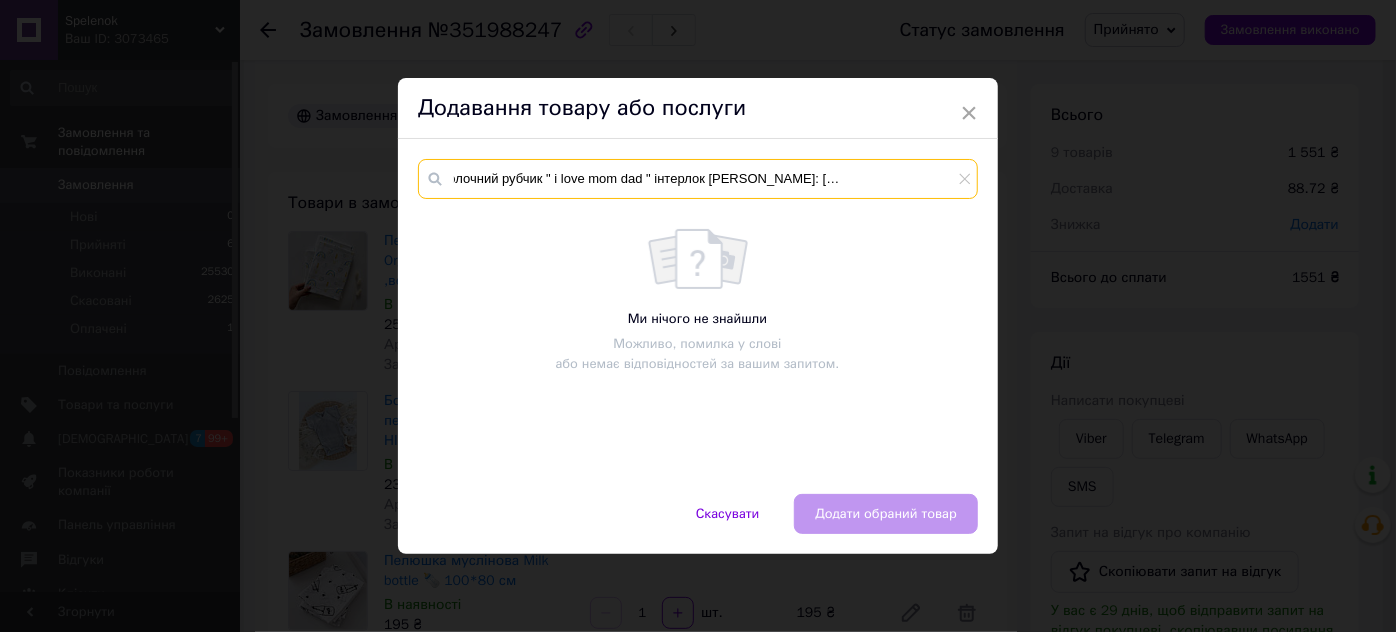 drag, startPoint x: 847, startPoint y: 178, endPoint x: 949, endPoint y: 187, distance: 102.396286 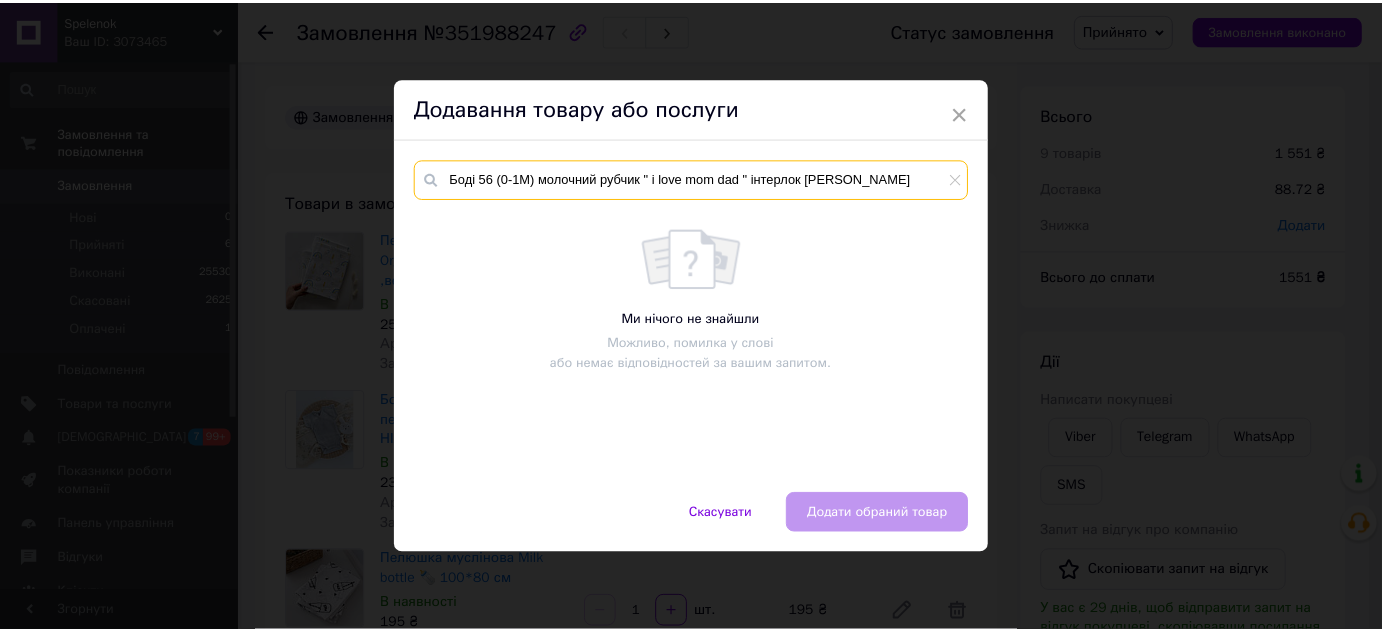 scroll, scrollTop: 0, scrollLeft: 0, axis: both 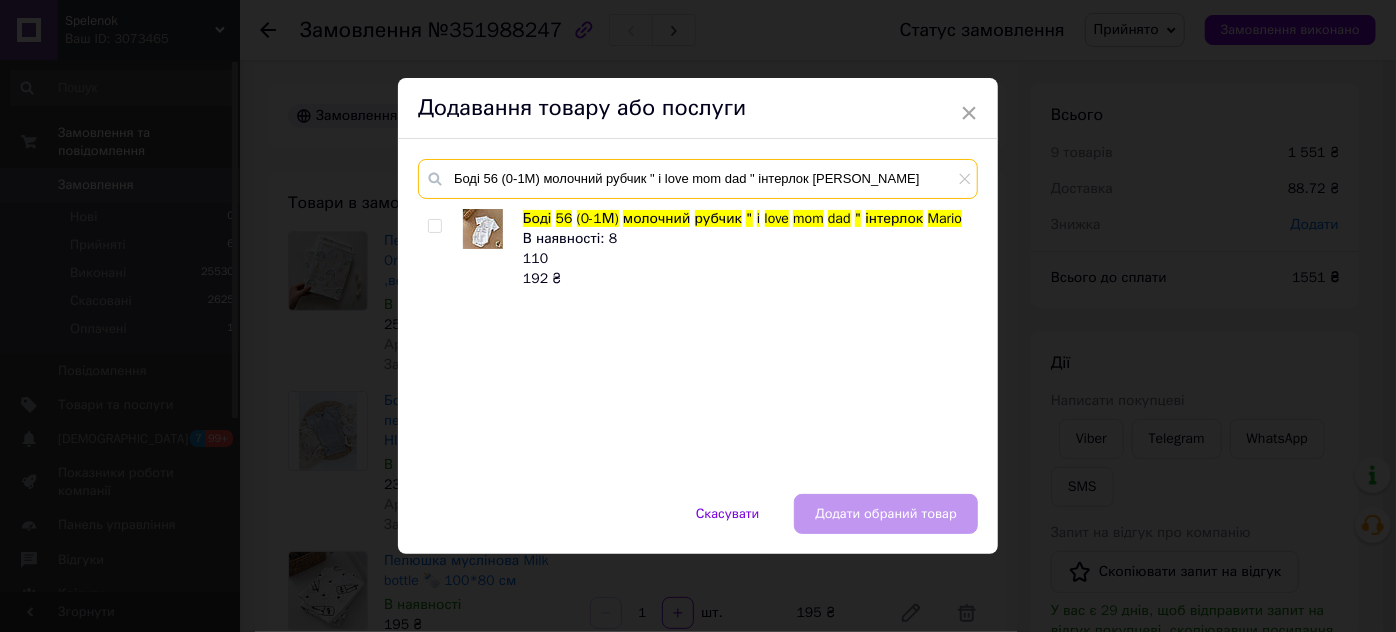 type on "Боді 56 (0-1М) молочний рубчик " i love mom dad " інтерлок Mario" 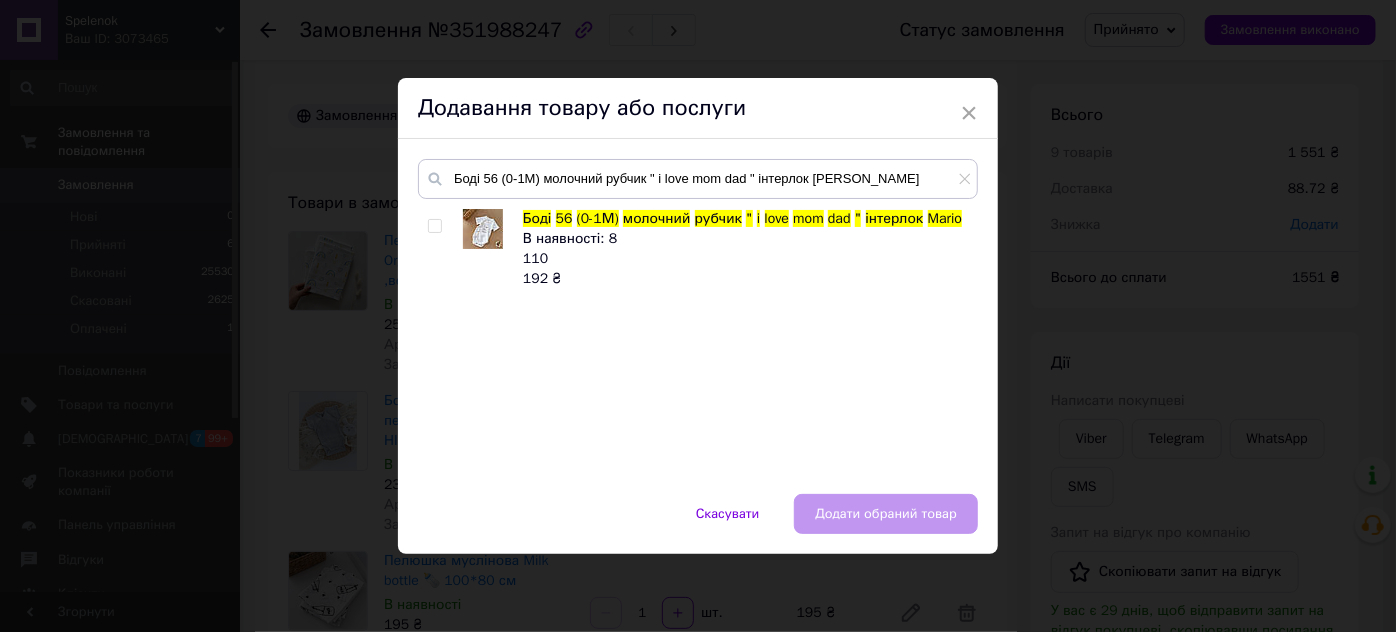 click at bounding box center (434, 226) 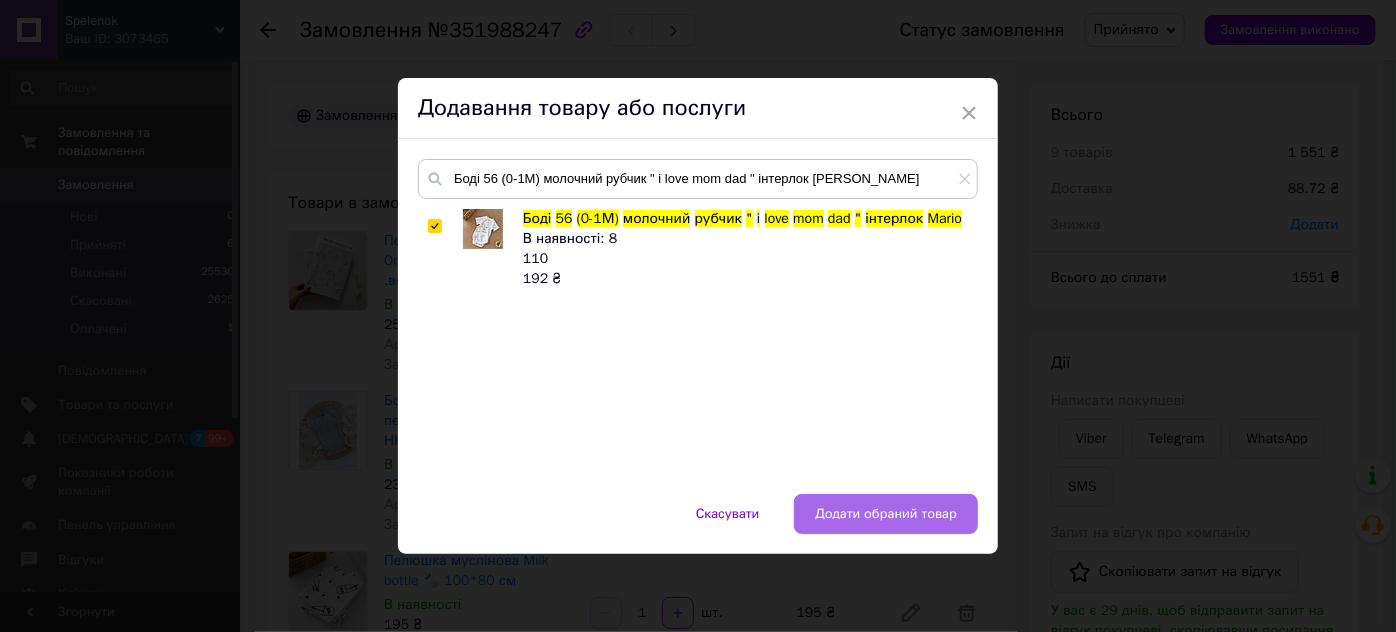 click on "Додати обраний товар" at bounding box center (886, 514) 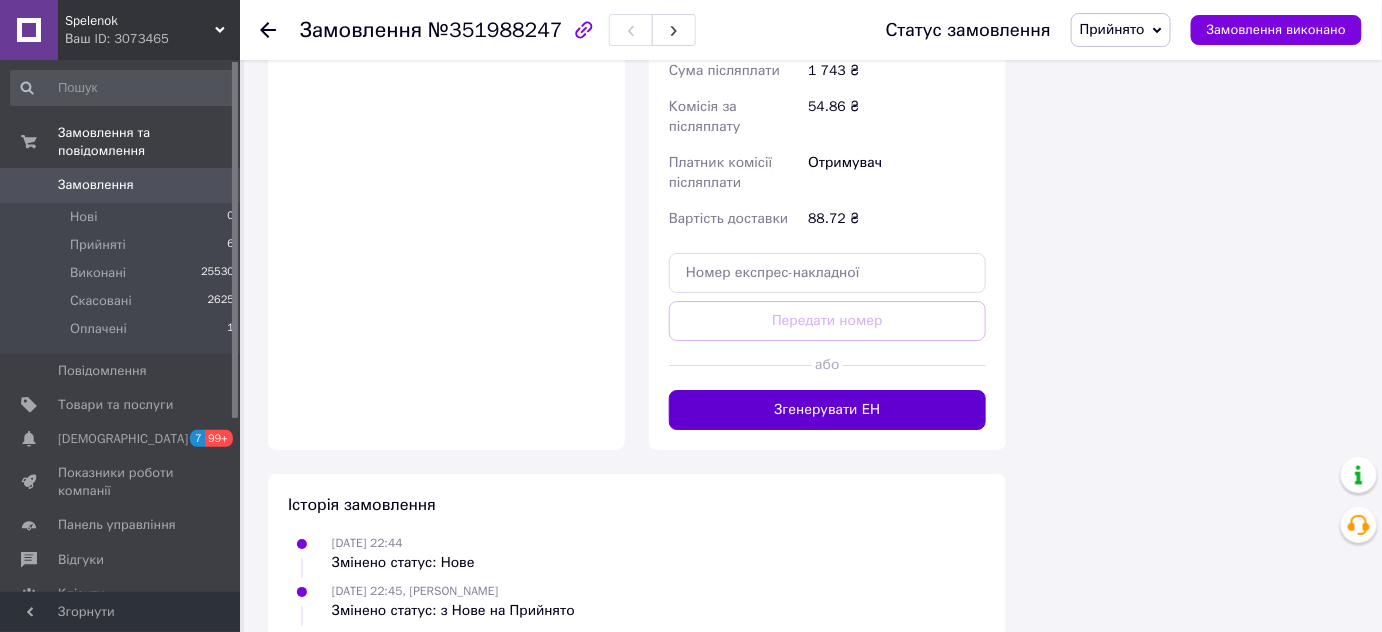 click on "Згенерувати ЕН" at bounding box center (827, 410) 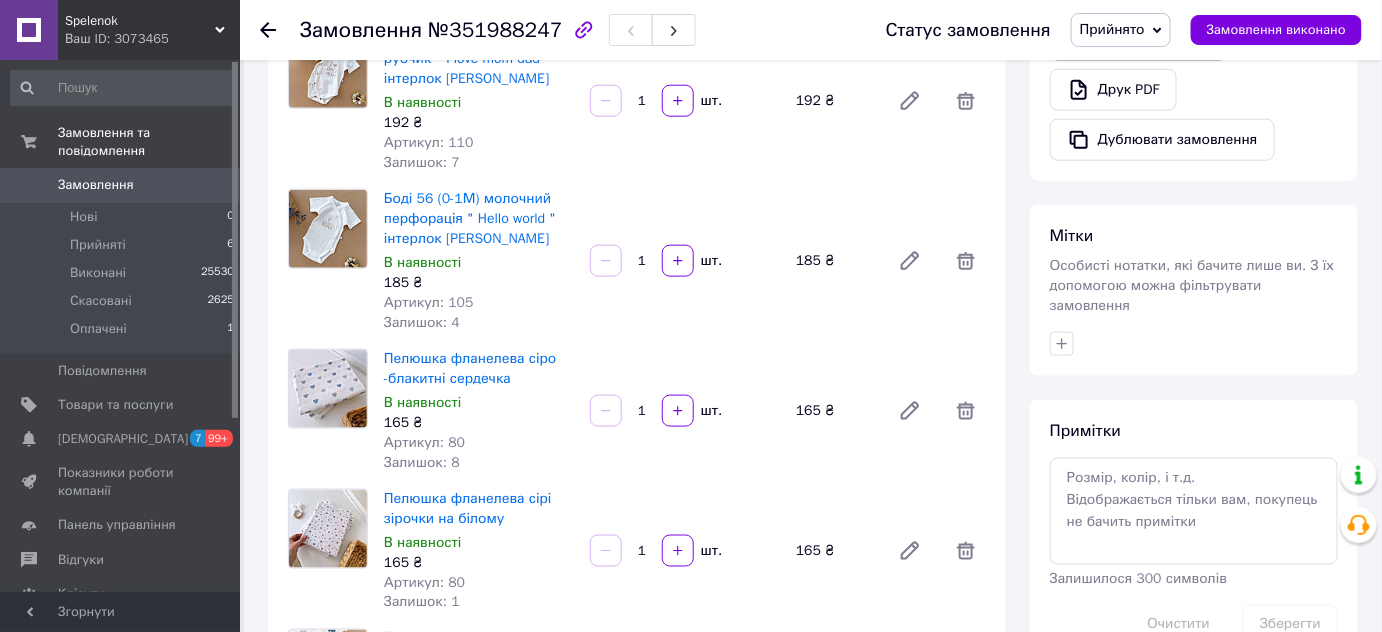 scroll, scrollTop: 545, scrollLeft: 0, axis: vertical 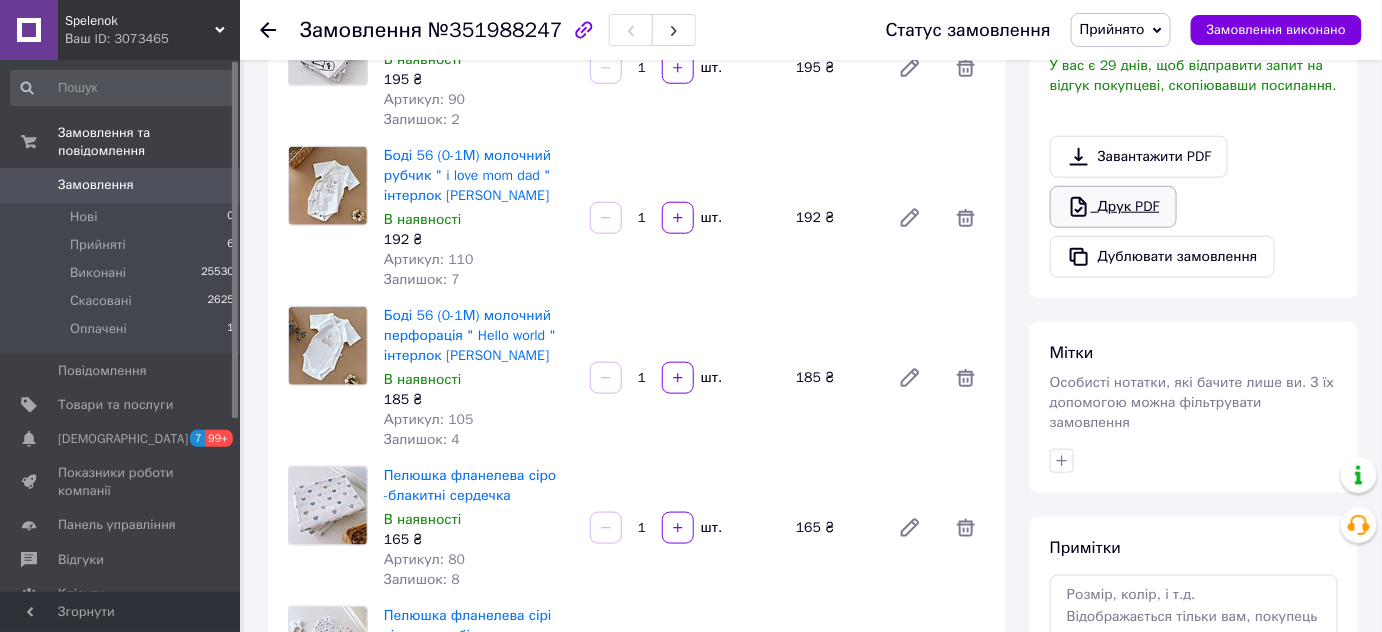 click on "Друк PDF" at bounding box center [1113, 207] 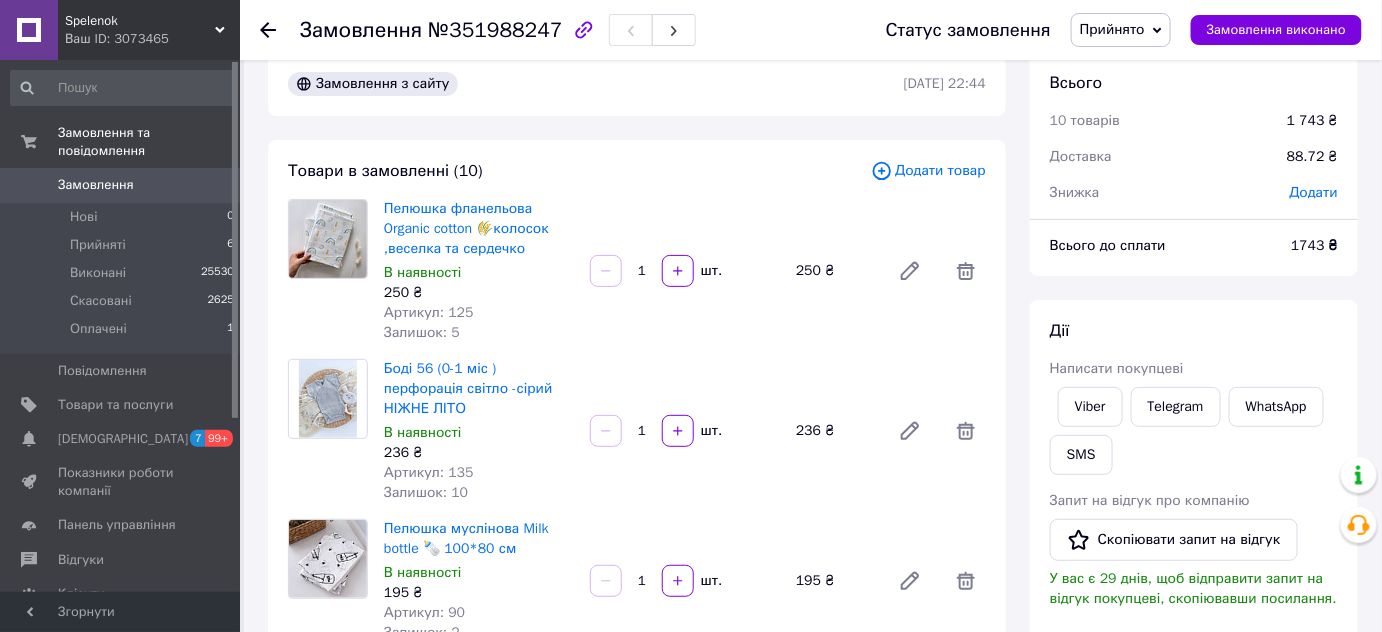 scroll, scrollTop: 0, scrollLeft: 0, axis: both 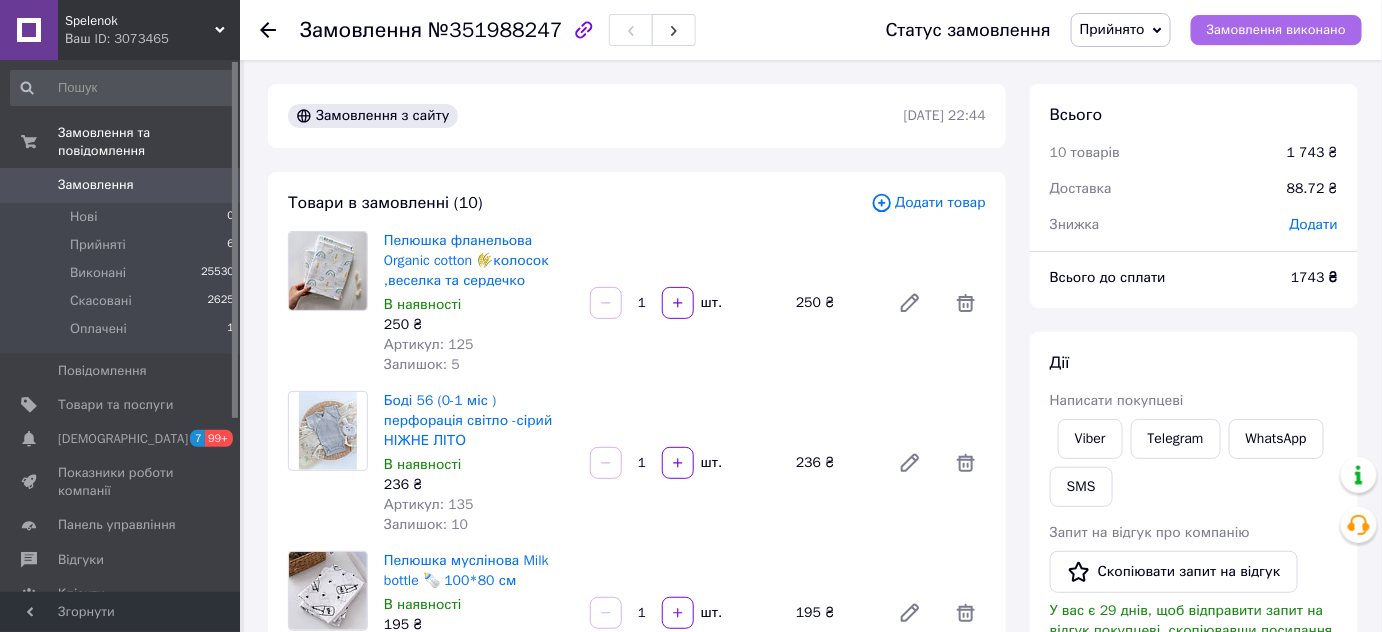 click on "Замовлення виконано" at bounding box center [1276, 30] 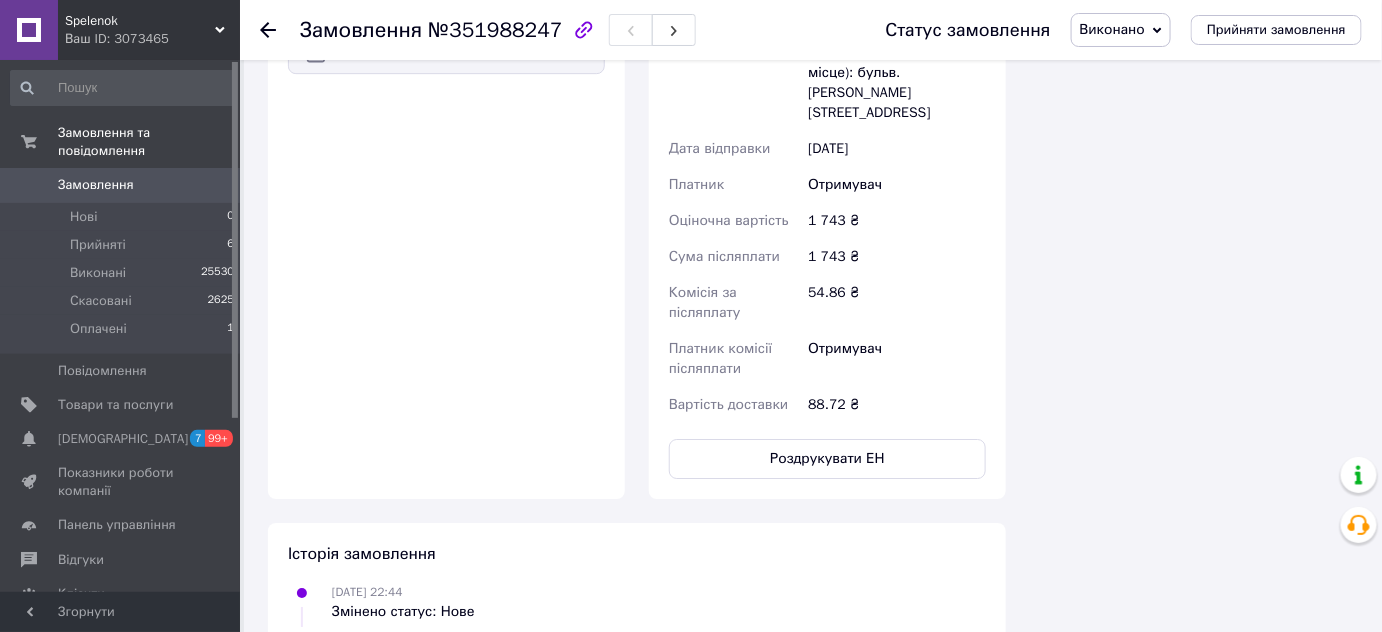 scroll, scrollTop: 2181, scrollLeft: 0, axis: vertical 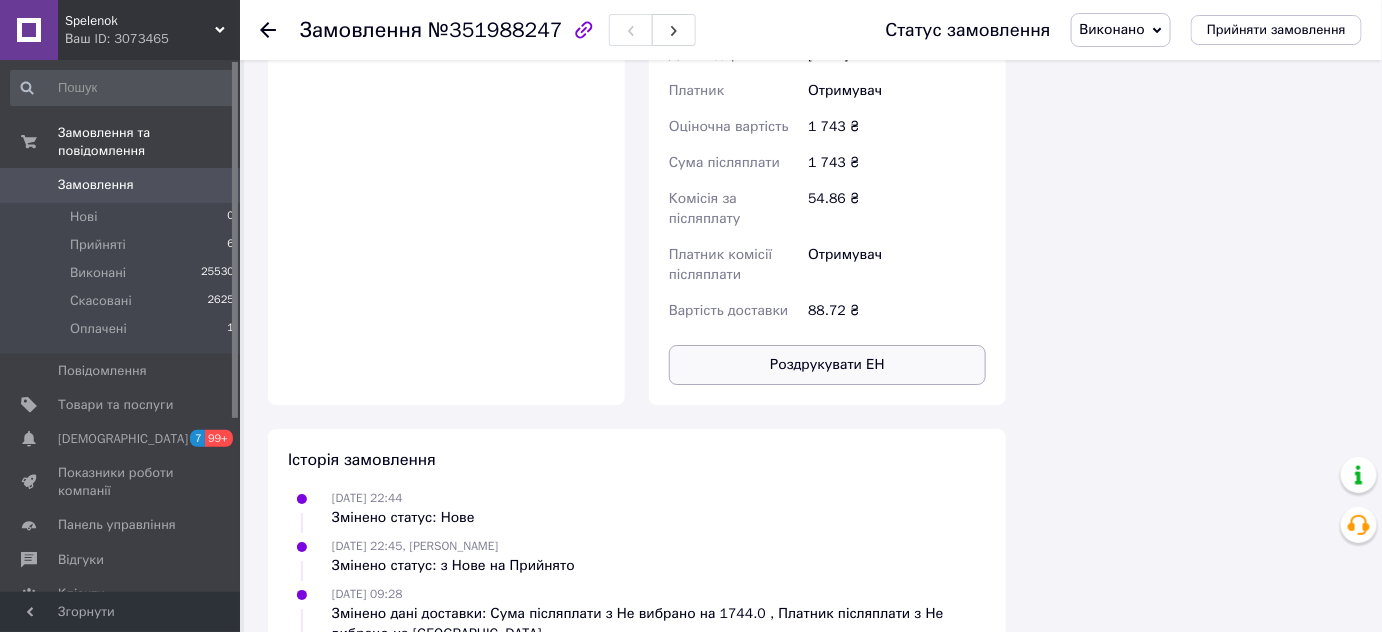 click on "Роздрукувати ЕН" at bounding box center [827, 365] 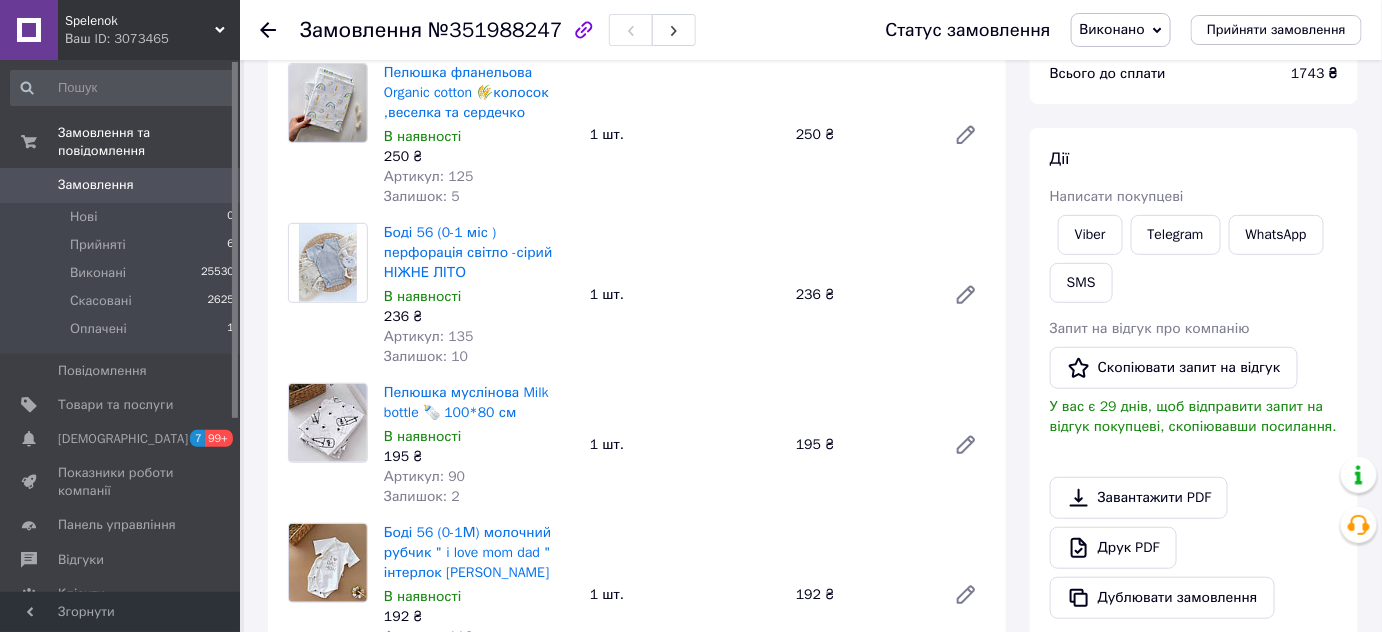 scroll, scrollTop: 0, scrollLeft: 0, axis: both 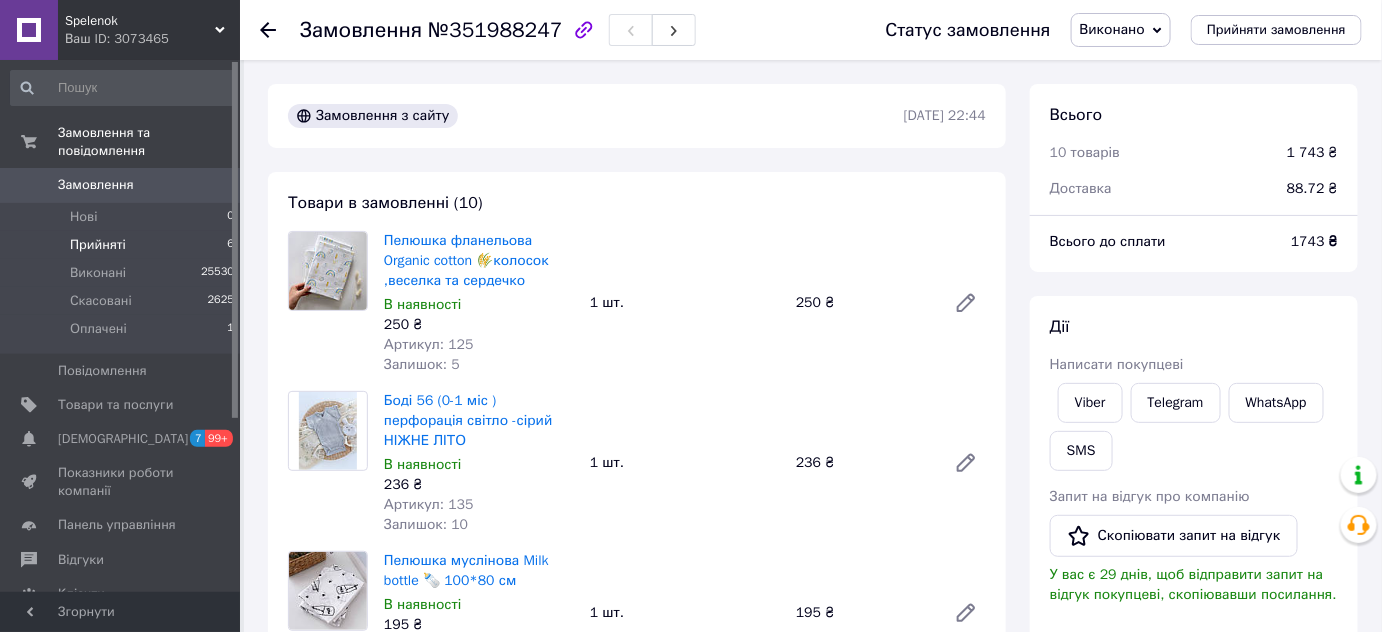 click on "Прийняті 6" at bounding box center (123, 245) 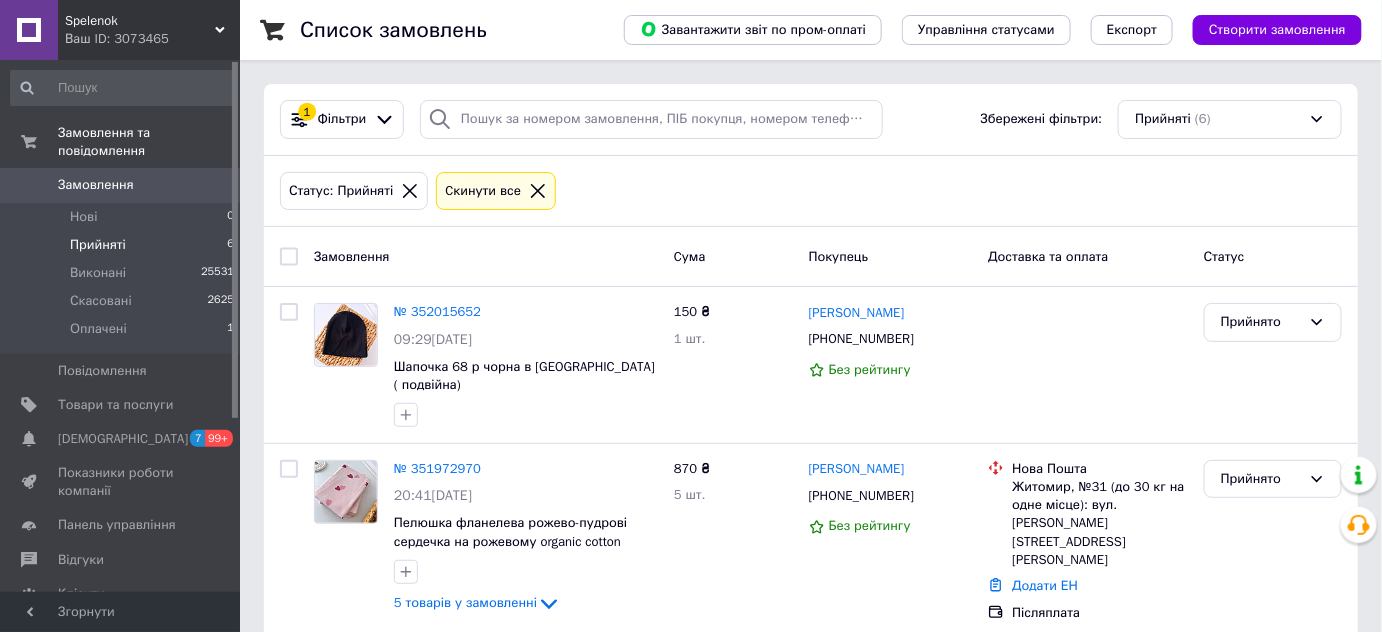 click on "Статус" at bounding box center (1273, 256) 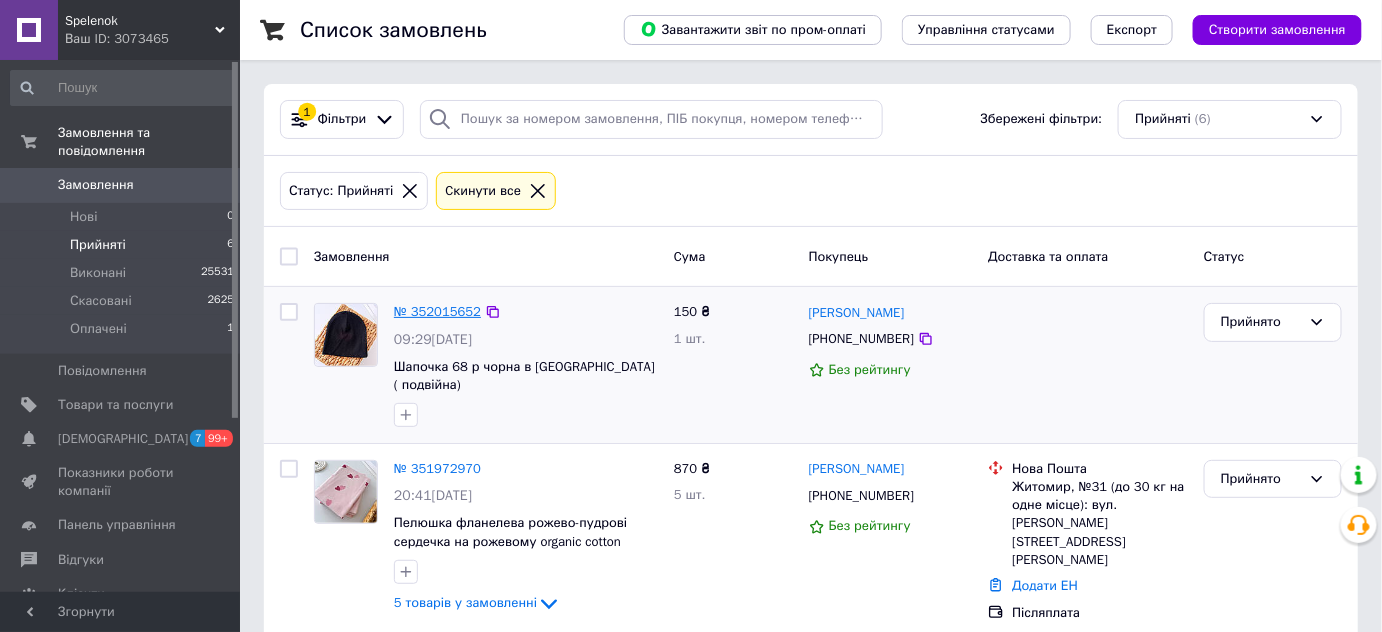click on "№ 352015652" at bounding box center [437, 311] 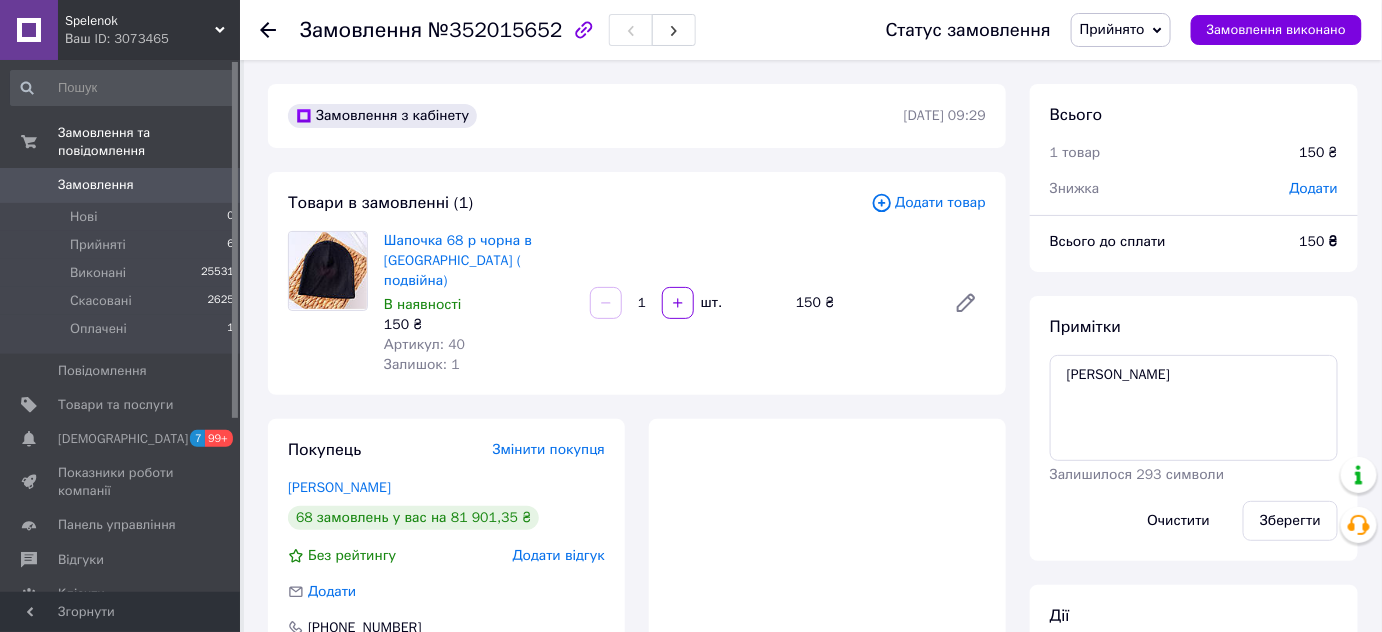 click on "Змінити покупця" at bounding box center (549, 449) 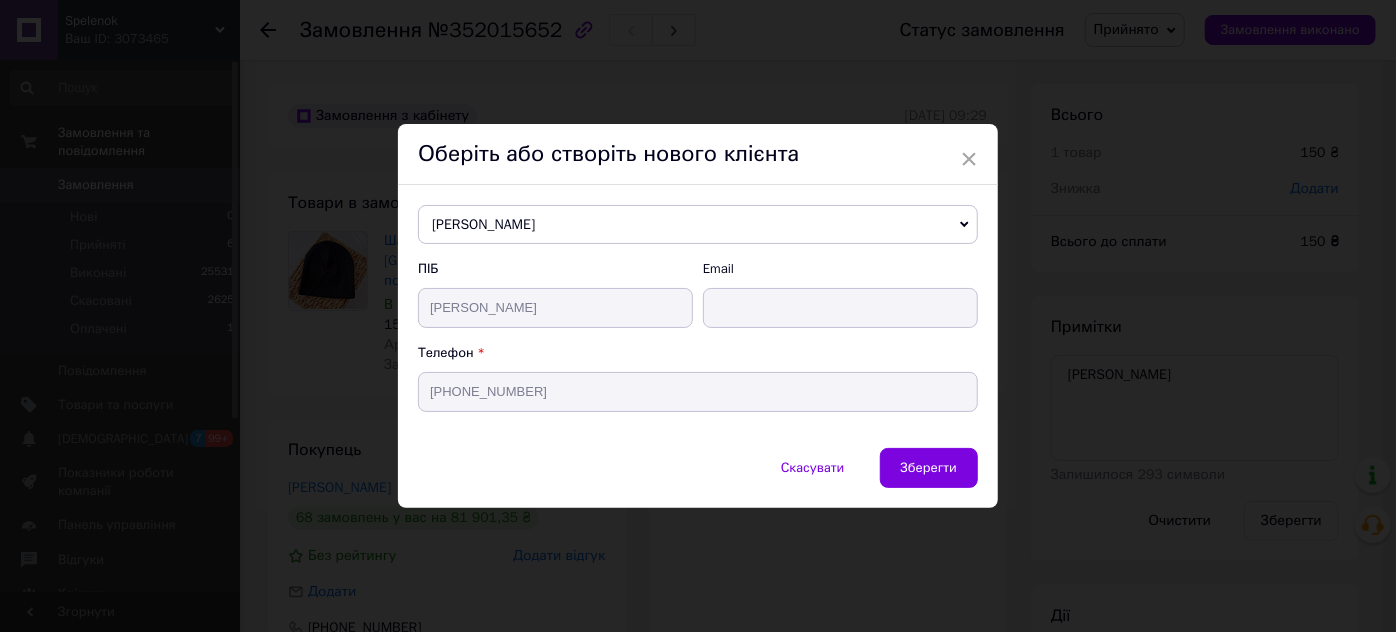 click on "Анюта" at bounding box center (698, 225) 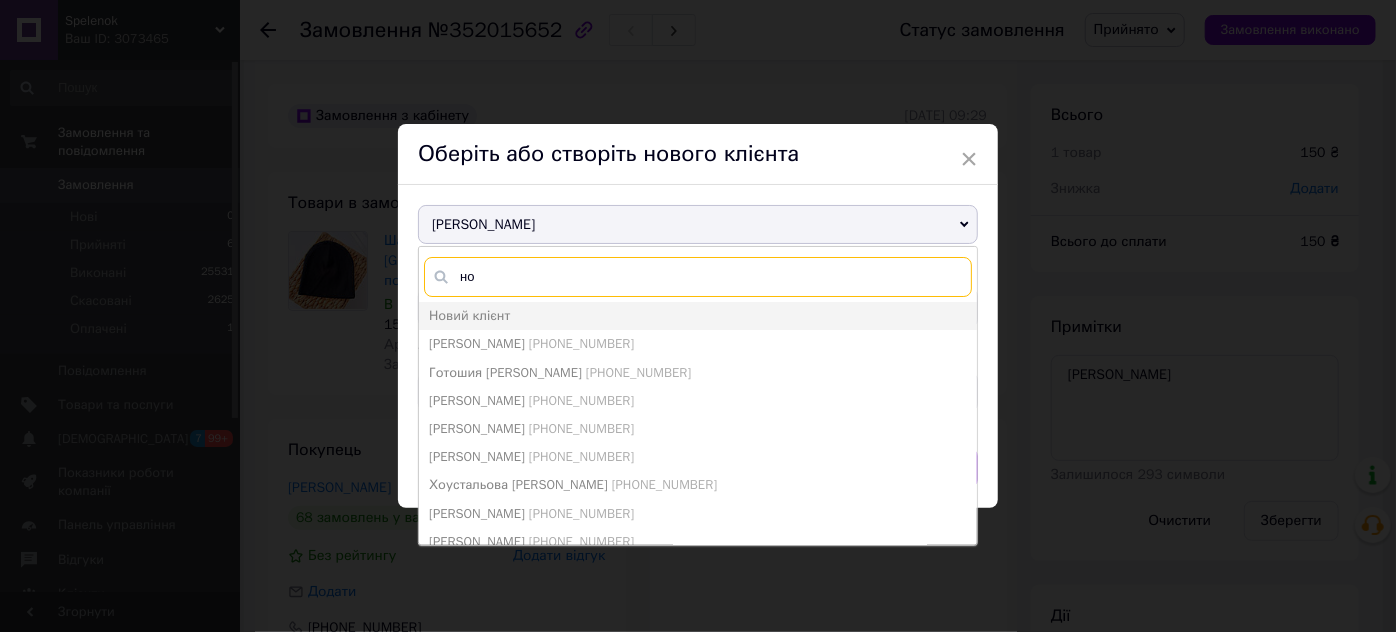 type on "но" 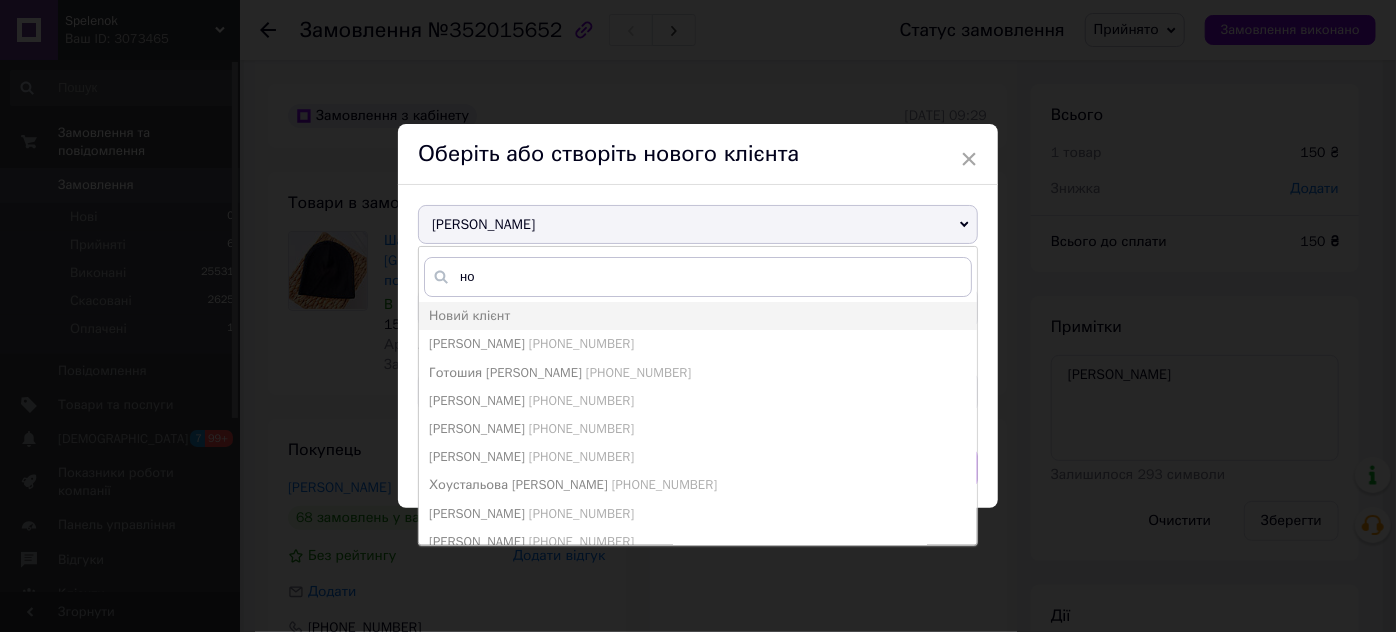 click on "Новий клієнт" at bounding box center [469, 315] 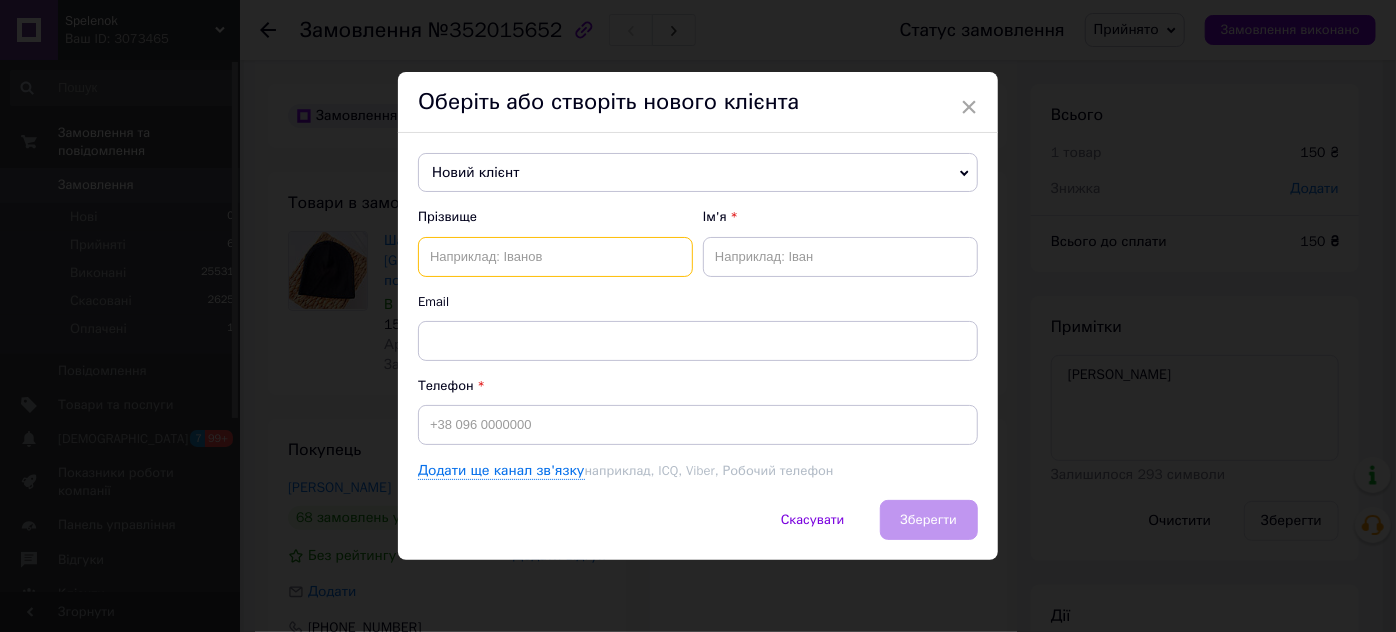 click at bounding box center [555, 257] 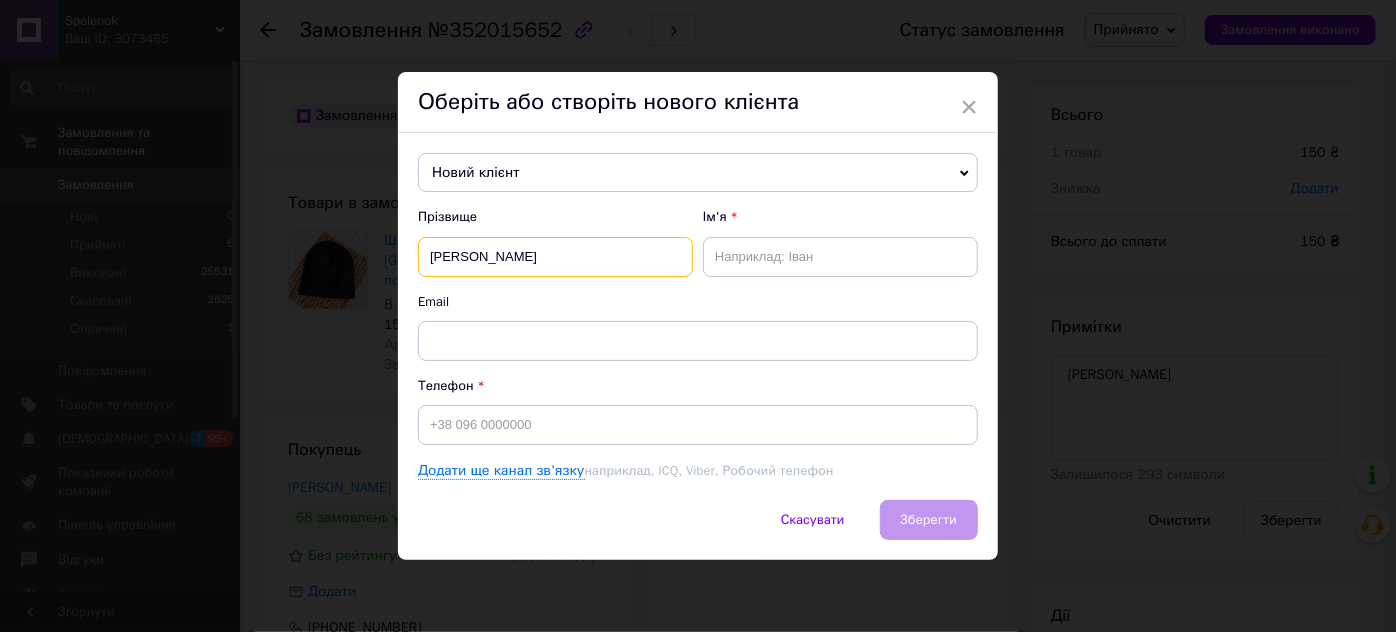 type on "Виниченко" 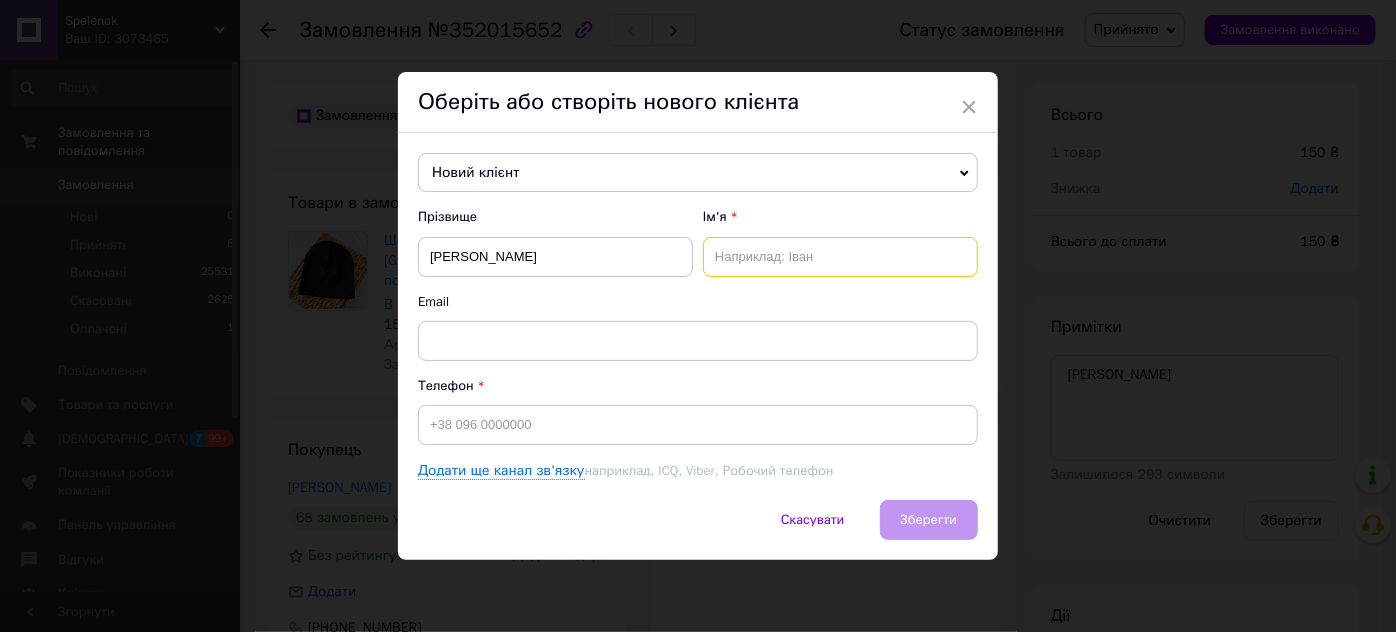 click at bounding box center [840, 257] 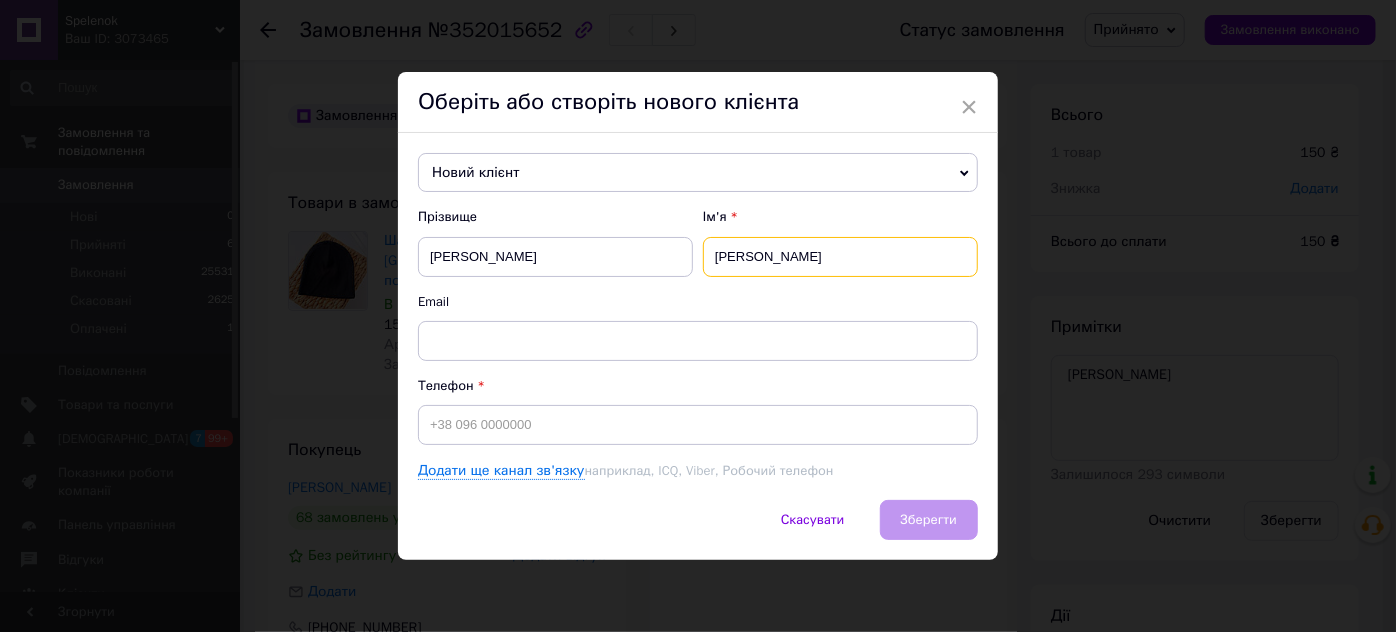 type on "Валерия" 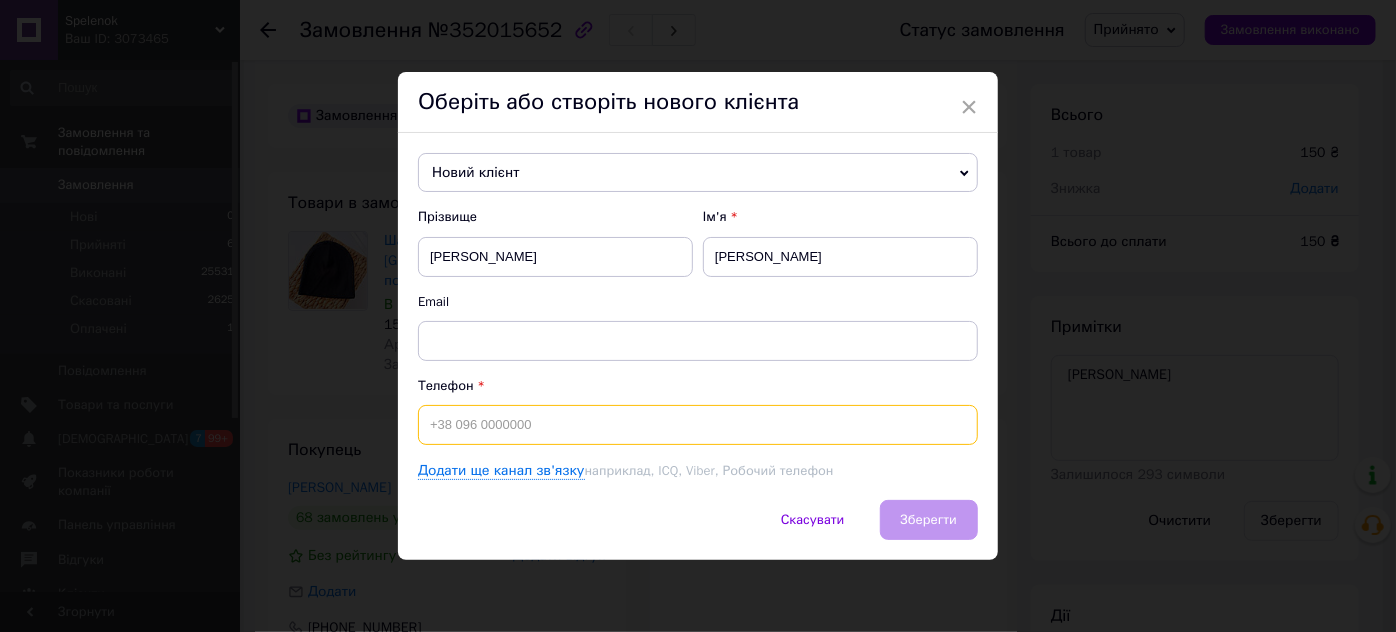 click at bounding box center (698, 425) 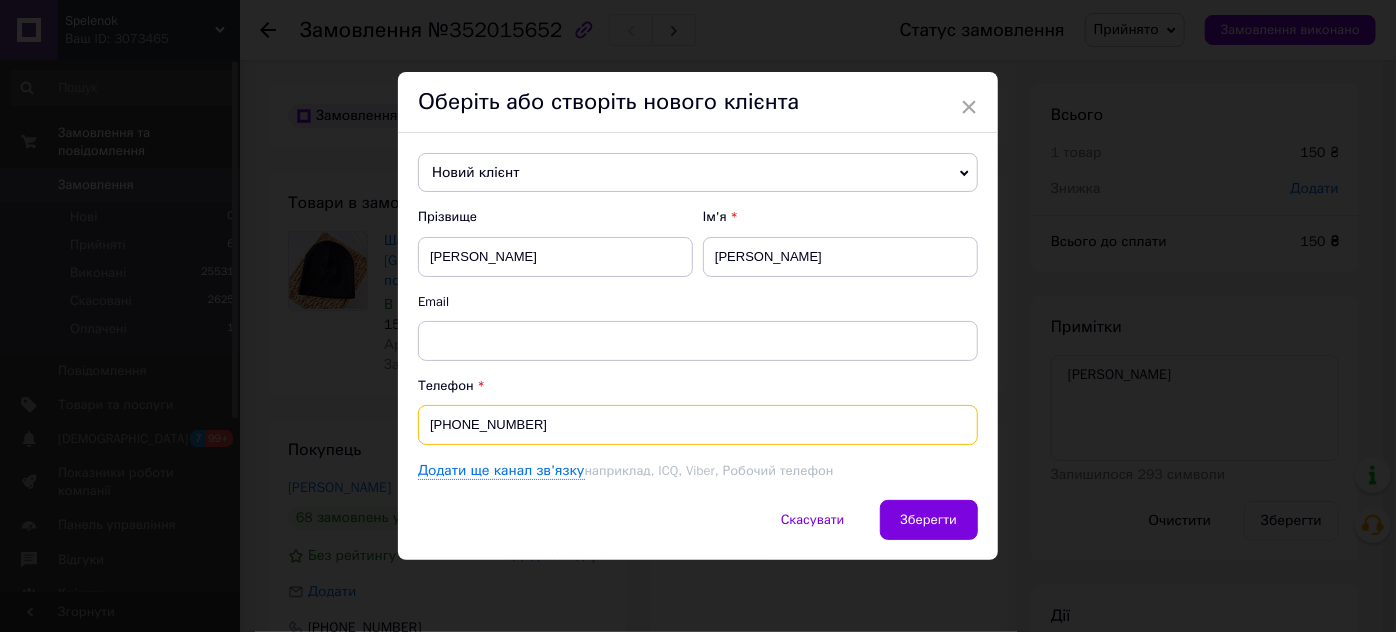 drag, startPoint x: 554, startPoint y: 424, endPoint x: 427, endPoint y: 422, distance: 127.01575 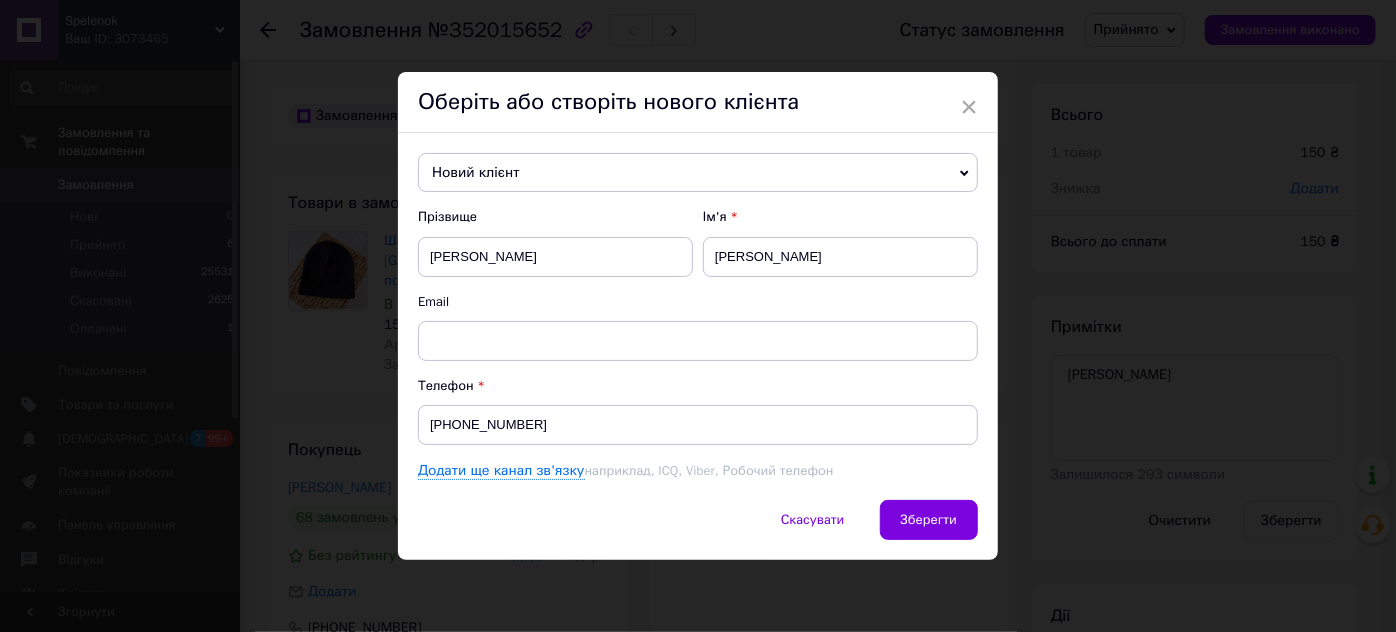 click on "Зберегти" at bounding box center [929, 520] 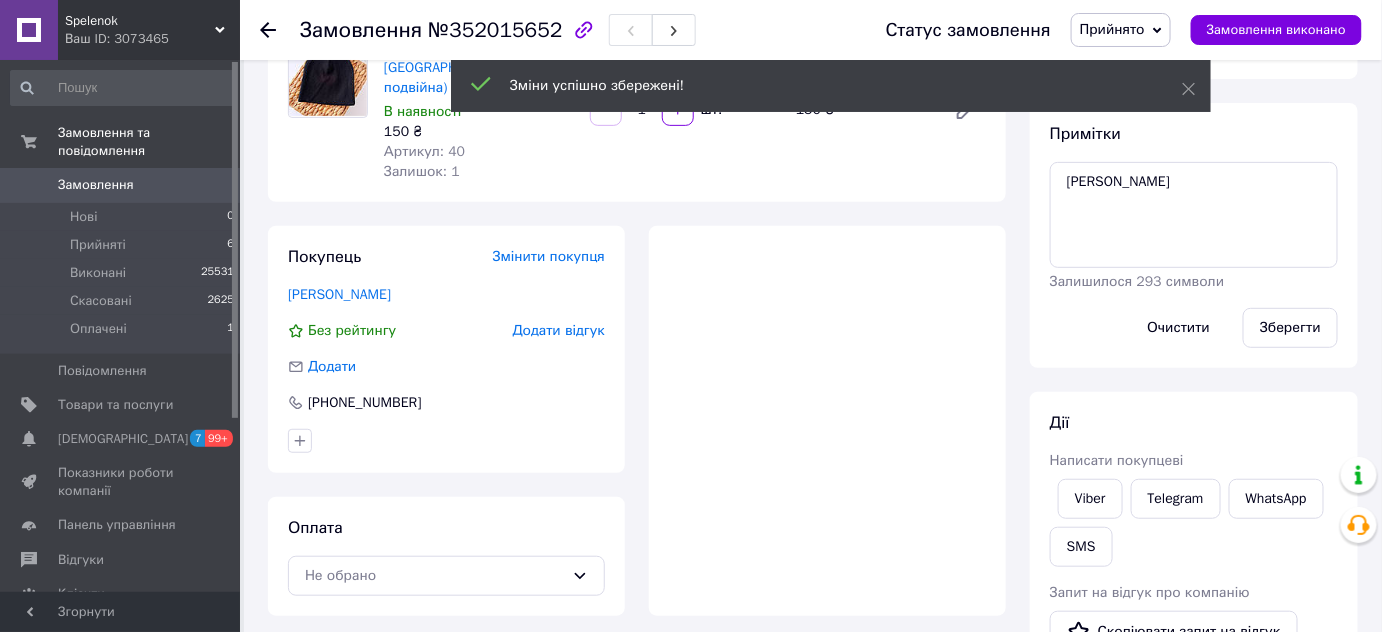 scroll, scrollTop: 363, scrollLeft: 0, axis: vertical 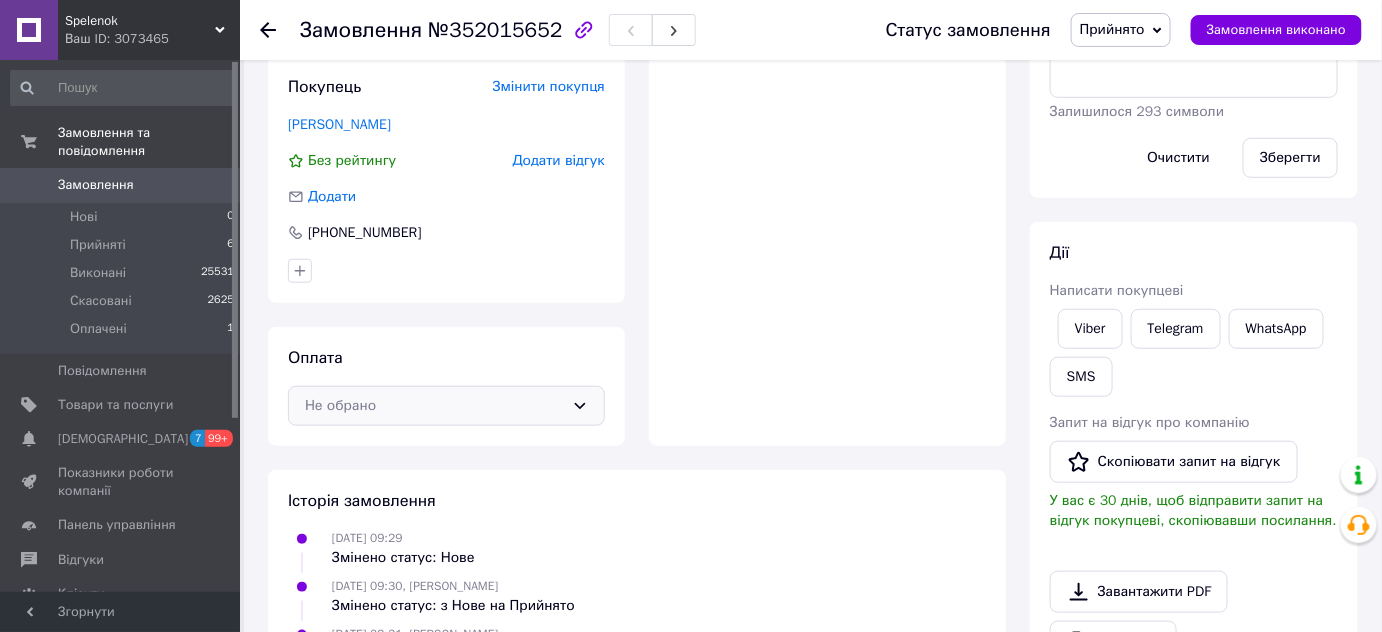 click on "Не обрано" at bounding box center (434, 406) 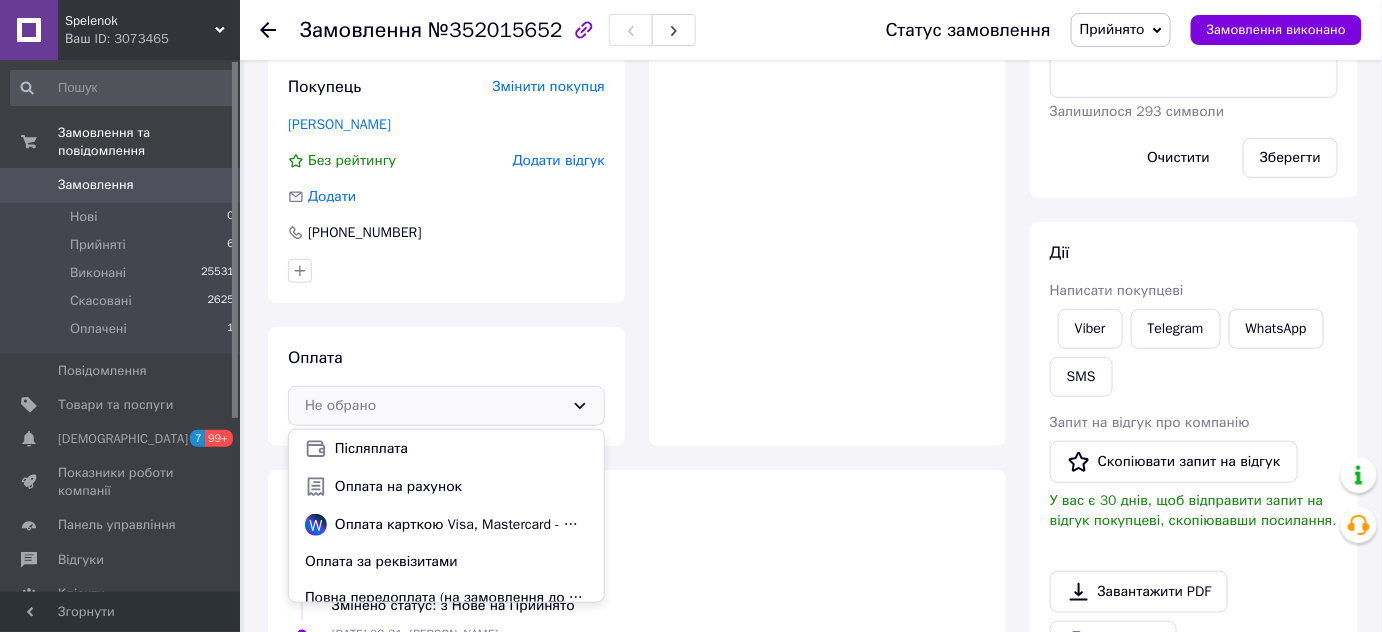 click on "Оплата на рахунок" at bounding box center (461, 487) 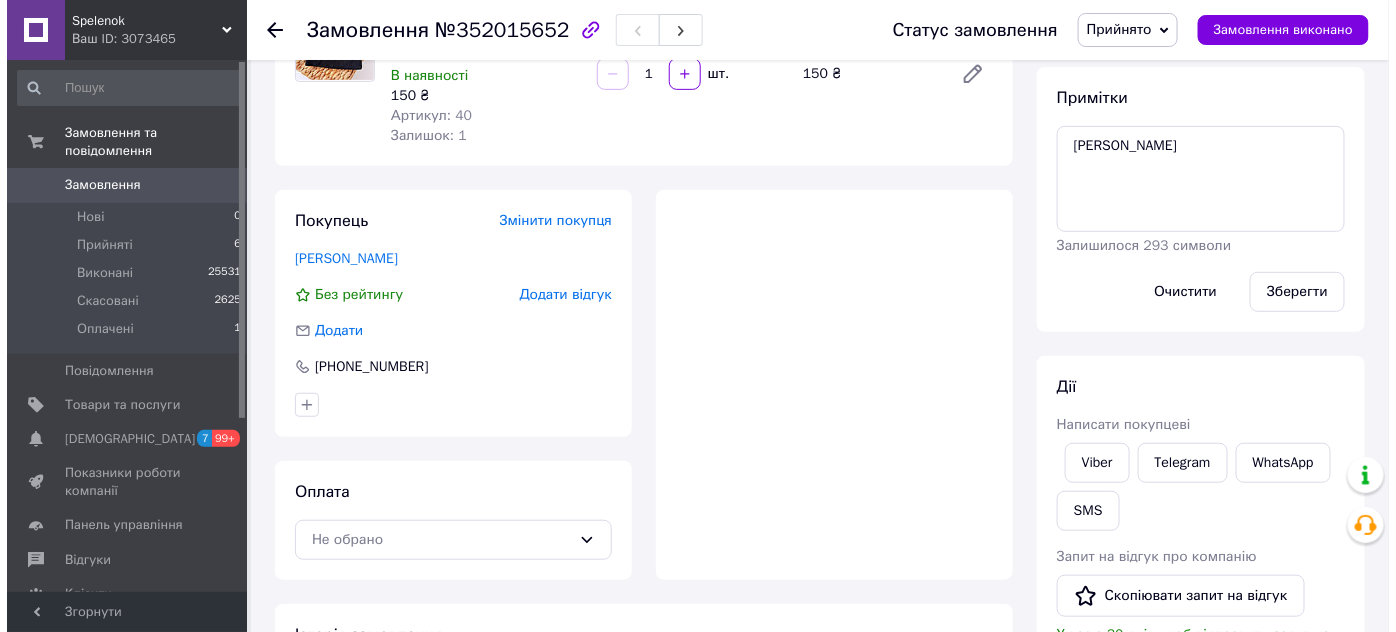 scroll, scrollTop: 90, scrollLeft: 0, axis: vertical 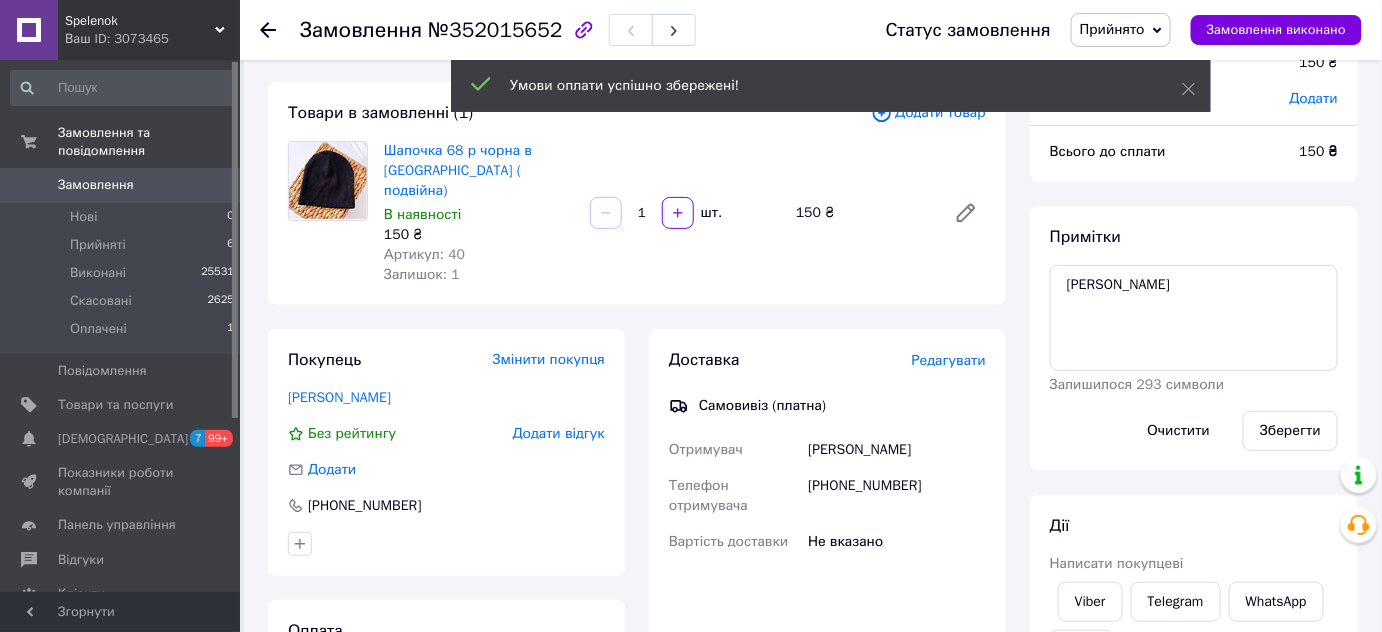 click on "Редагувати" at bounding box center [949, 360] 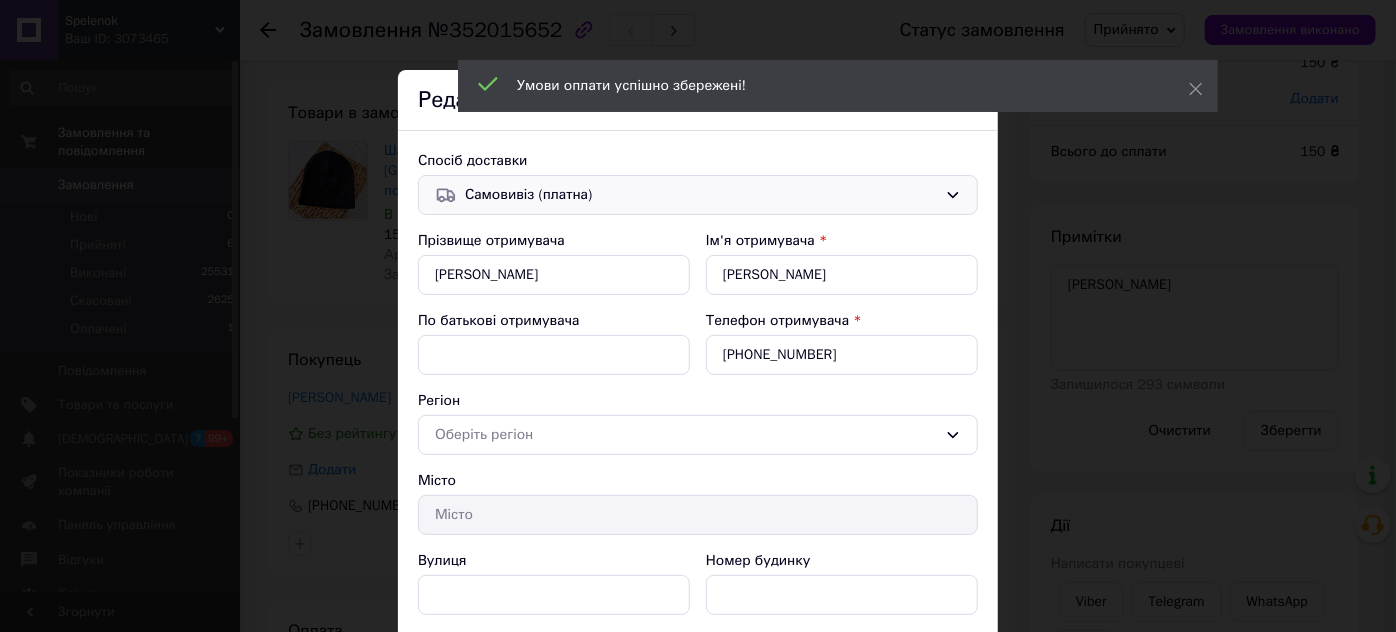 click on "Самовивіз (платна)" at bounding box center [698, 195] 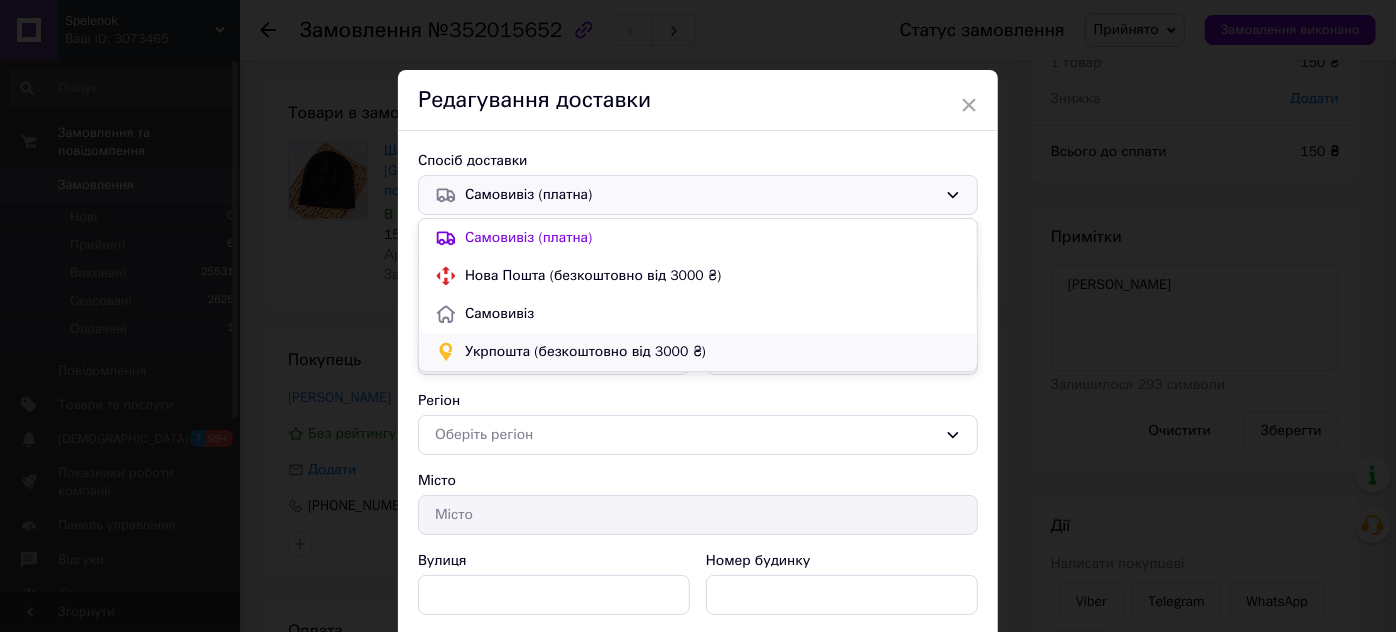 click on "Укрпошта (безкоштовно від 3000 ₴)" at bounding box center (713, 352) 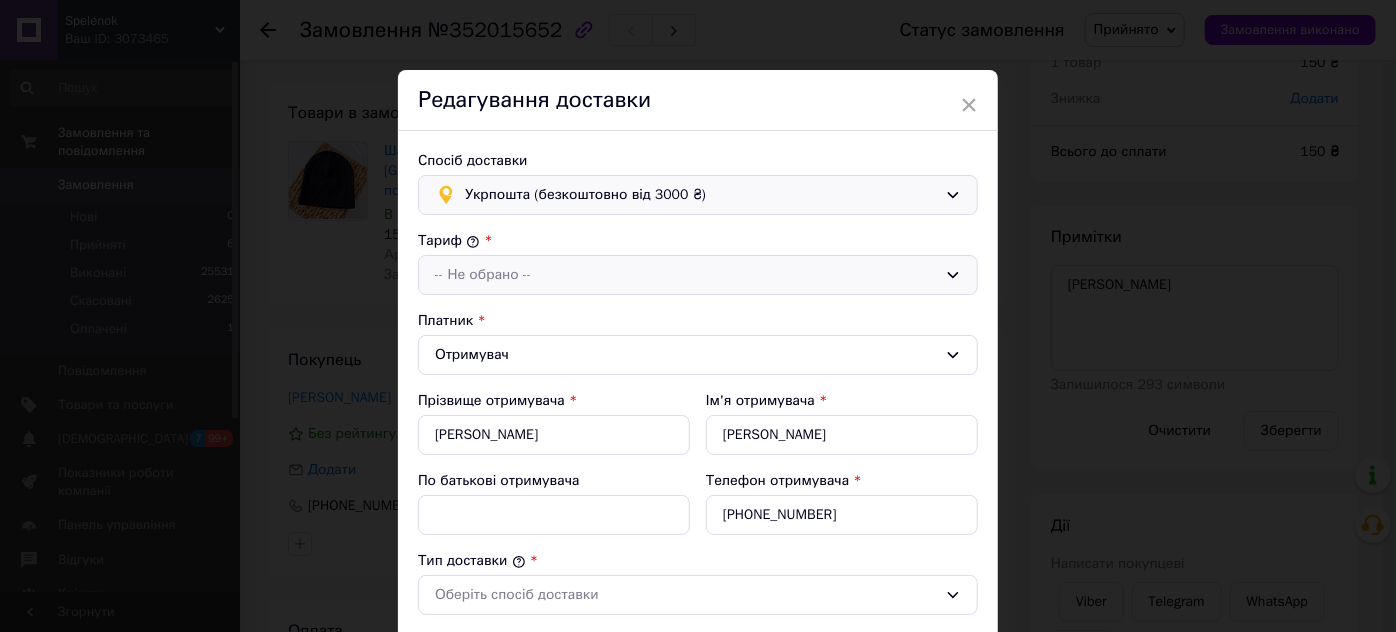 type on "150" 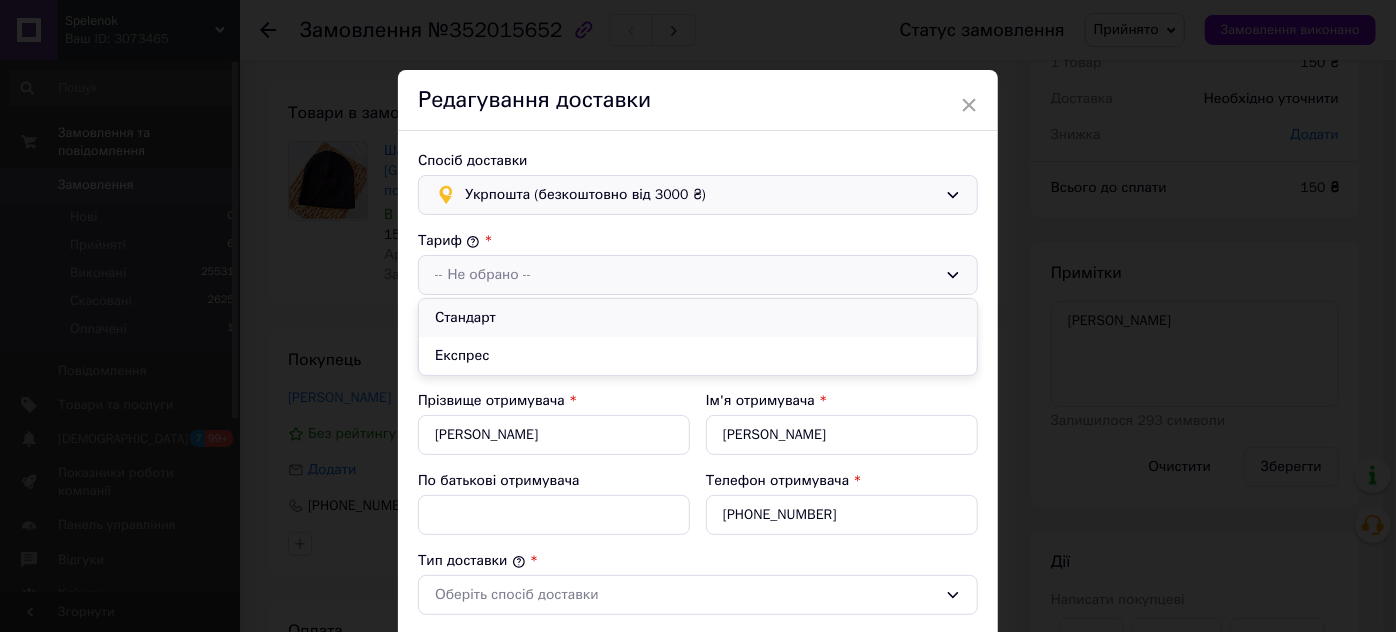 click on "Стандарт" at bounding box center [698, 318] 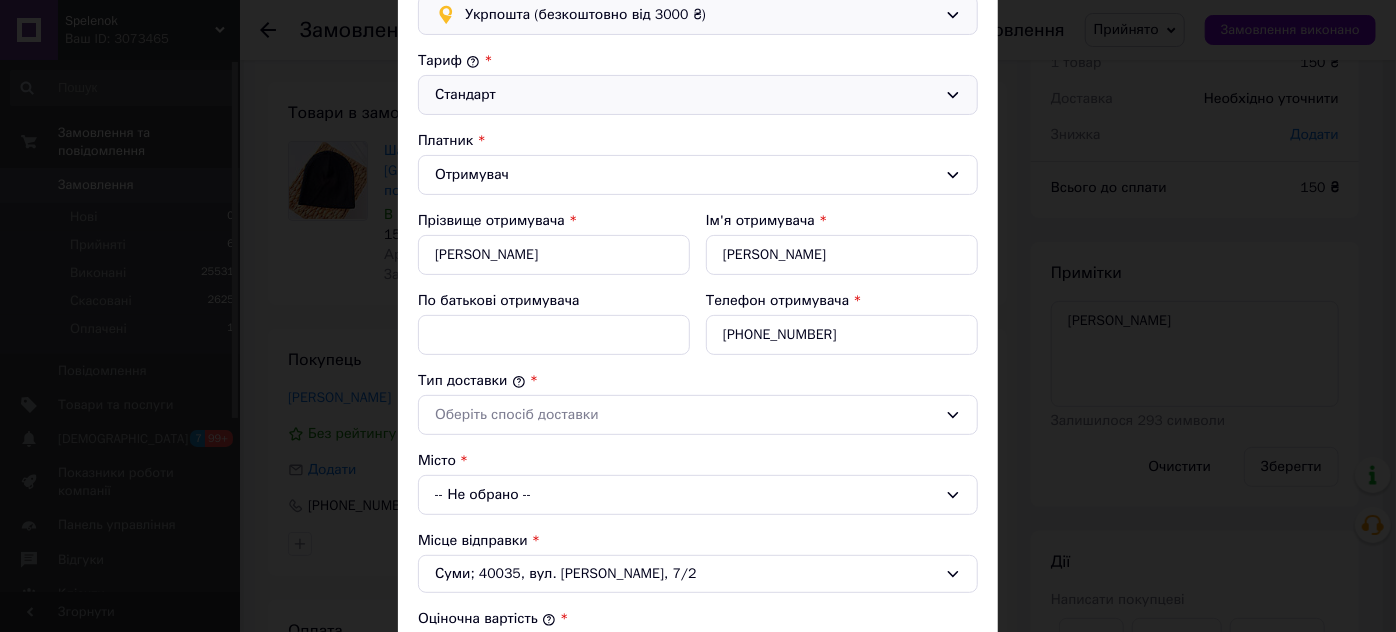 scroll, scrollTop: 181, scrollLeft: 0, axis: vertical 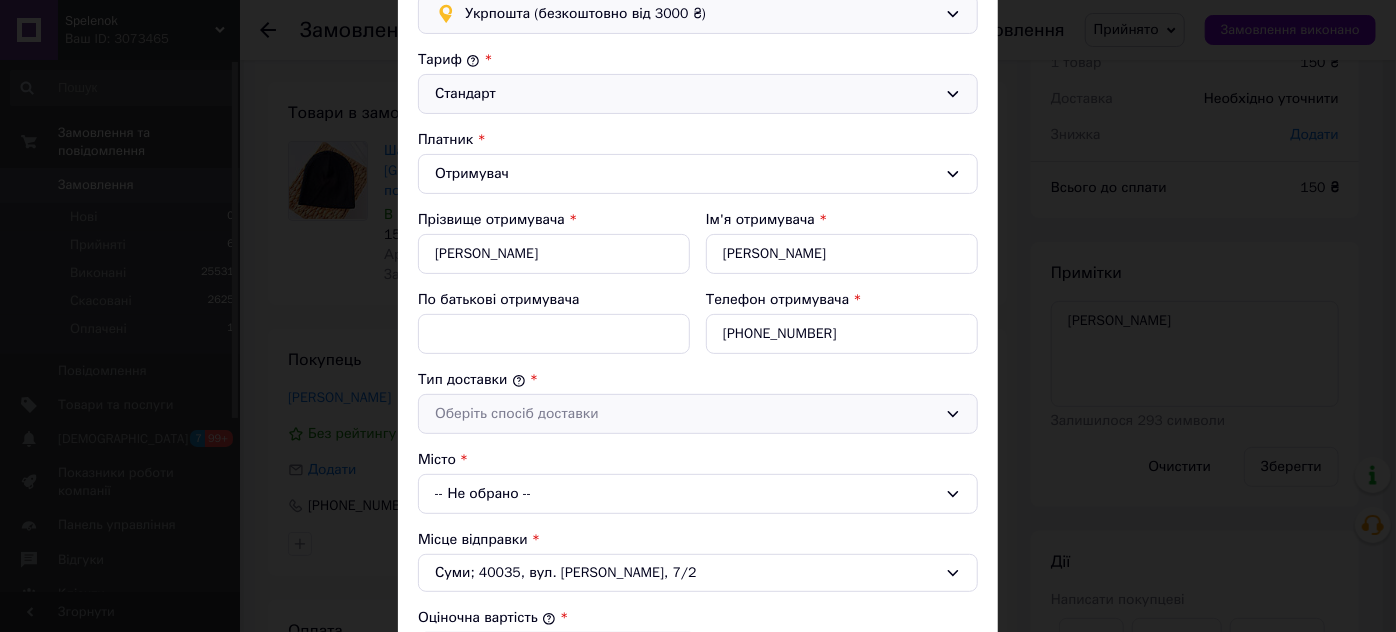 click on "Оберіть спосіб доставки" at bounding box center [686, 414] 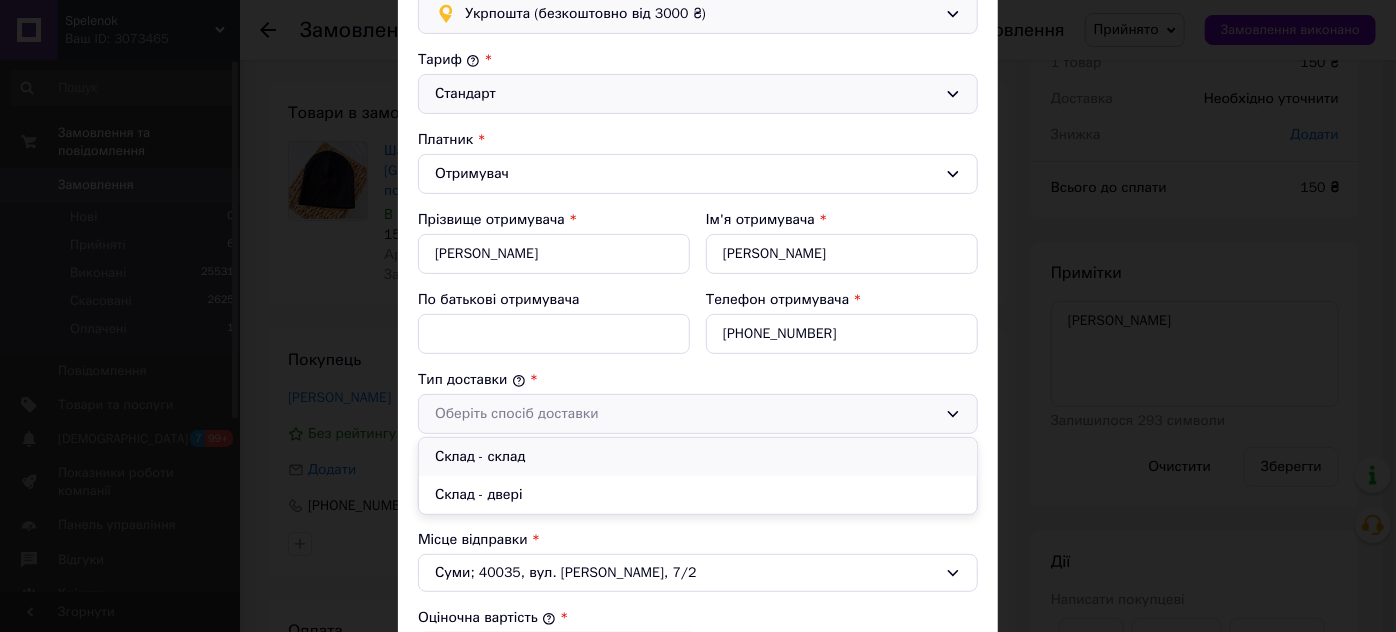 click on "Склад - склад" at bounding box center [698, 457] 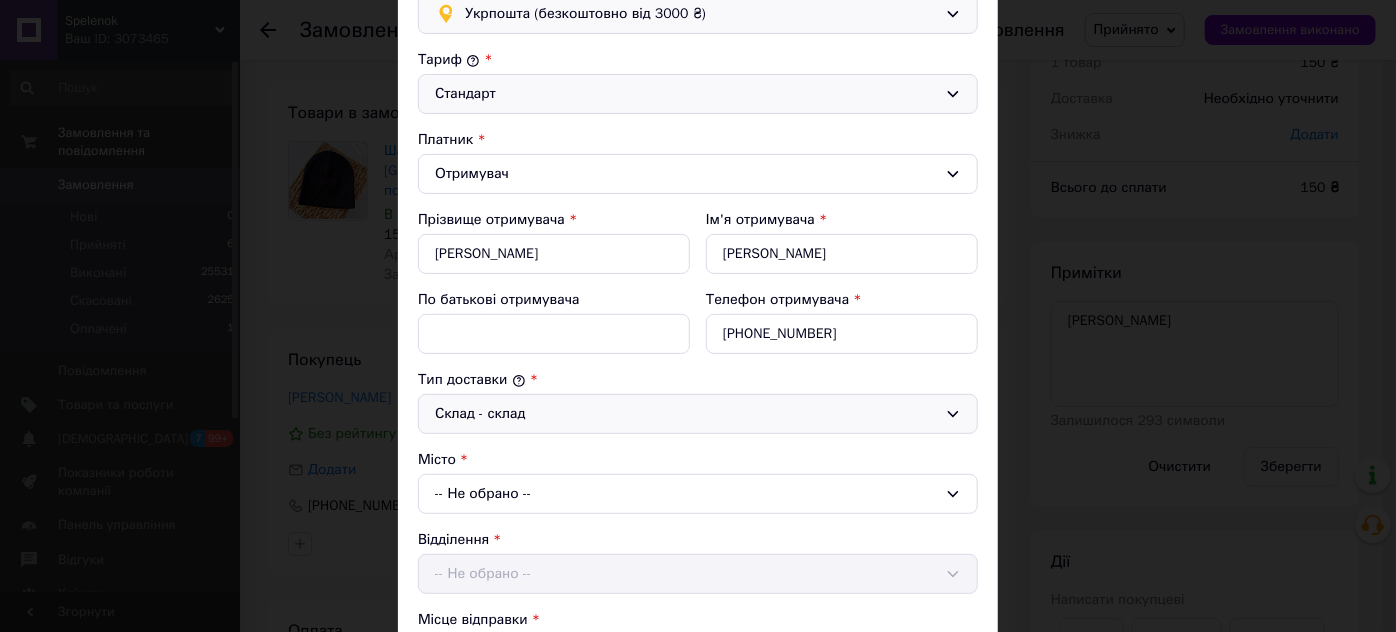 click on "-- Не обрано --" at bounding box center [698, 494] 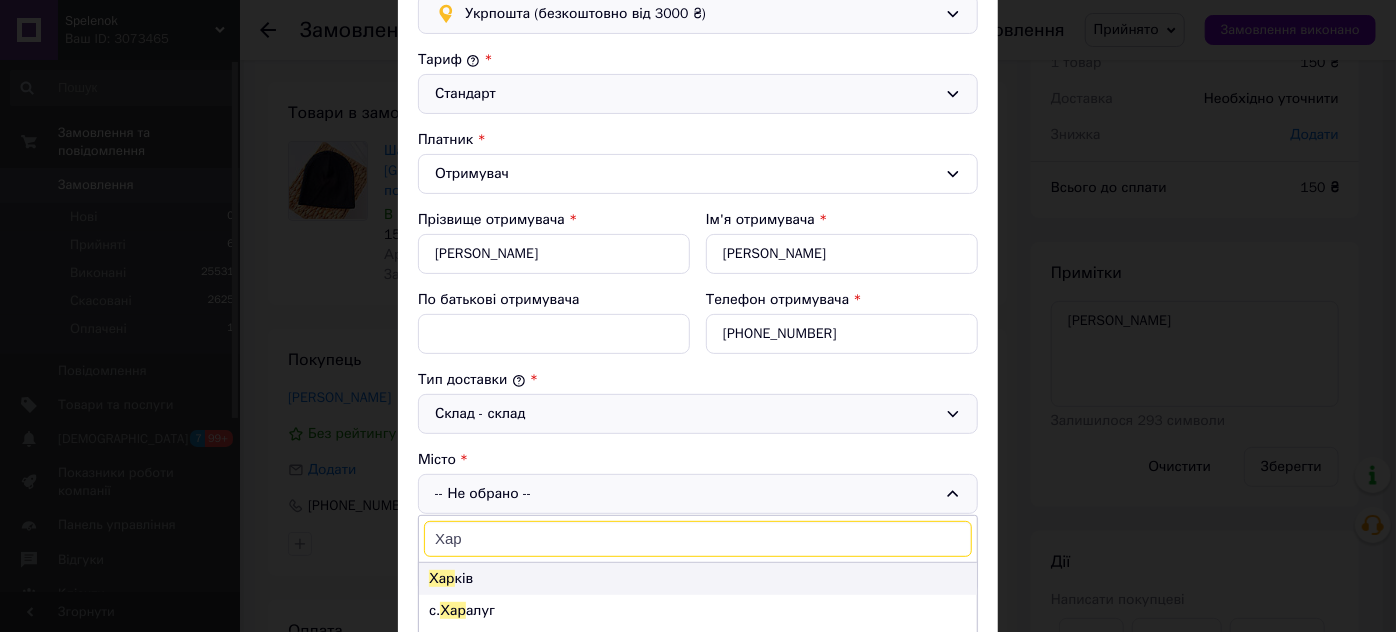 type on "Хар" 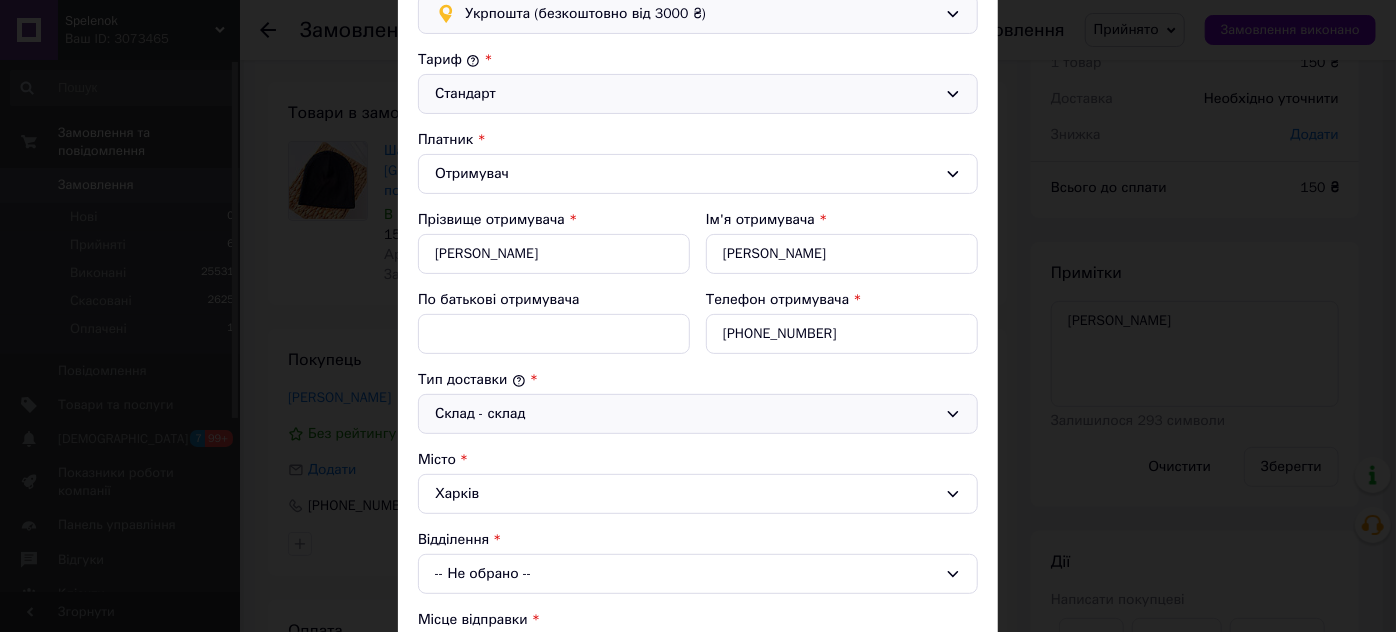 click on "-- Не обрано --" at bounding box center [698, 574] 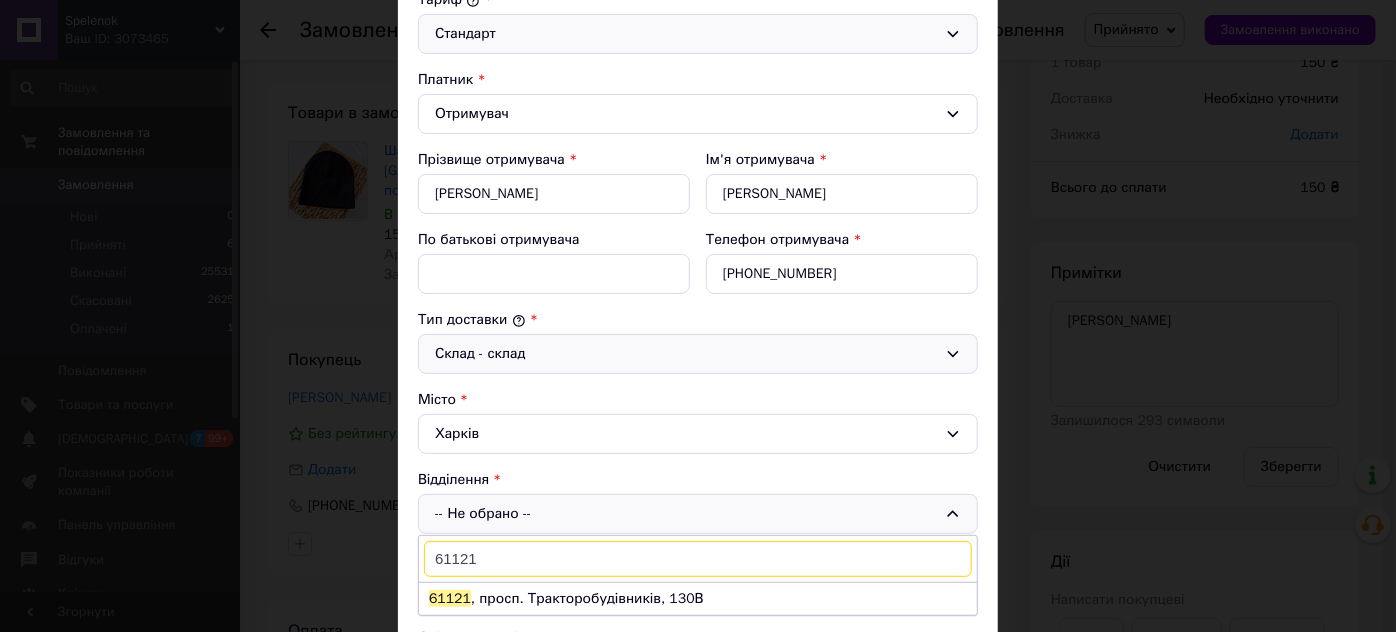 scroll, scrollTop: 363, scrollLeft: 0, axis: vertical 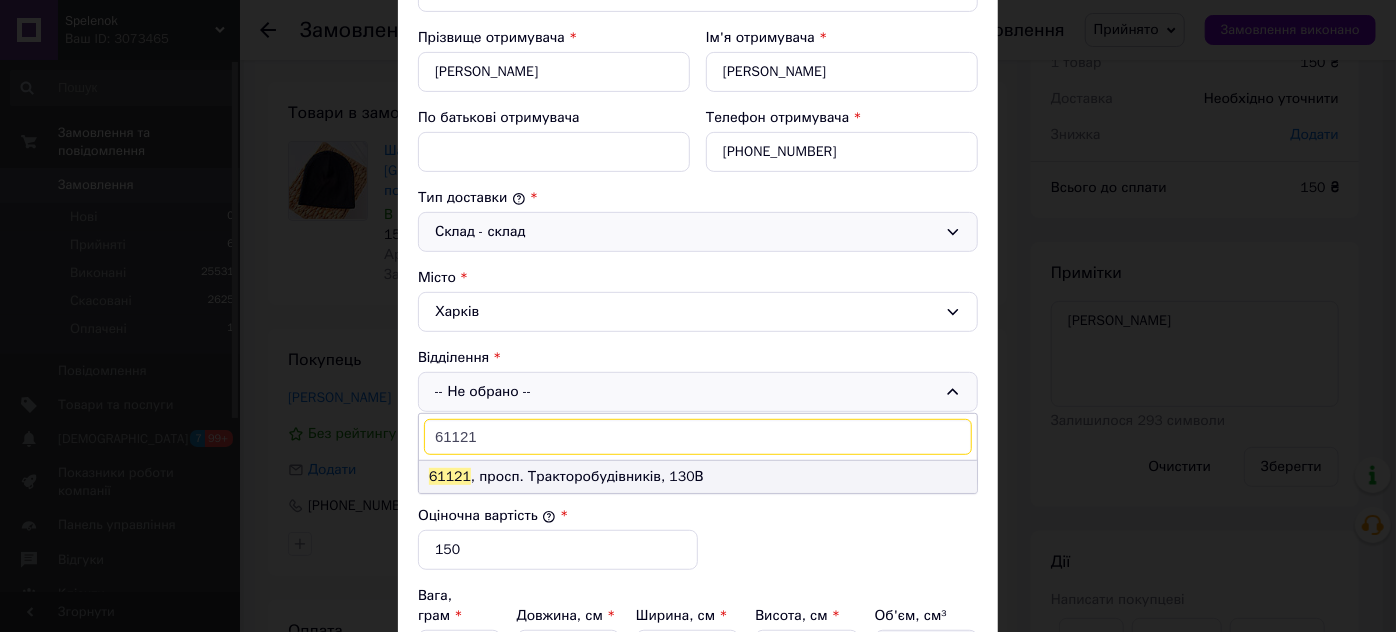 type on "61121" 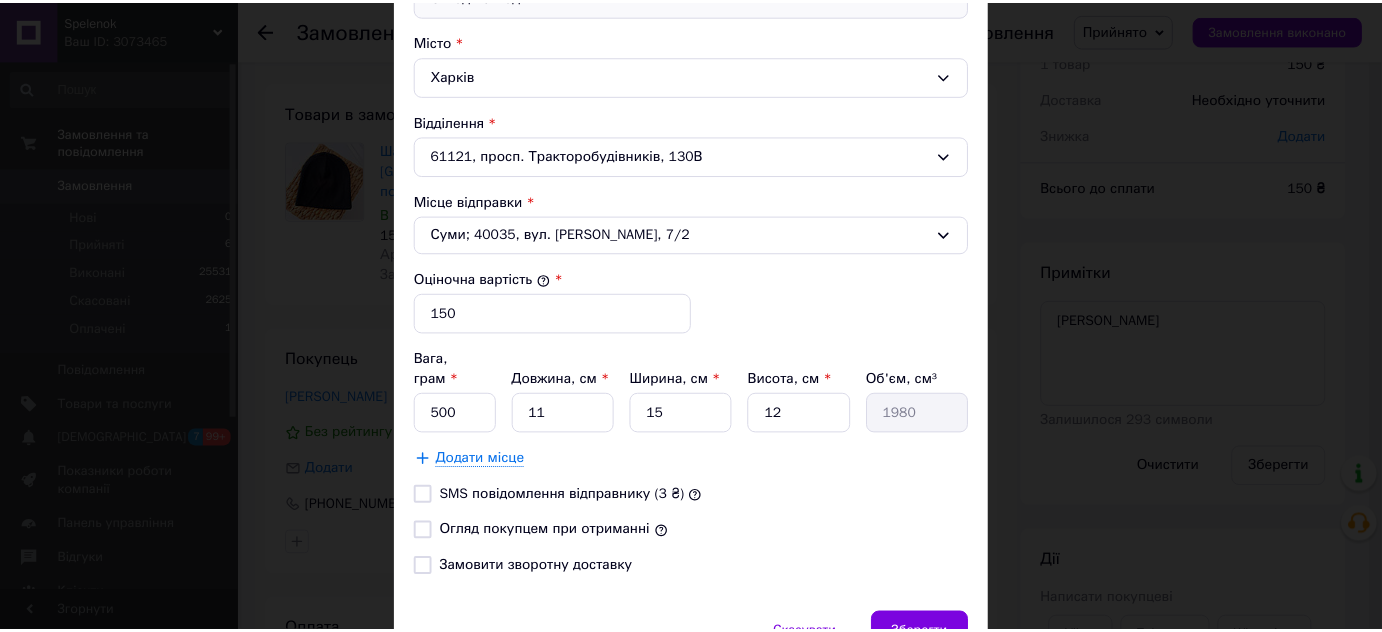 scroll, scrollTop: 684, scrollLeft: 0, axis: vertical 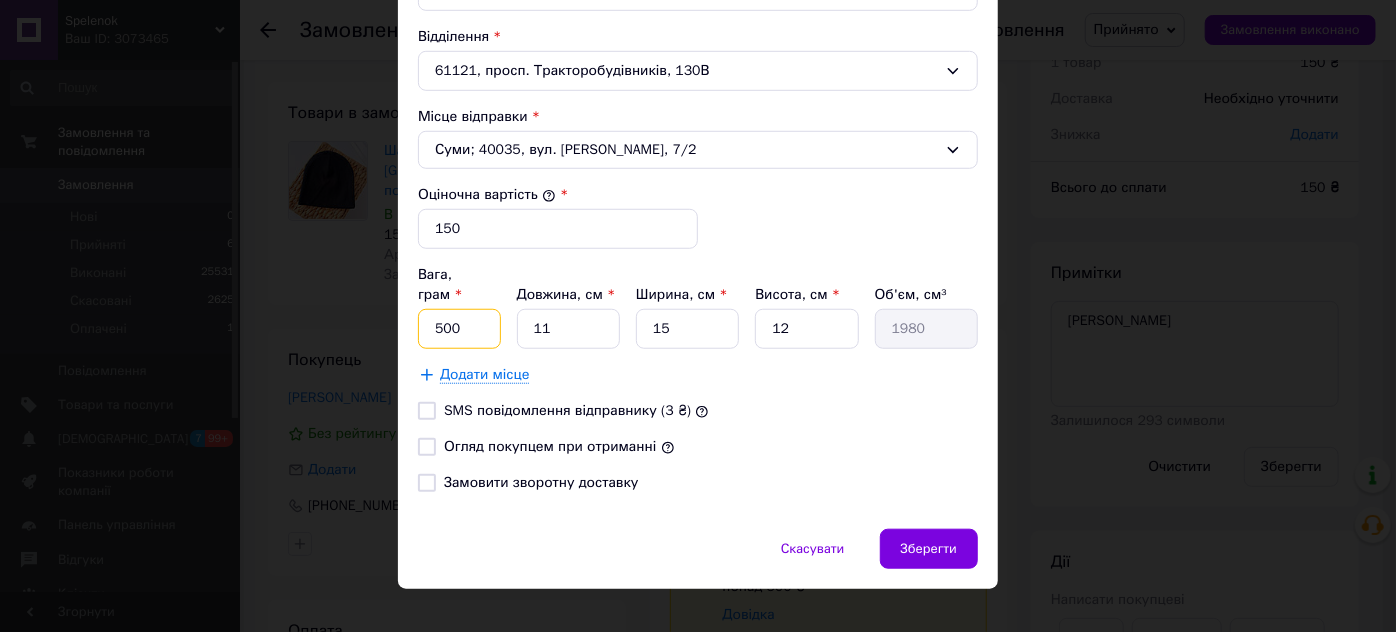 drag, startPoint x: 469, startPoint y: 304, endPoint x: 419, endPoint y: 306, distance: 50.039986 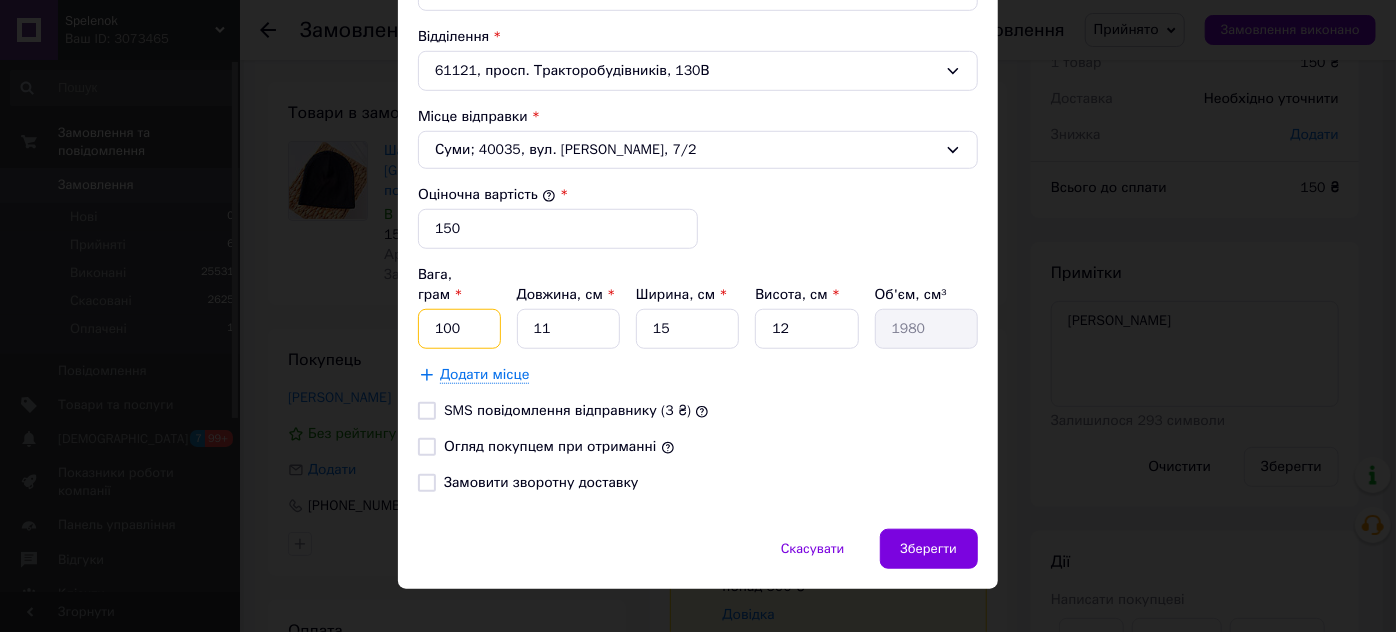 type on "100" 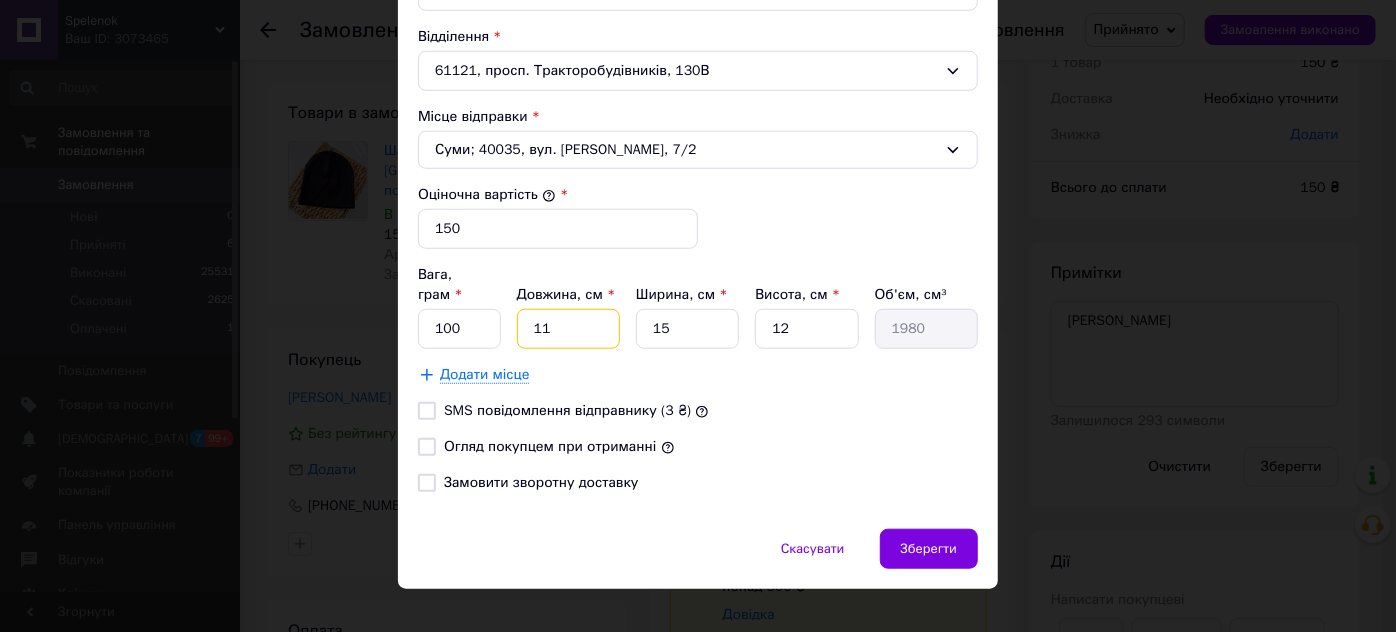 click on "11" at bounding box center [568, 329] 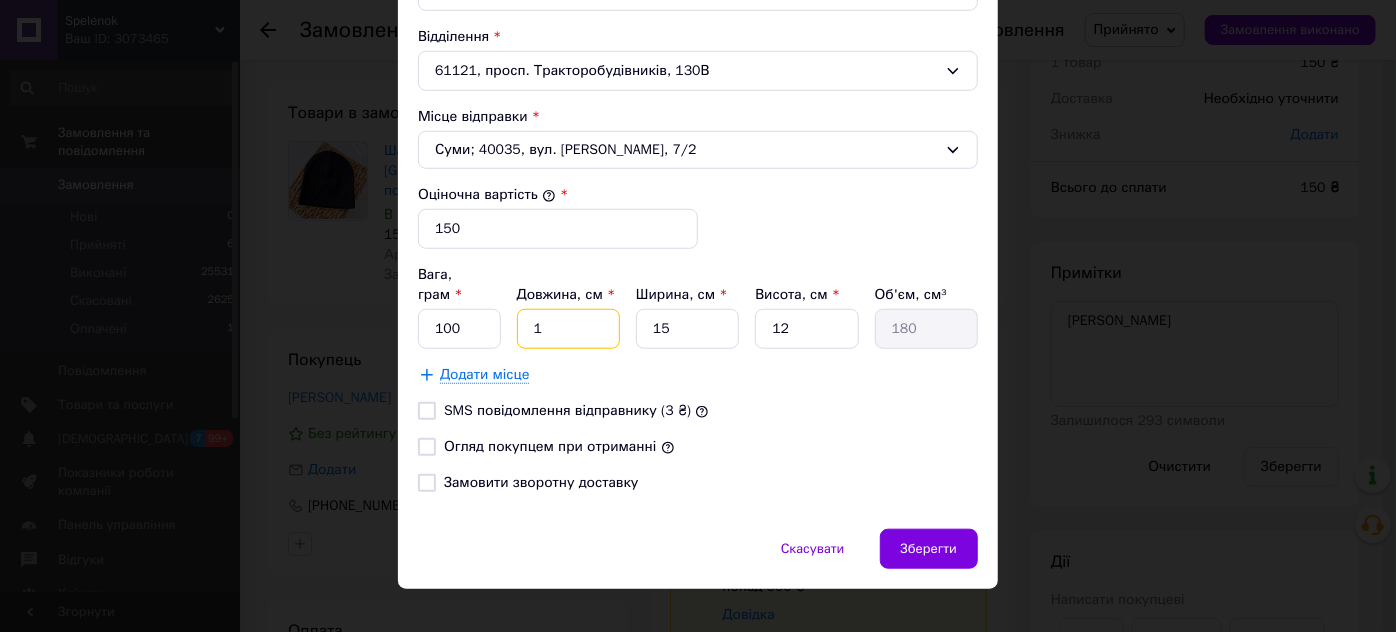 type on "10" 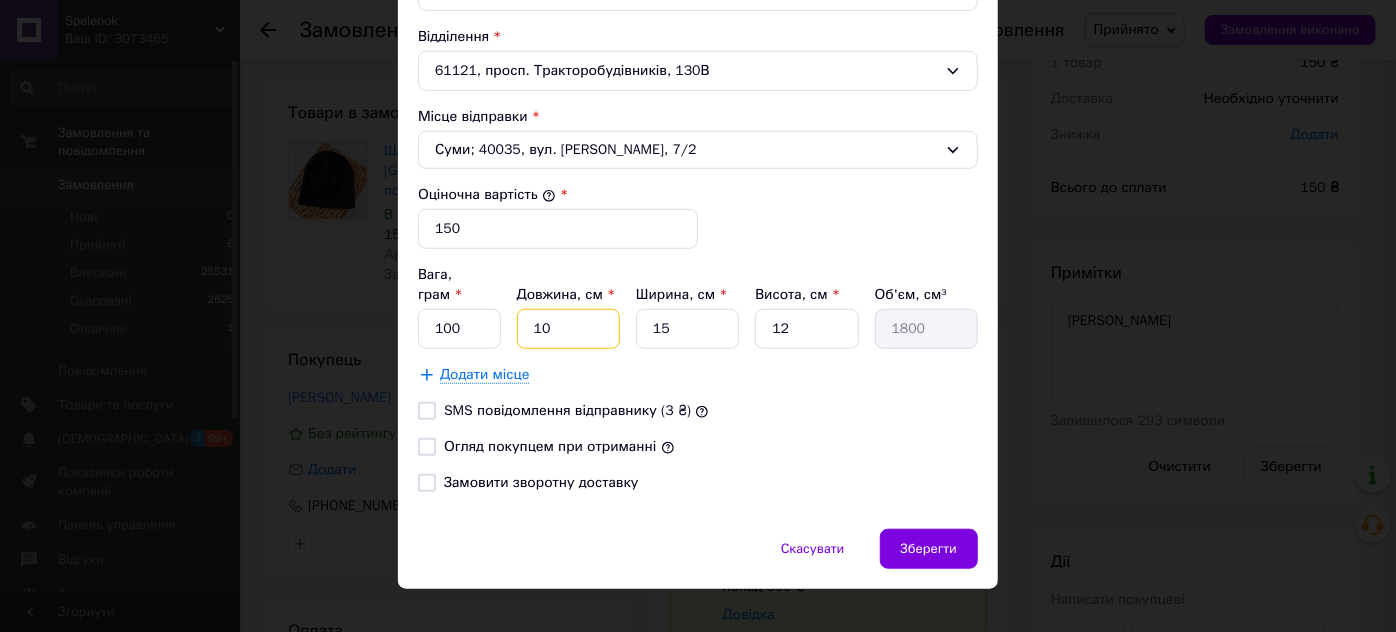 type on "10" 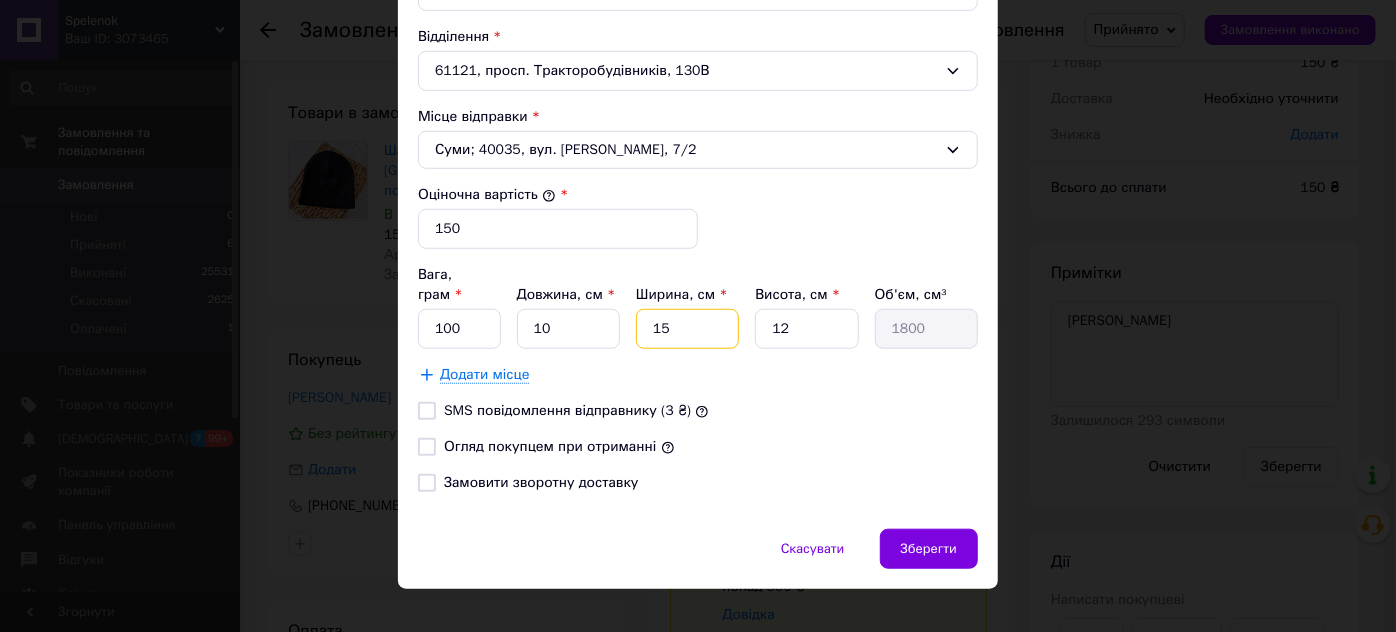 click on "15" at bounding box center (687, 329) 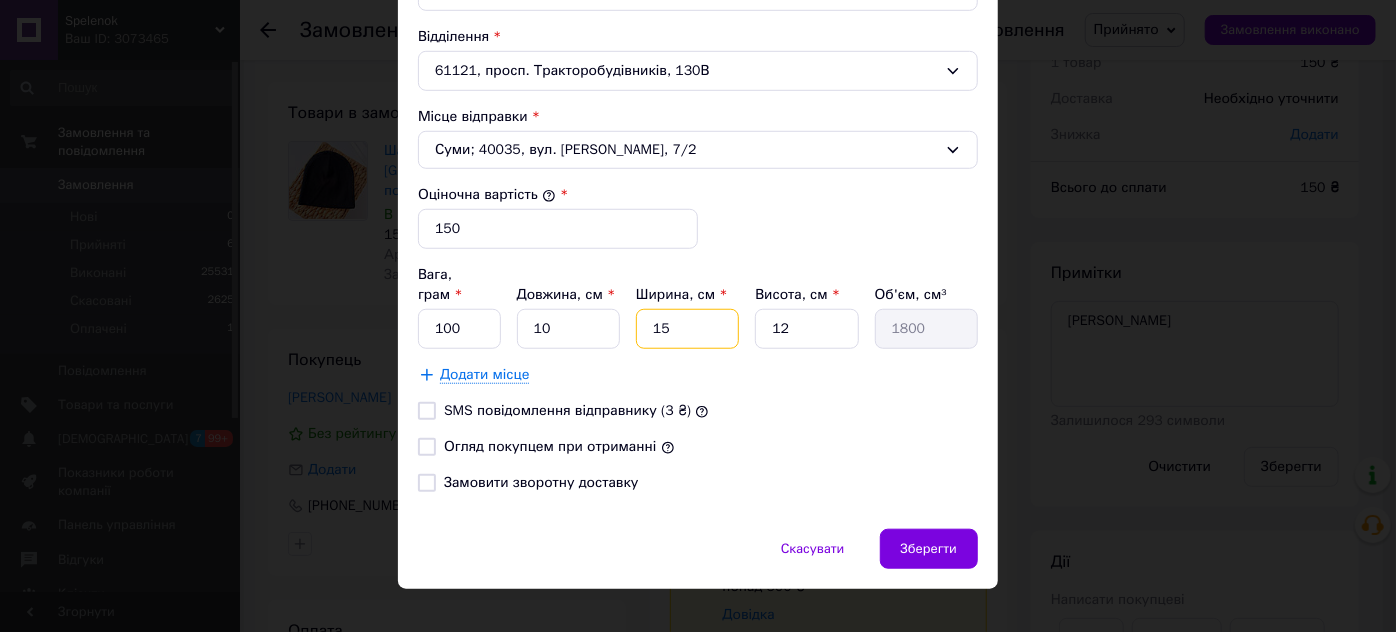 type on "1" 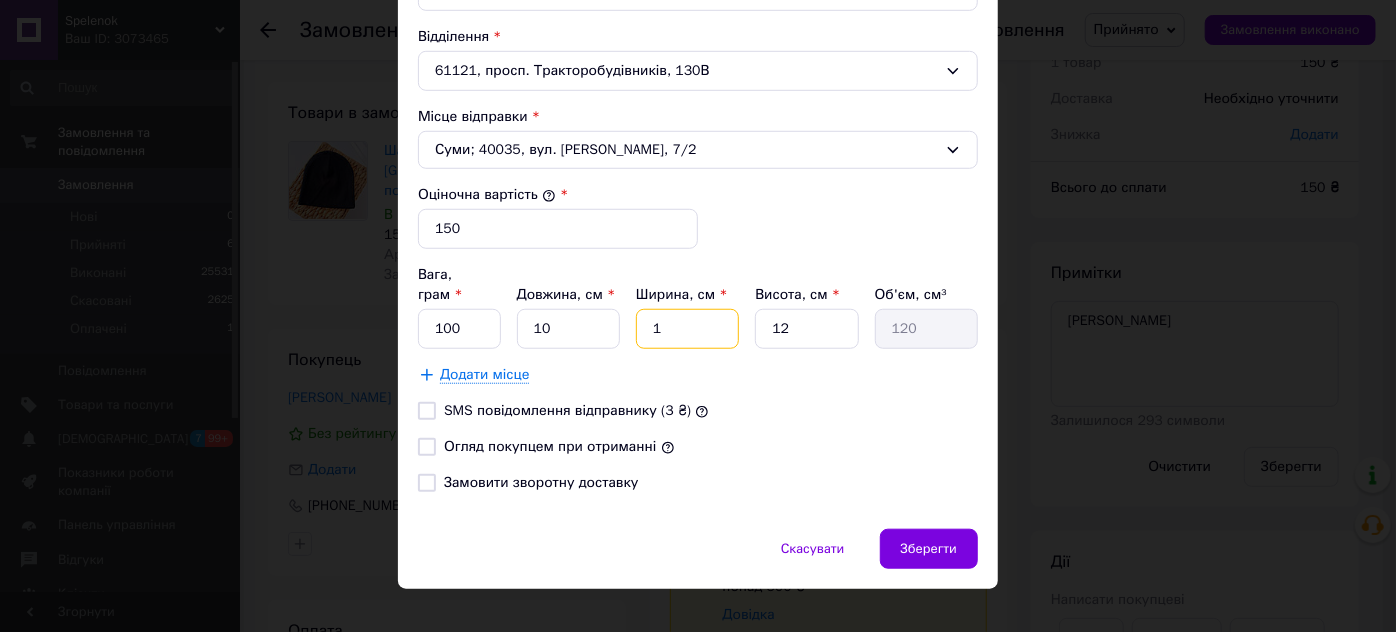 type on "10" 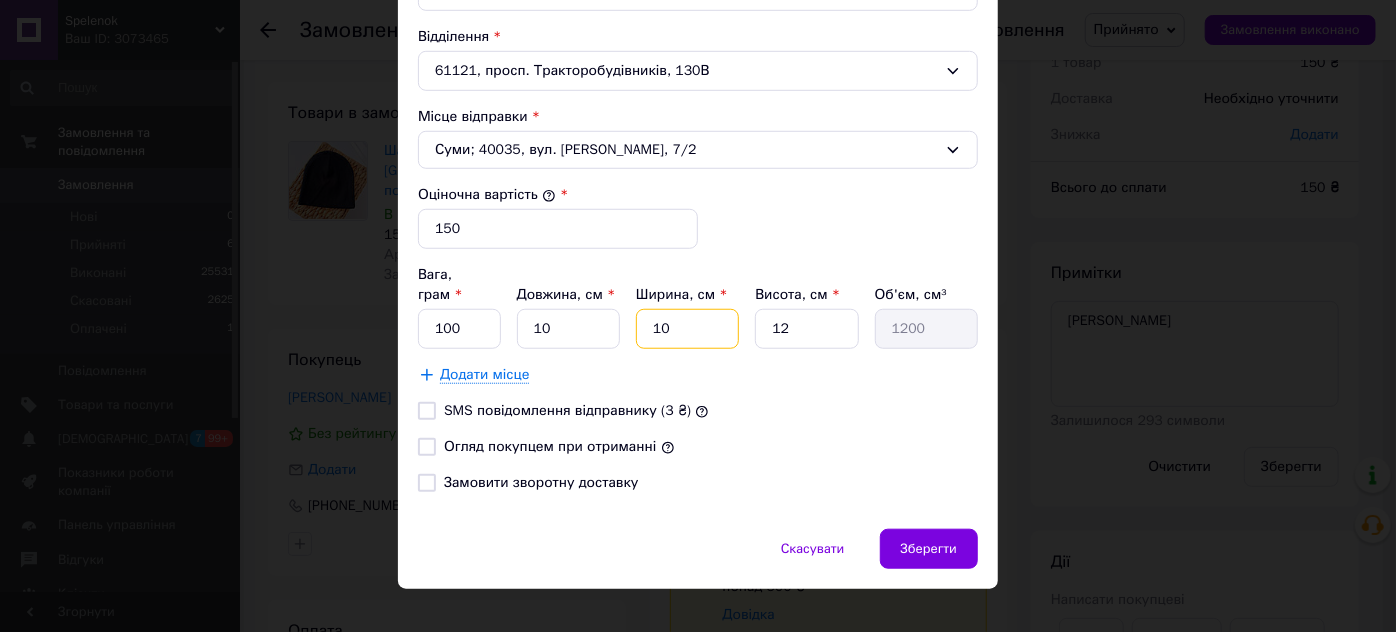type on "10" 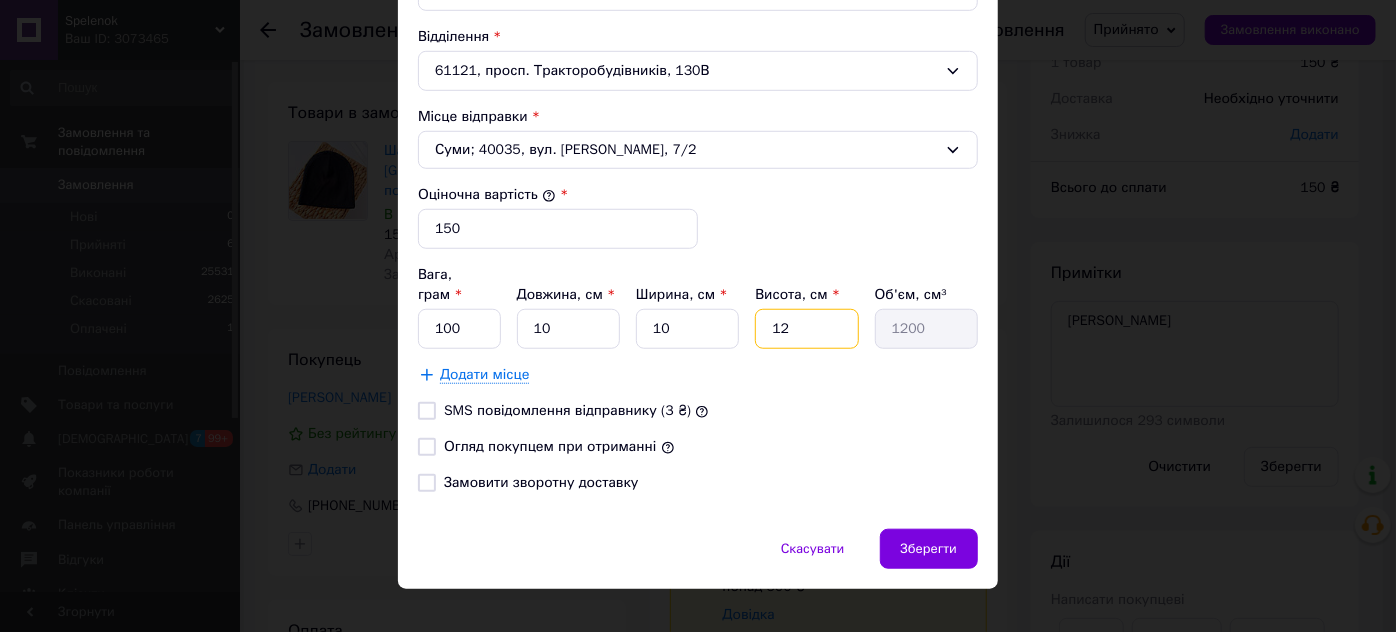 click on "12" at bounding box center (806, 329) 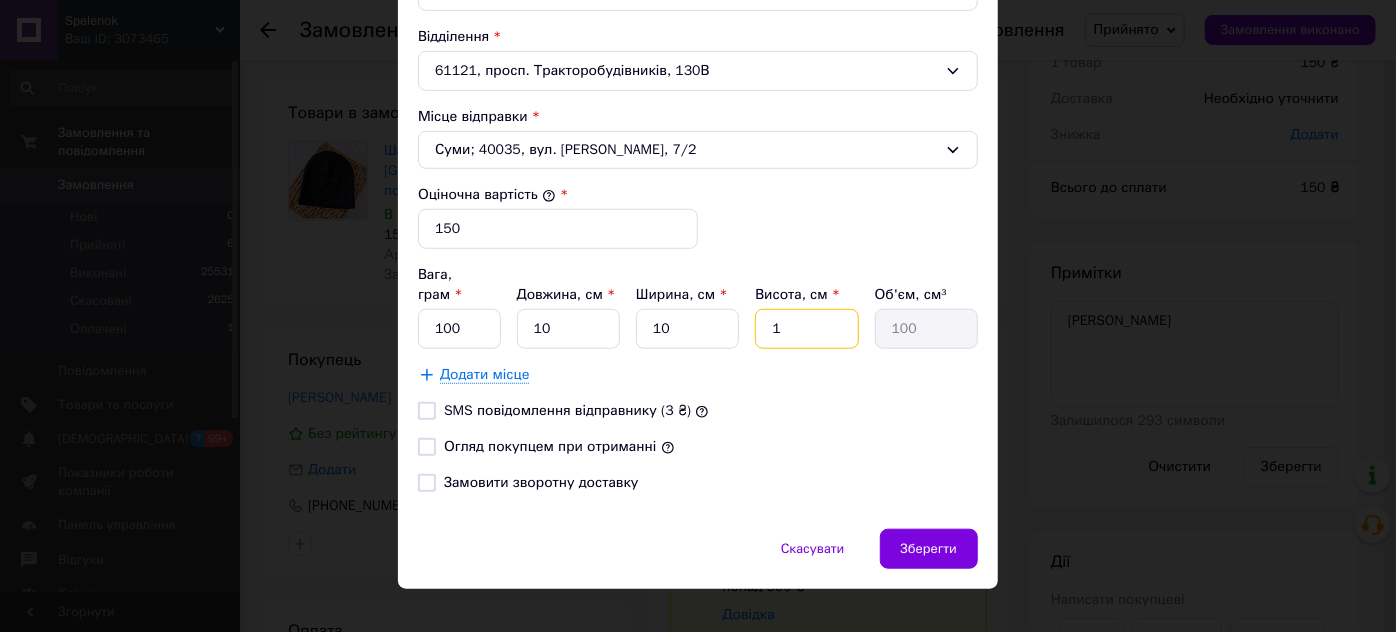 type 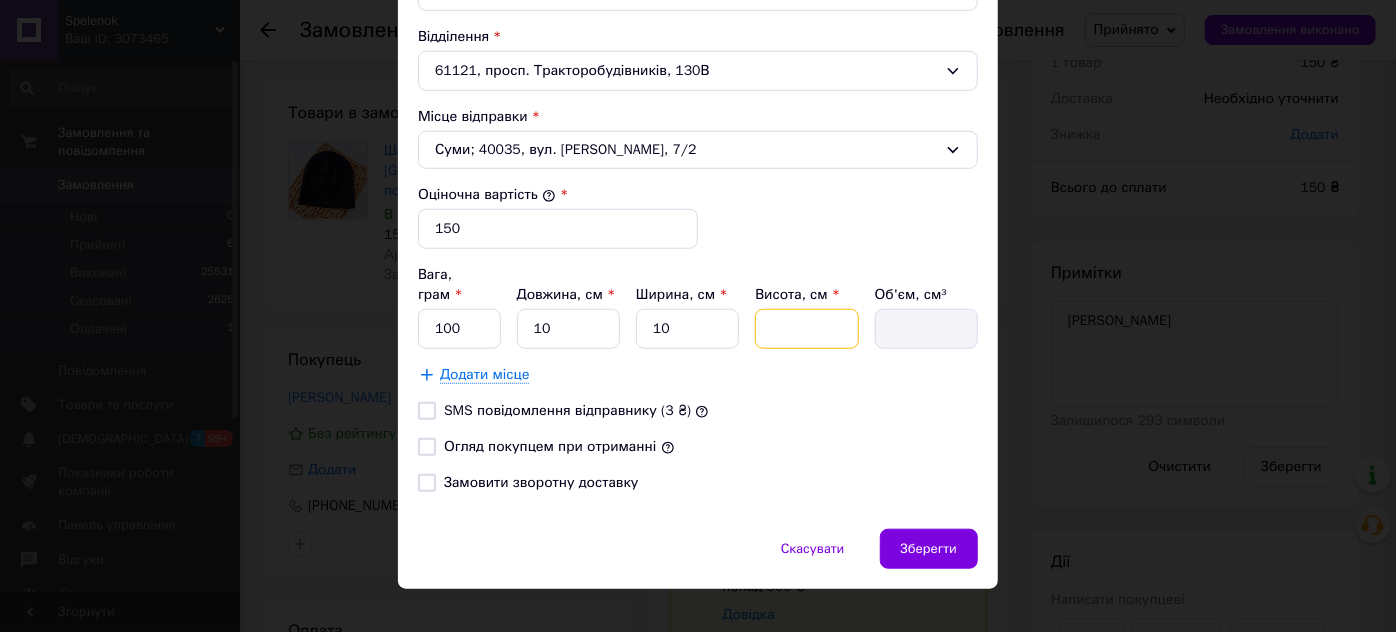 type on "2" 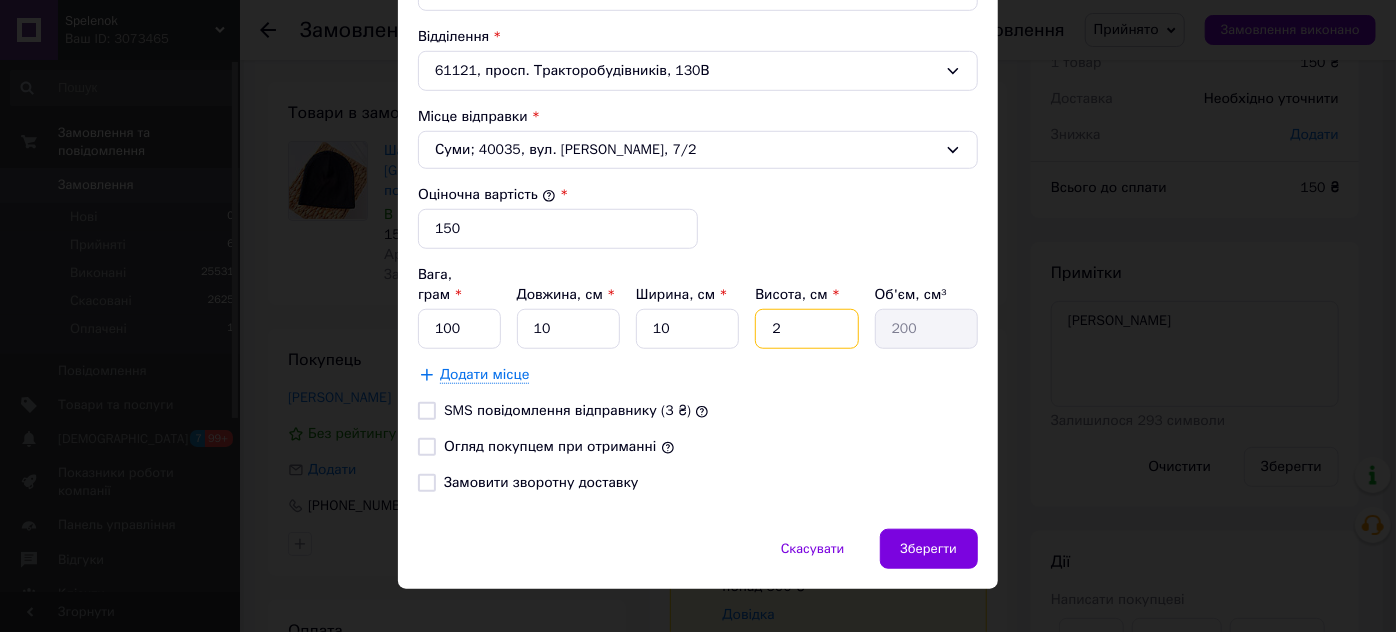 type on "2" 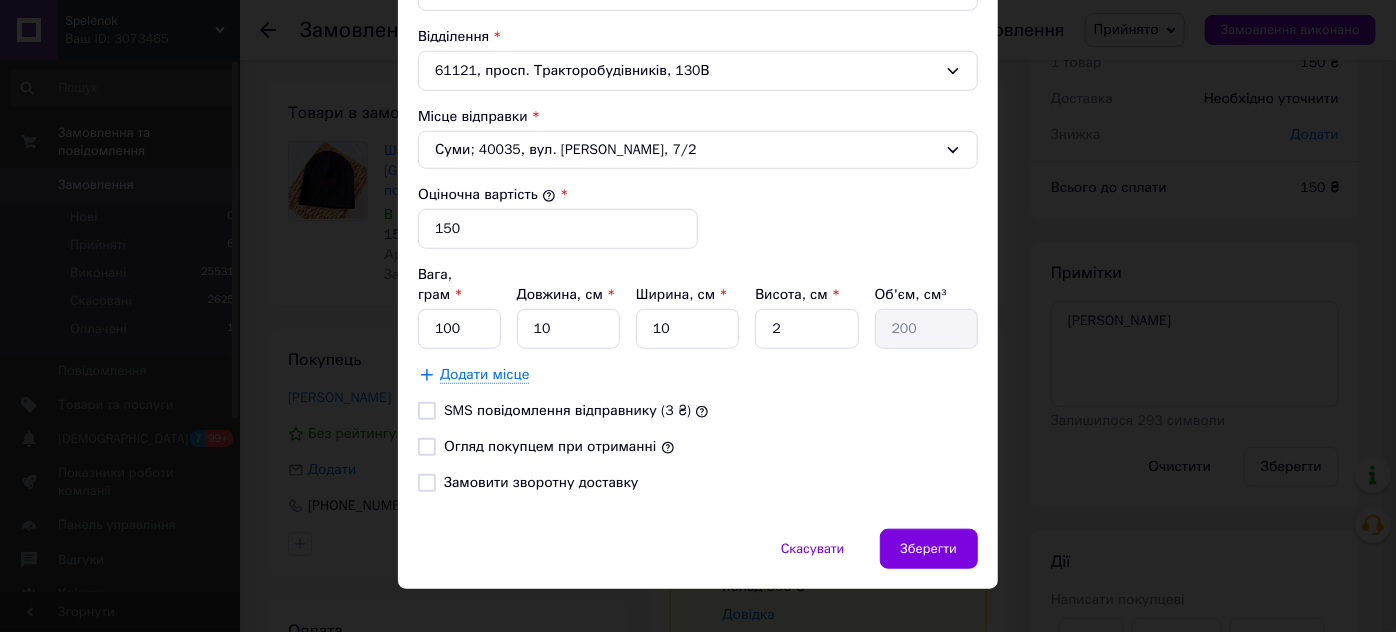 click on "Огляд покупцем при отриманні" at bounding box center (550, 446) 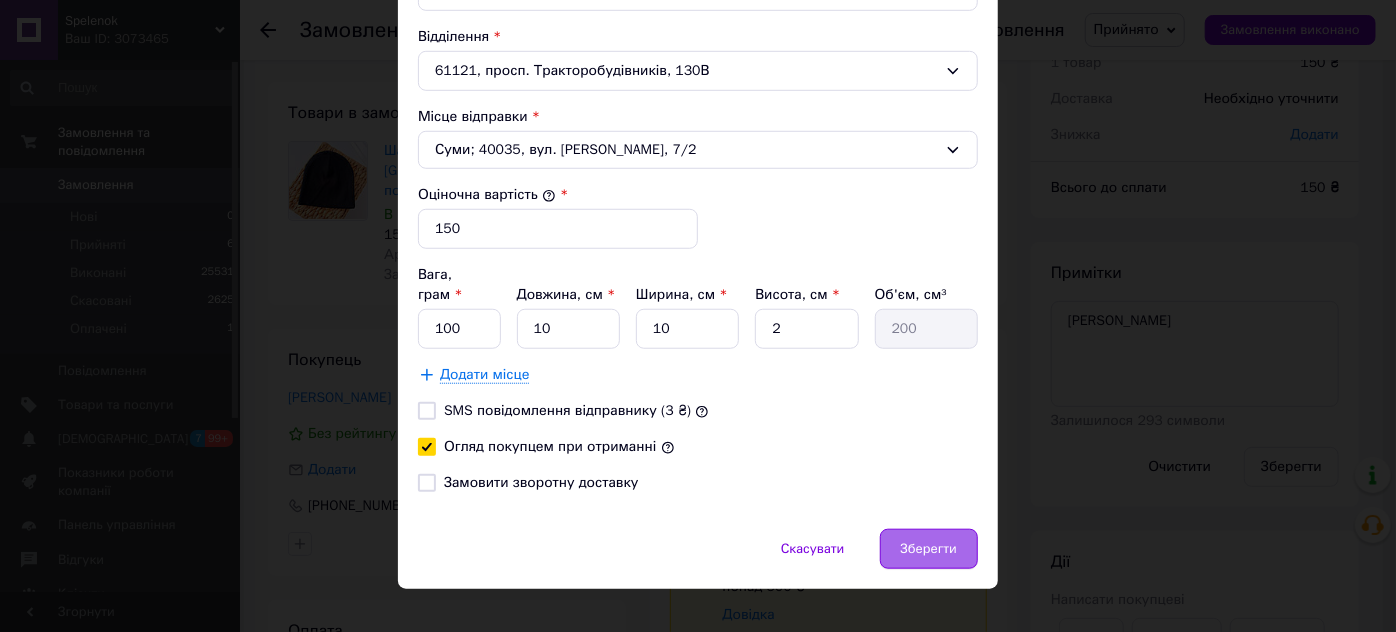 click on "Зберегти" at bounding box center [929, 549] 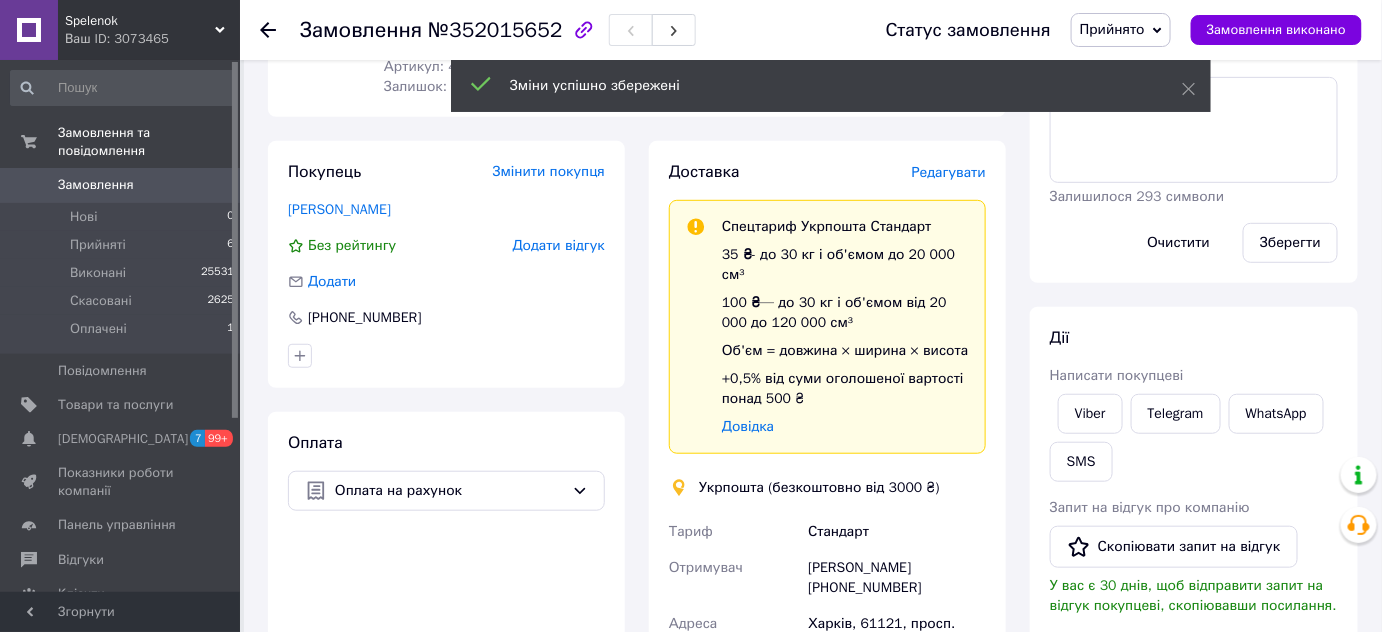 scroll, scrollTop: 636, scrollLeft: 0, axis: vertical 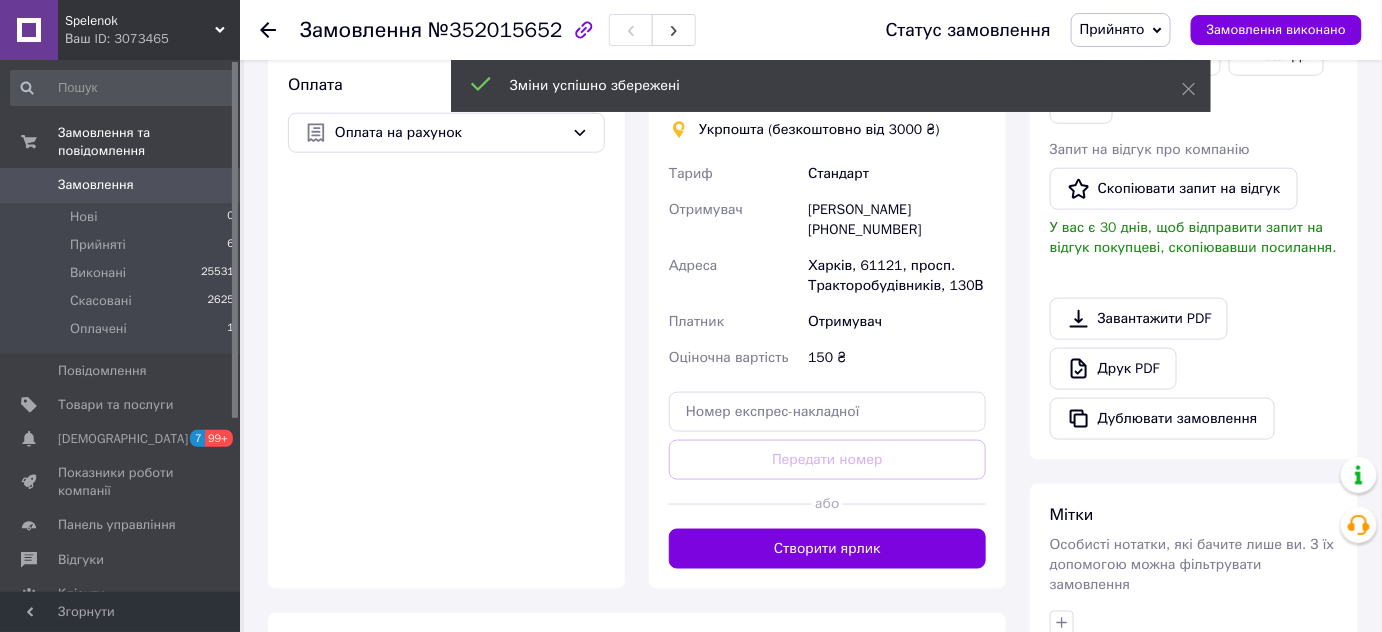click on "Створити ярлик" at bounding box center [827, 549] 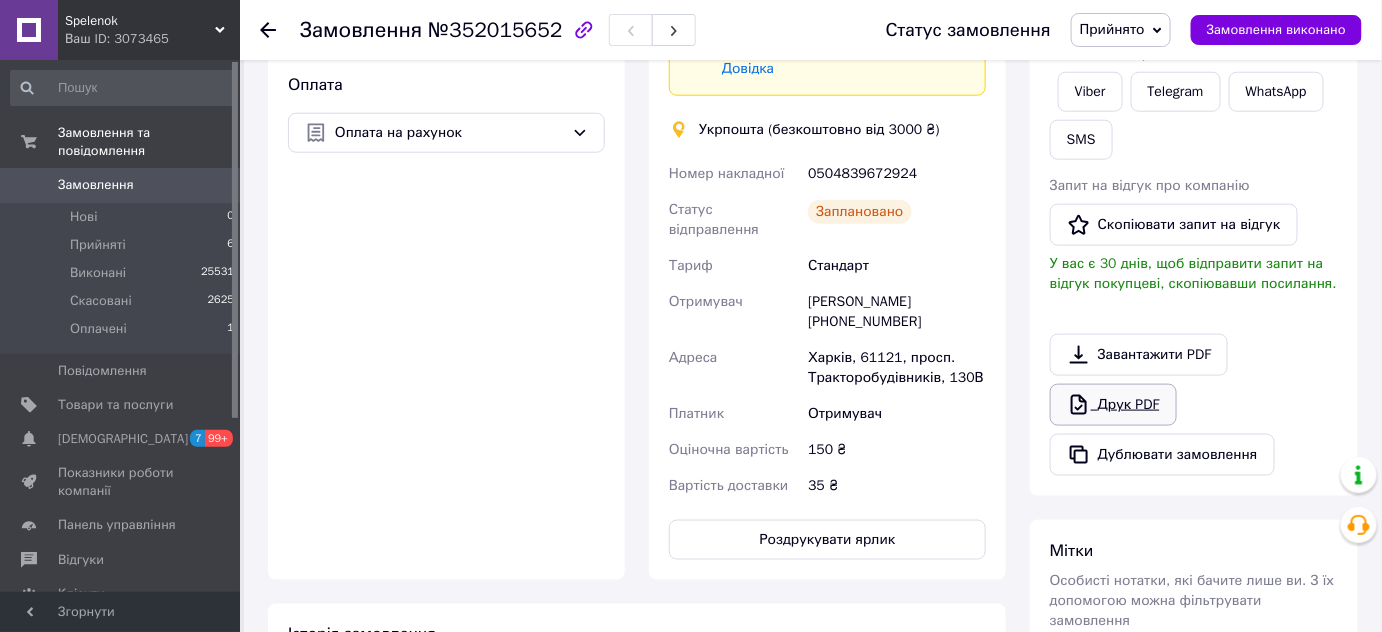 click on "Друк PDF" at bounding box center (1113, 405) 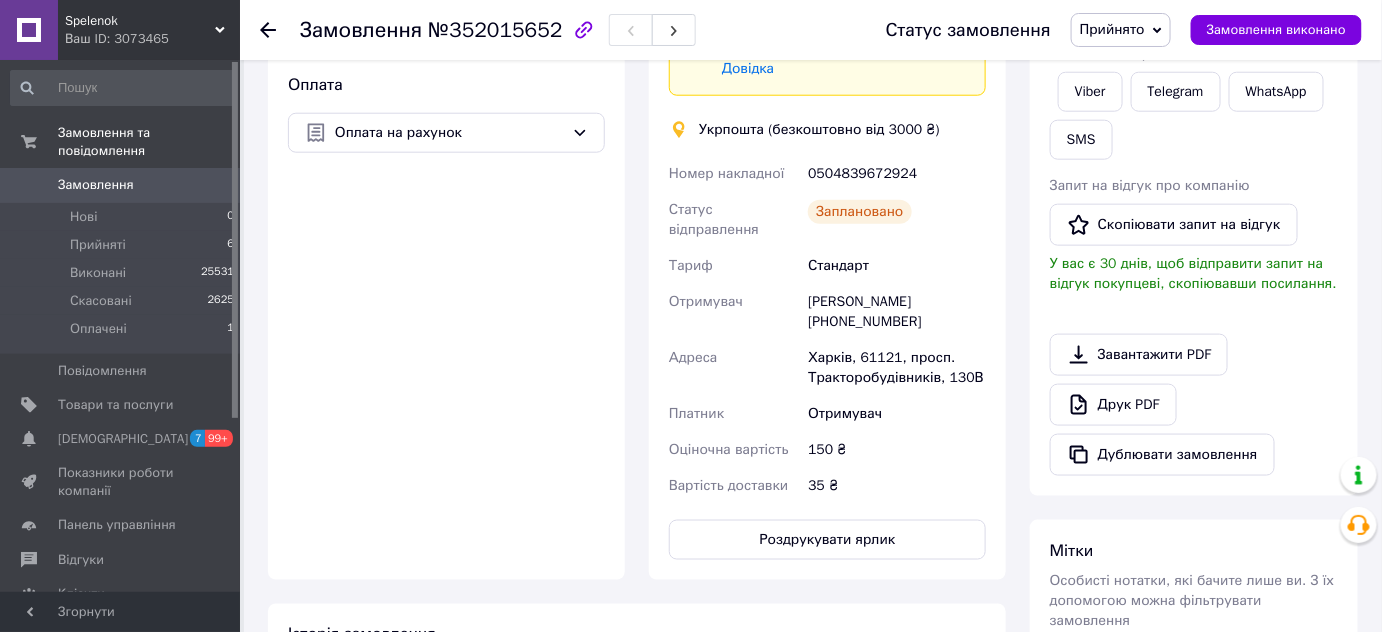 click on "№352015652" at bounding box center [495, 30] 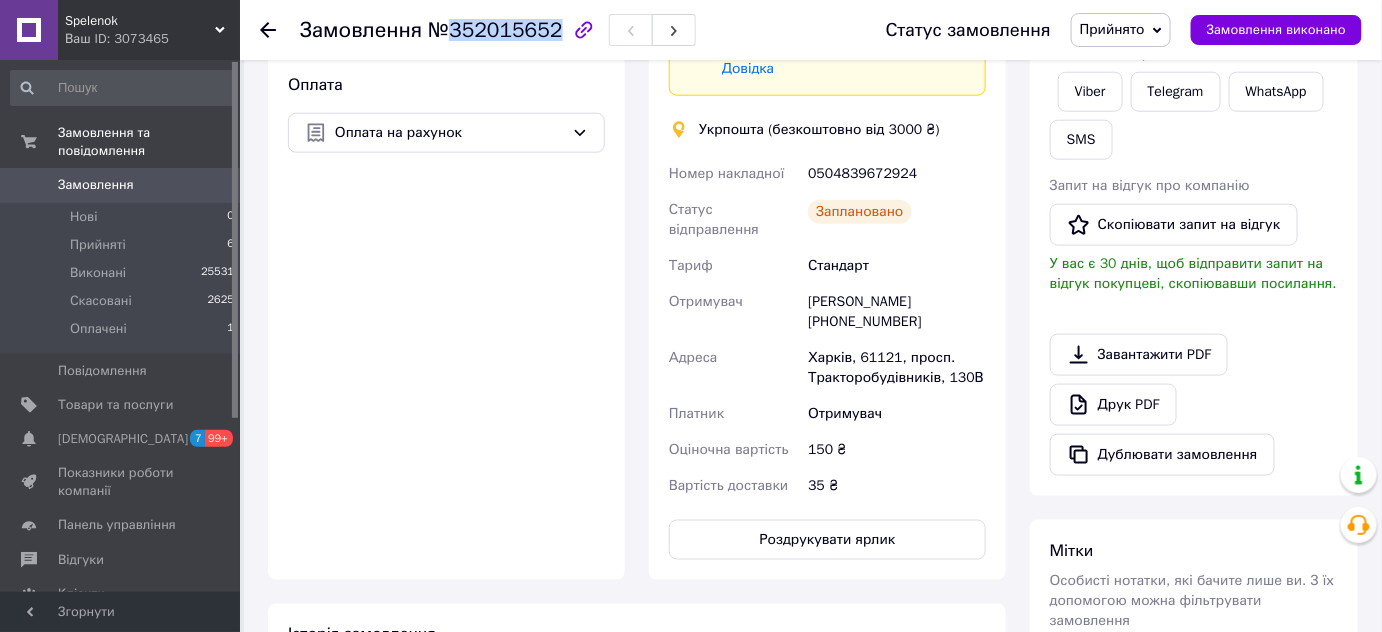 click on "№352015652" at bounding box center [495, 30] 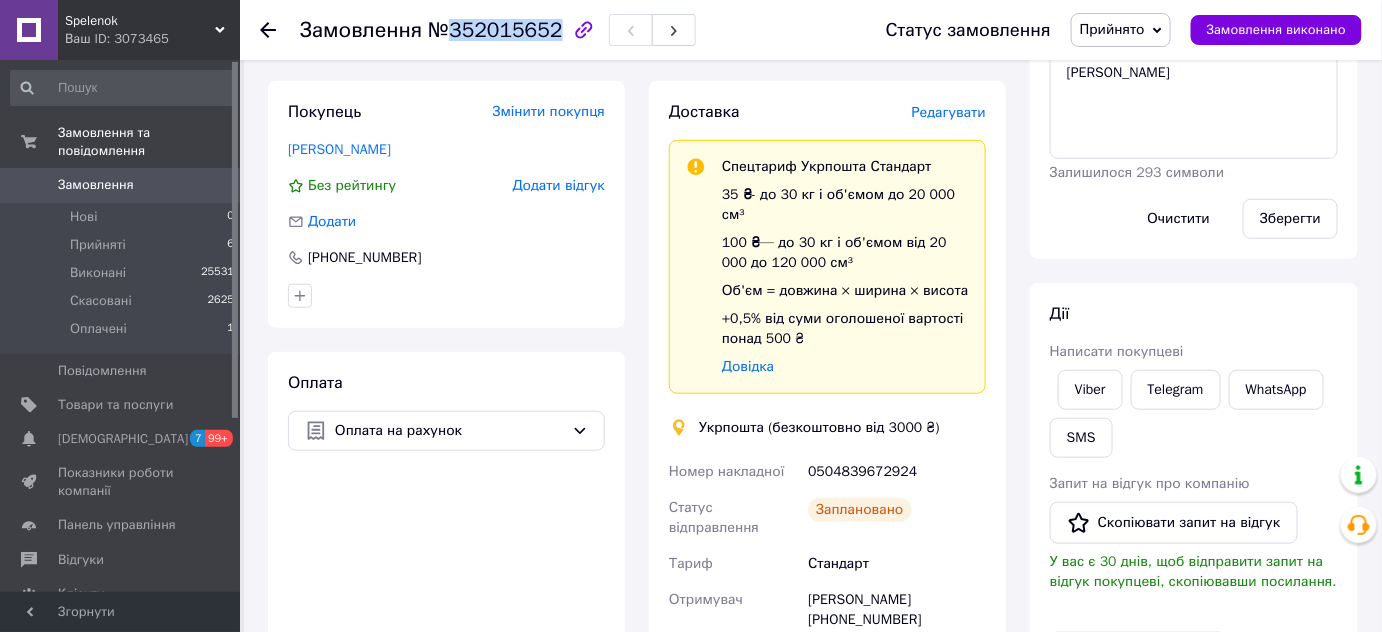 scroll, scrollTop: 90, scrollLeft: 0, axis: vertical 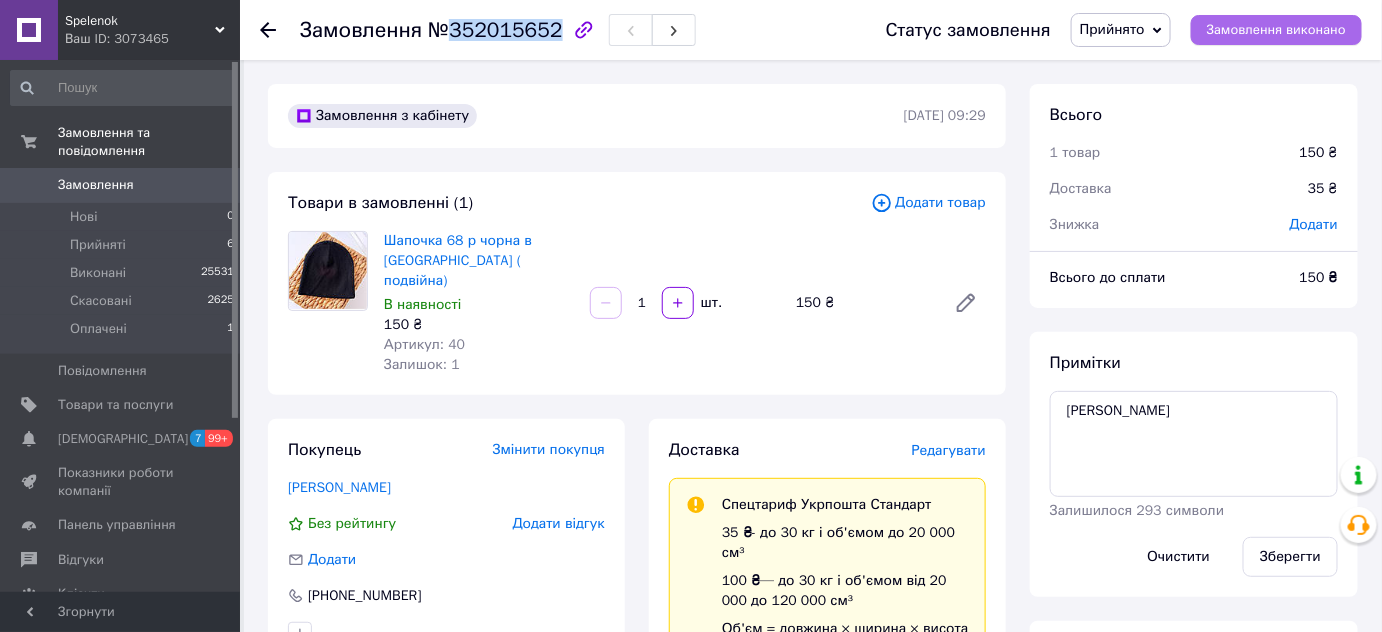 click on "Замовлення виконано" at bounding box center (1276, 30) 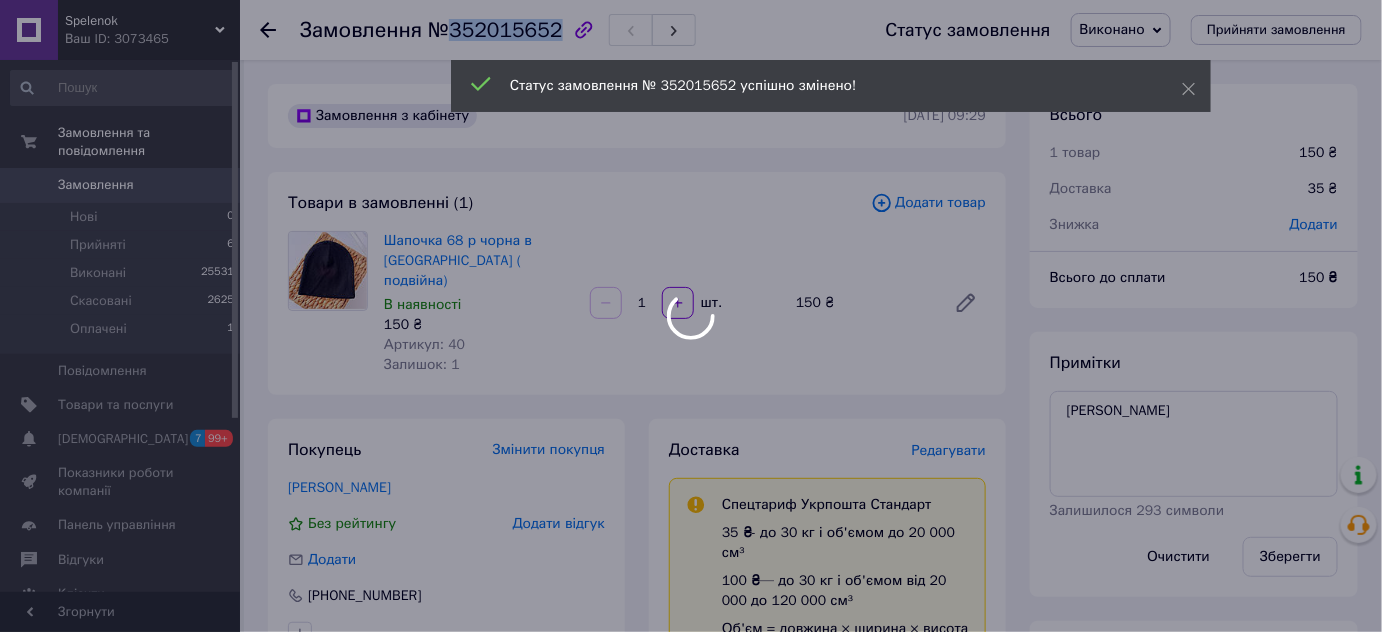 scroll, scrollTop: 40, scrollLeft: 0, axis: vertical 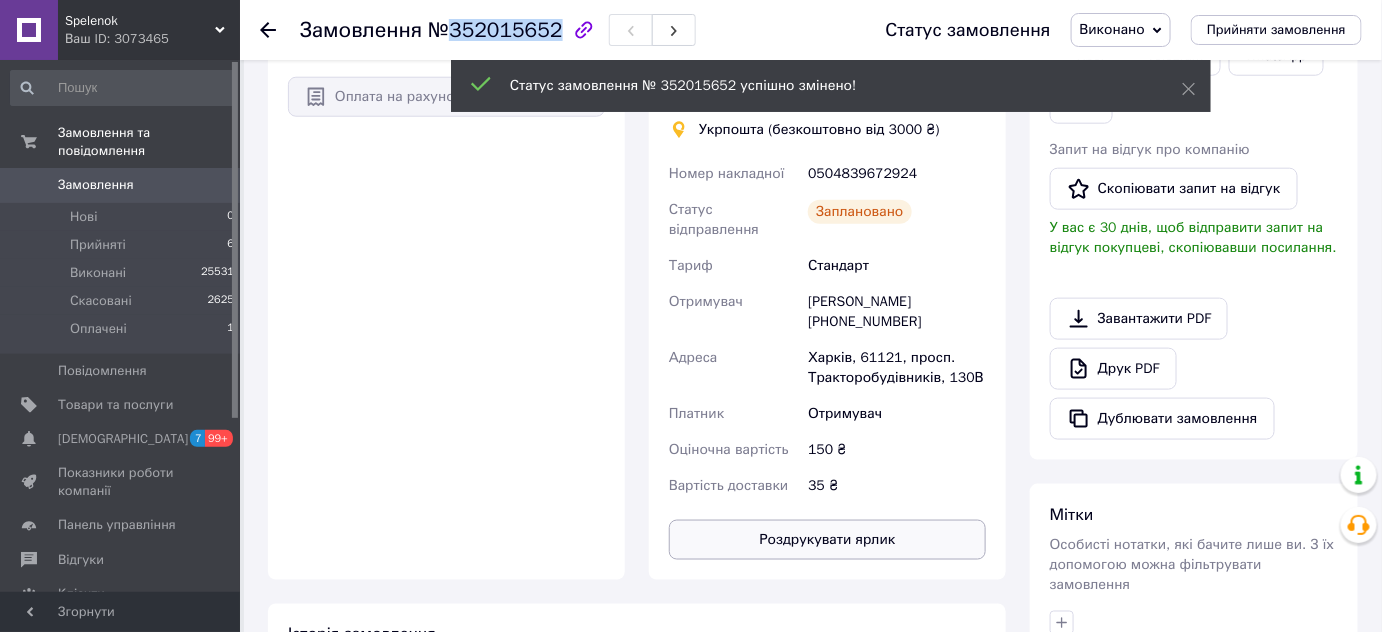 click on "Роздрукувати ярлик" at bounding box center (827, 540) 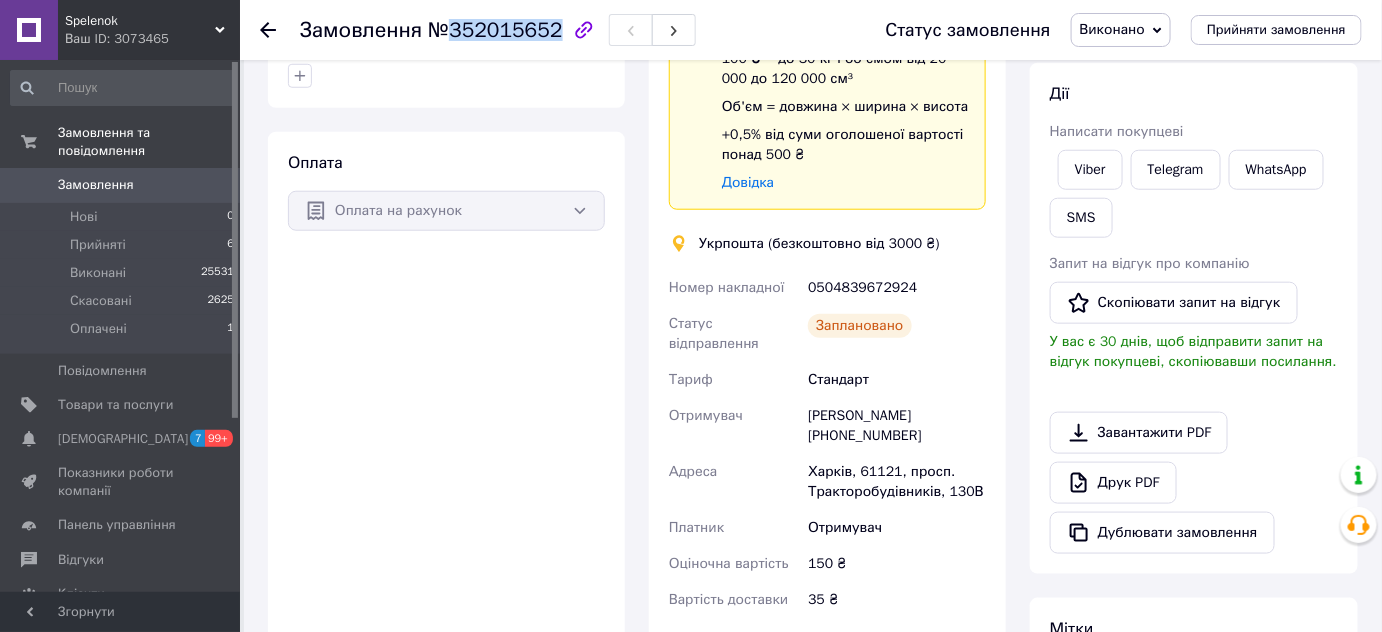 scroll, scrollTop: 90, scrollLeft: 0, axis: vertical 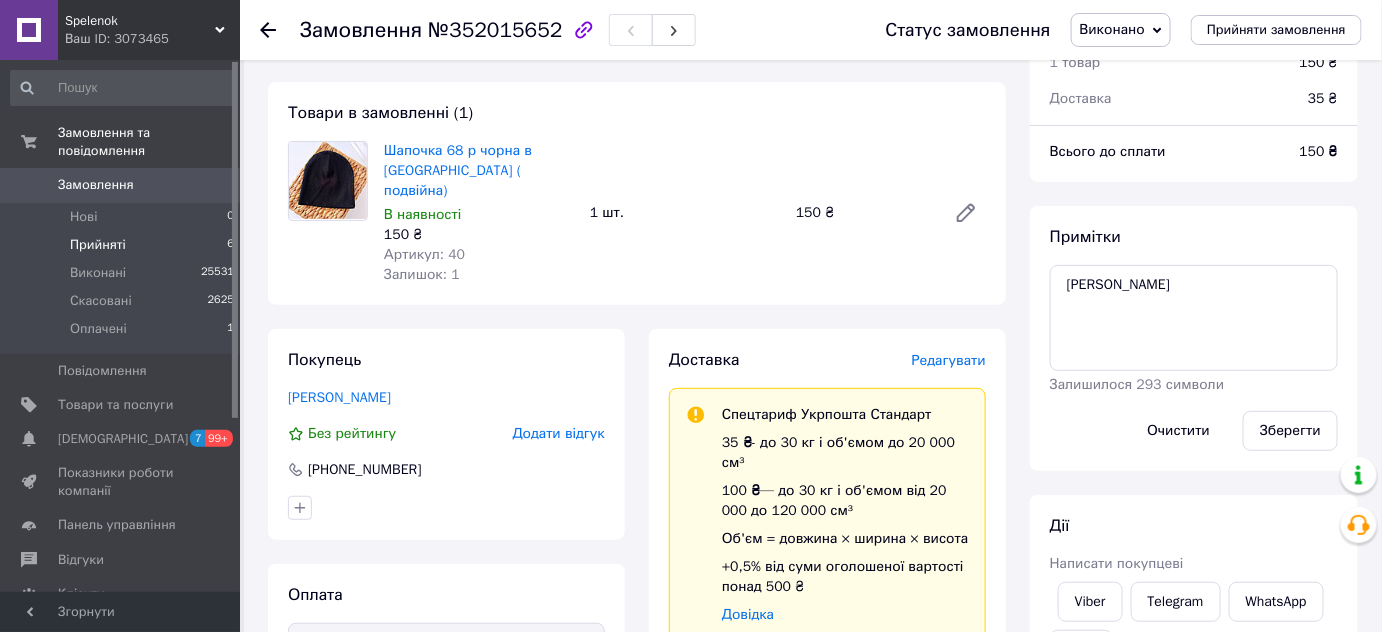 click on "Прийняті 6" at bounding box center [123, 245] 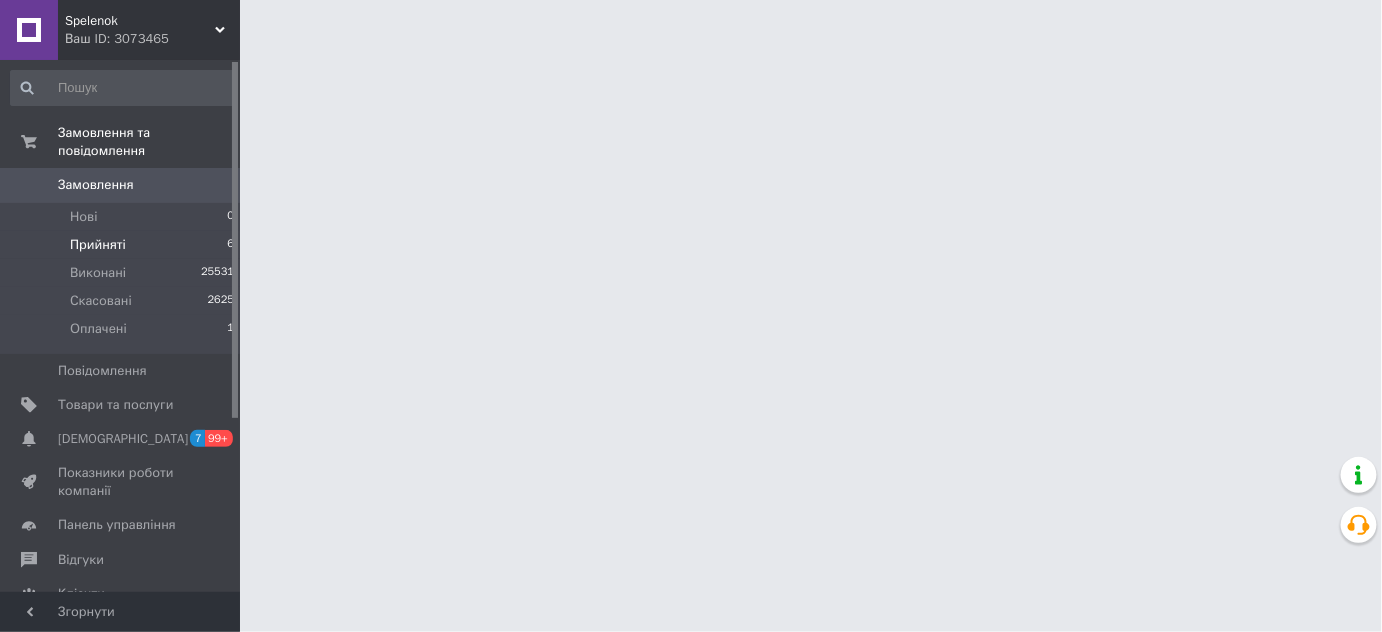 scroll, scrollTop: 0, scrollLeft: 0, axis: both 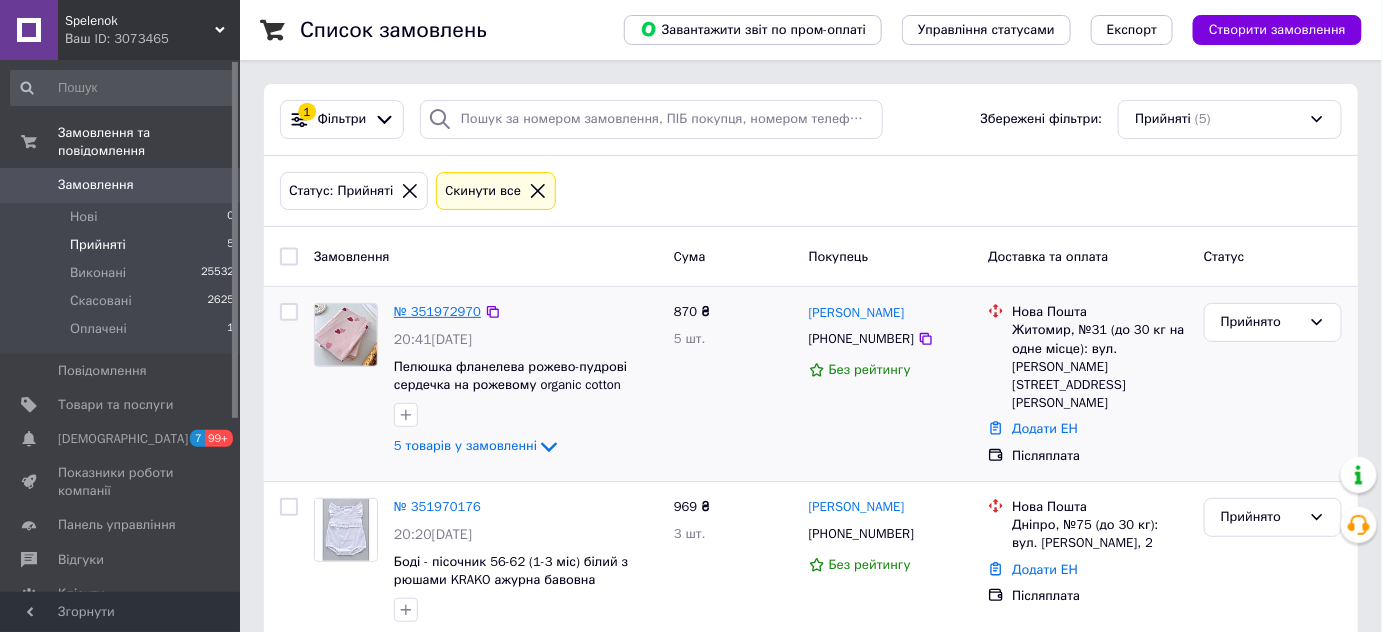 click on "№ 351972970" at bounding box center [437, 311] 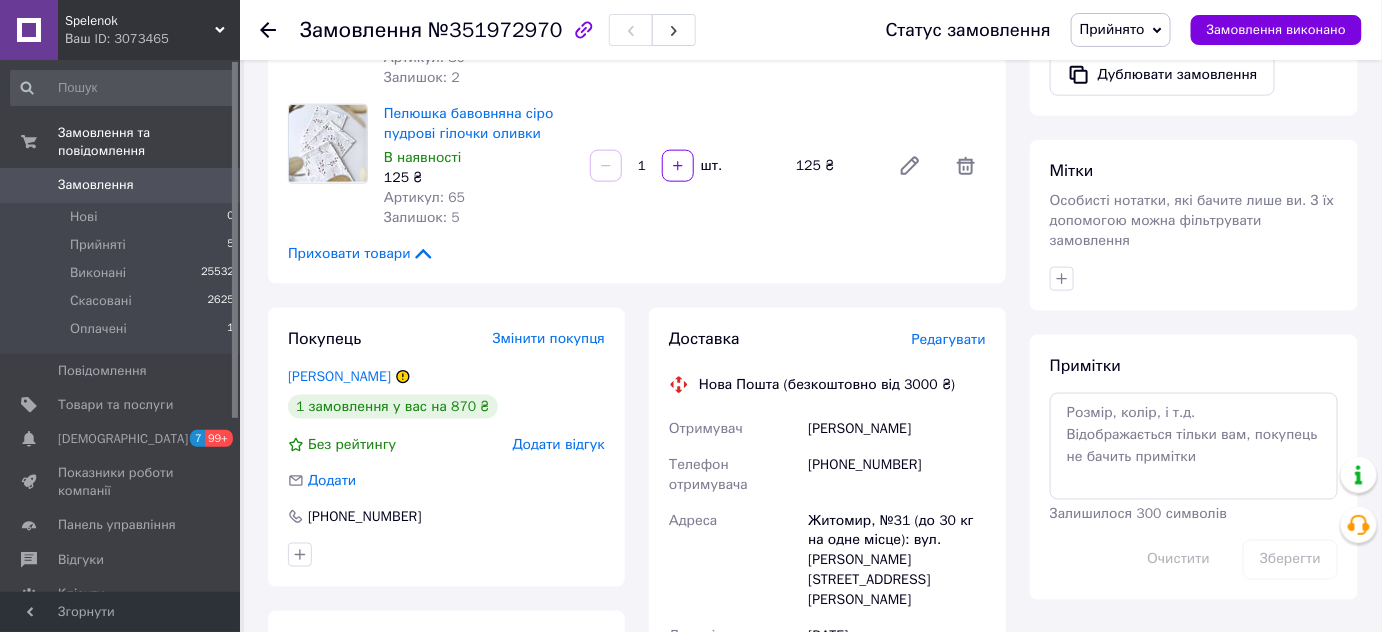 scroll, scrollTop: 1356, scrollLeft: 0, axis: vertical 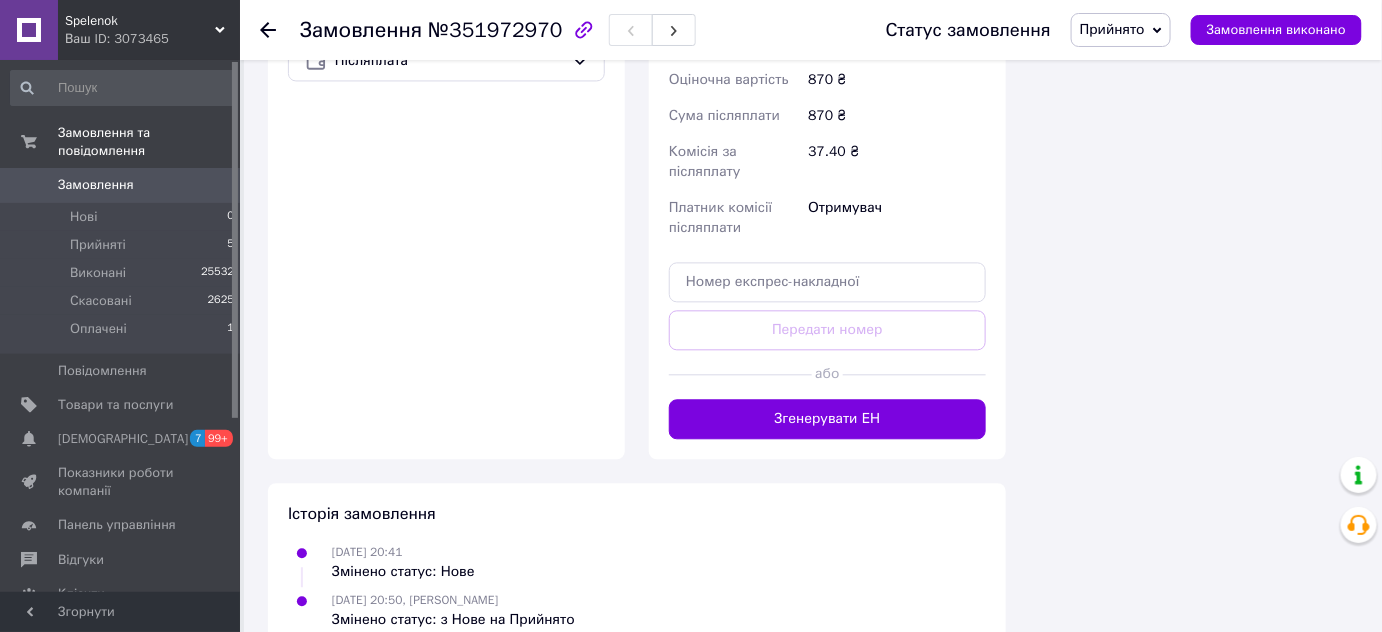 click on "Згенерувати ЕН" at bounding box center (827, 419) 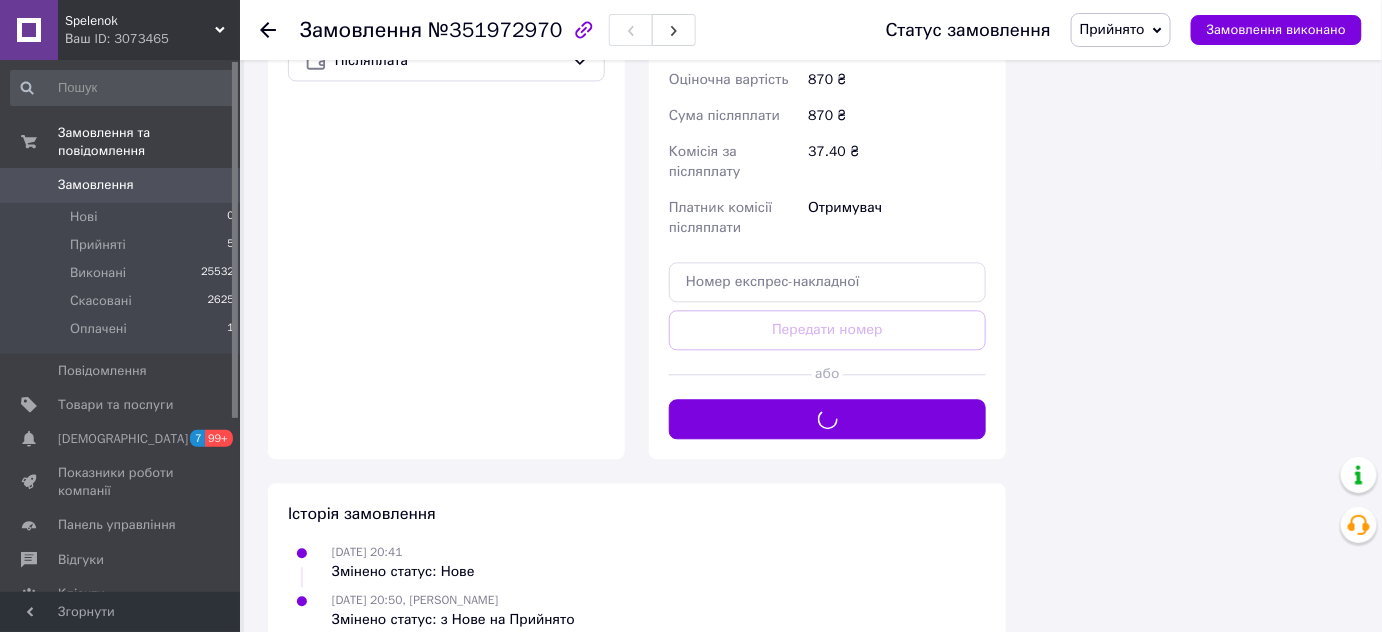 scroll, scrollTop: 810, scrollLeft: 0, axis: vertical 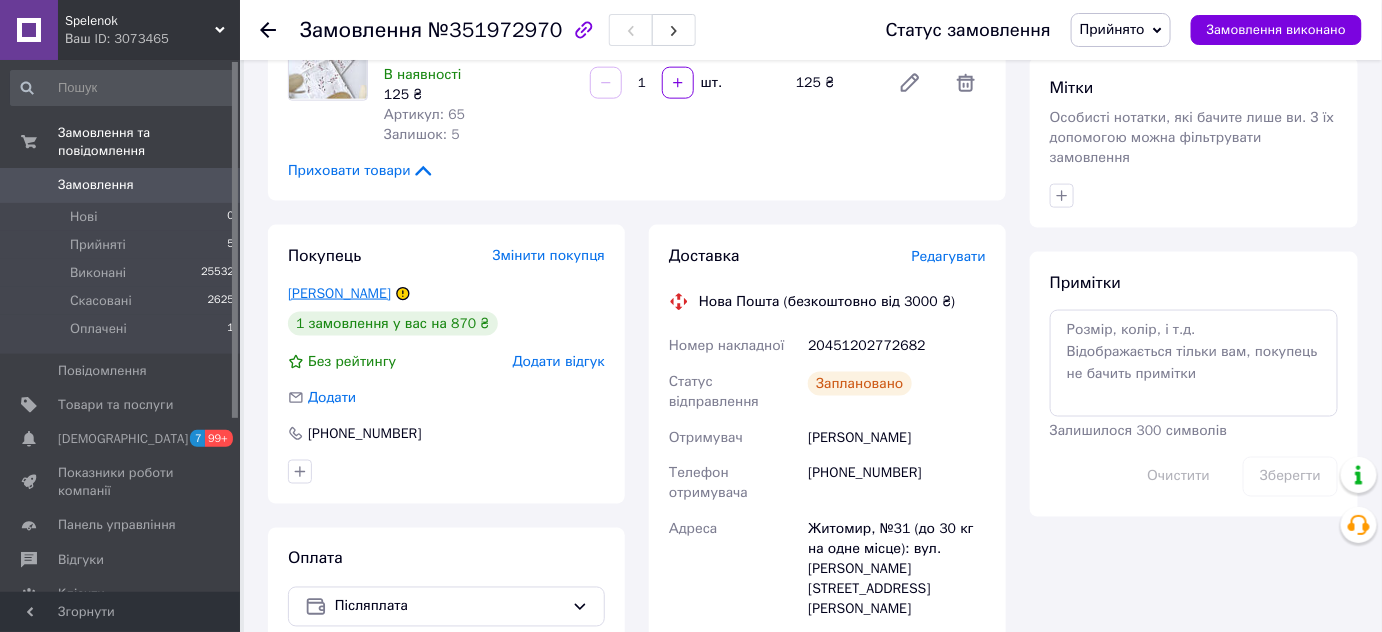 click on "[PERSON_NAME]" at bounding box center [339, 293] 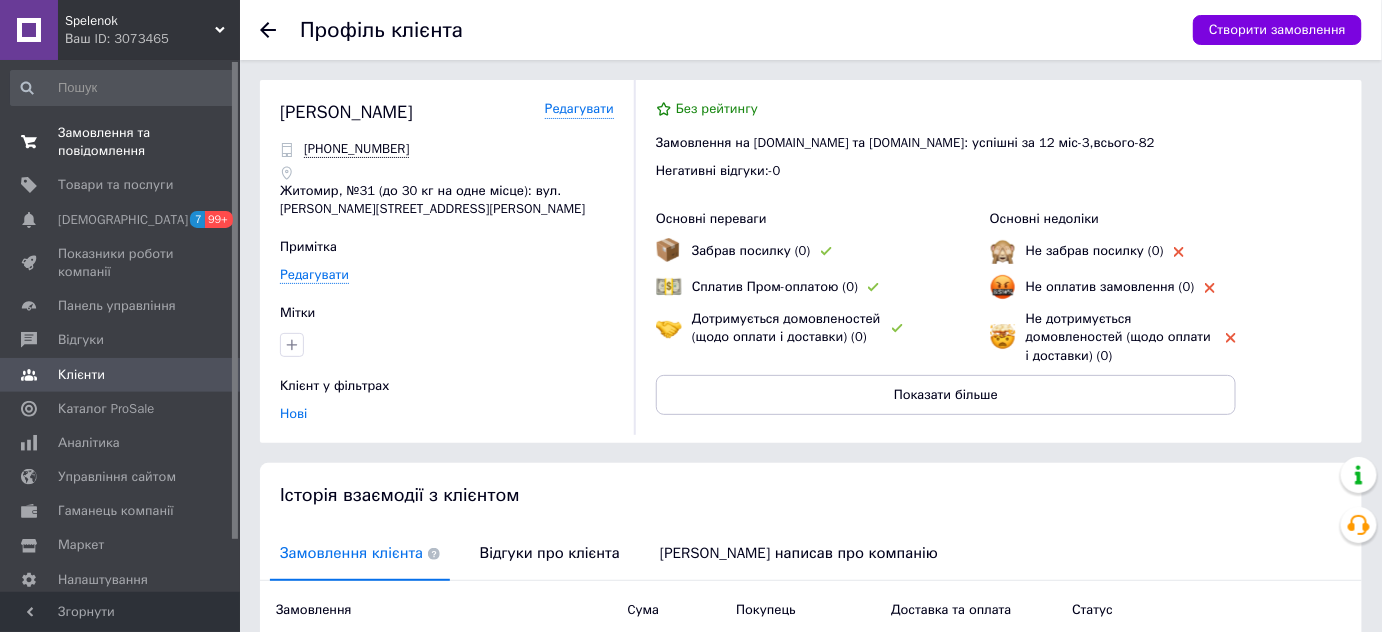 click on "Замовлення та повідомлення" at bounding box center (121, 142) 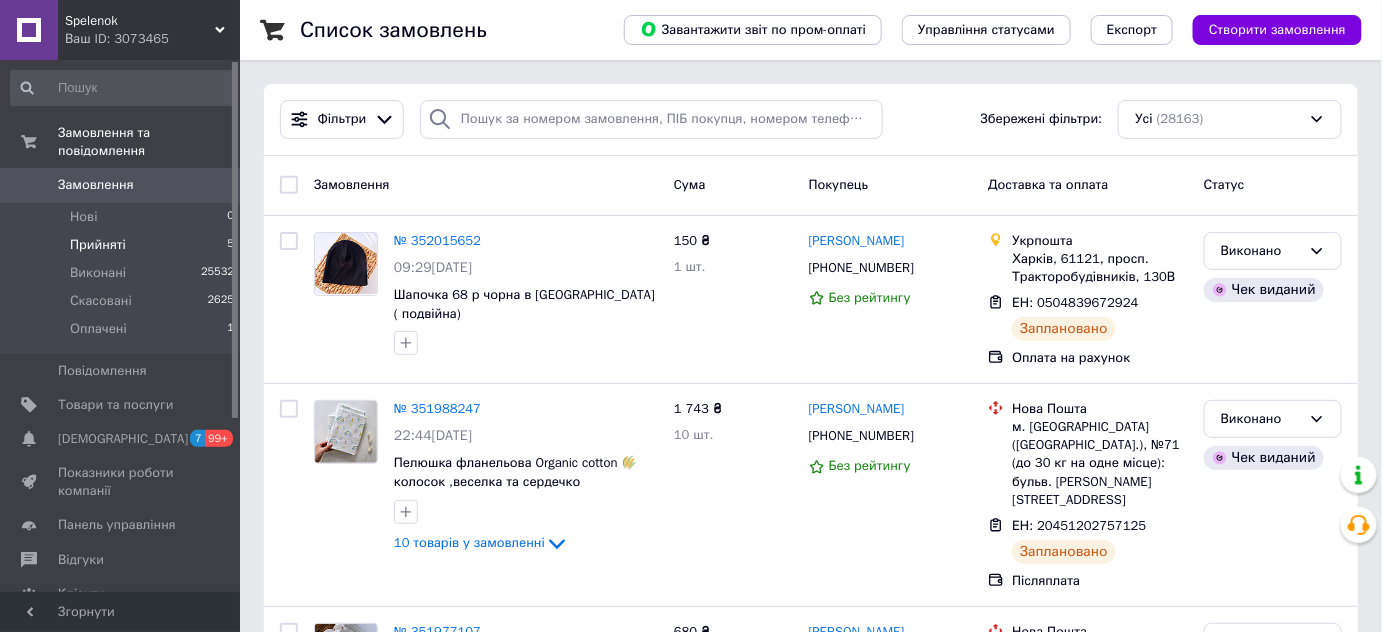 click on "Прийняті 5" at bounding box center [123, 245] 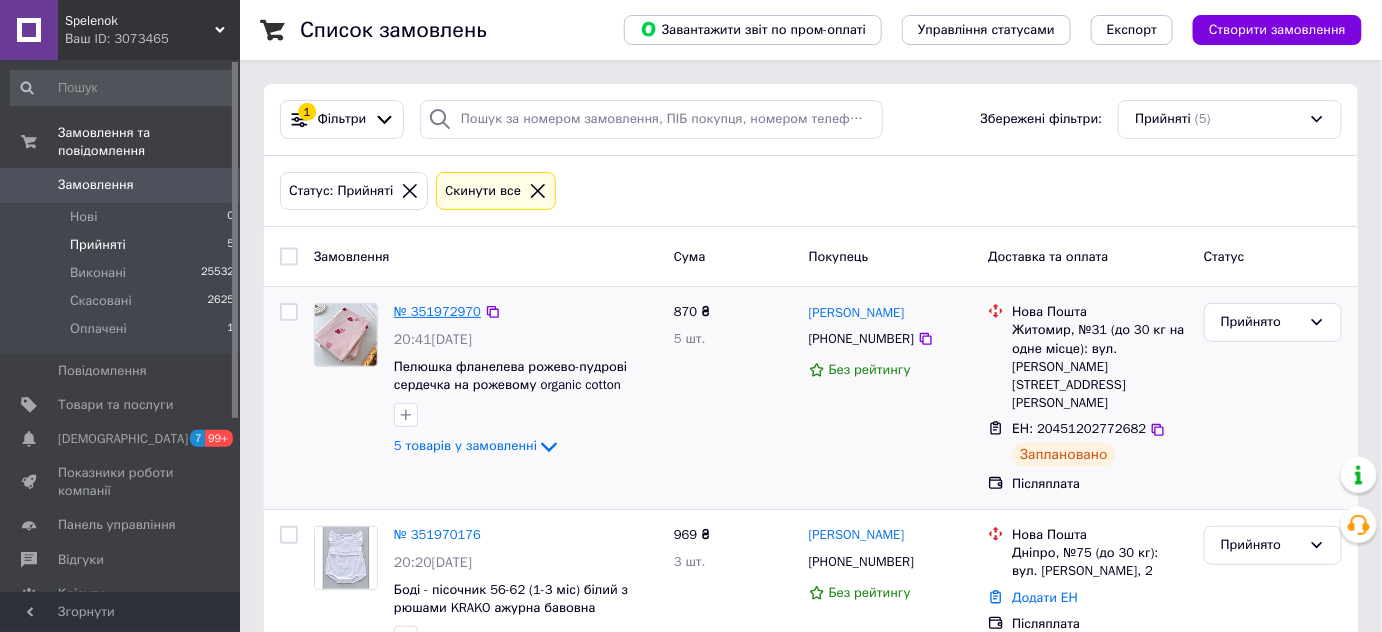 click on "№ 351972970" at bounding box center (437, 311) 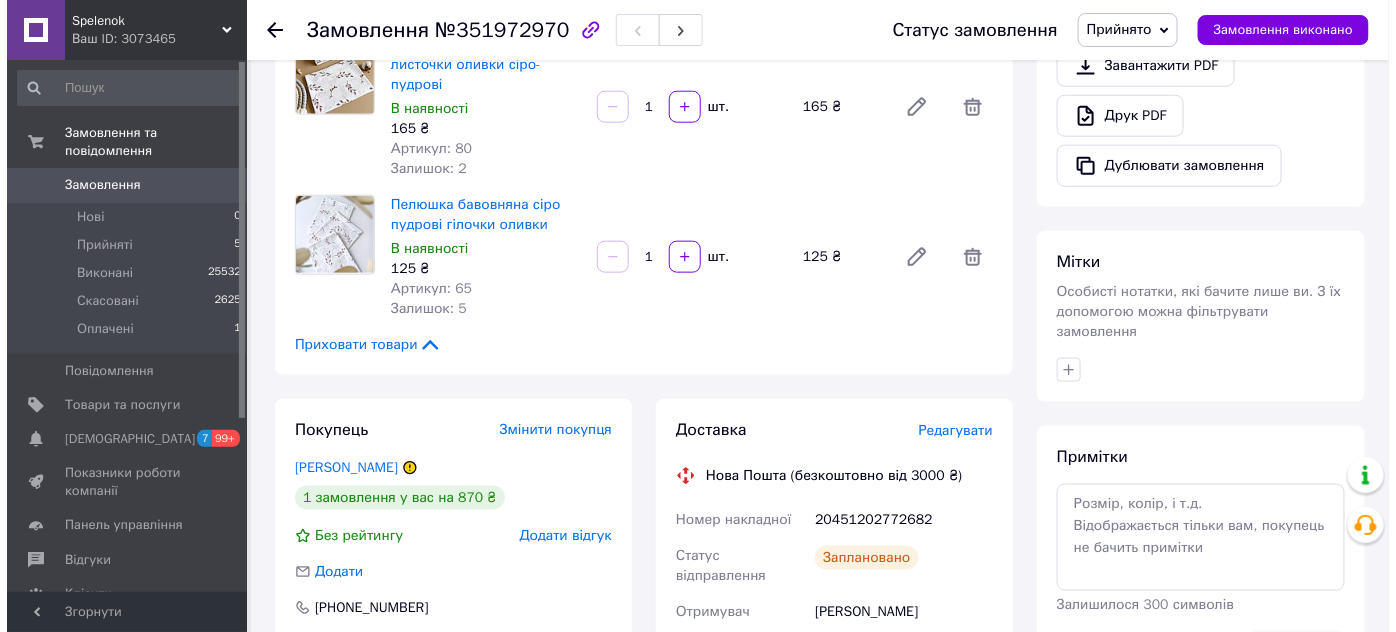 scroll, scrollTop: 1000, scrollLeft: 0, axis: vertical 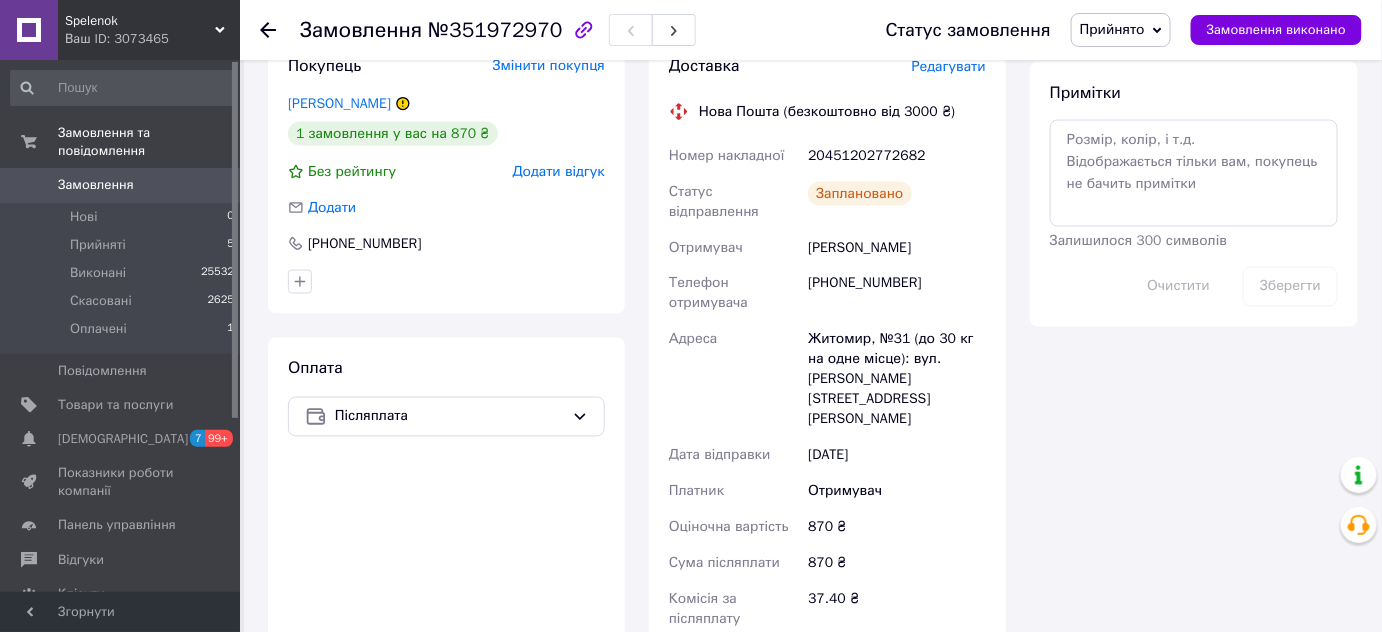 click on "Редагувати" at bounding box center (949, 66) 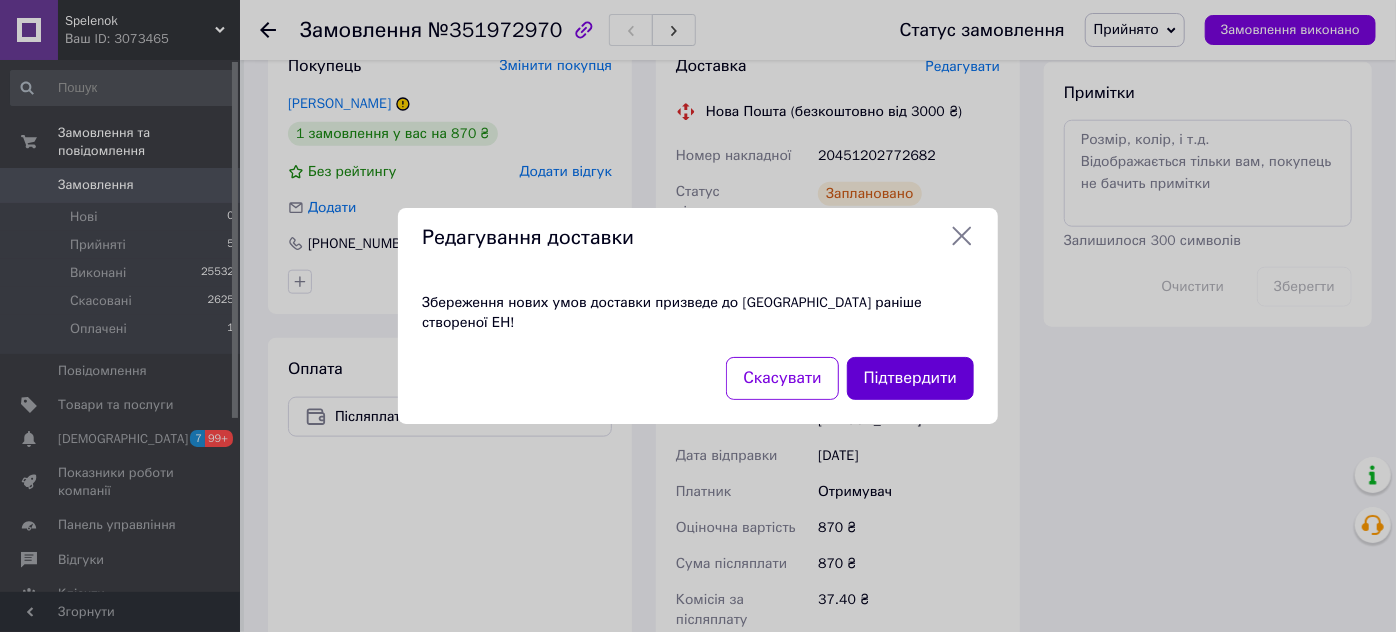 click on "Підтвердити" at bounding box center (910, 378) 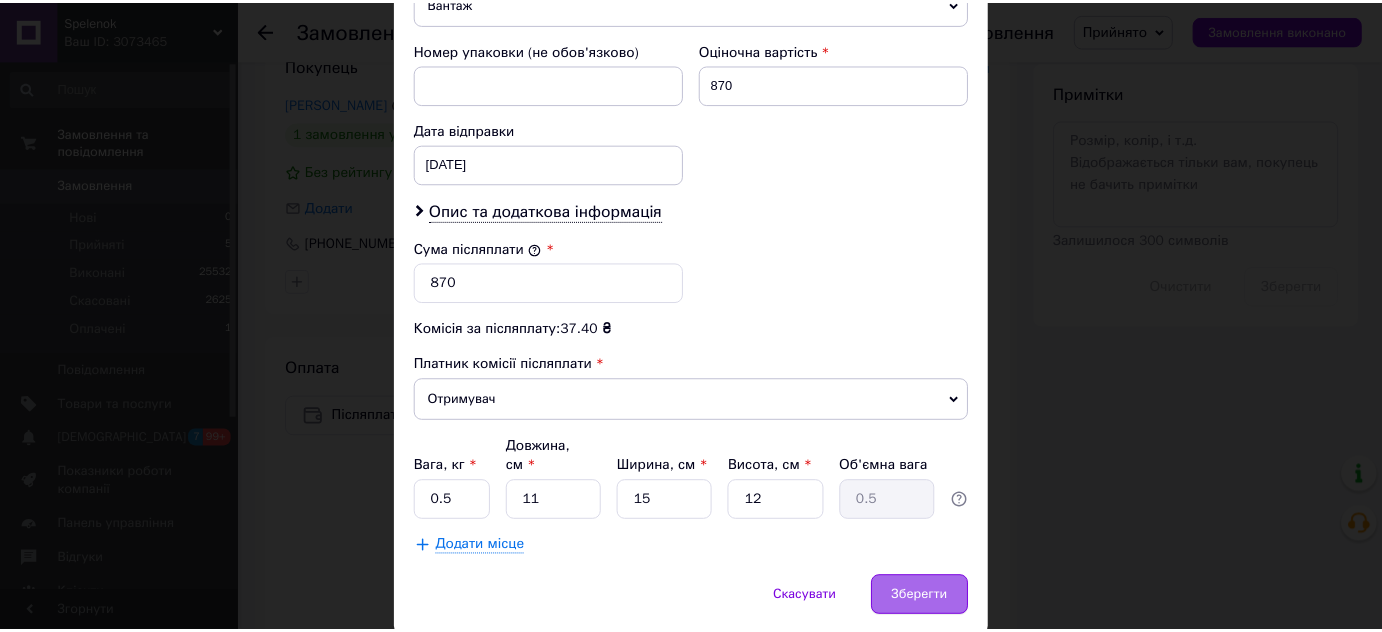 scroll, scrollTop: 885, scrollLeft: 0, axis: vertical 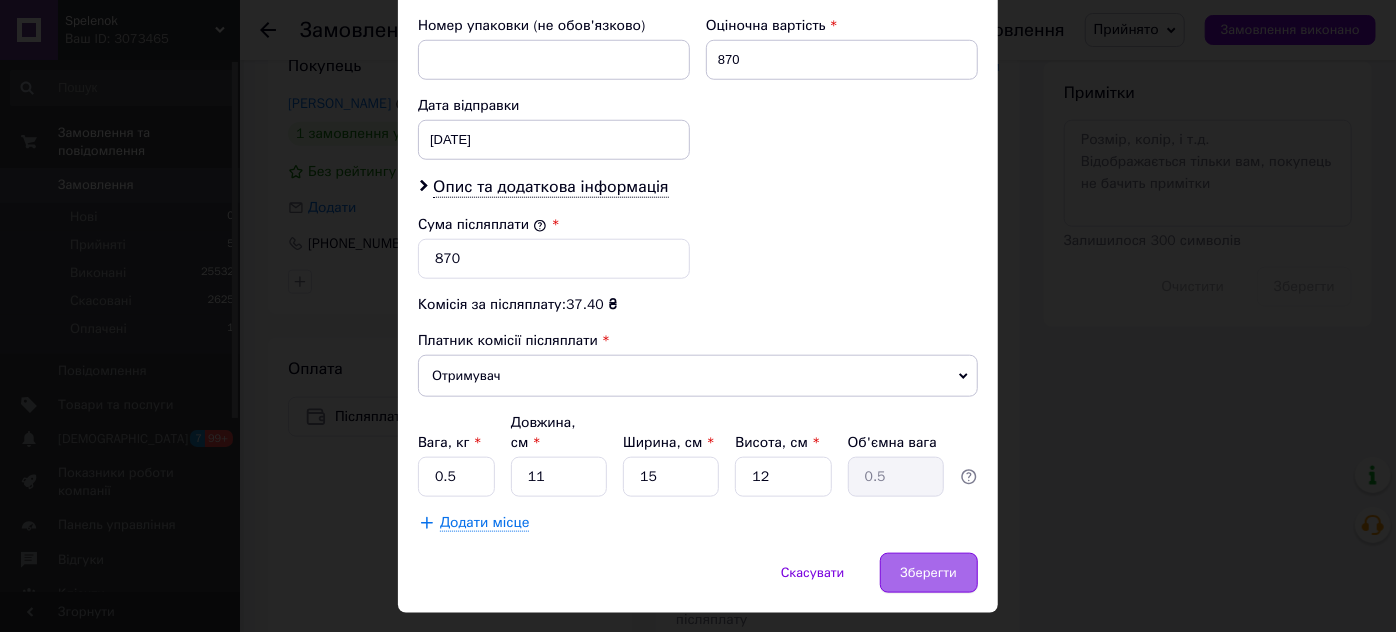 click on "Зберегти" at bounding box center (929, 573) 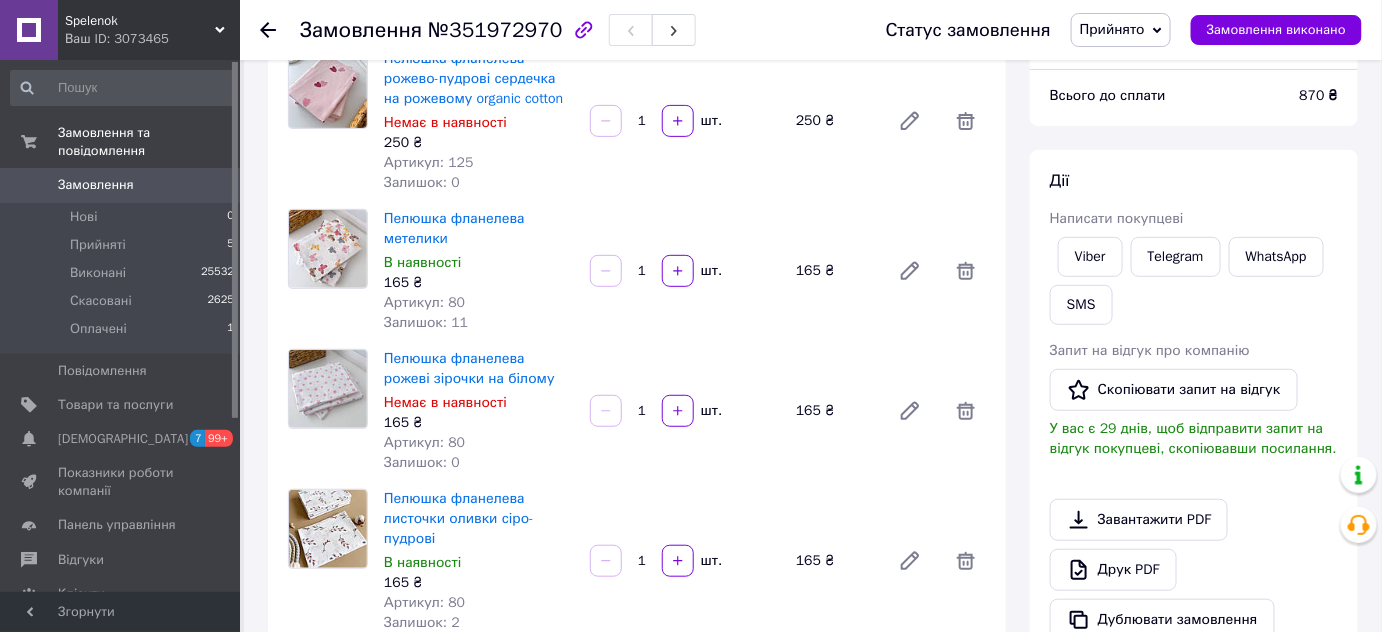 scroll, scrollTop: 181, scrollLeft: 0, axis: vertical 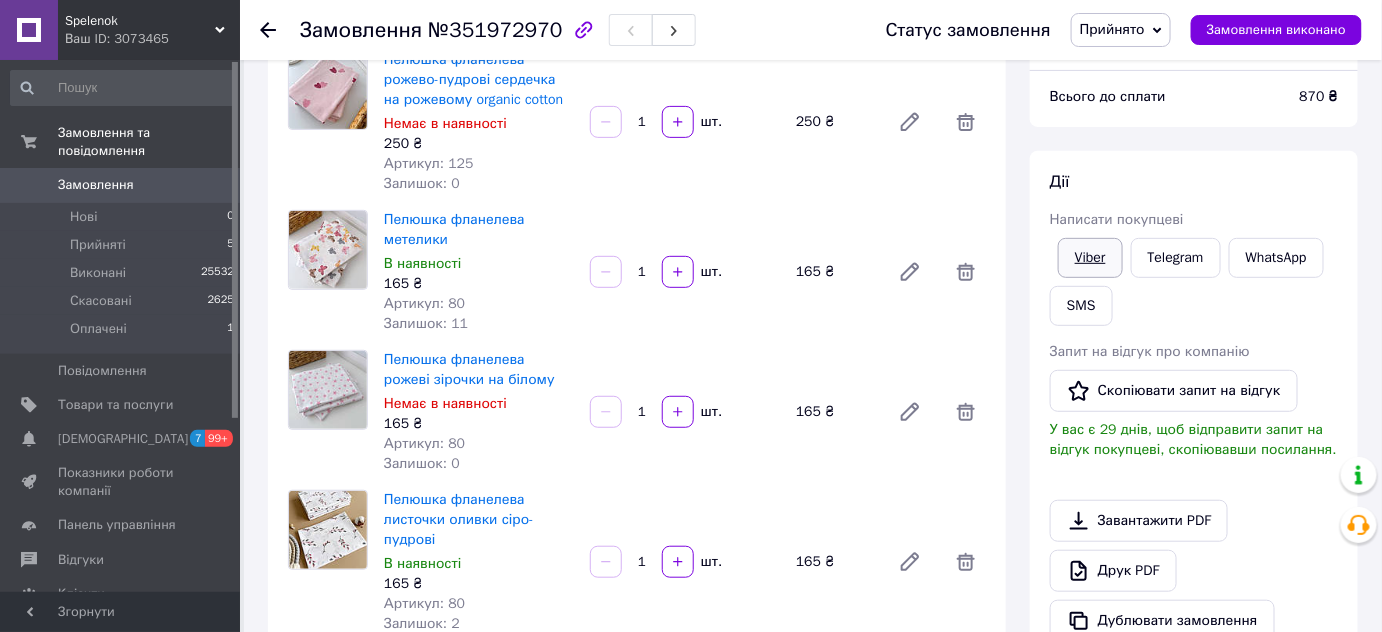 click on "Viber" at bounding box center [1090, 258] 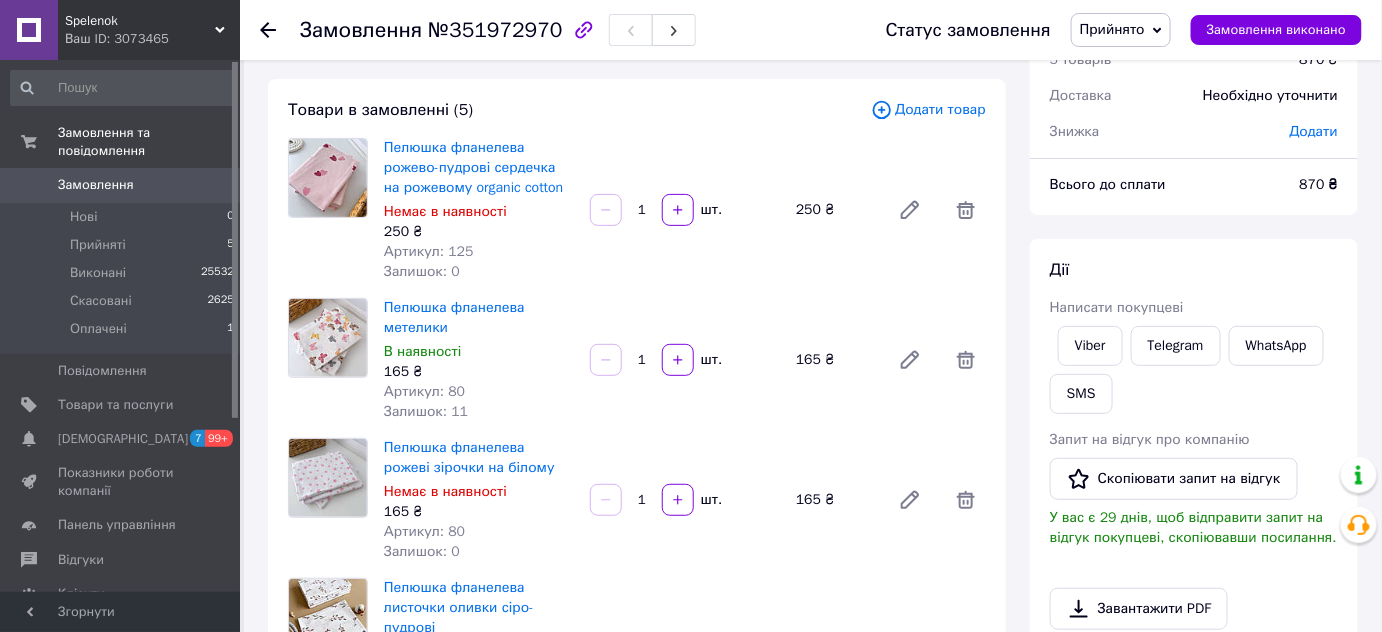 scroll, scrollTop: 90, scrollLeft: 0, axis: vertical 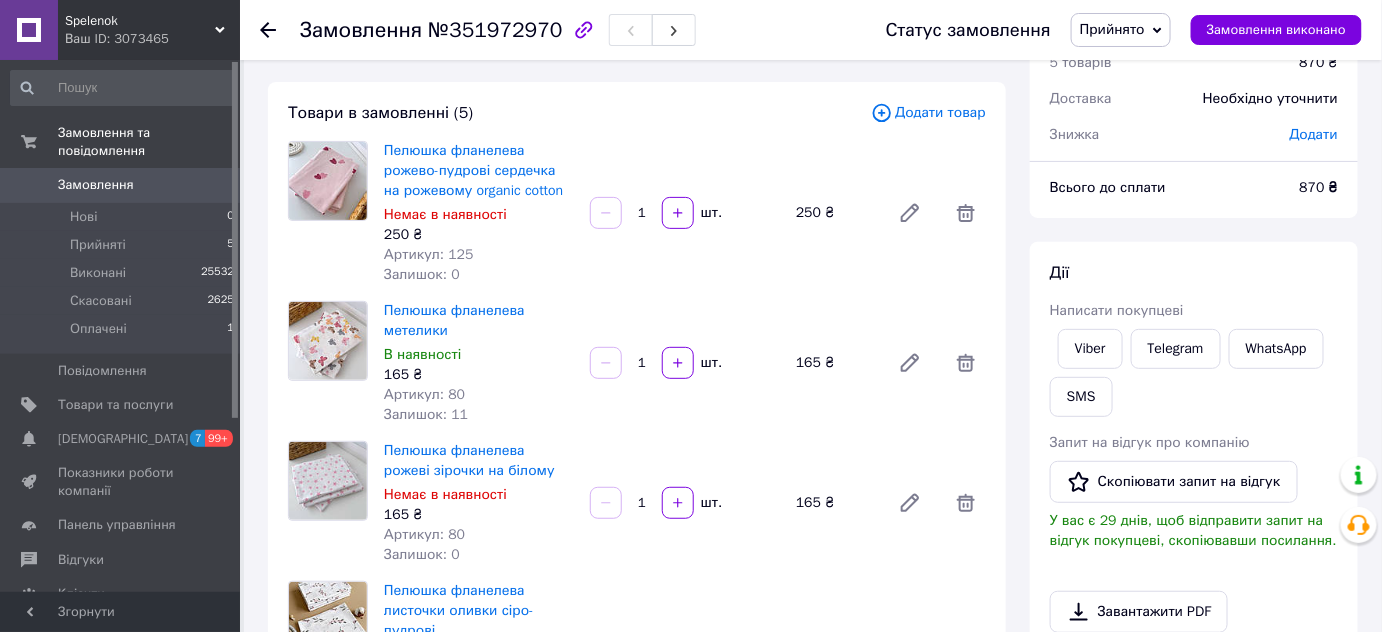 click on "Дії Написати покупцеві Viber Telegram WhatsApp SMS Запит на відгук про компанію   Скопіювати запит на відгук У вас є 29 днів, щоб відправити запит на відгук покупцеві, скопіювавши посилання.   Завантажити PDF   Друк PDF   Дублювати замовлення" at bounding box center [1194, 497] 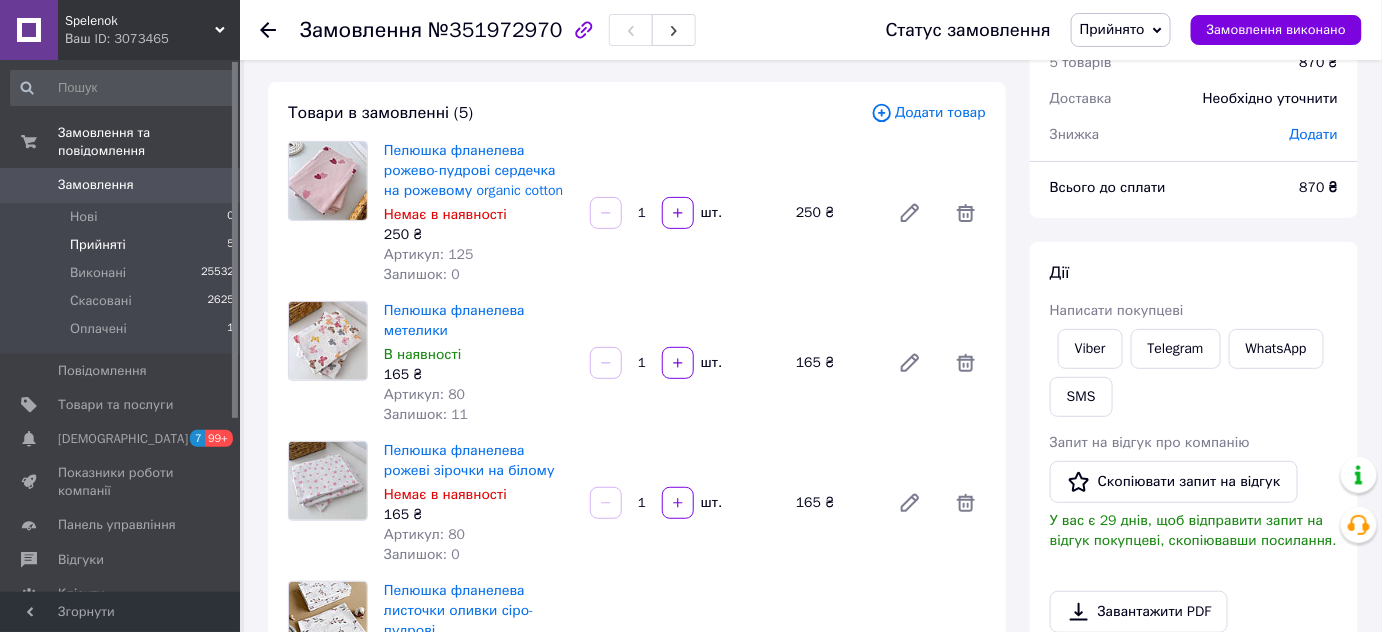 click on "Прийняті 5" at bounding box center [123, 245] 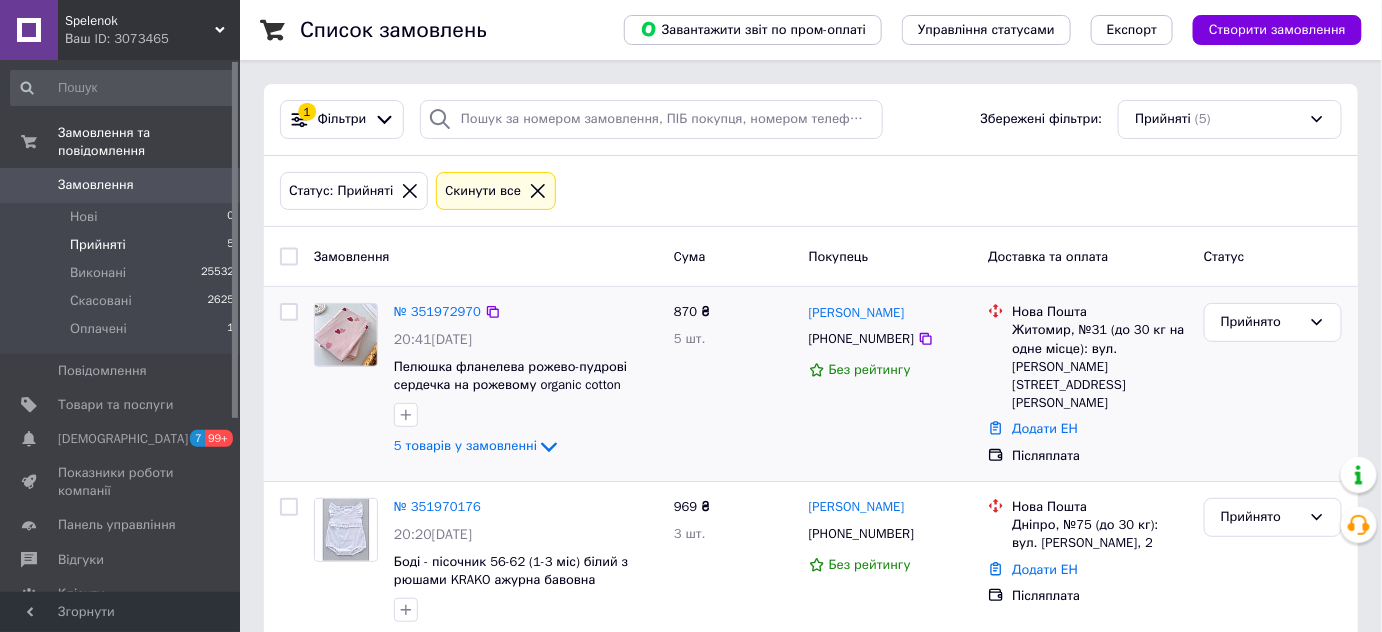 scroll, scrollTop: 90, scrollLeft: 0, axis: vertical 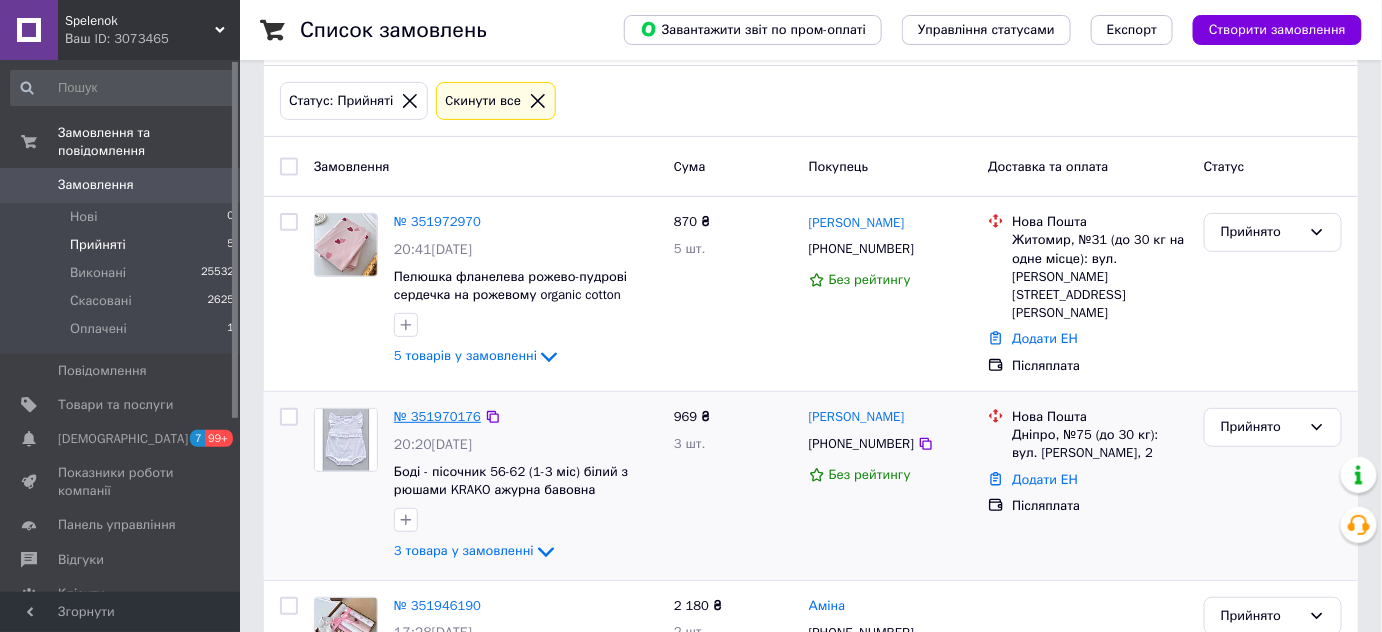 click on "№ 351970176" at bounding box center [437, 416] 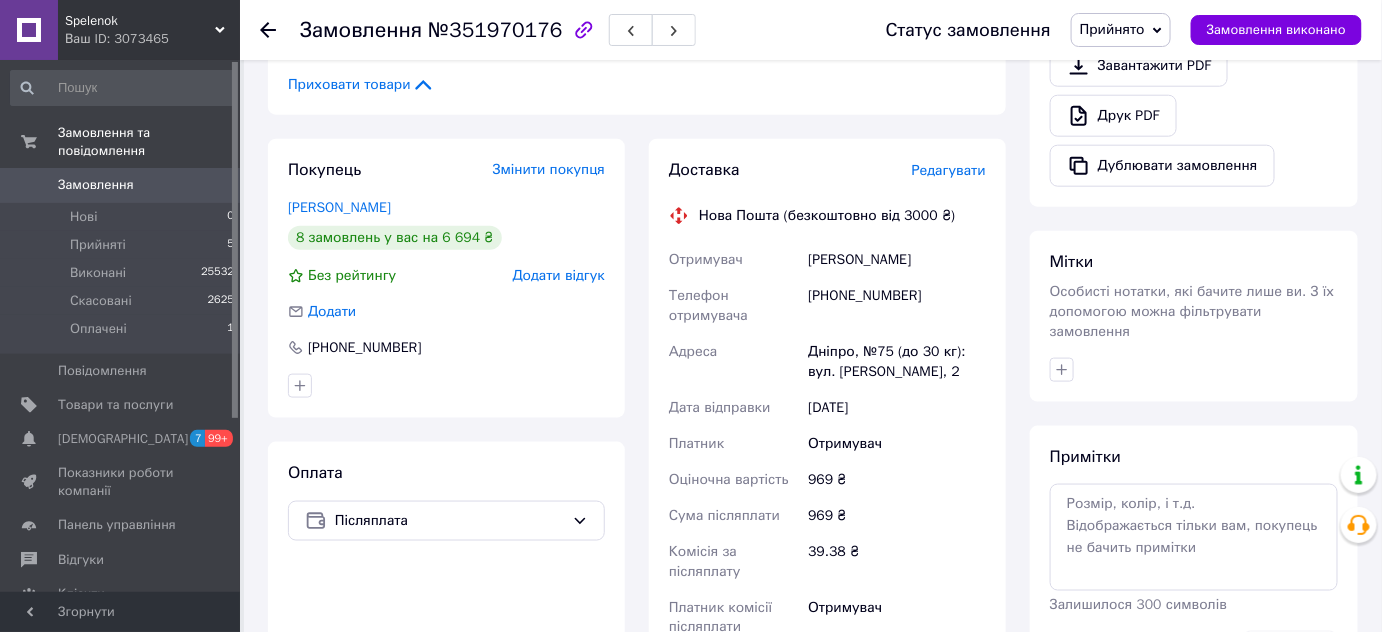 scroll, scrollTop: 1056, scrollLeft: 0, axis: vertical 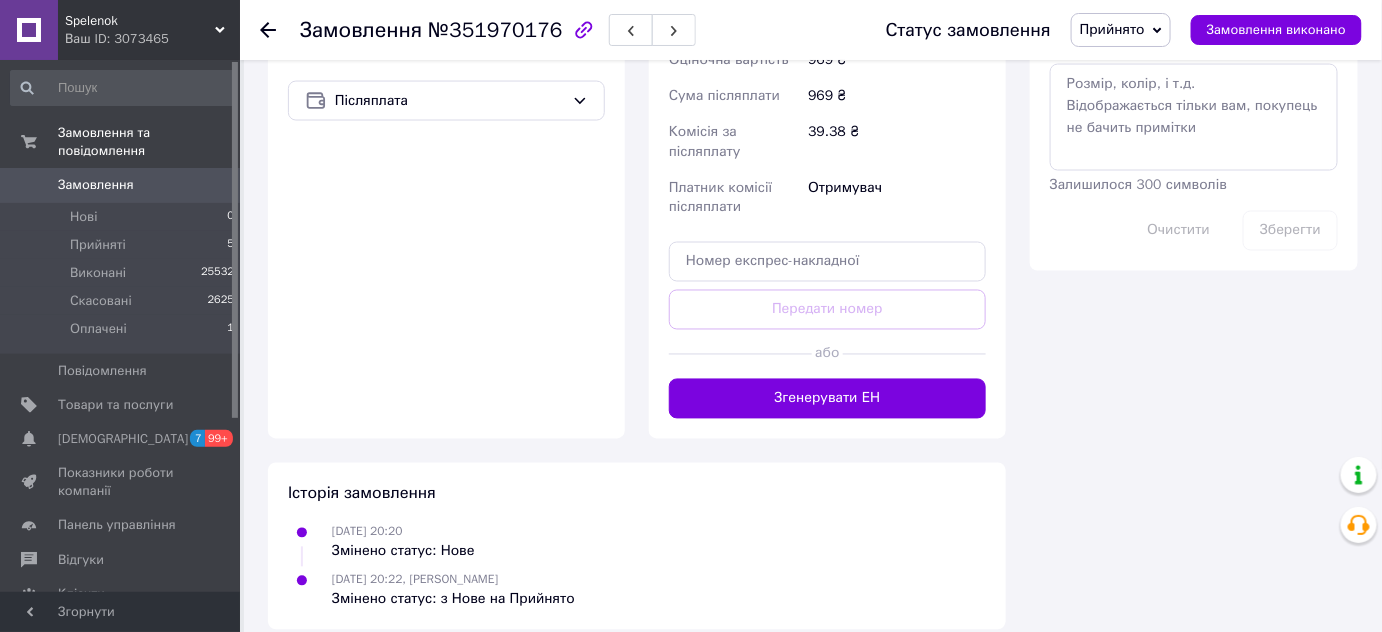 click on "Згенерувати ЕН" at bounding box center [827, 399] 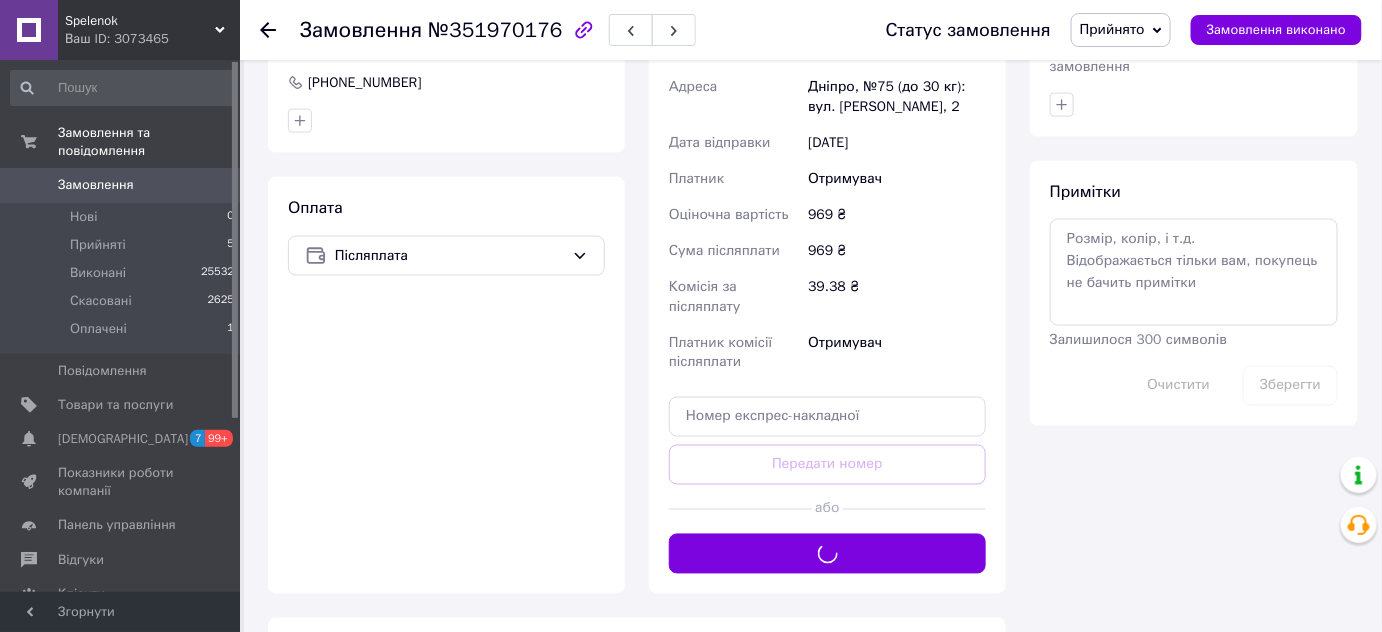 scroll, scrollTop: 601, scrollLeft: 0, axis: vertical 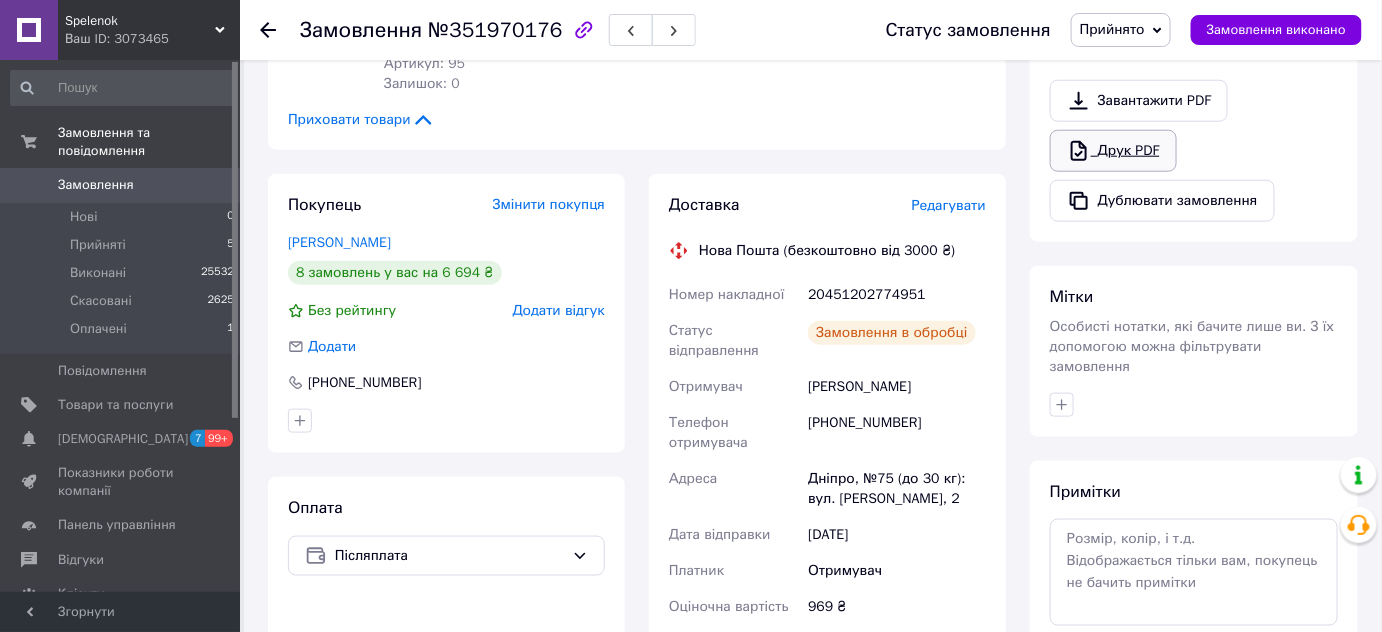 click on "Друк PDF" at bounding box center (1113, 151) 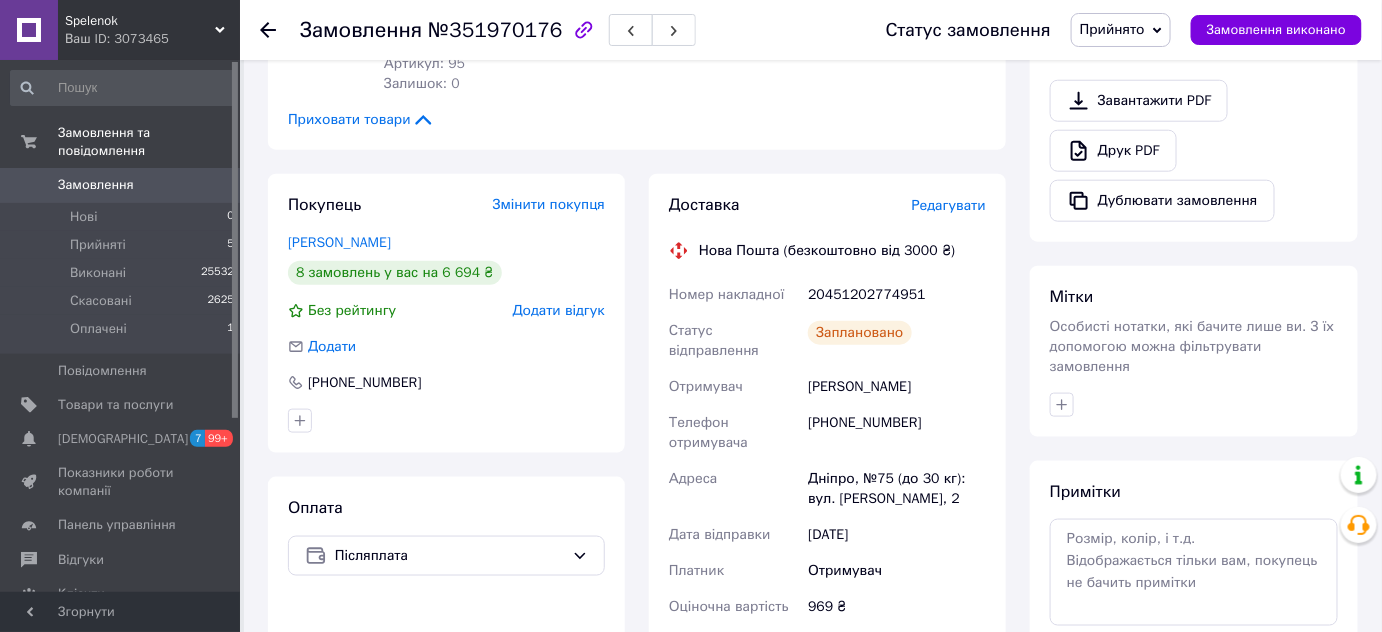 click on "№351970176" at bounding box center [495, 30] 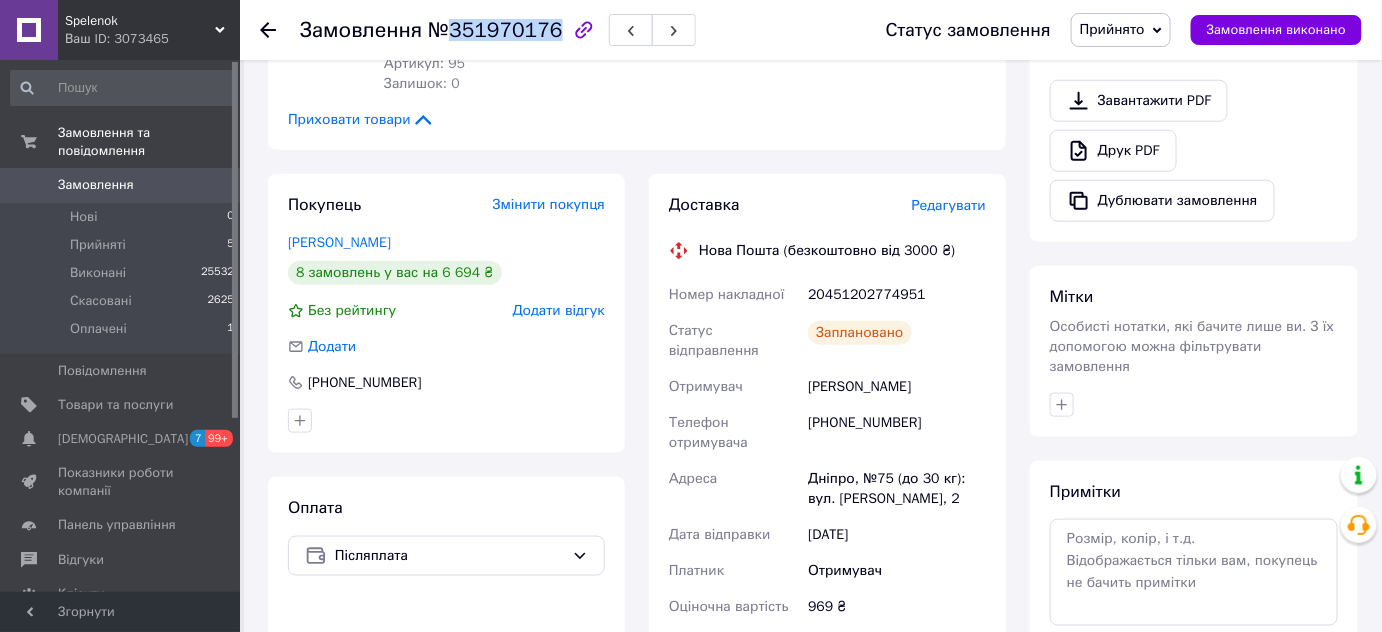 click on "№351970176" at bounding box center (495, 30) 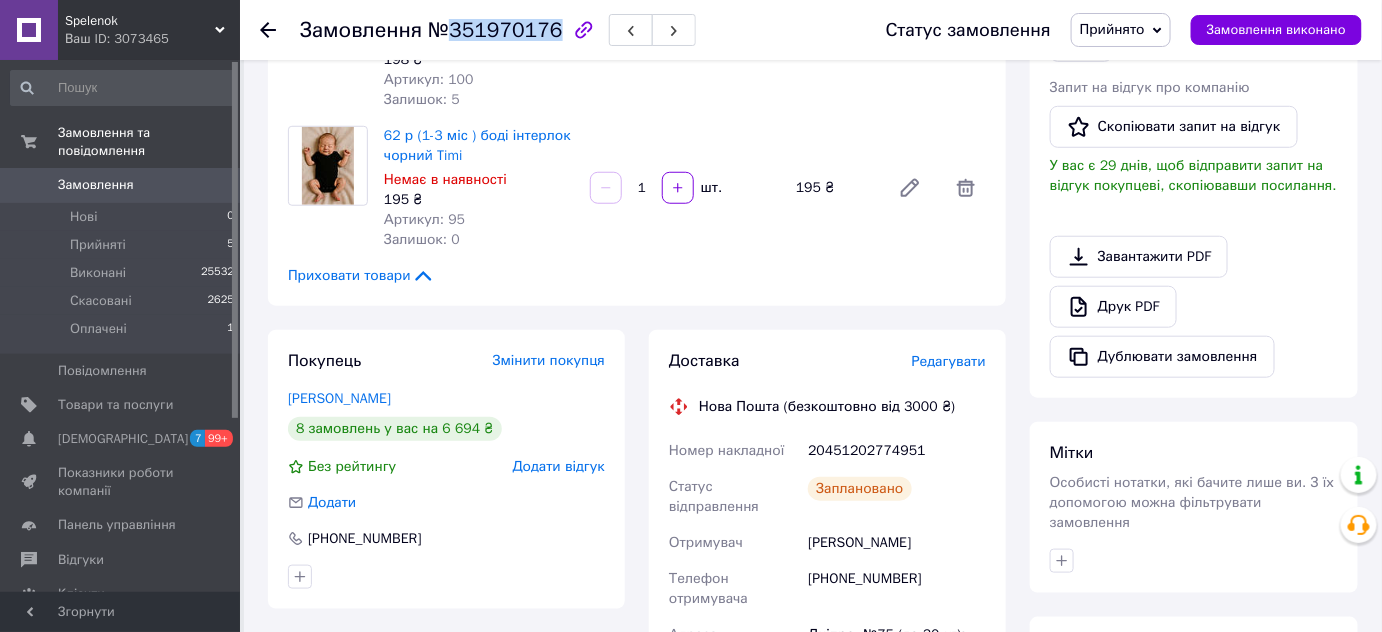 scroll, scrollTop: 454, scrollLeft: 0, axis: vertical 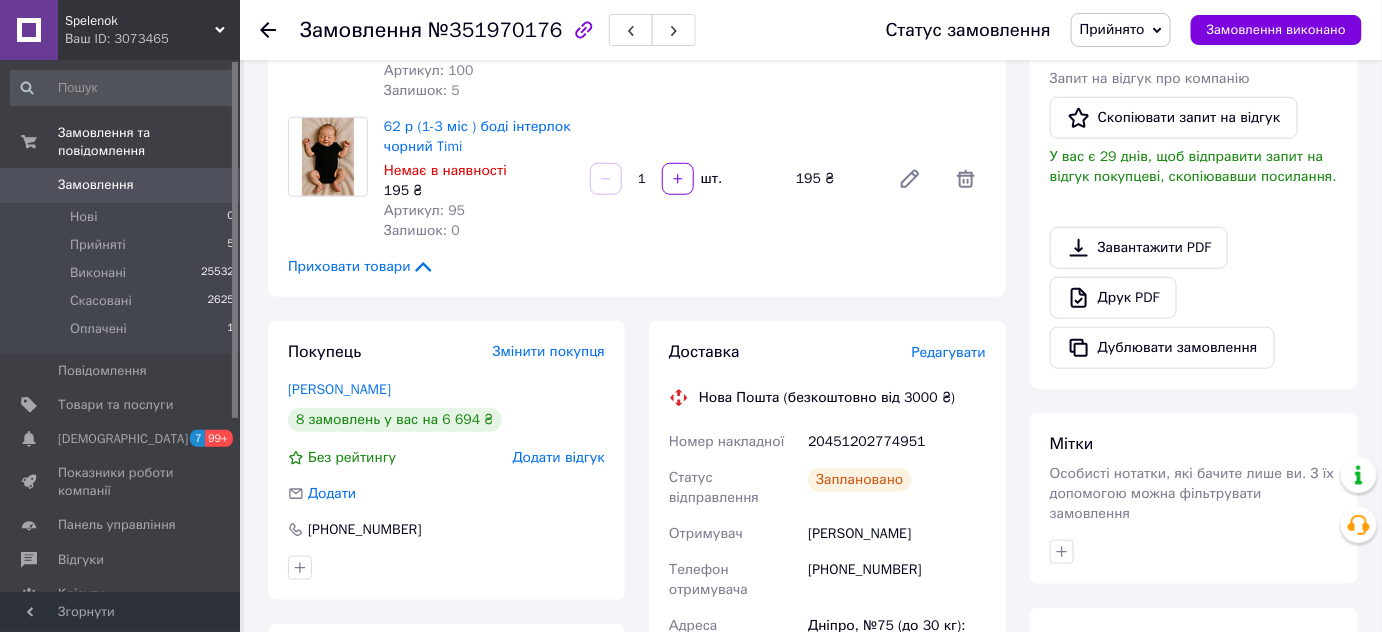 click on "20451202774951" at bounding box center (897, 442) 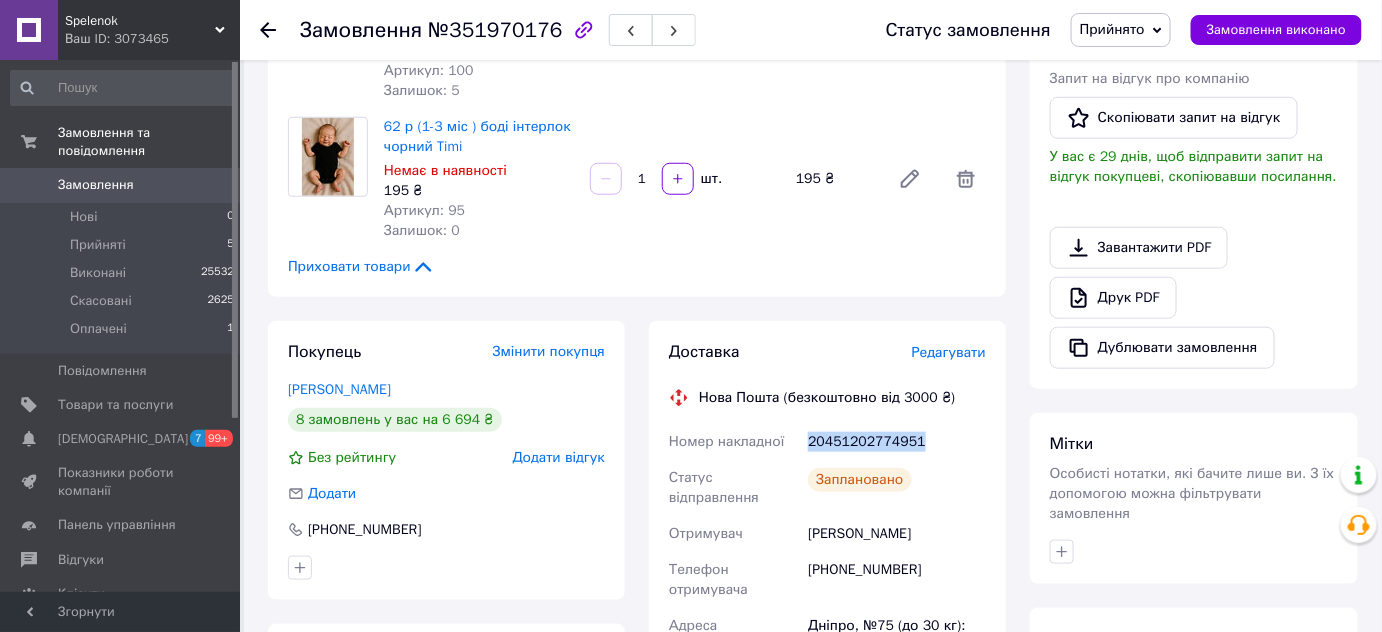 click on "20451202774951" at bounding box center (897, 442) 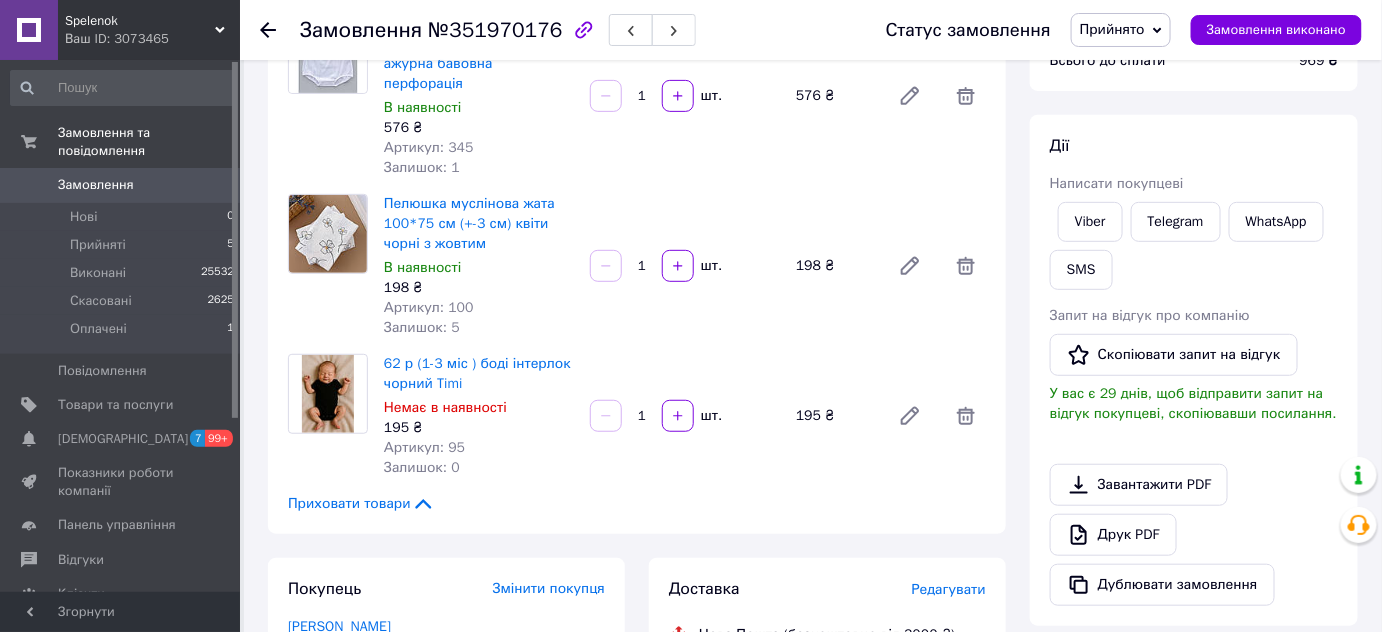 scroll, scrollTop: 90, scrollLeft: 0, axis: vertical 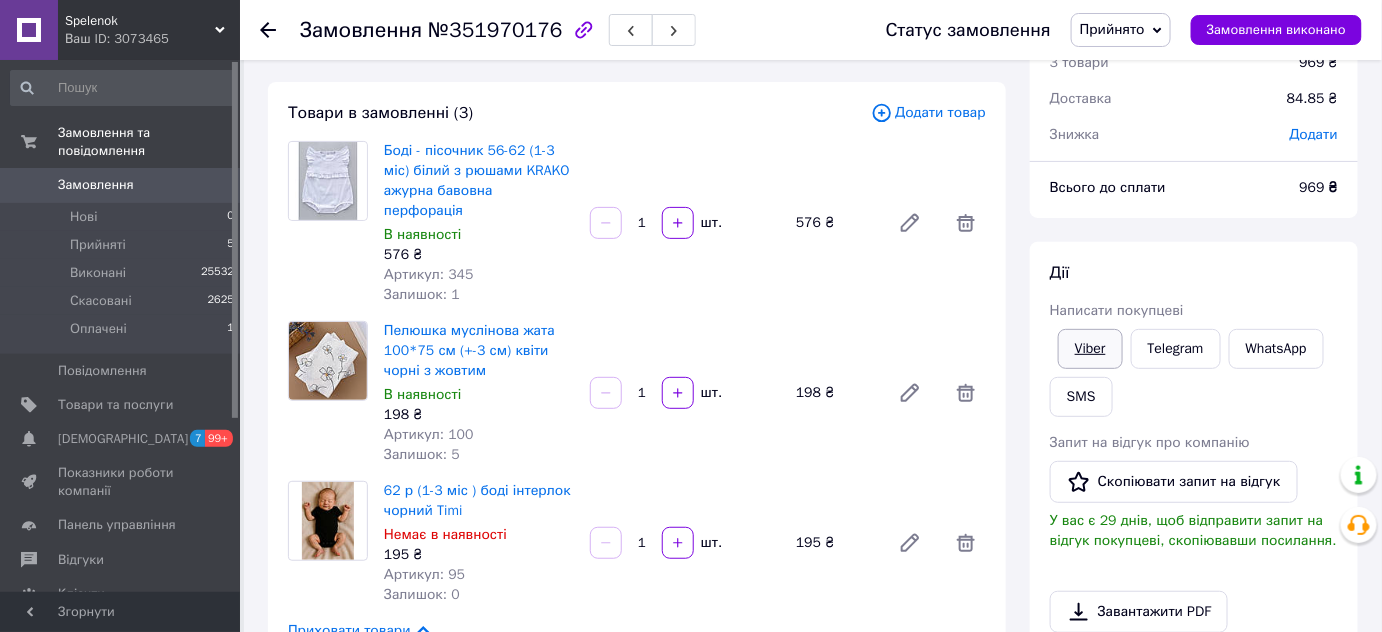 click on "Viber" at bounding box center (1090, 349) 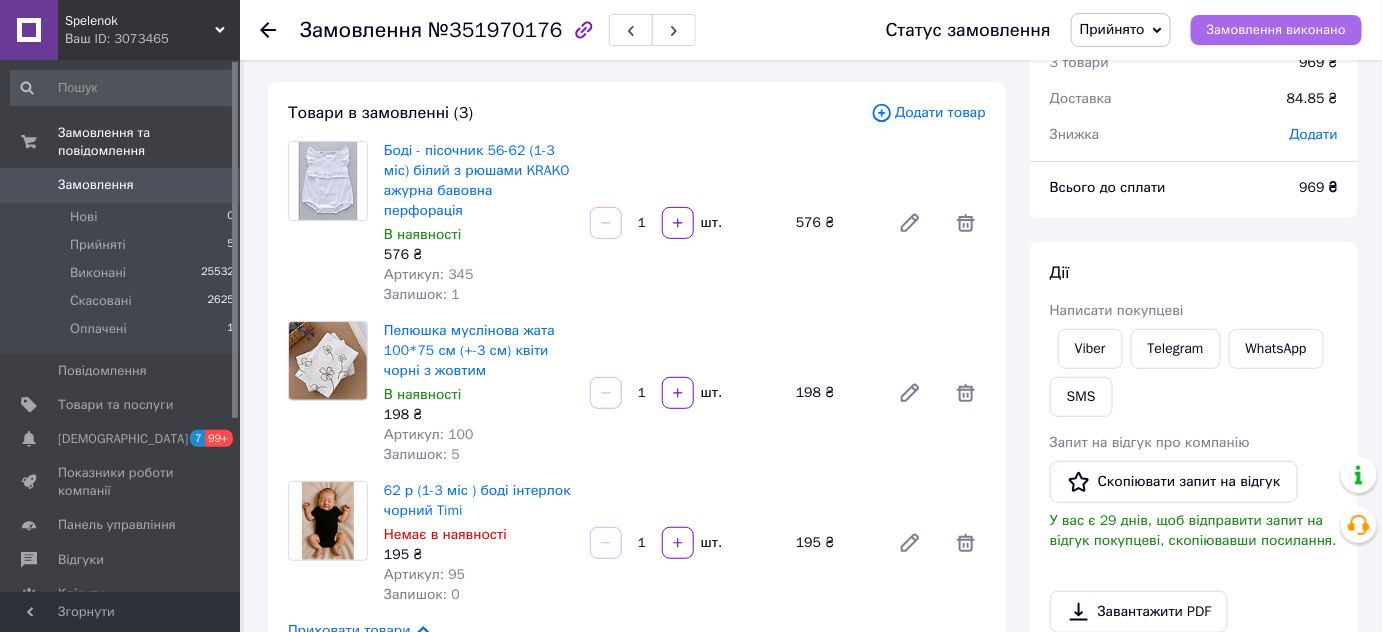 click on "Замовлення виконано" at bounding box center [1276, 30] 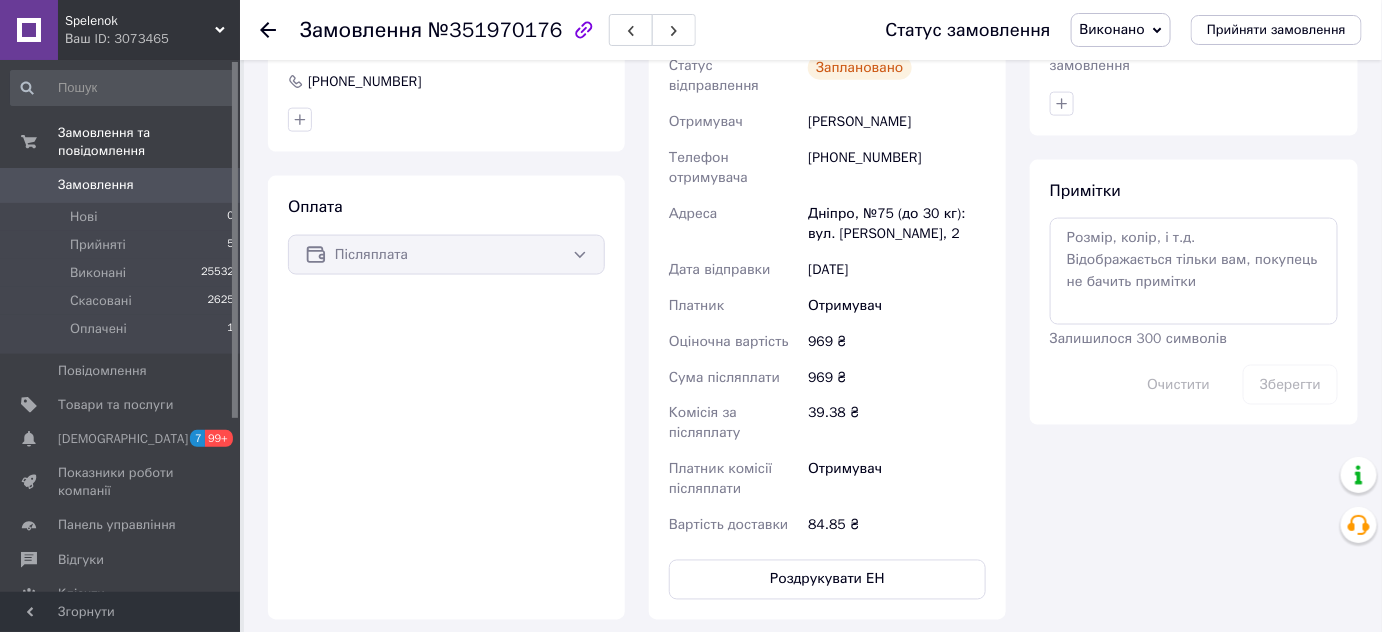 scroll, scrollTop: 1000, scrollLeft: 0, axis: vertical 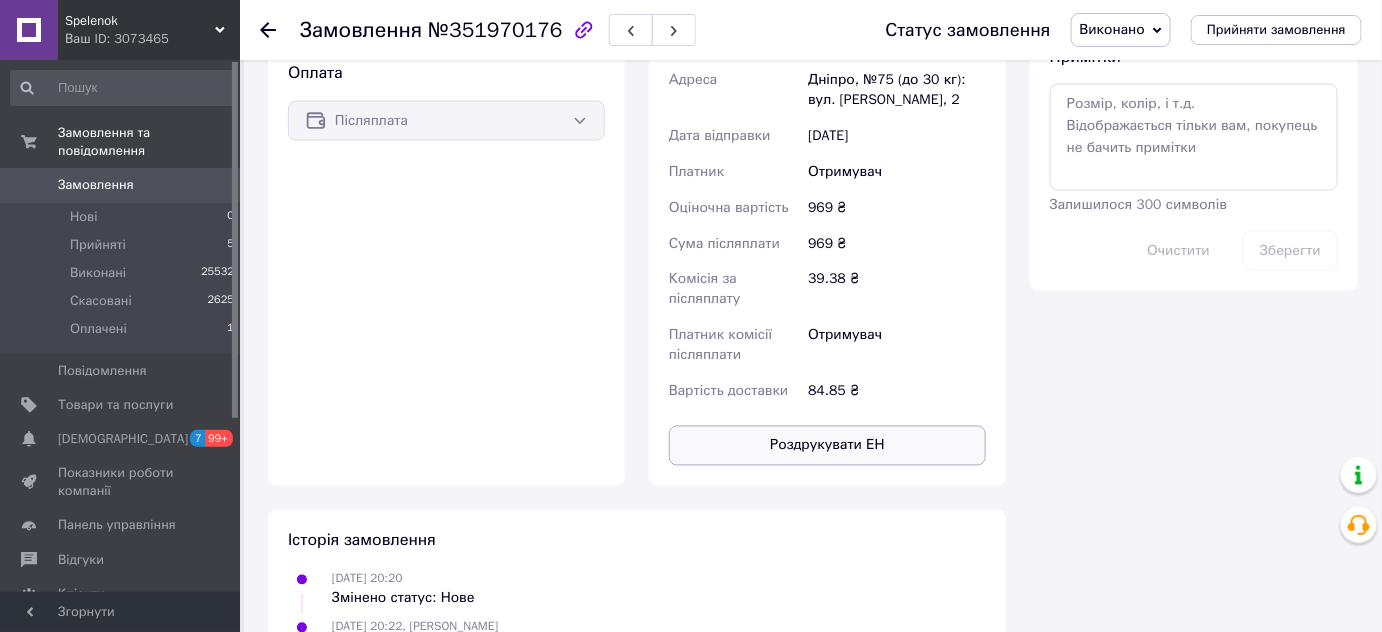 click on "Роздрукувати ЕН" at bounding box center [827, 446] 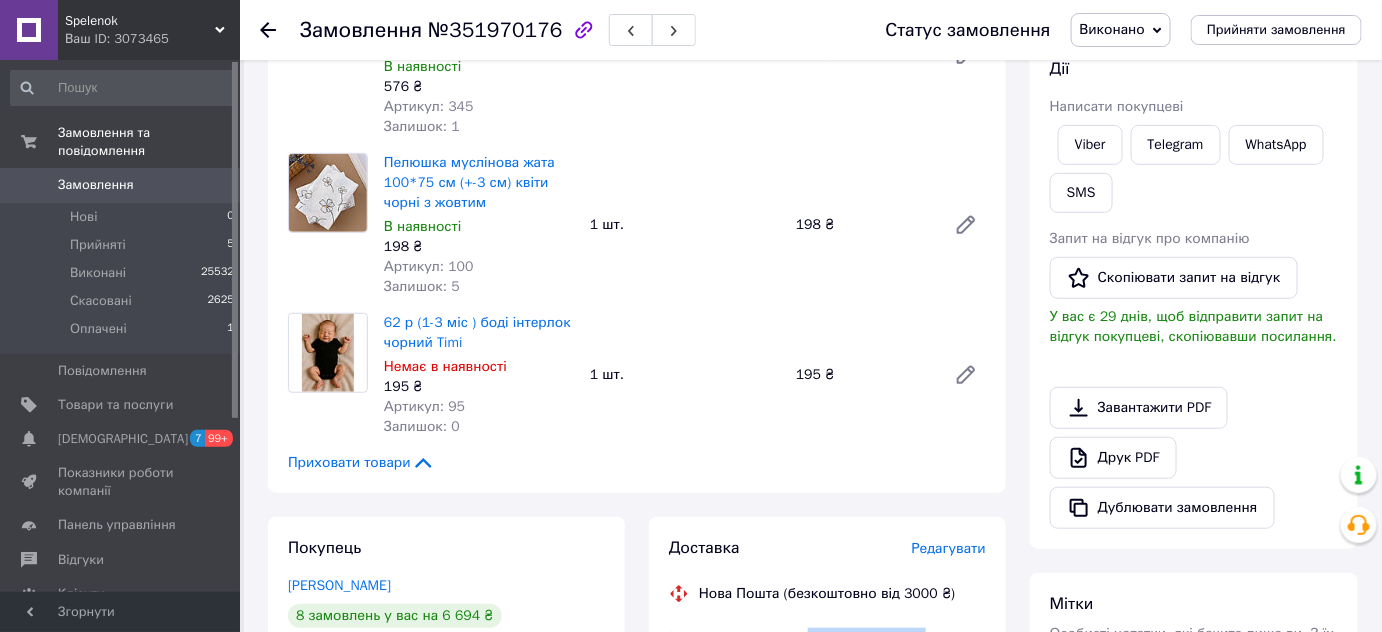 scroll, scrollTop: 0, scrollLeft: 0, axis: both 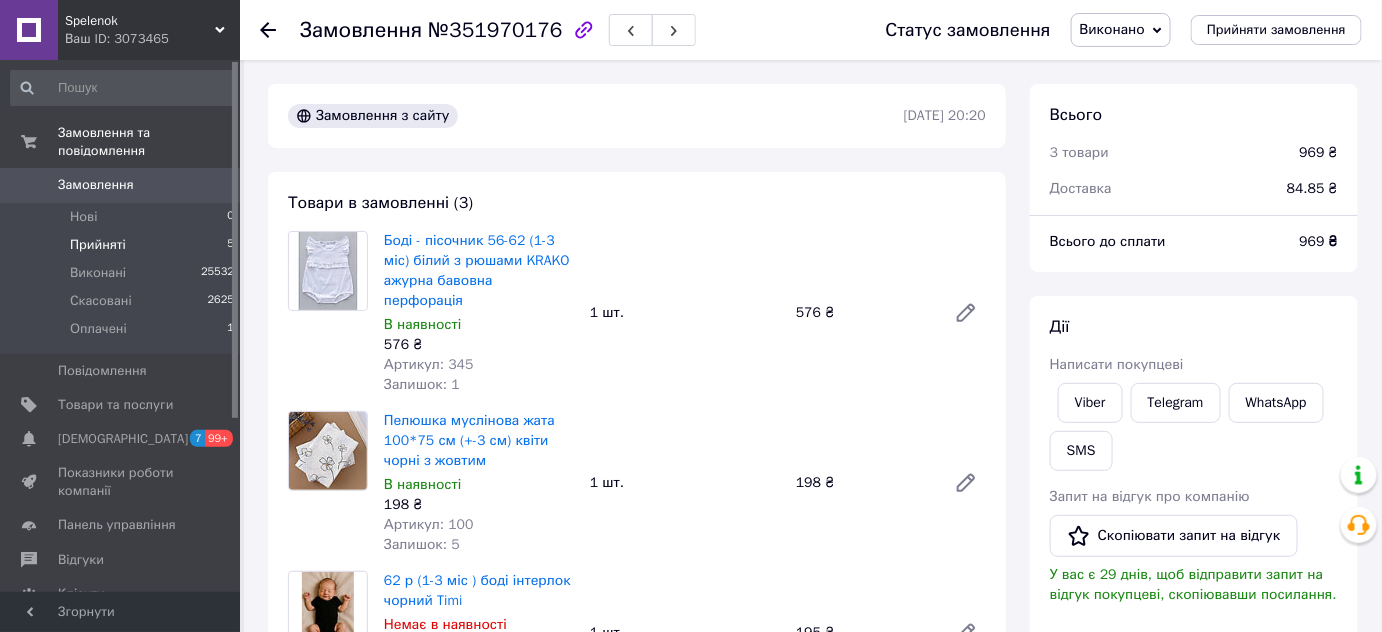 click on "Прийняті 5" at bounding box center (123, 245) 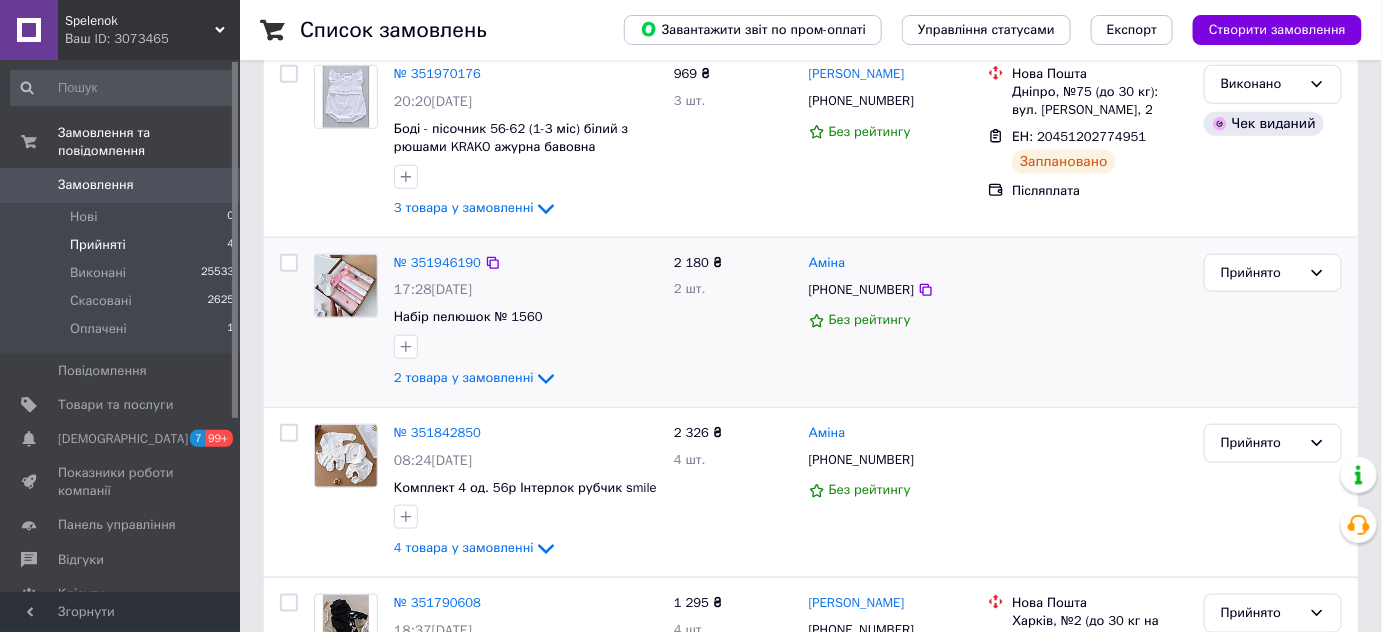 scroll, scrollTop: 581, scrollLeft: 0, axis: vertical 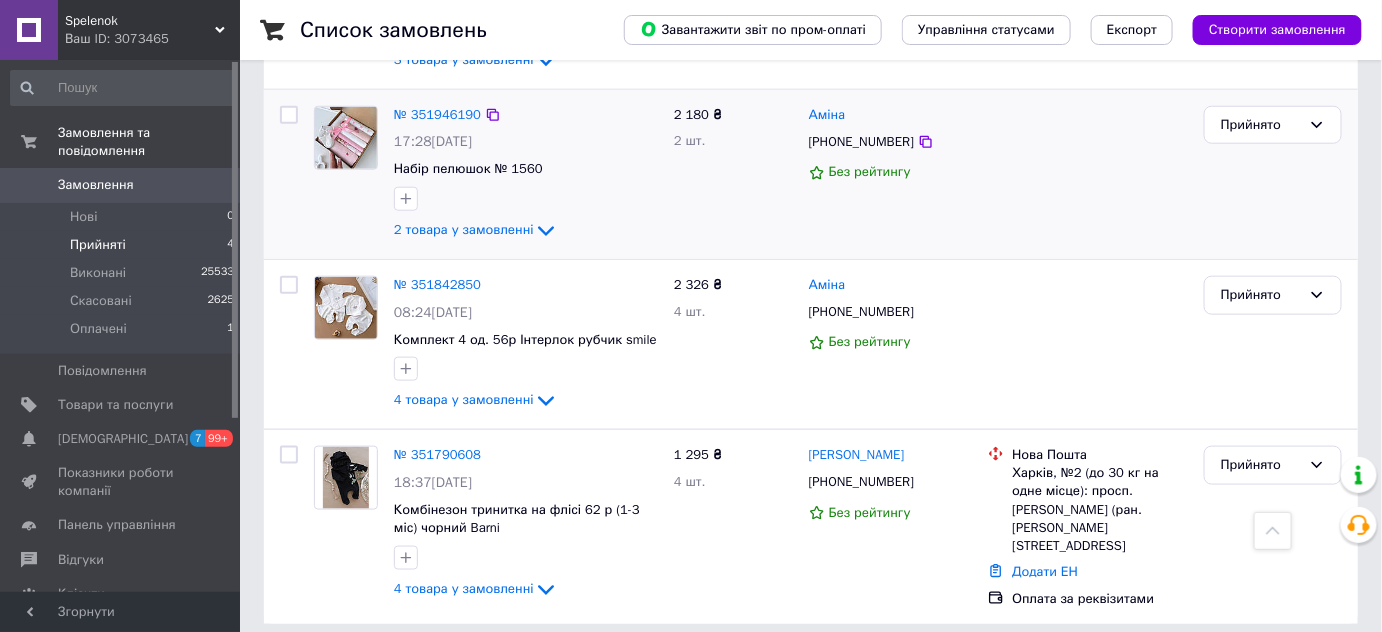 click on "Прийнято" at bounding box center [1273, 174] 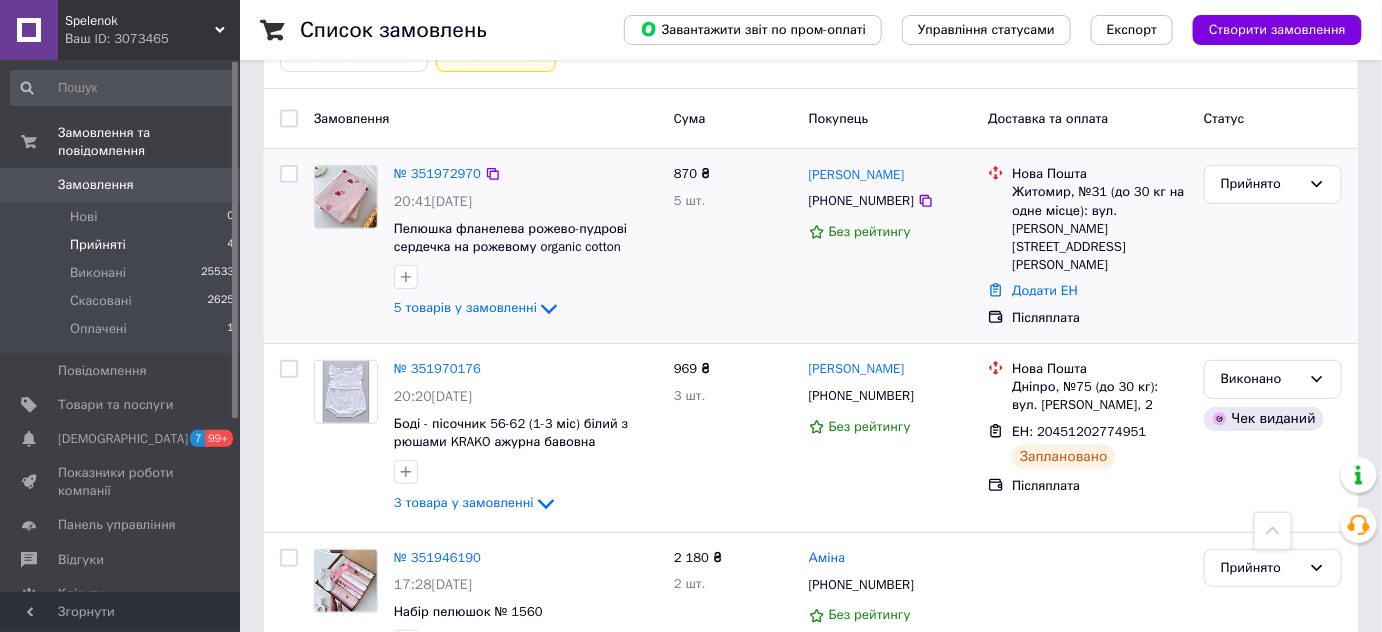 scroll, scrollTop: 127, scrollLeft: 0, axis: vertical 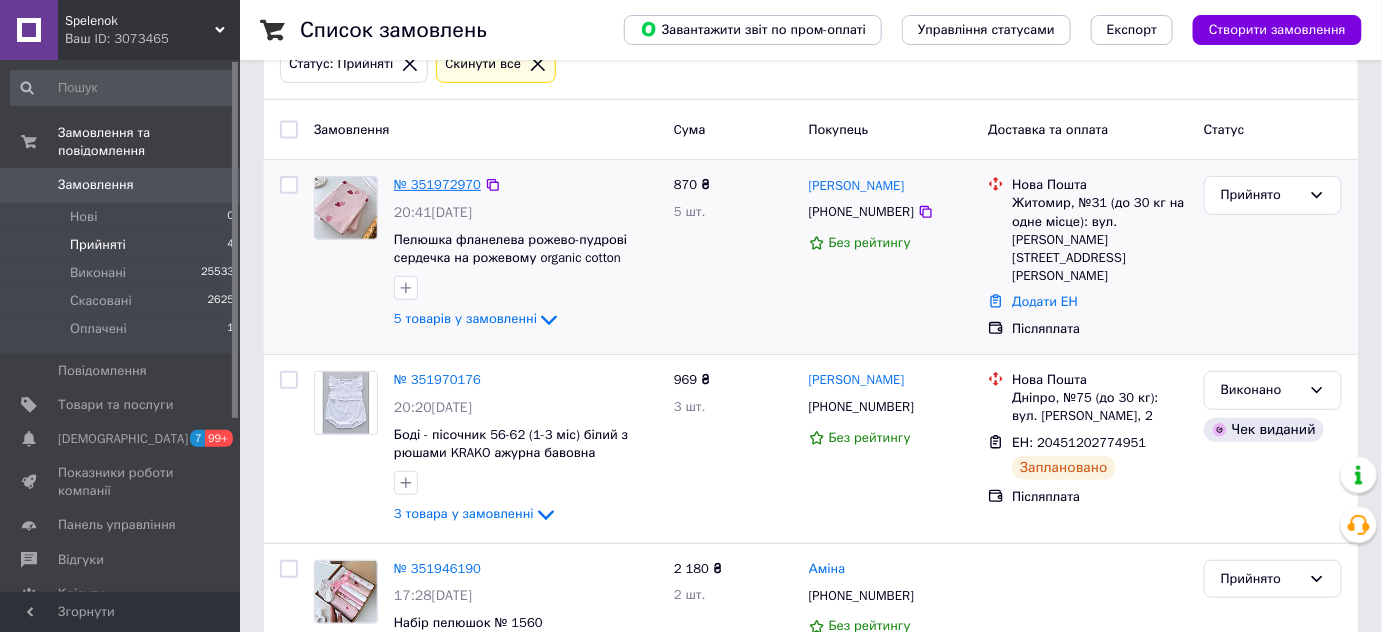click on "№ 351972970" at bounding box center (437, 184) 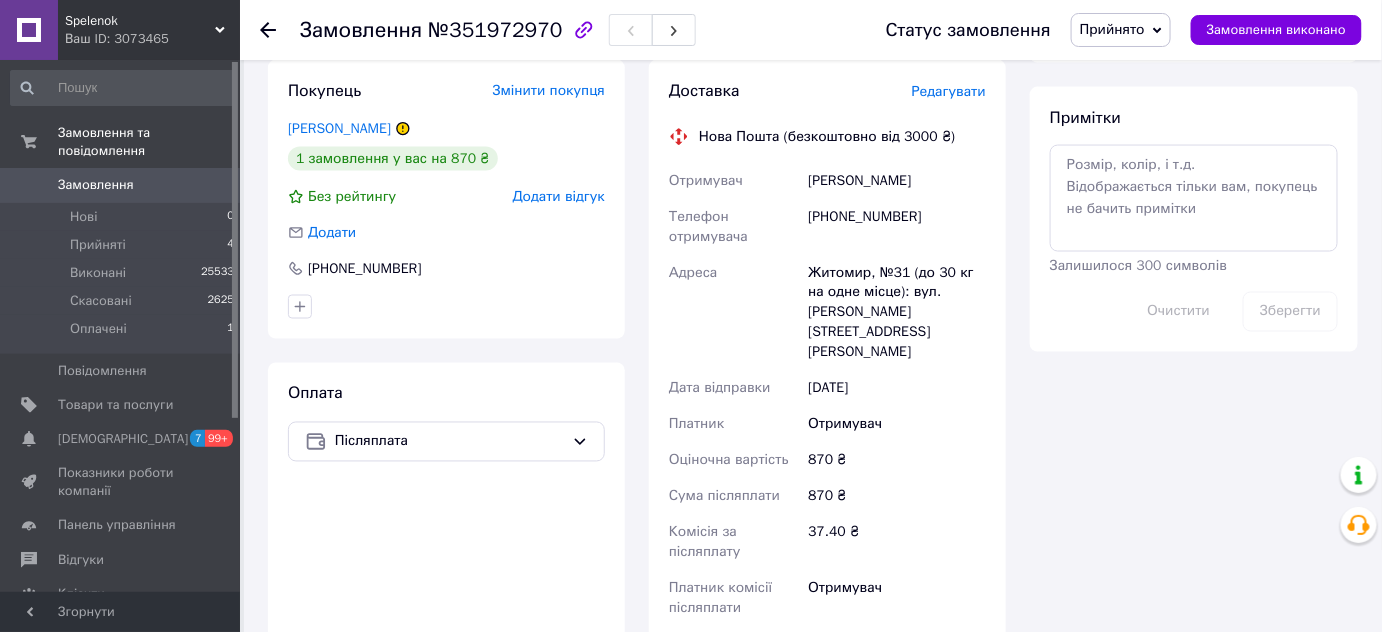 scroll, scrollTop: 520, scrollLeft: 0, axis: vertical 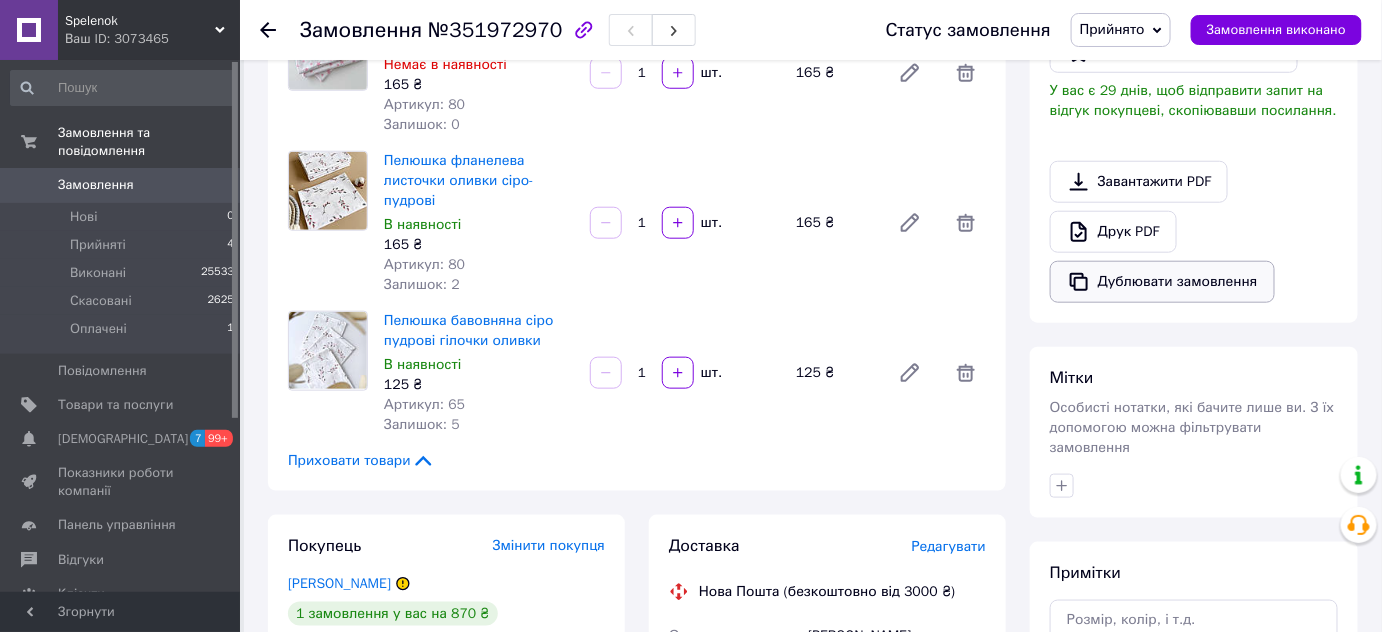 click on "Дублювати замовлення" at bounding box center (1162, 282) 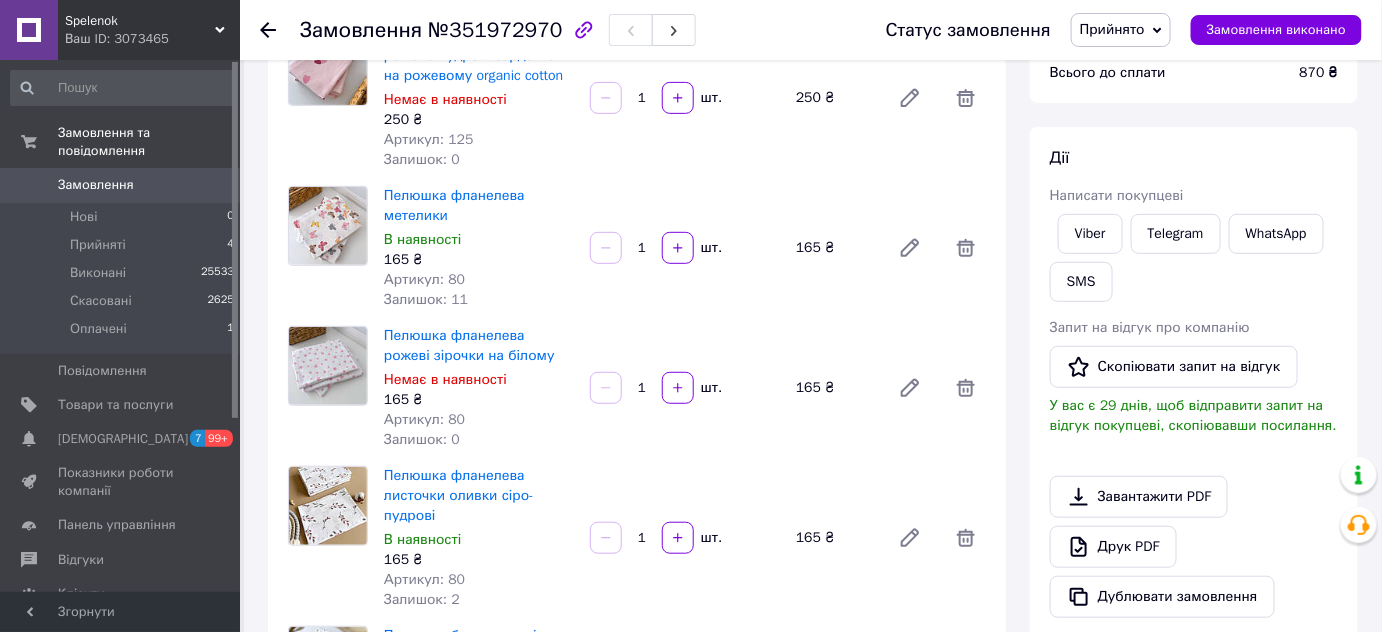 scroll, scrollTop: 0, scrollLeft: 0, axis: both 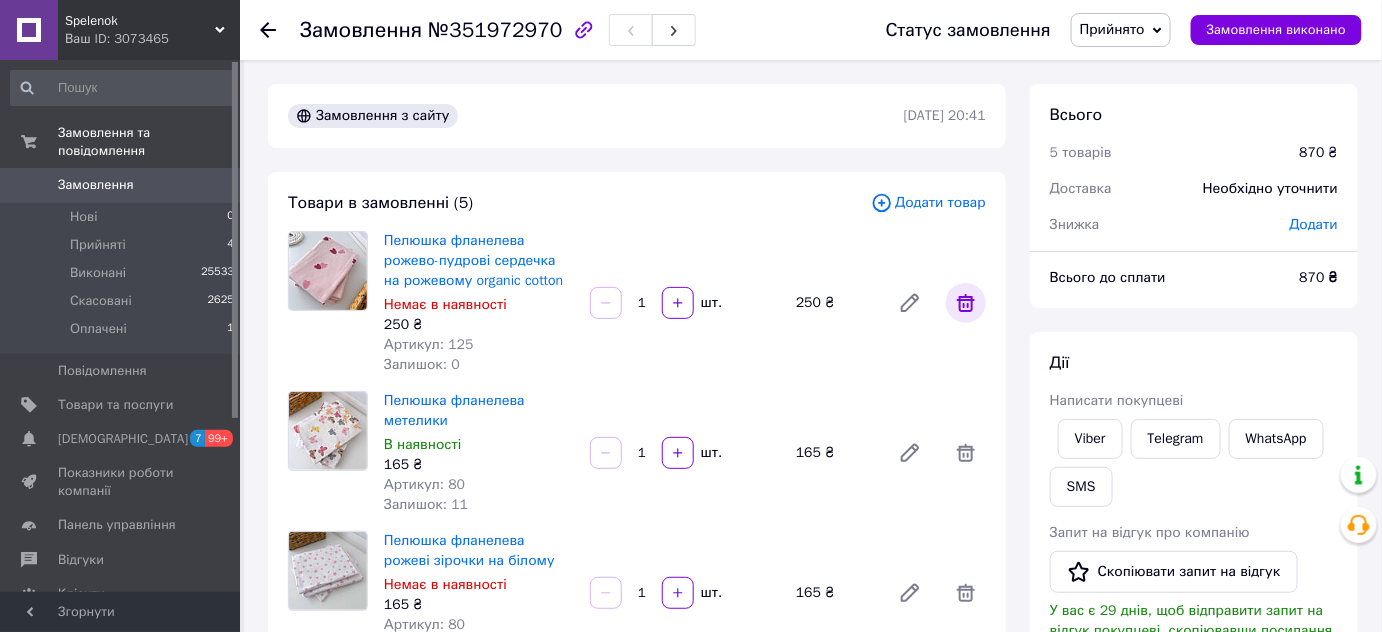 click 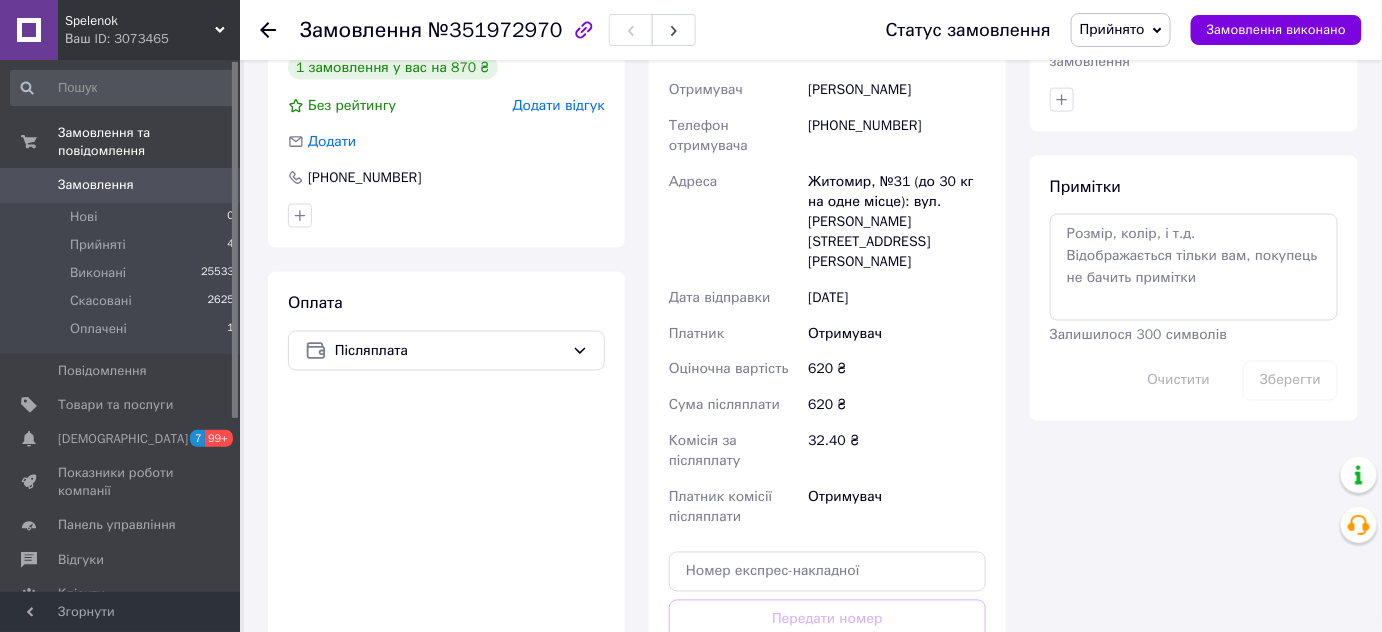 scroll, scrollTop: 1090, scrollLeft: 0, axis: vertical 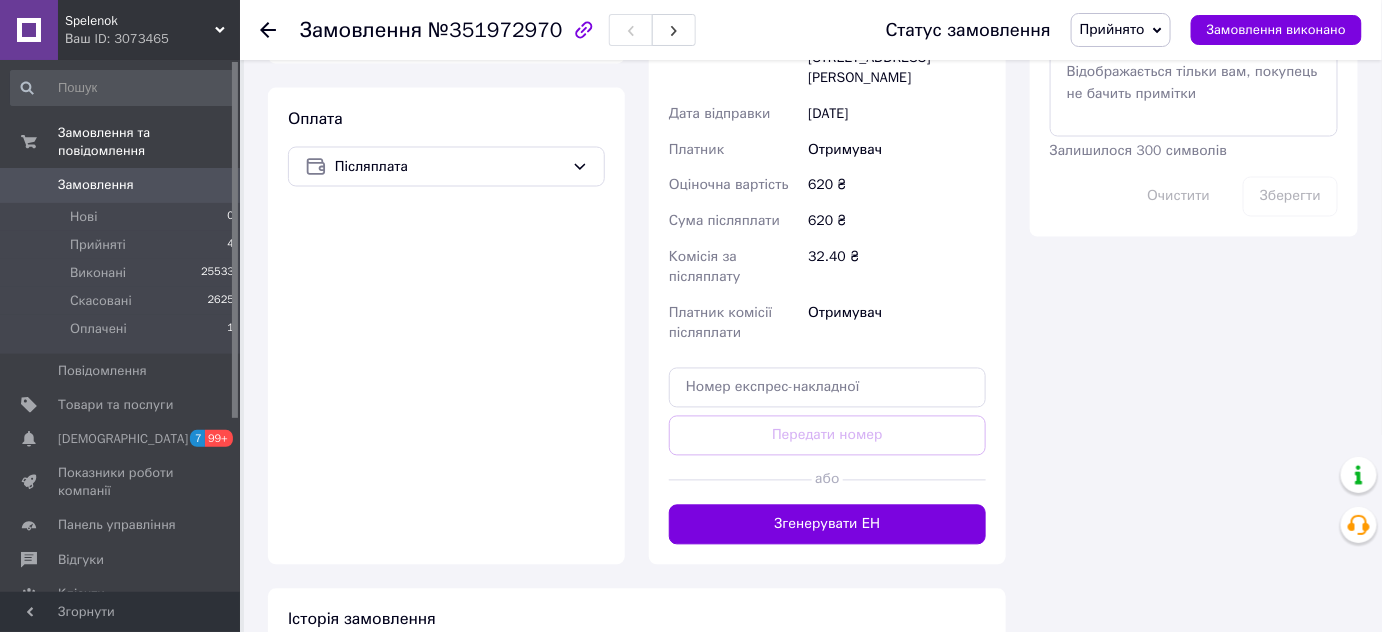 click on "Згенерувати ЕН" at bounding box center (827, 525) 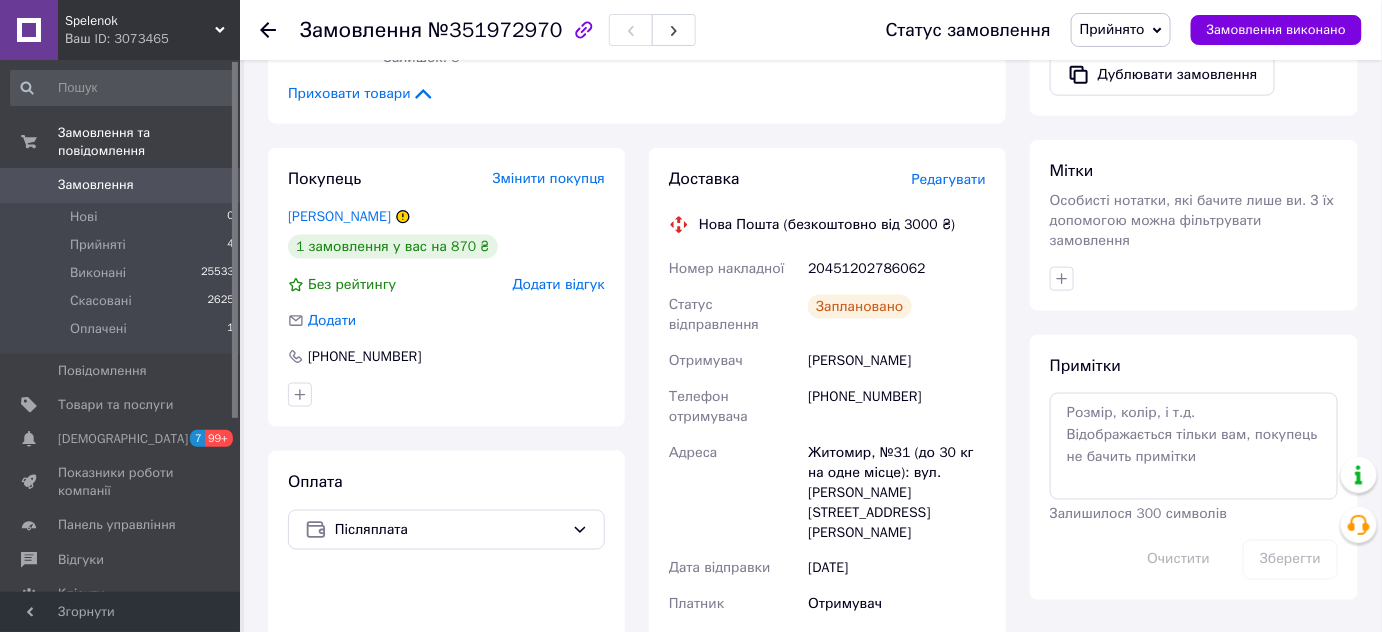 scroll, scrollTop: 454, scrollLeft: 0, axis: vertical 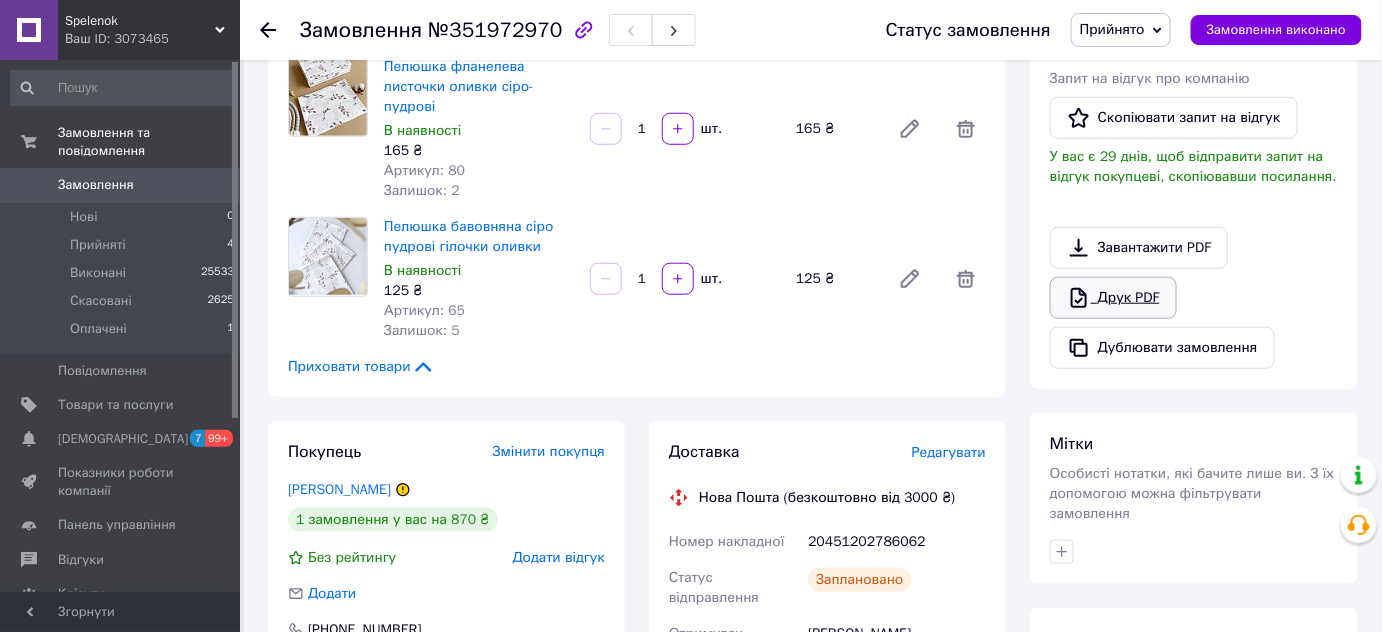 click on "Друк PDF" at bounding box center [1113, 298] 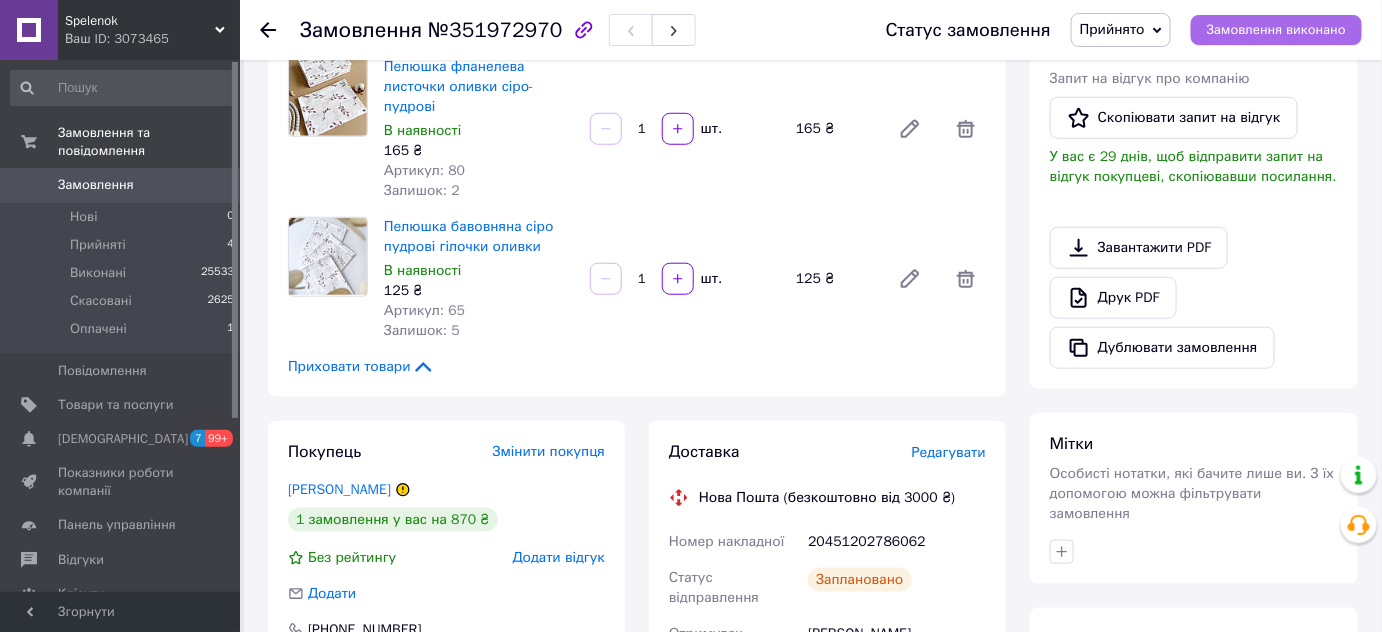 click on "Замовлення виконано" at bounding box center (1276, 30) 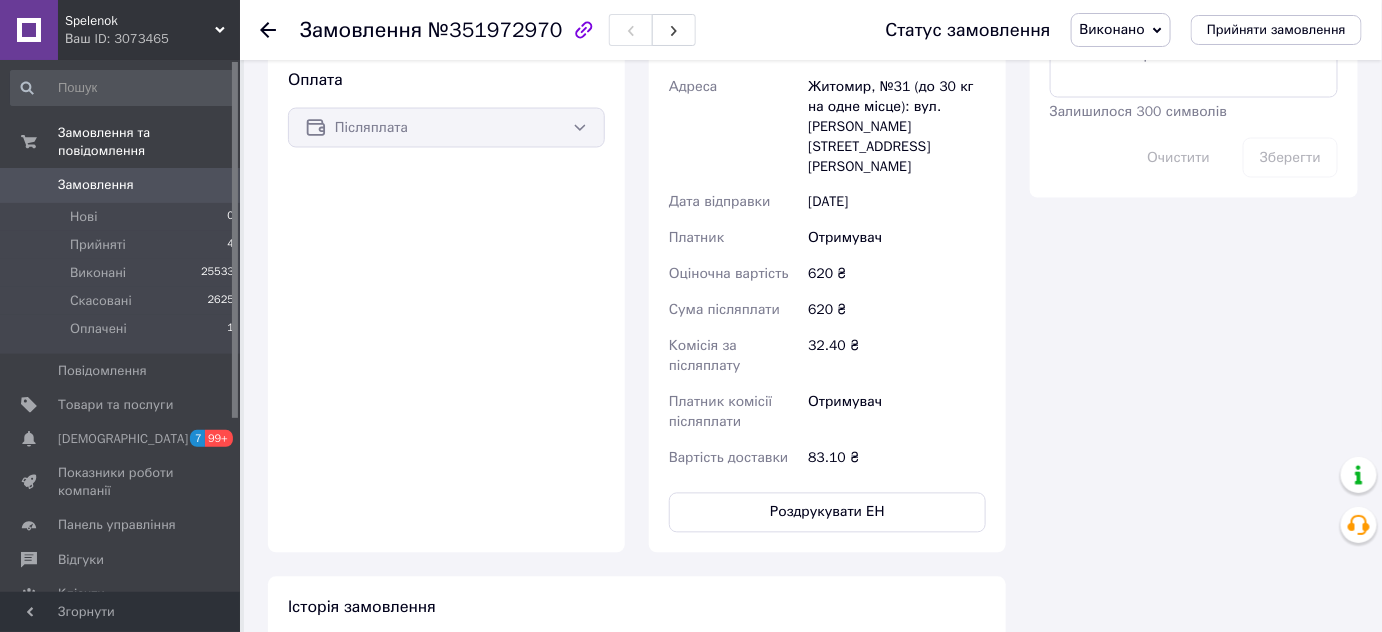 scroll, scrollTop: 1181, scrollLeft: 0, axis: vertical 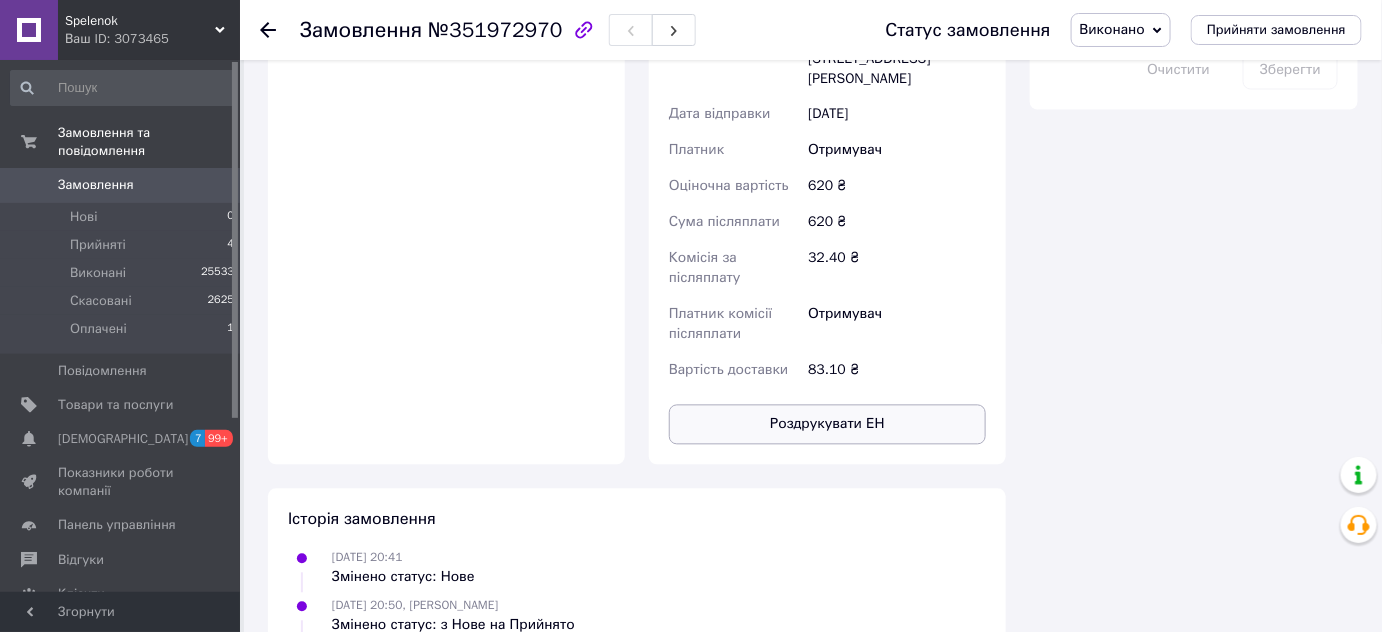 click on "Роздрукувати ЕН" at bounding box center [827, 425] 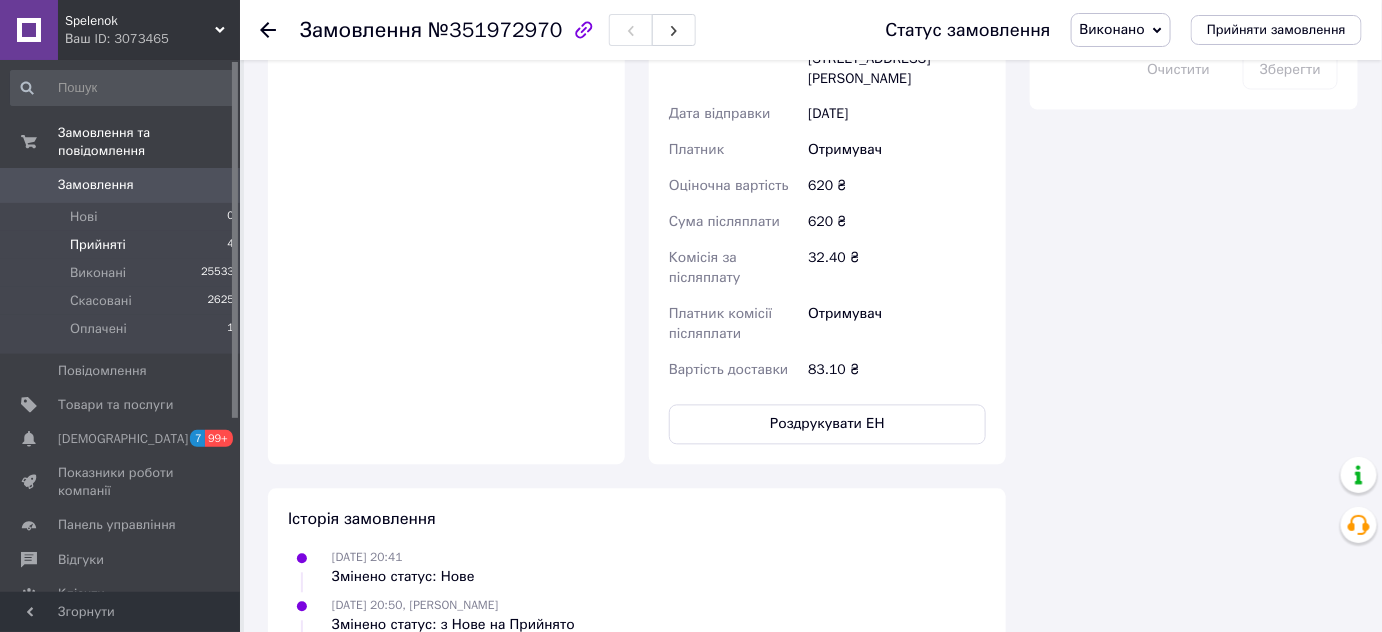 click on "Прийняті 4" at bounding box center [123, 245] 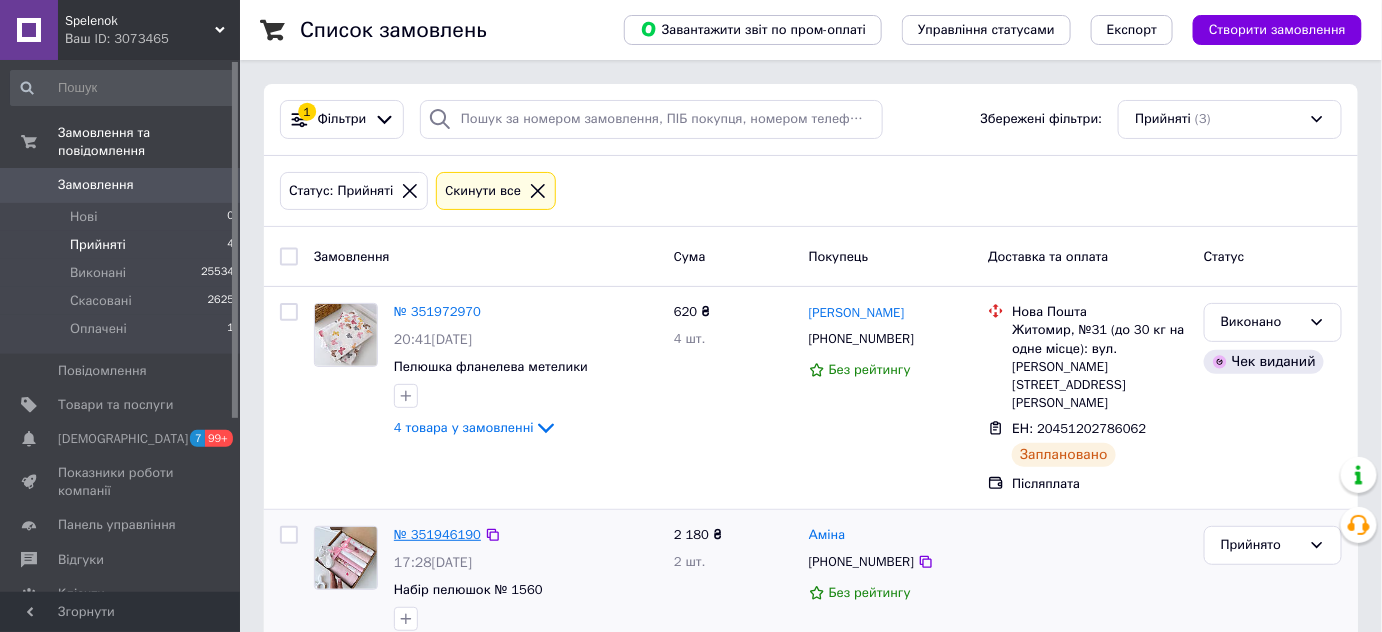 click on "№ 351946190" at bounding box center (437, 534) 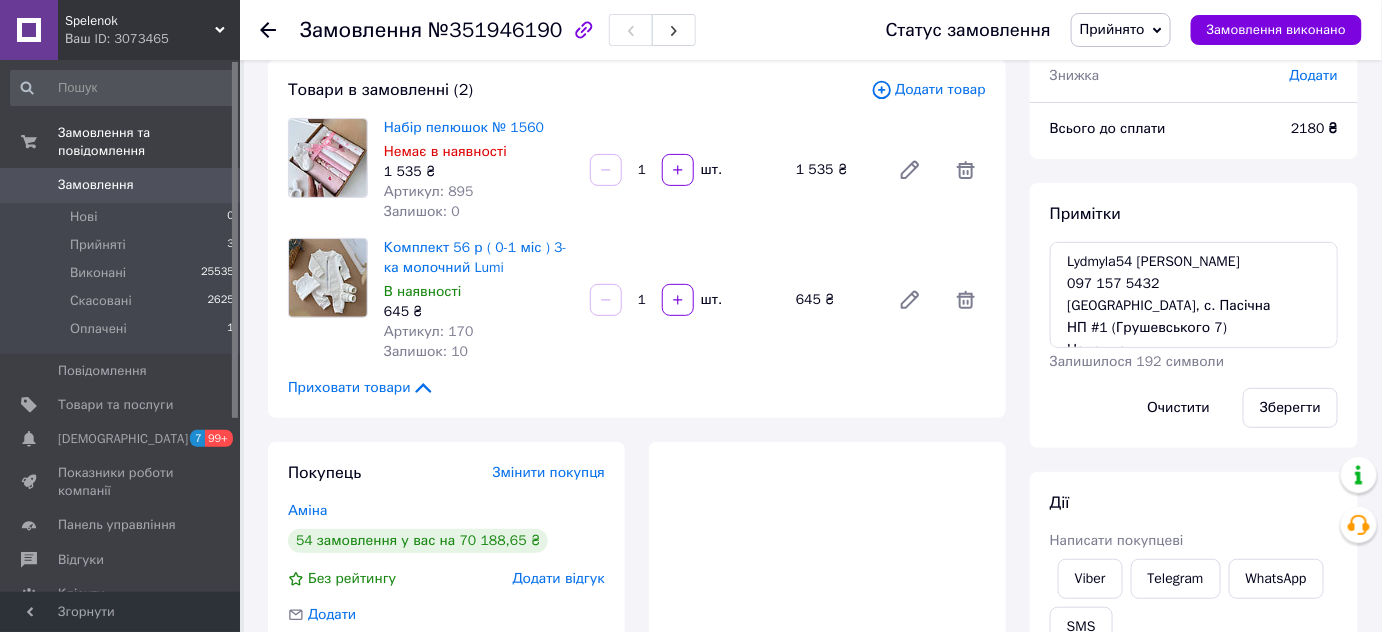 scroll, scrollTop: 272, scrollLeft: 0, axis: vertical 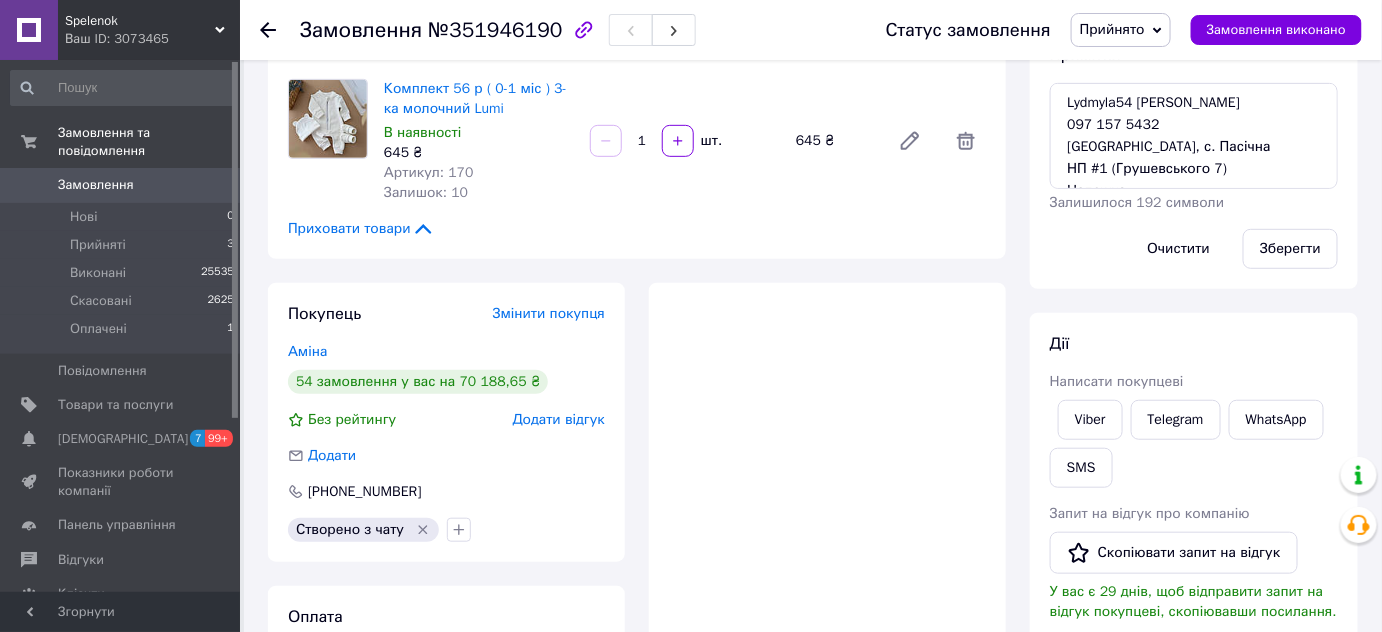click on "Змінити покупця" at bounding box center [549, 313] 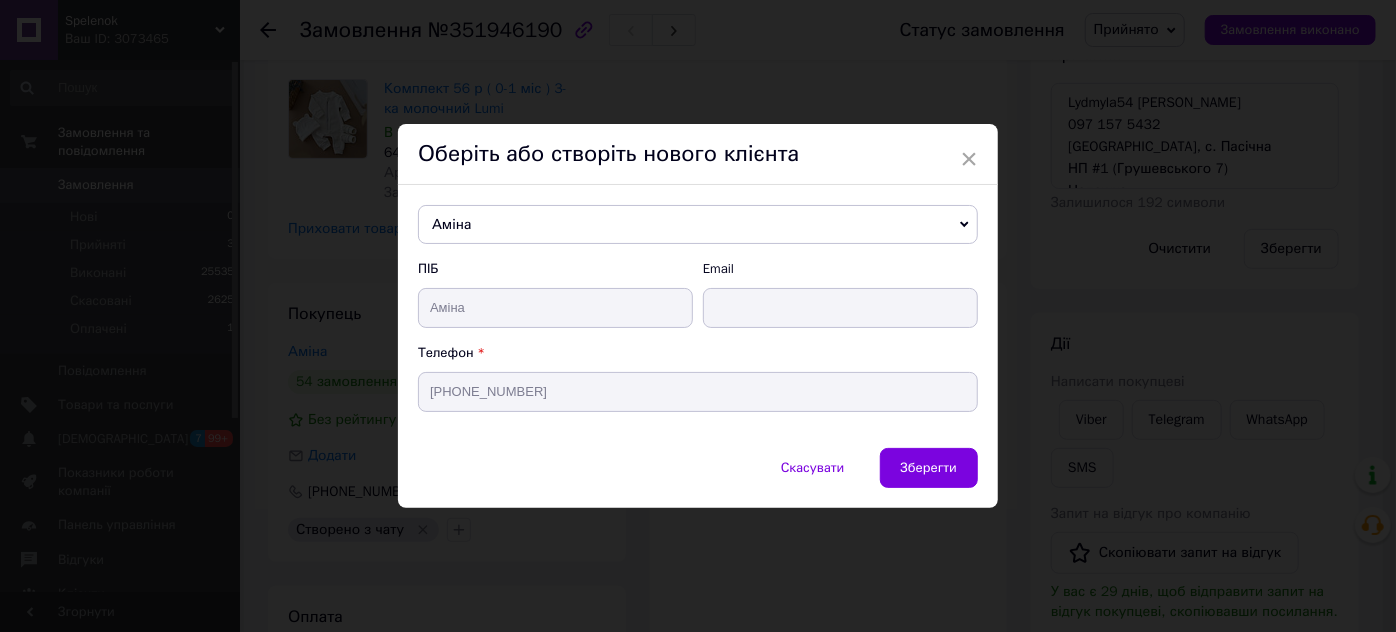 click on "Аміна" at bounding box center [698, 225] 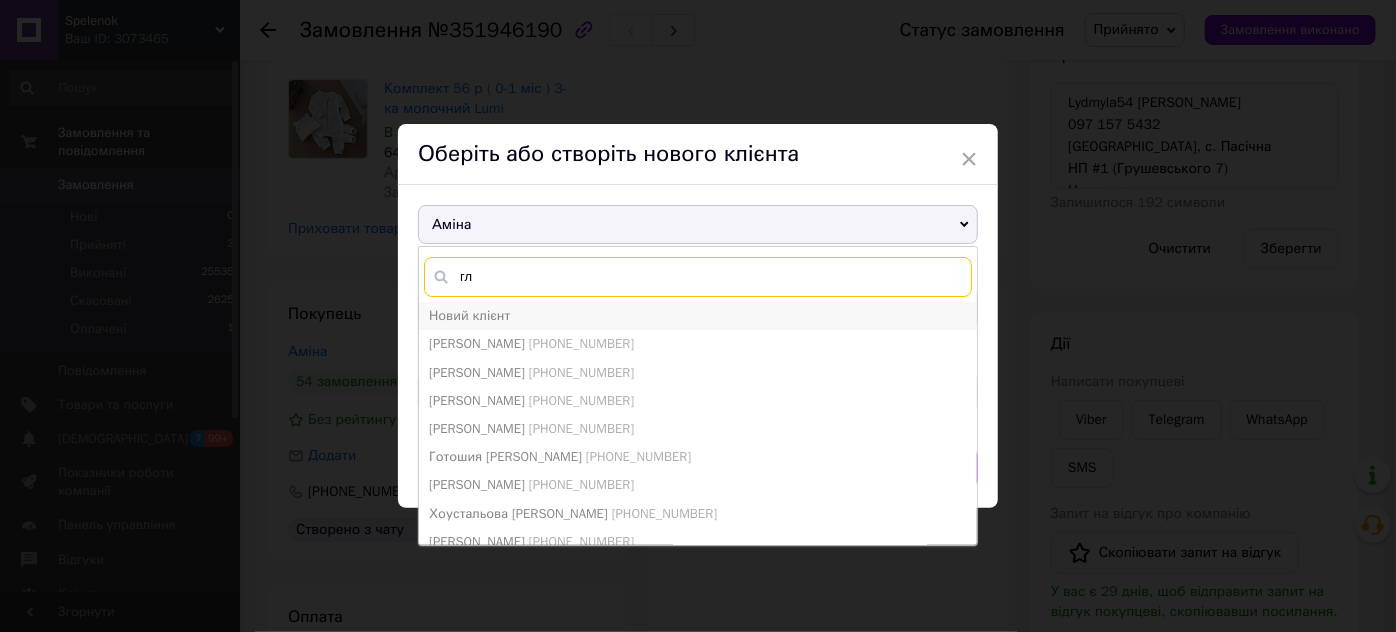 type on "гл" 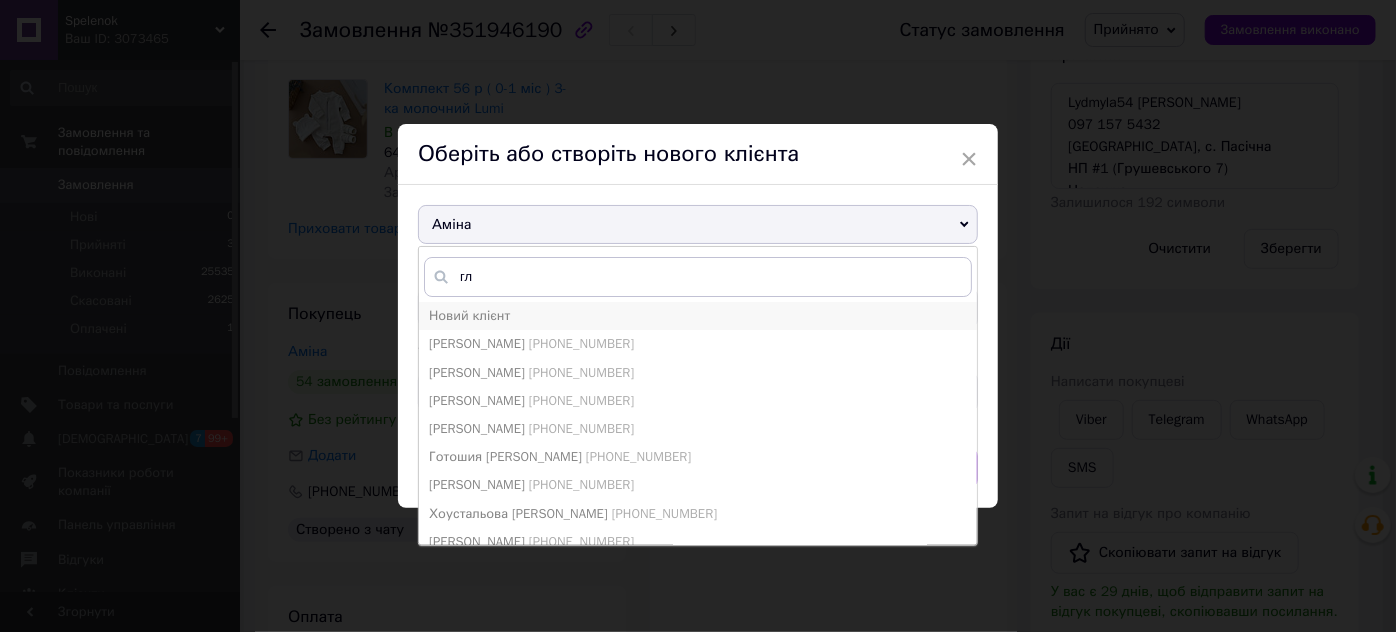 click on "Новий клієнт" at bounding box center (469, 315) 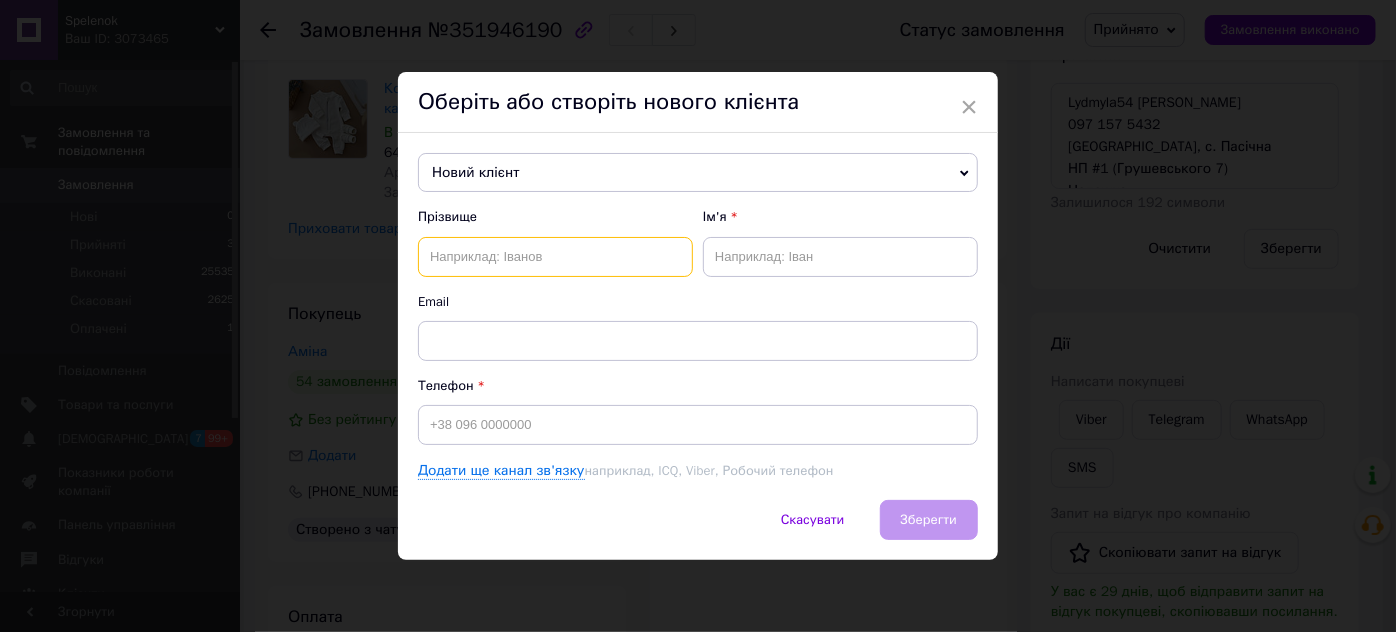 click at bounding box center (555, 257) 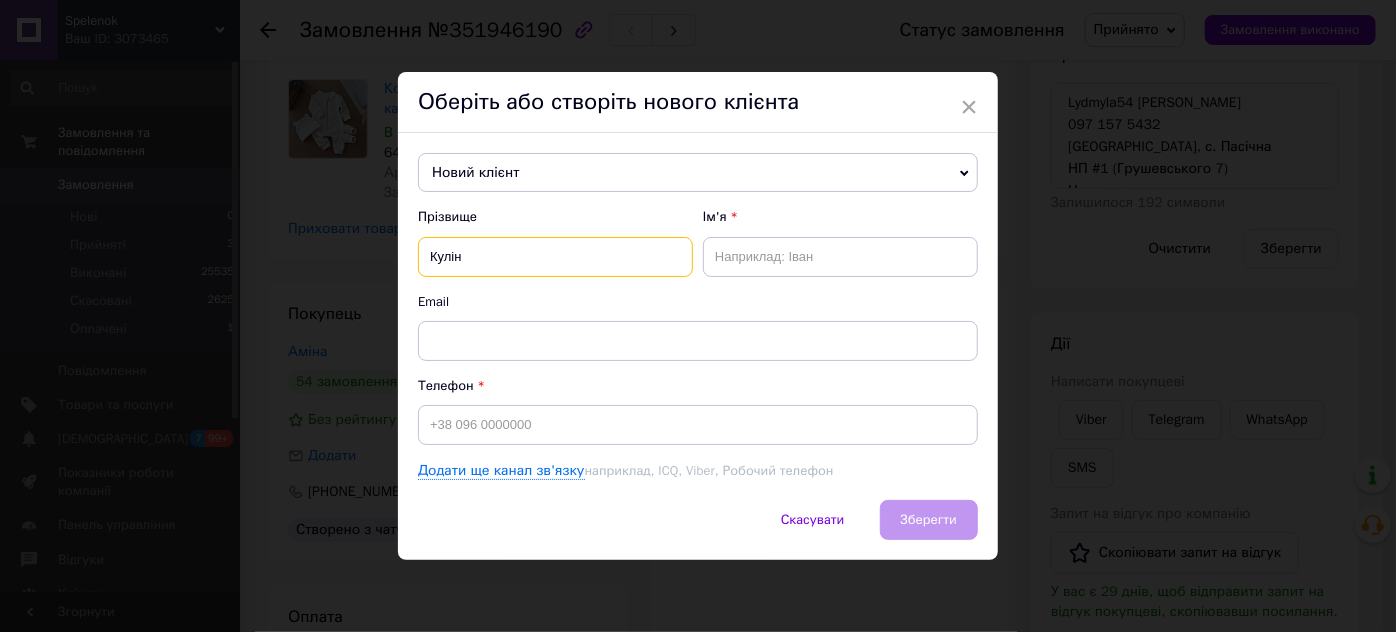 type on "Кулін" 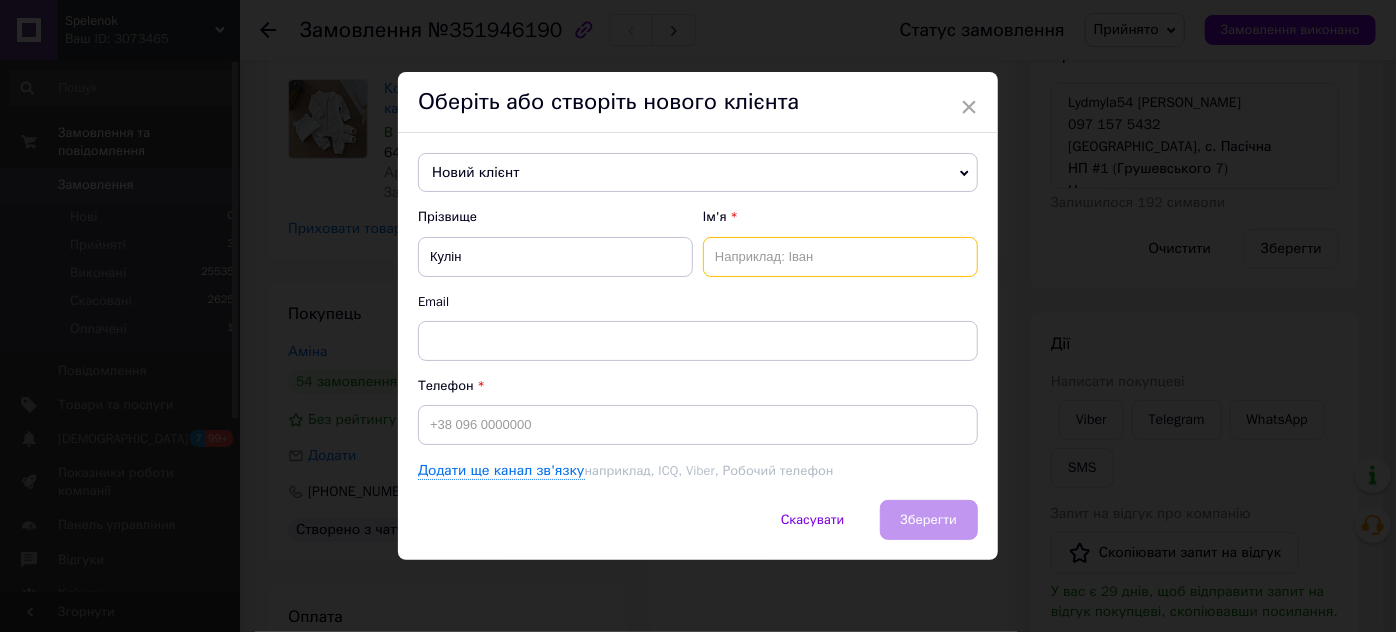 click at bounding box center (840, 257) 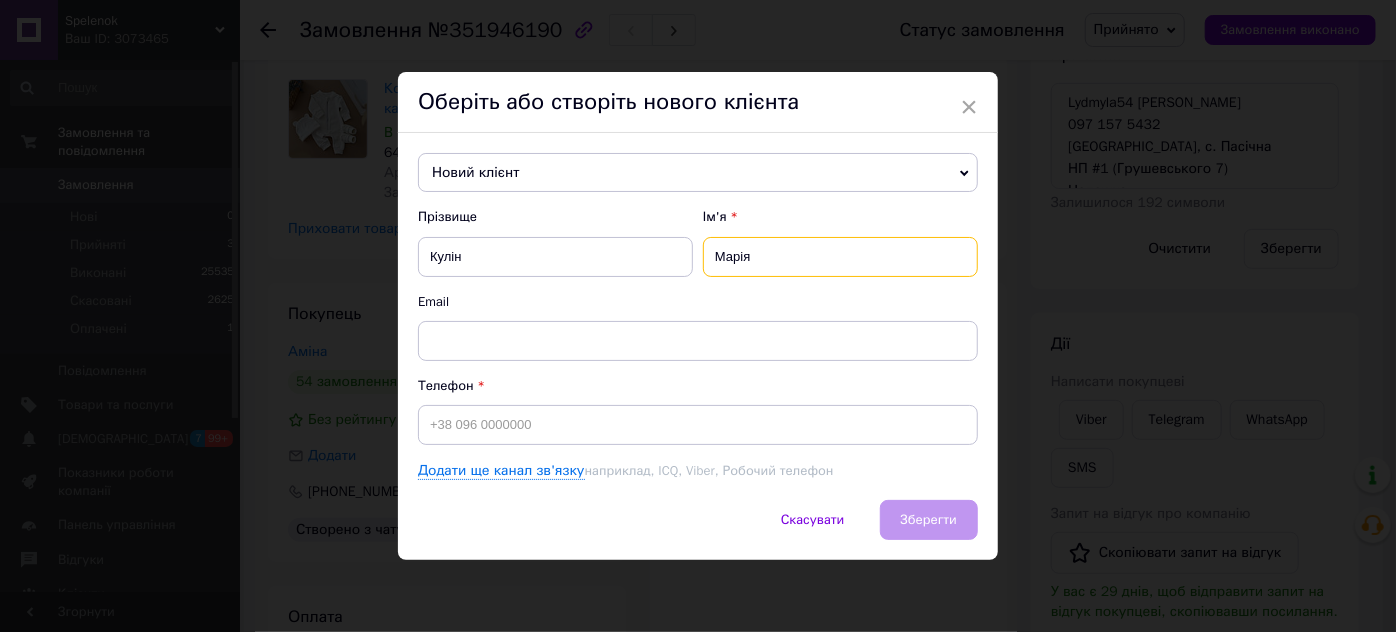 type on "Марія" 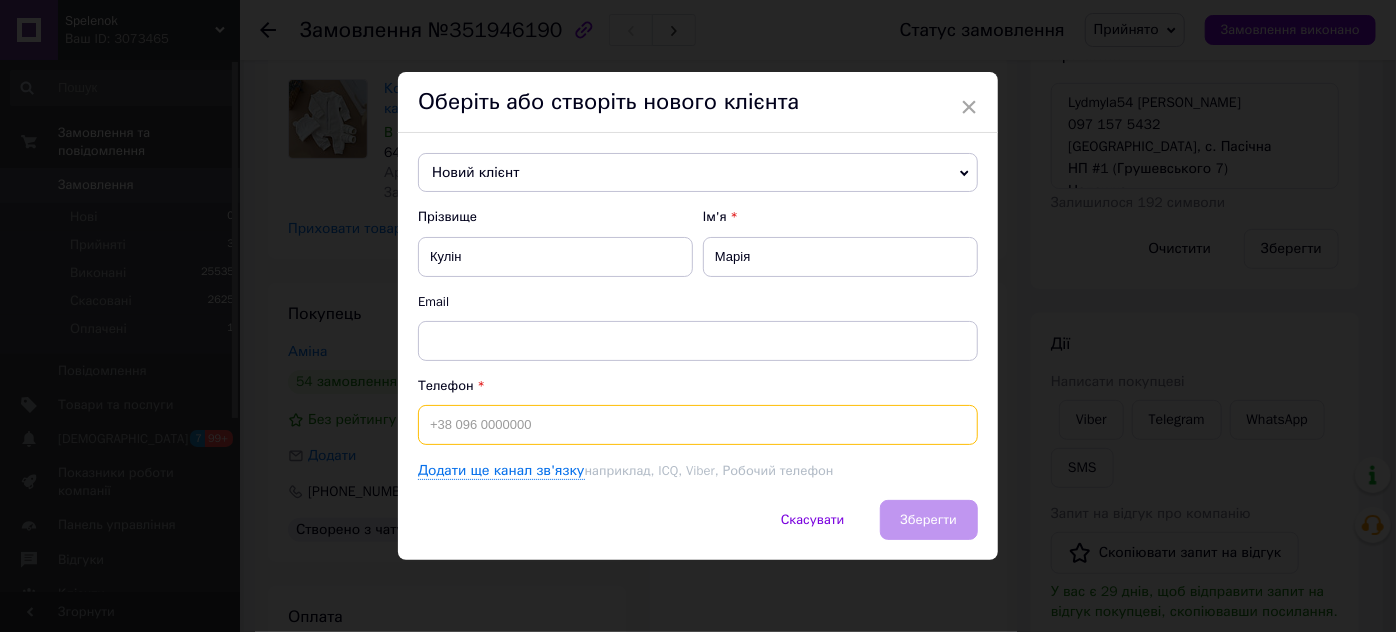 click at bounding box center [698, 425] 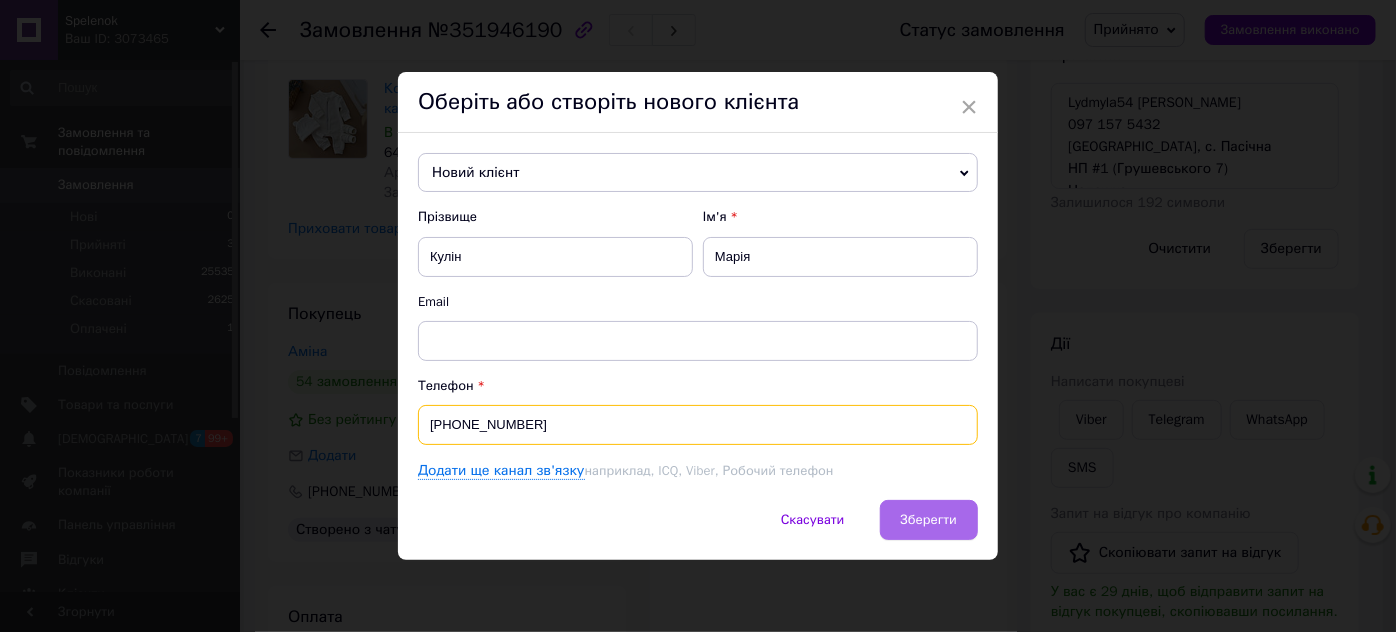 type on "+380971575432" 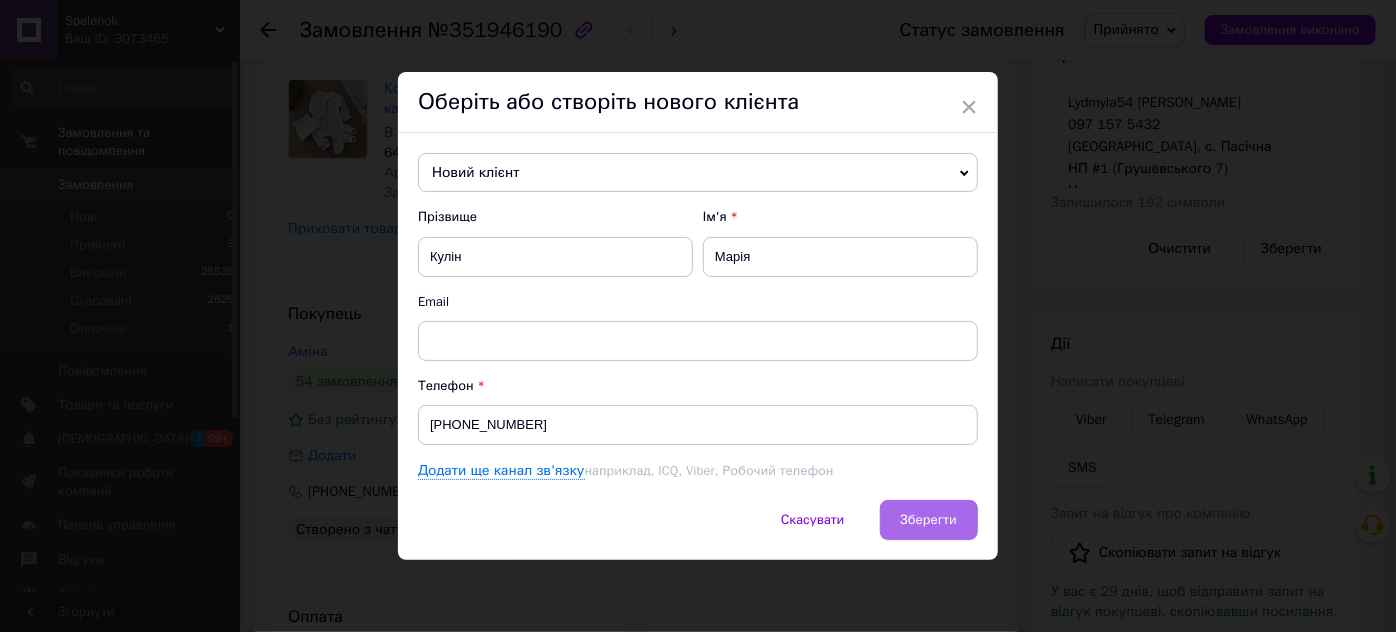 click on "Зберегти" at bounding box center [929, 519] 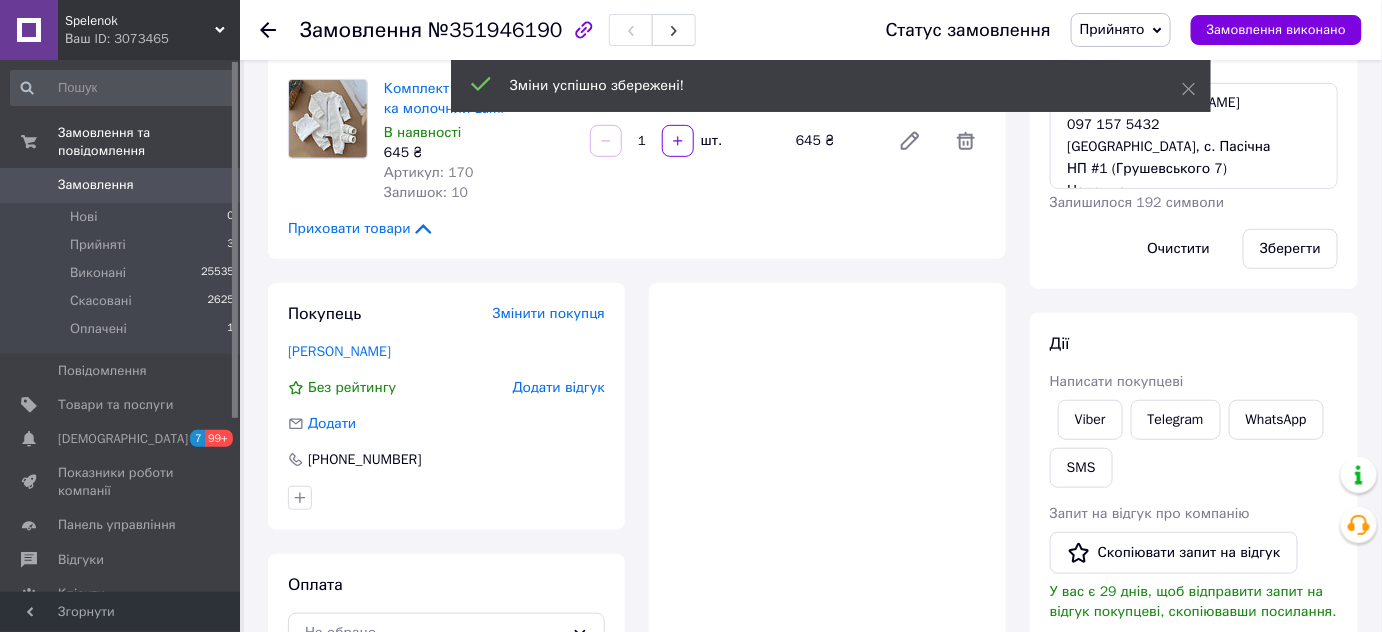 scroll, scrollTop: 636, scrollLeft: 0, axis: vertical 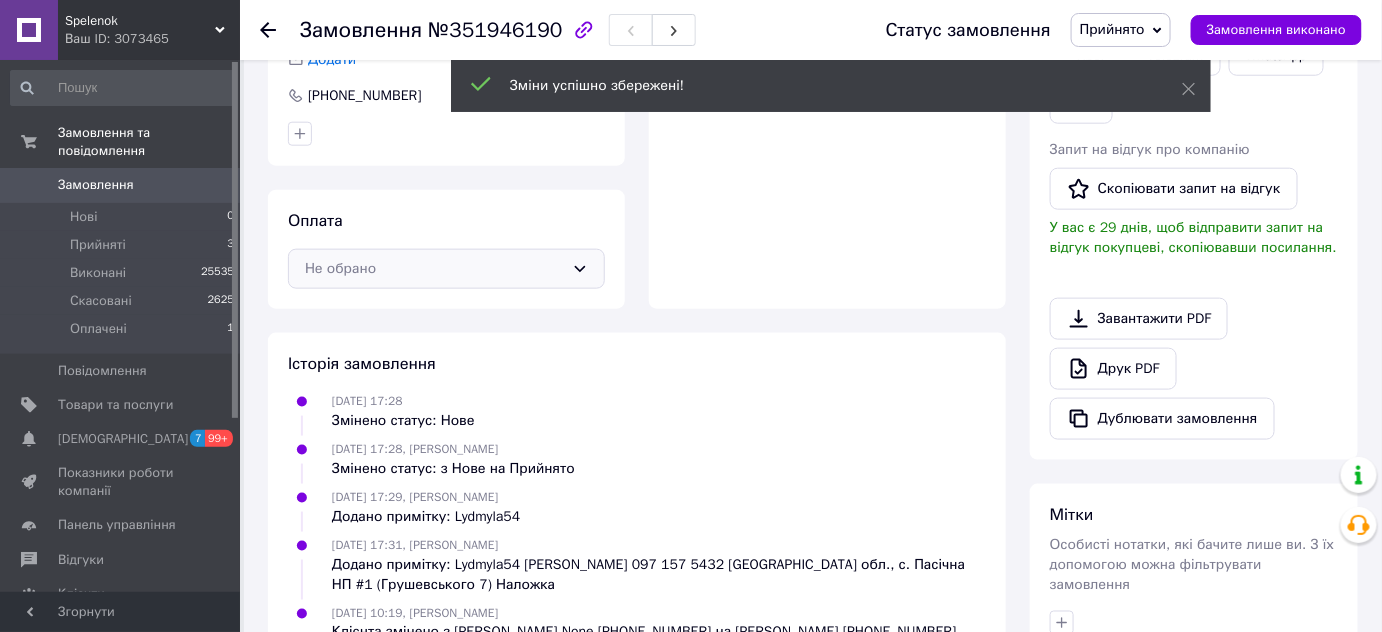 click on "Не обрано" at bounding box center [446, 269] 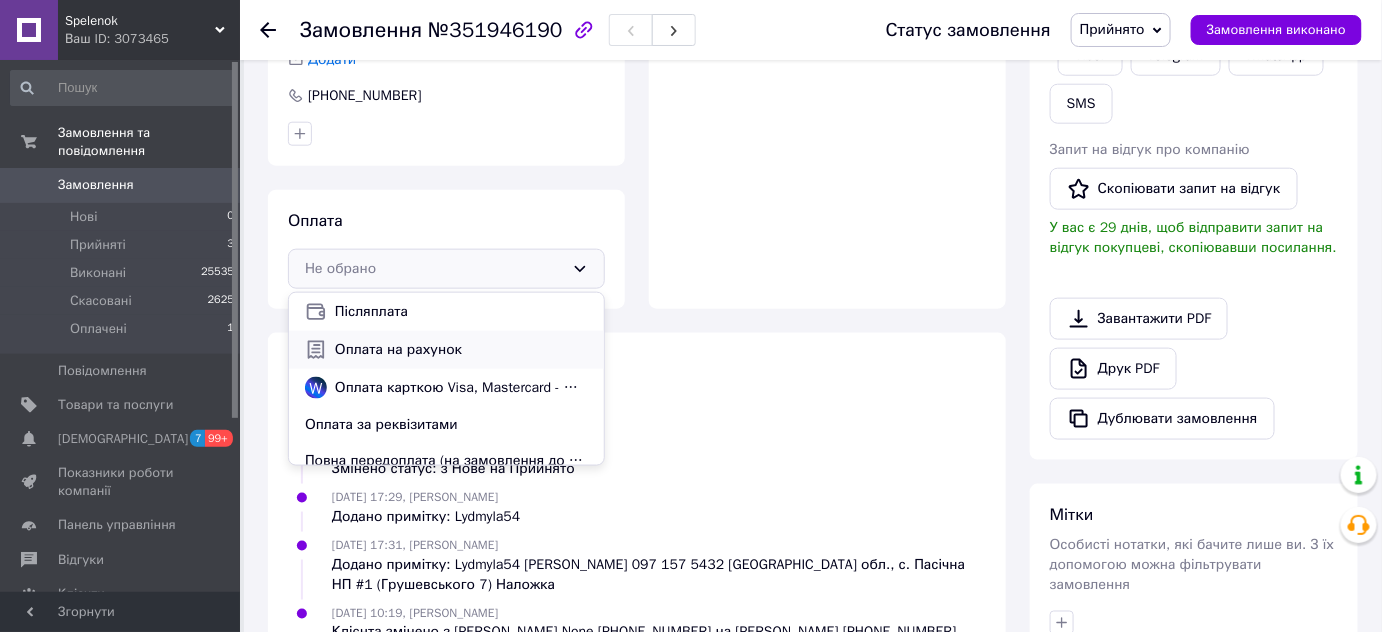 click on "Оплата на рахунок" at bounding box center [461, 350] 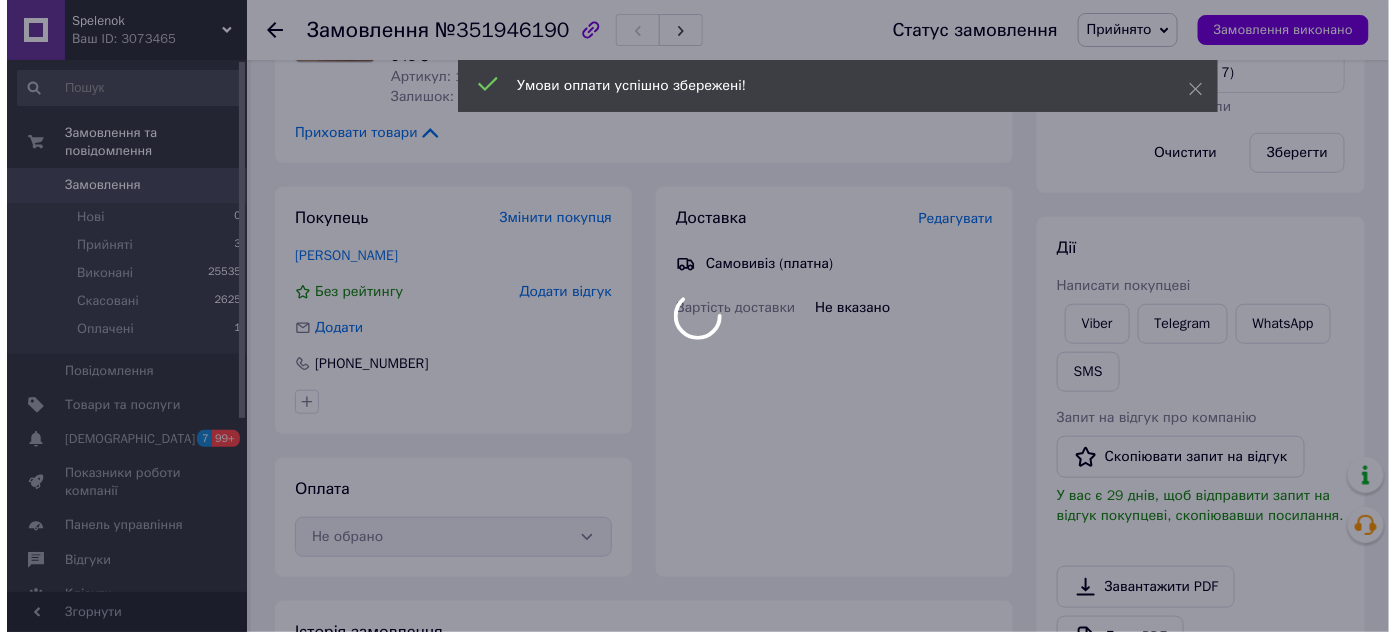scroll, scrollTop: 363, scrollLeft: 0, axis: vertical 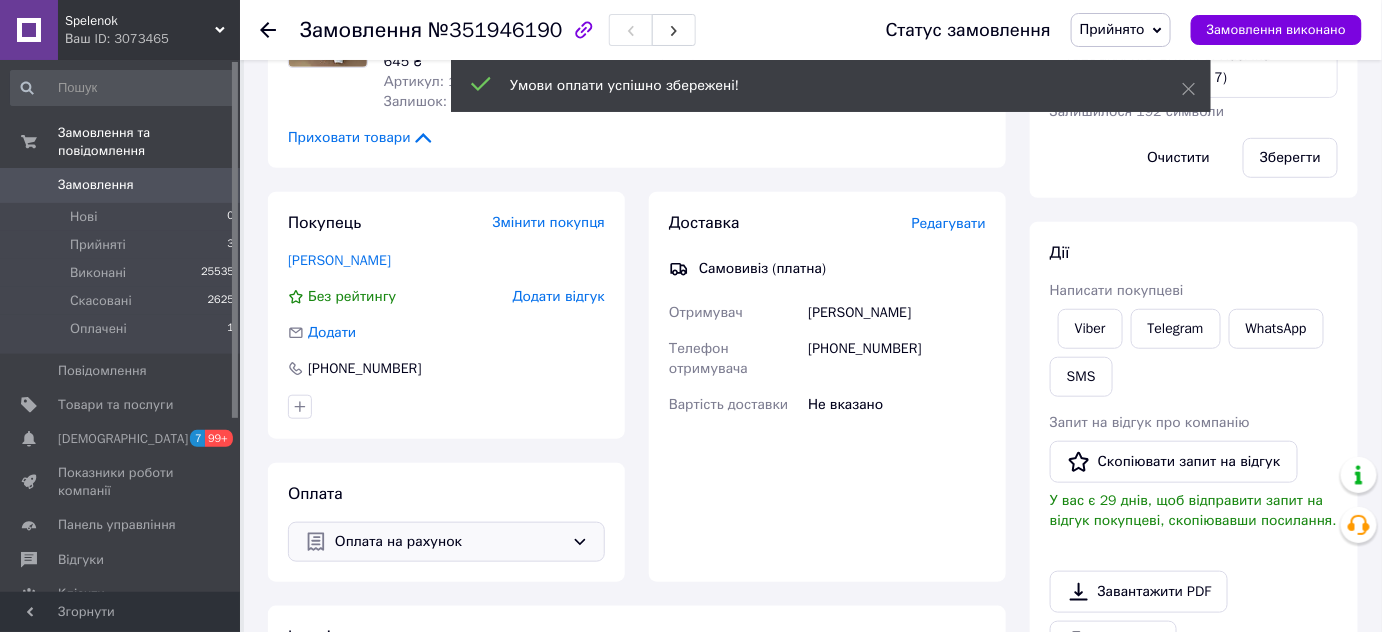 click on "Редагувати" at bounding box center (949, 223) 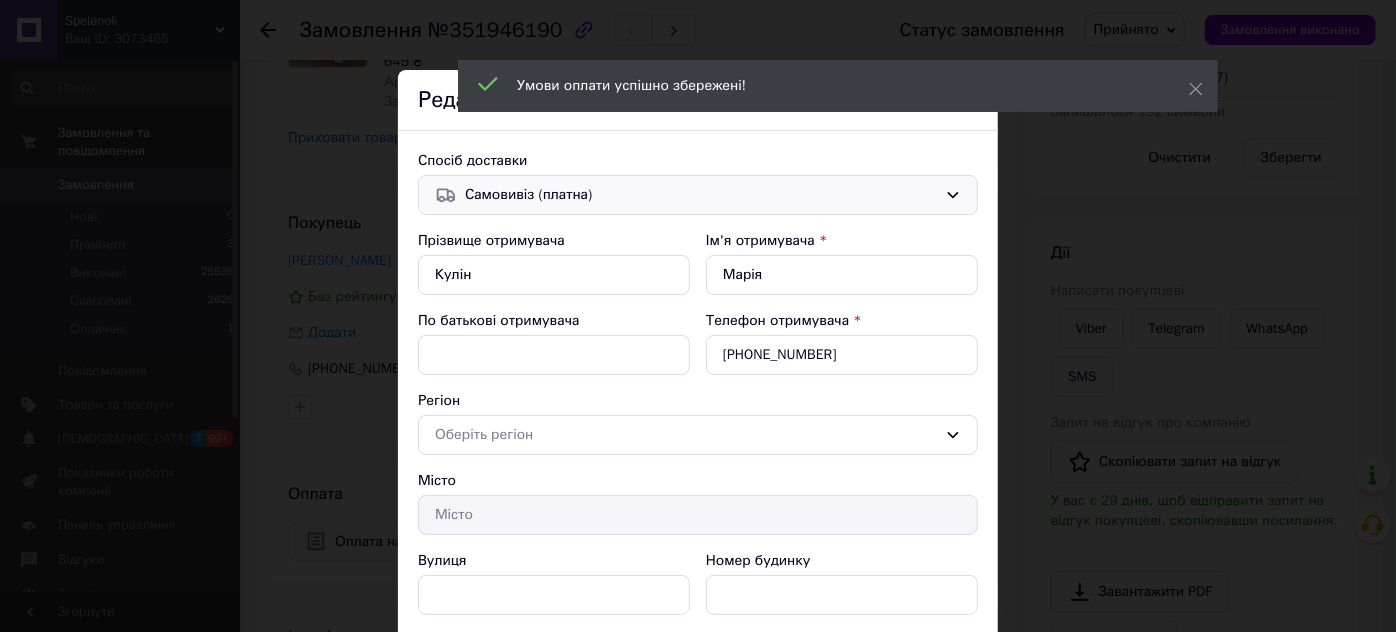 click on "Самовивіз (платна)" at bounding box center (701, 195) 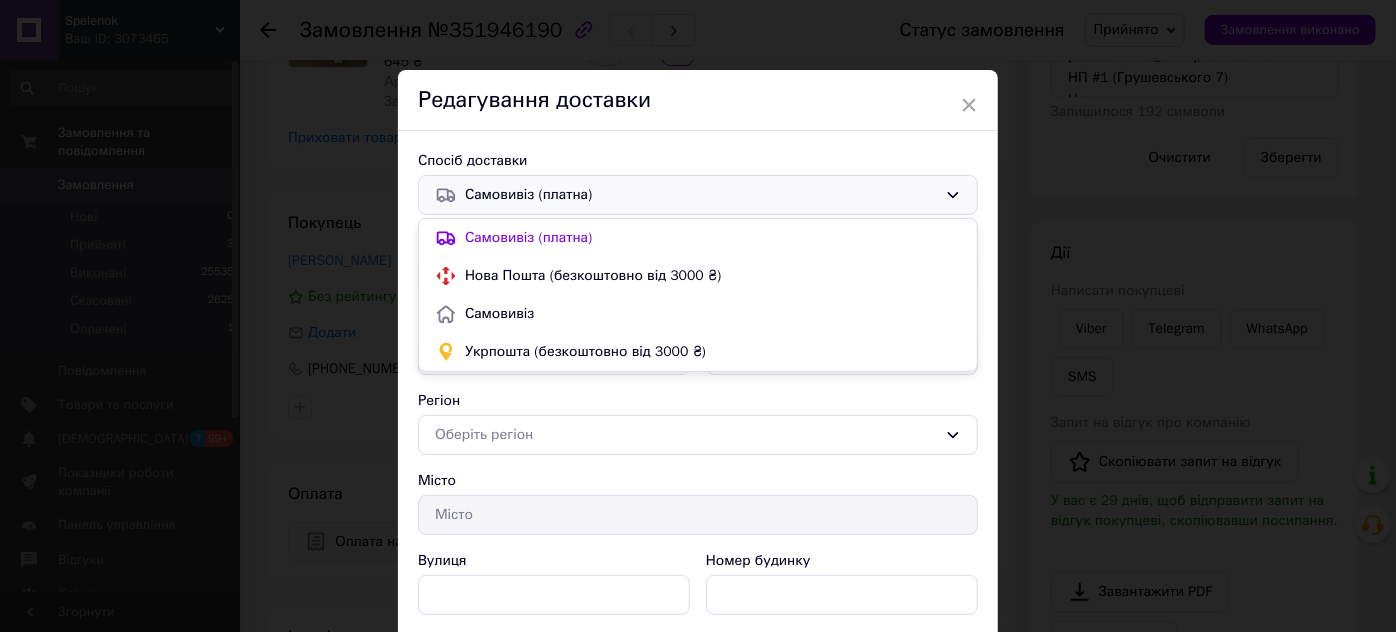 click on "Нова Пошта (безкоштовно від 3000 ₴)" at bounding box center [713, 276] 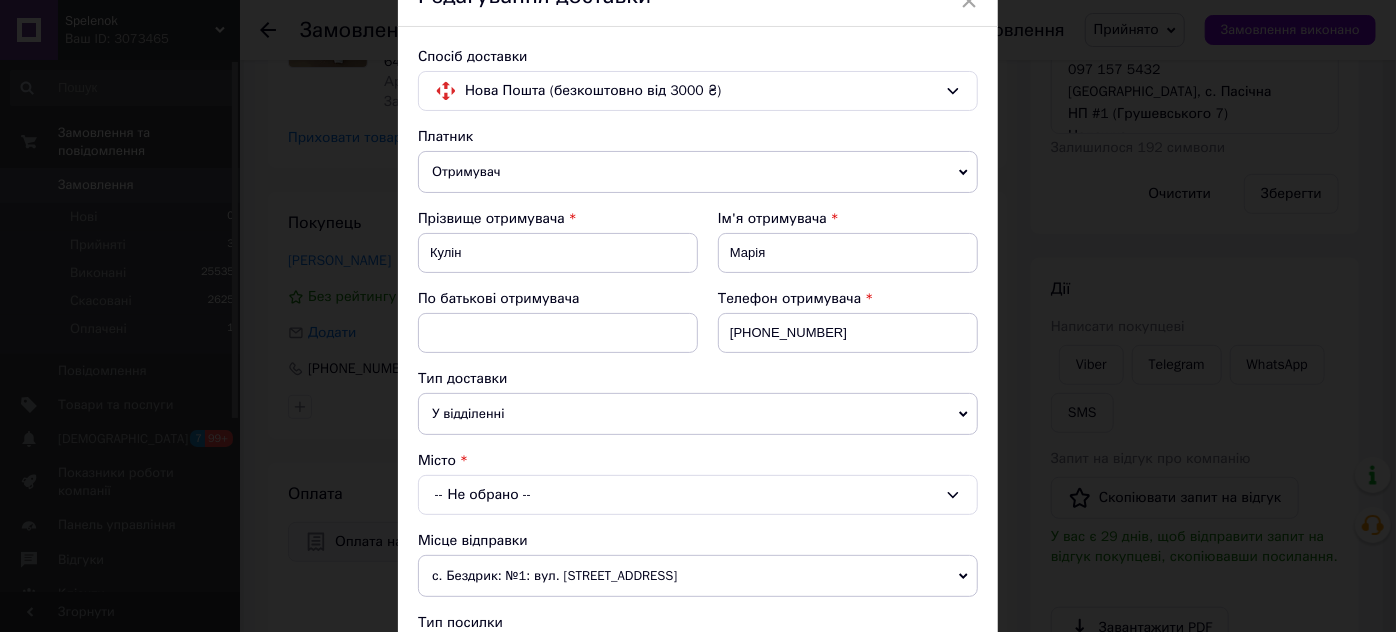 scroll, scrollTop: 181, scrollLeft: 0, axis: vertical 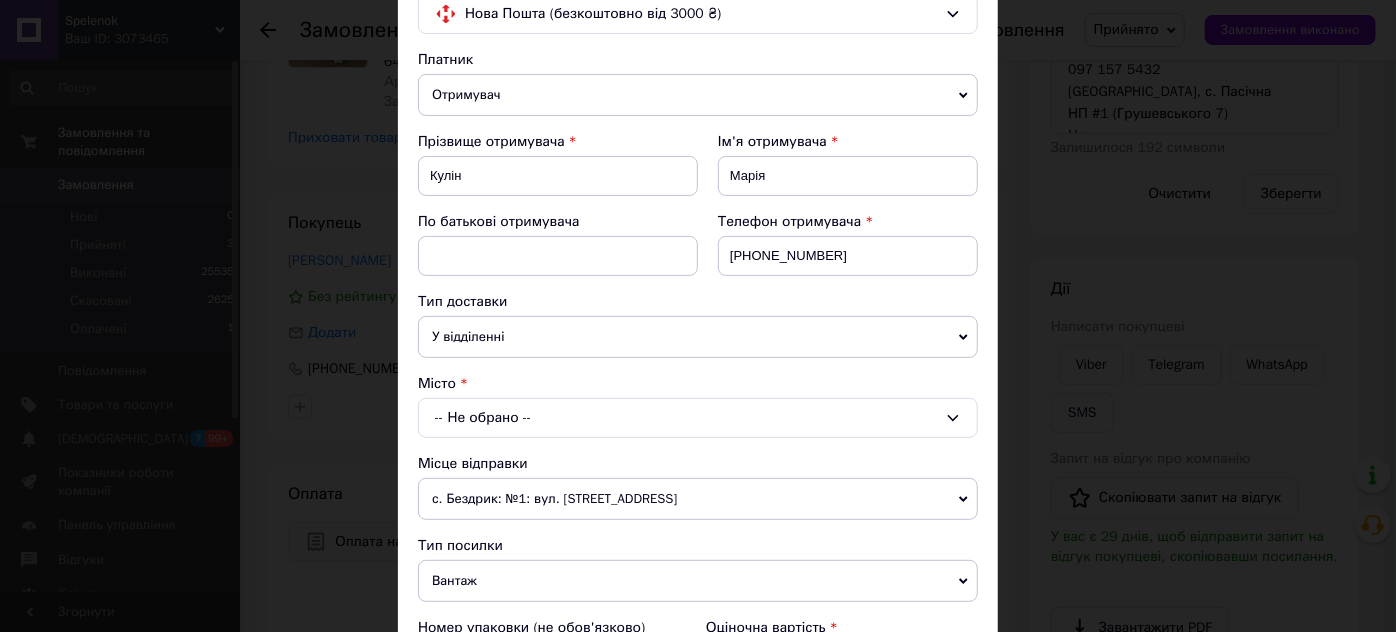click on "-- Не обрано --" at bounding box center (698, 418) 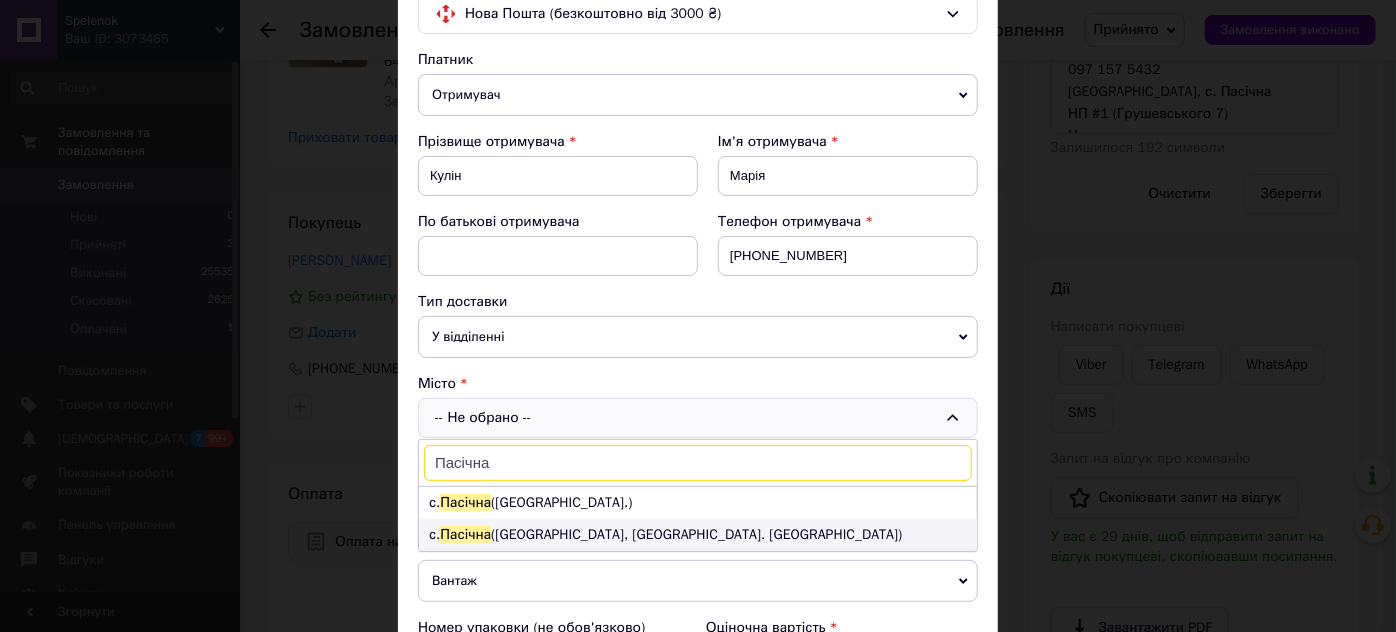 type on "Пасічна" 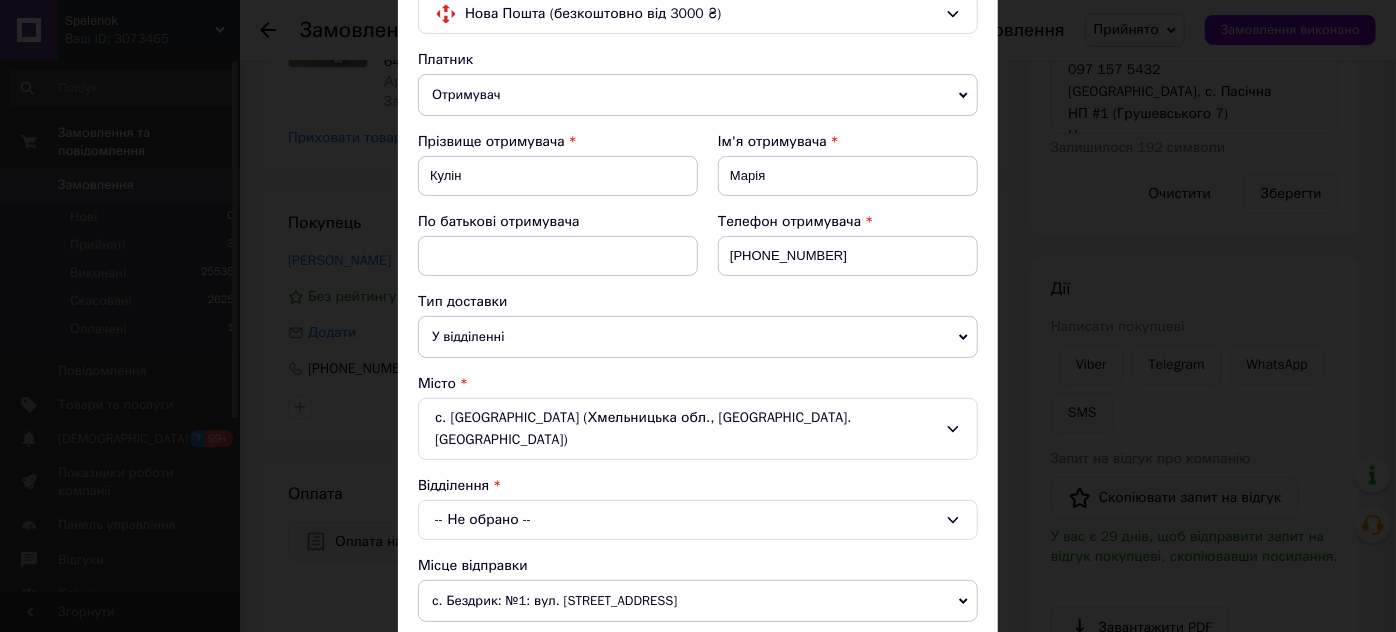 click on "-- Не обрано --" at bounding box center [698, 520] 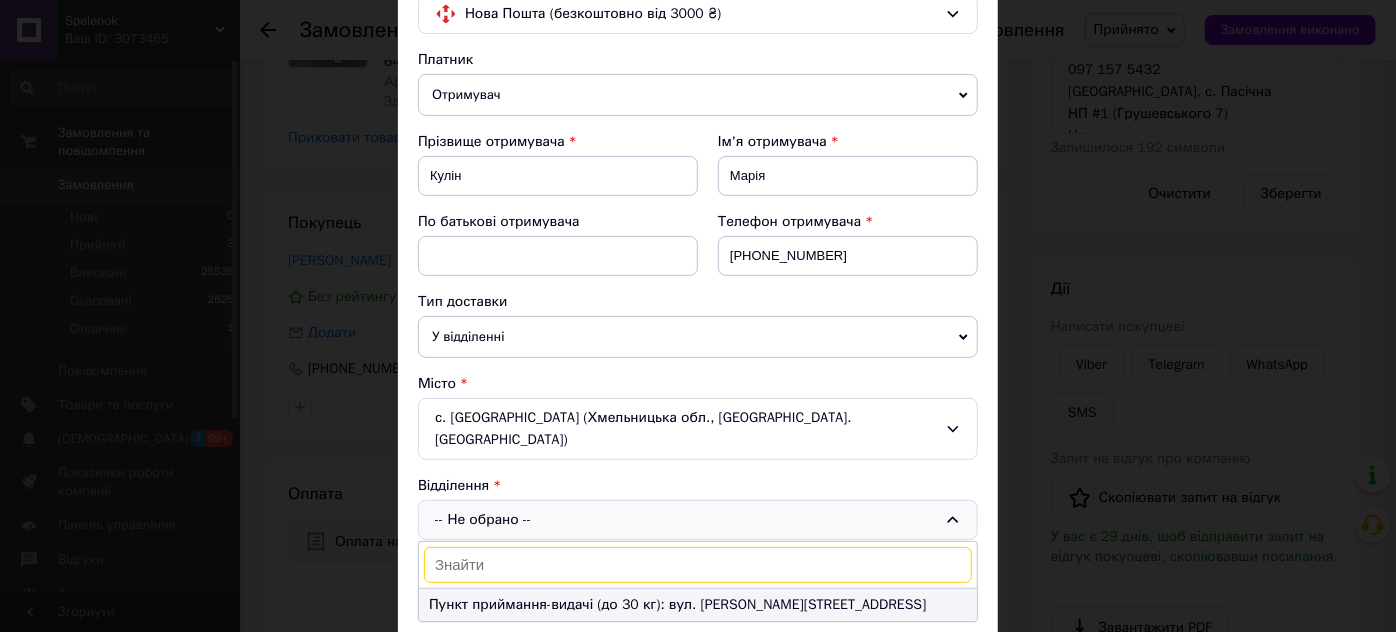 click on "Пункт приймання-видачі (до 30 кг): вул. Грушевського, 7" at bounding box center [698, 605] 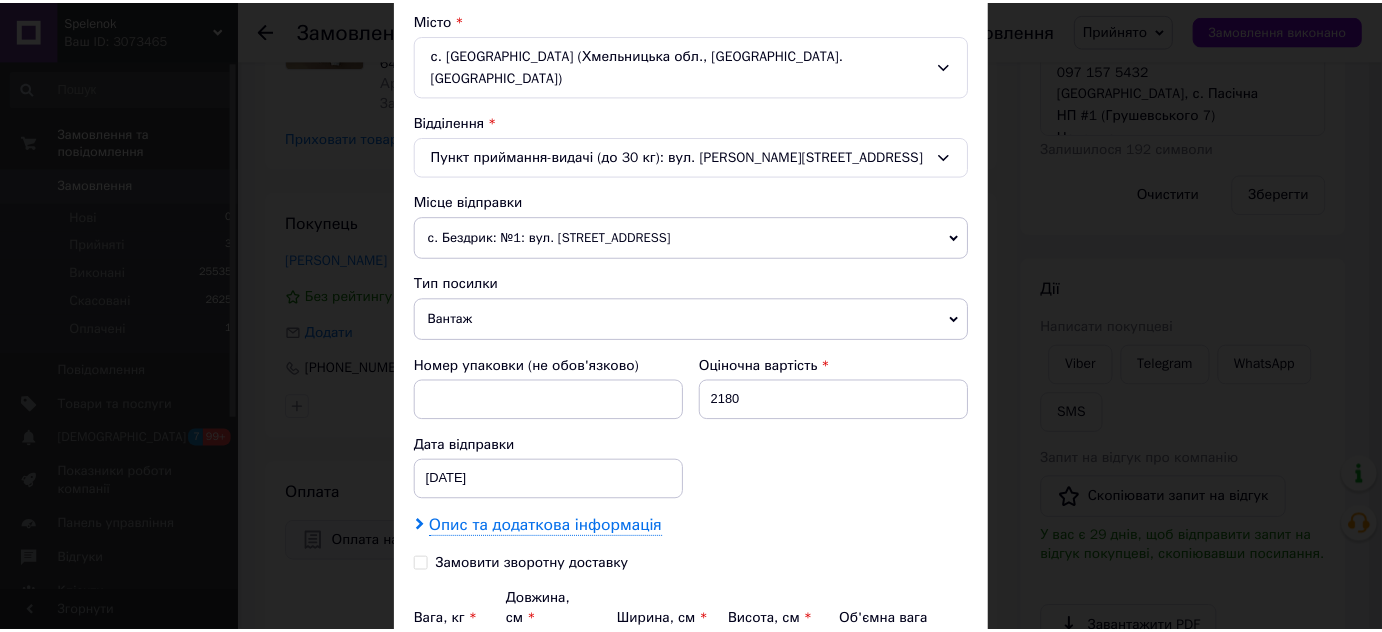 scroll, scrollTop: 725, scrollLeft: 0, axis: vertical 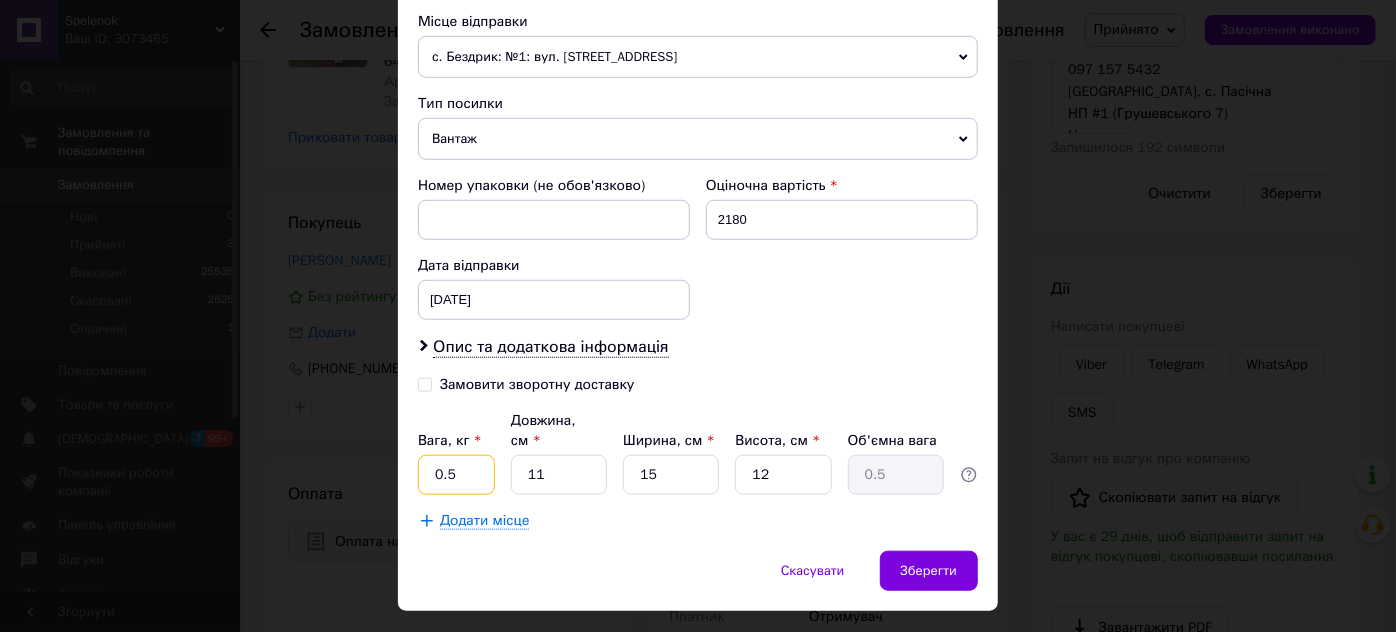 drag, startPoint x: 461, startPoint y: 431, endPoint x: 424, endPoint y: 429, distance: 37.054016 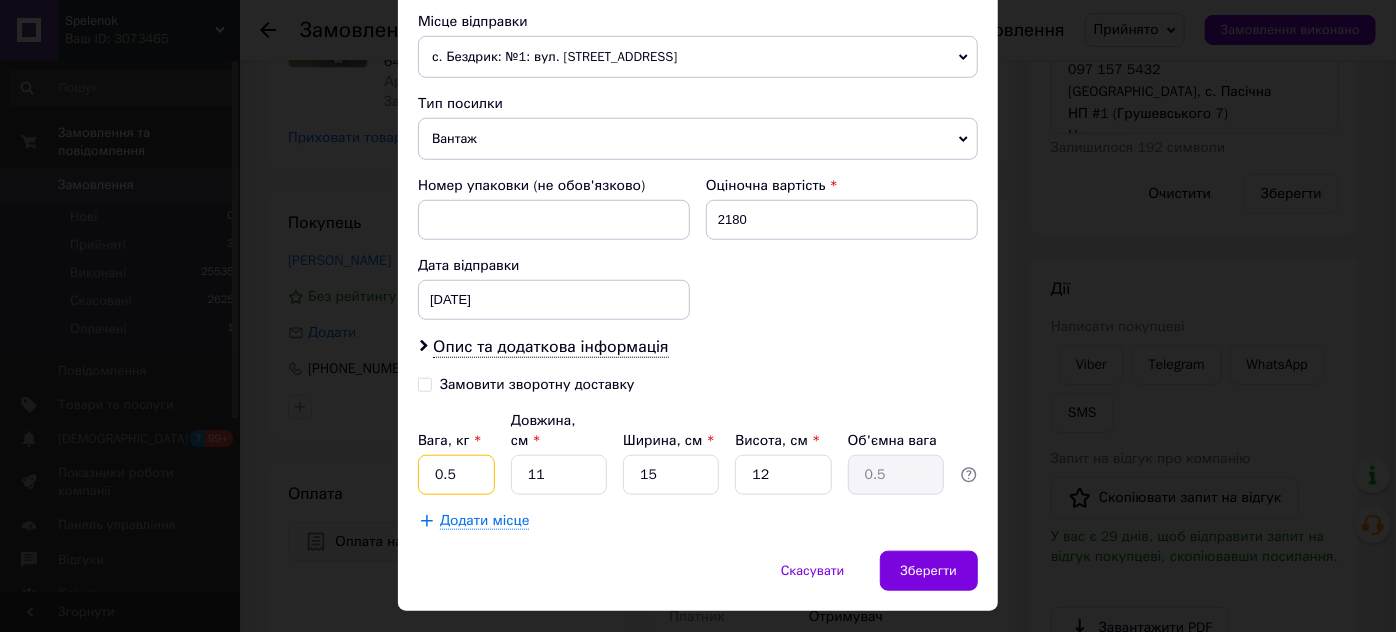 click on "0.5" at bounding box center [456, 475] 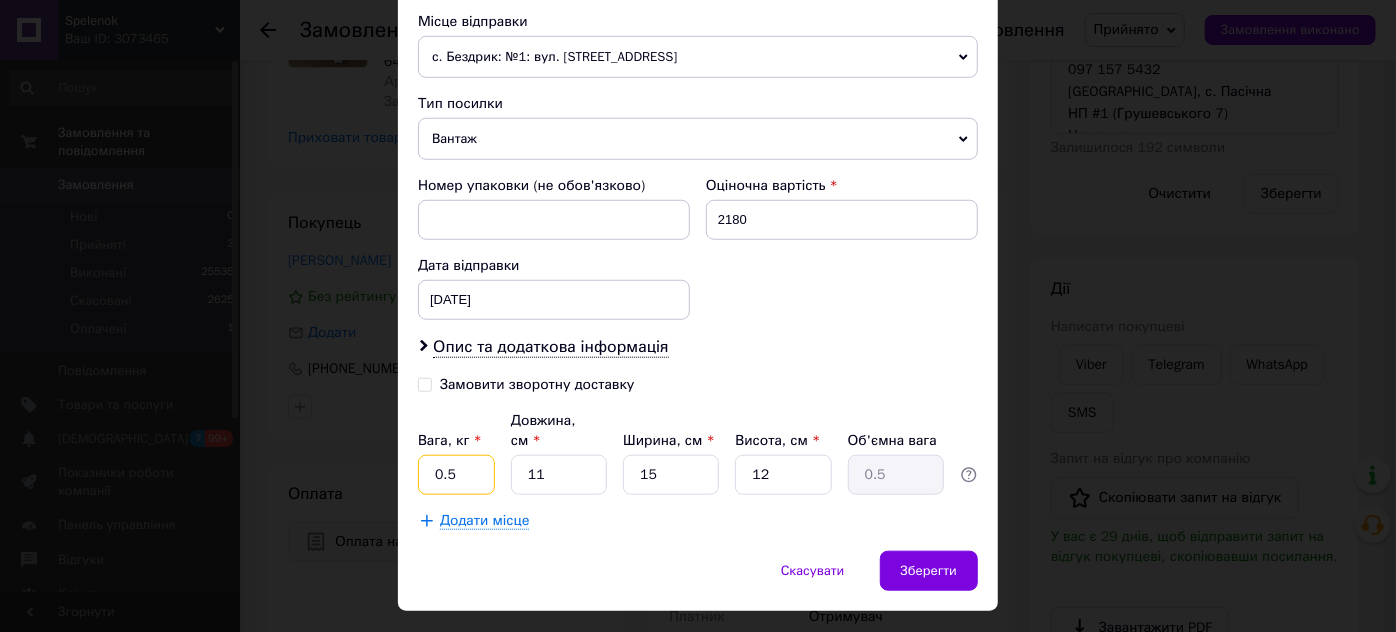 type on "4" 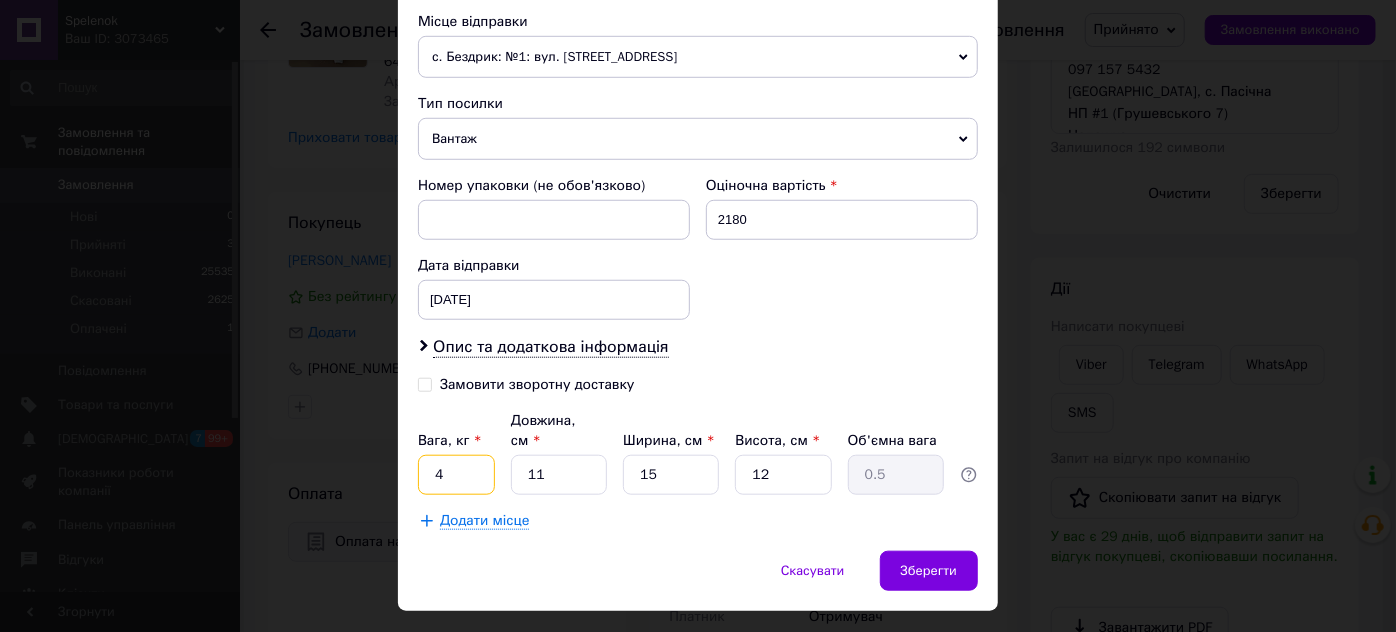 type on "4" 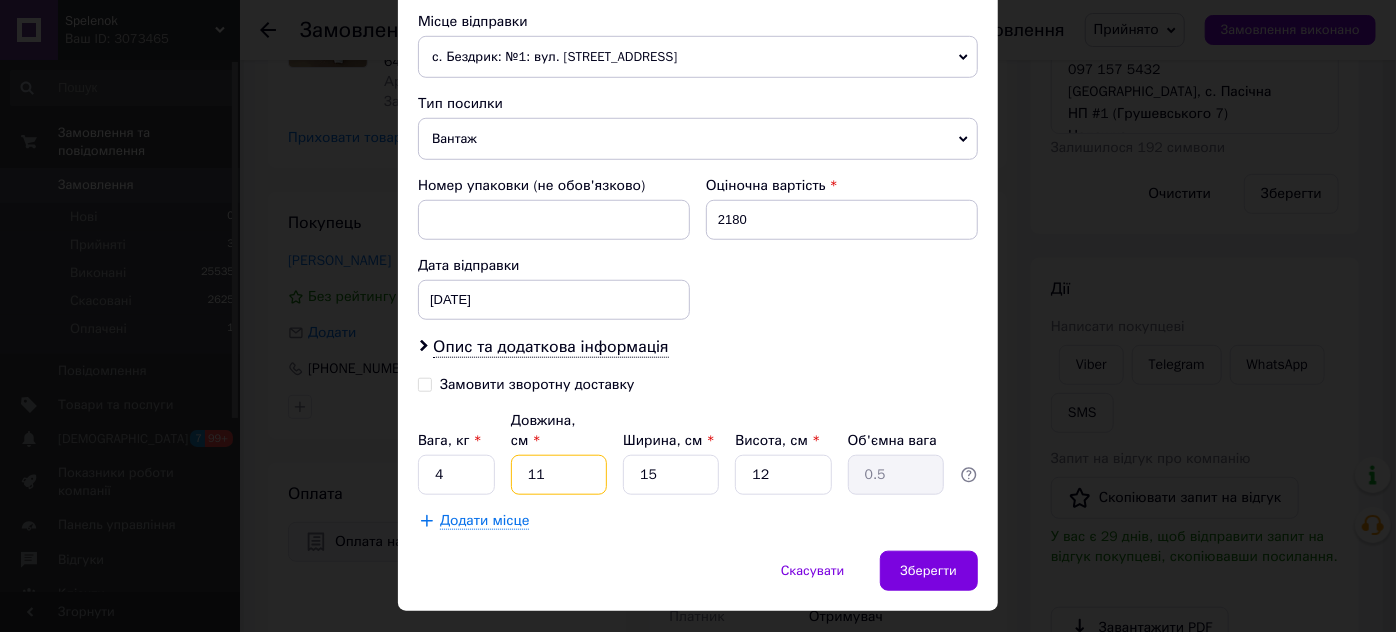 click on "11" at bounding box center [559, 475] 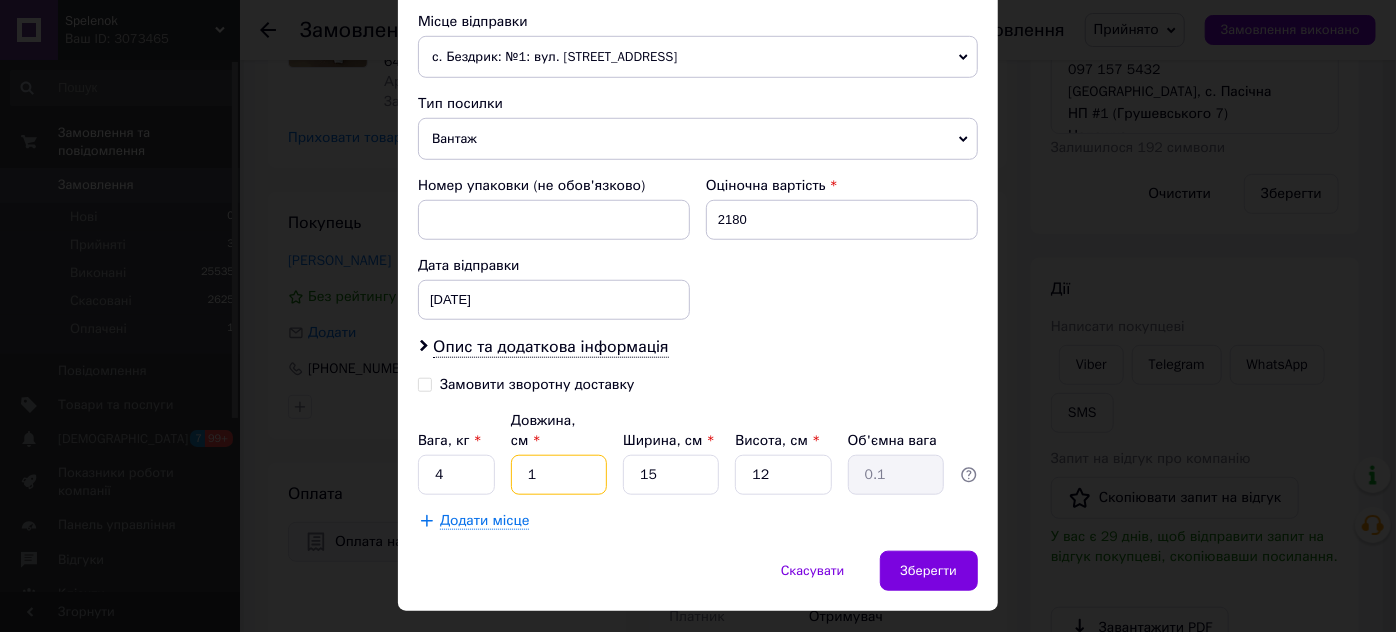 type 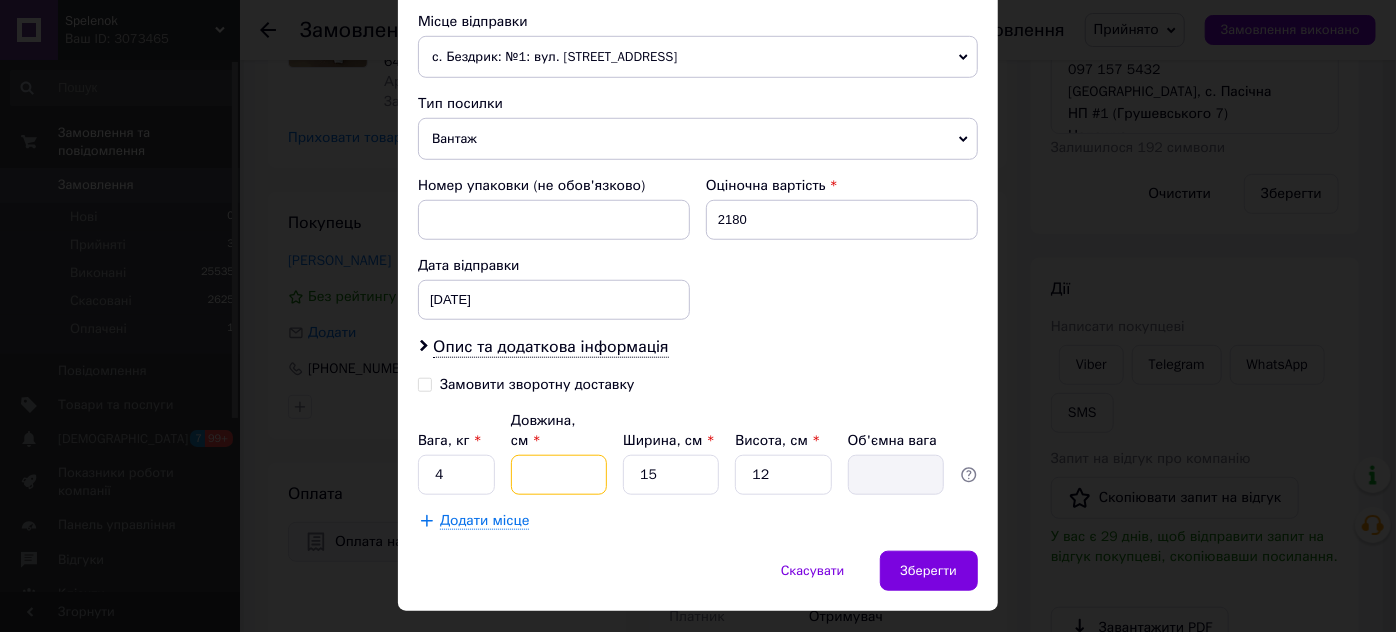 type on "4" 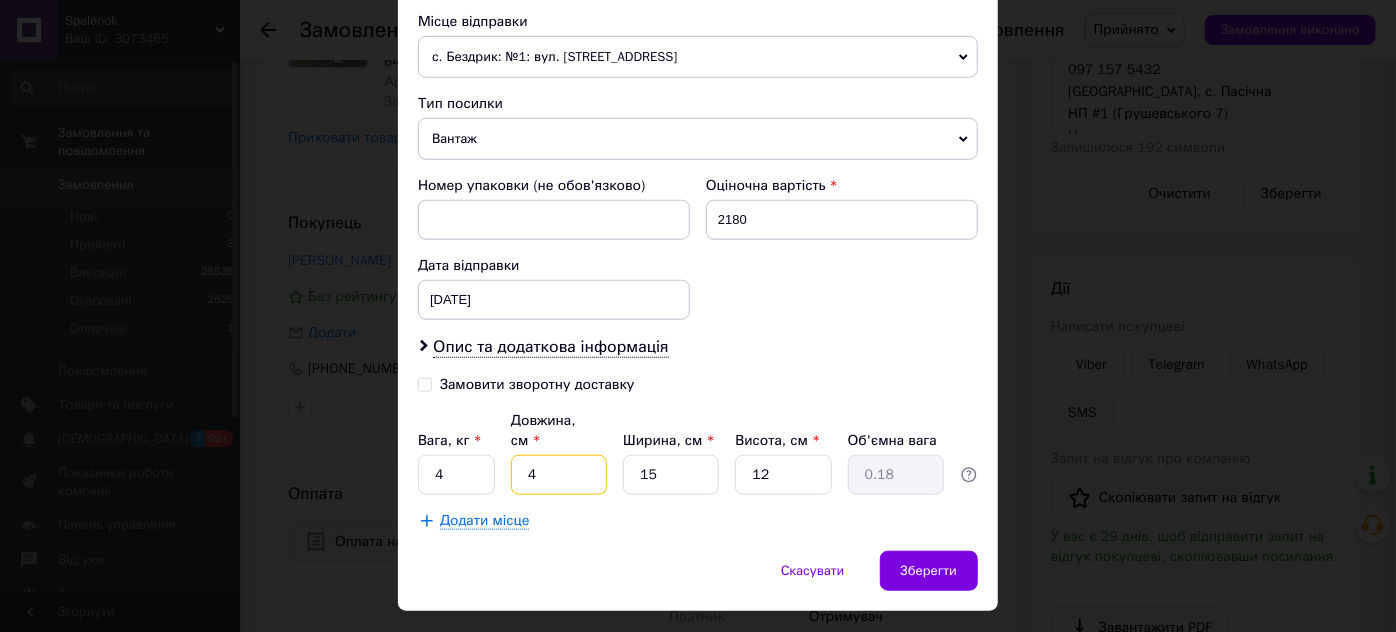 type on "40" 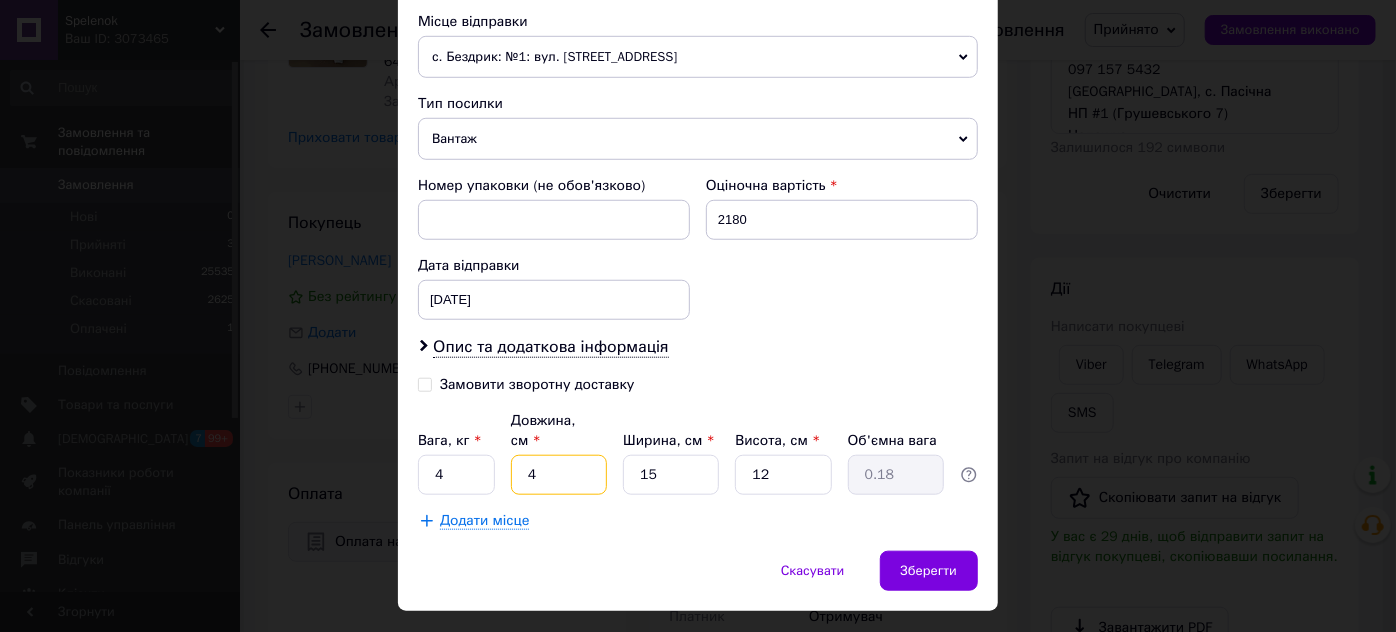 type on "1.8" 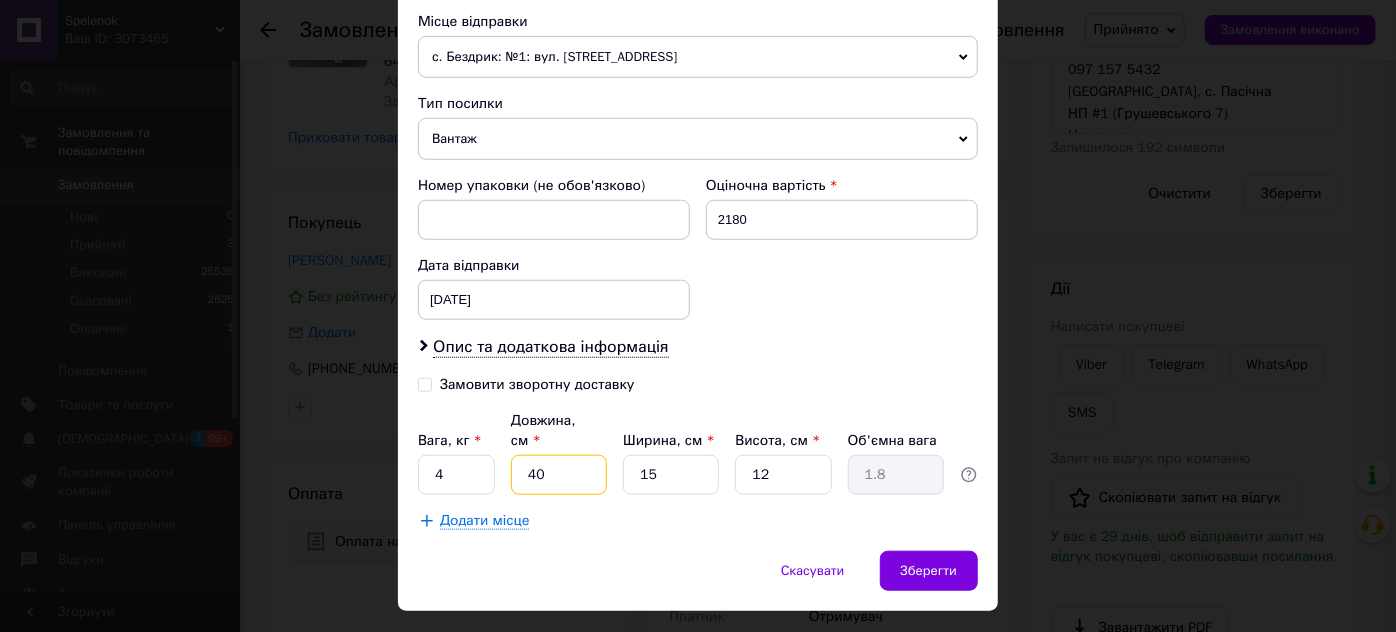 type on "40" 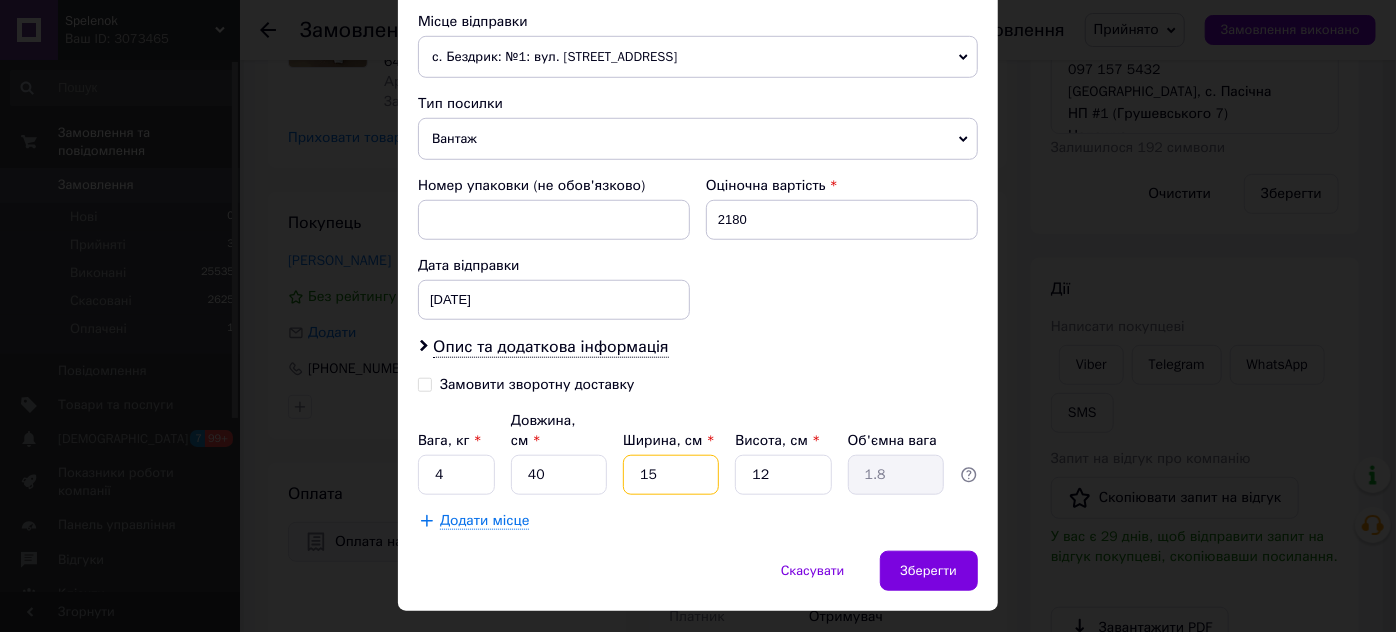 click on "15" at bounding box center [671, 475] 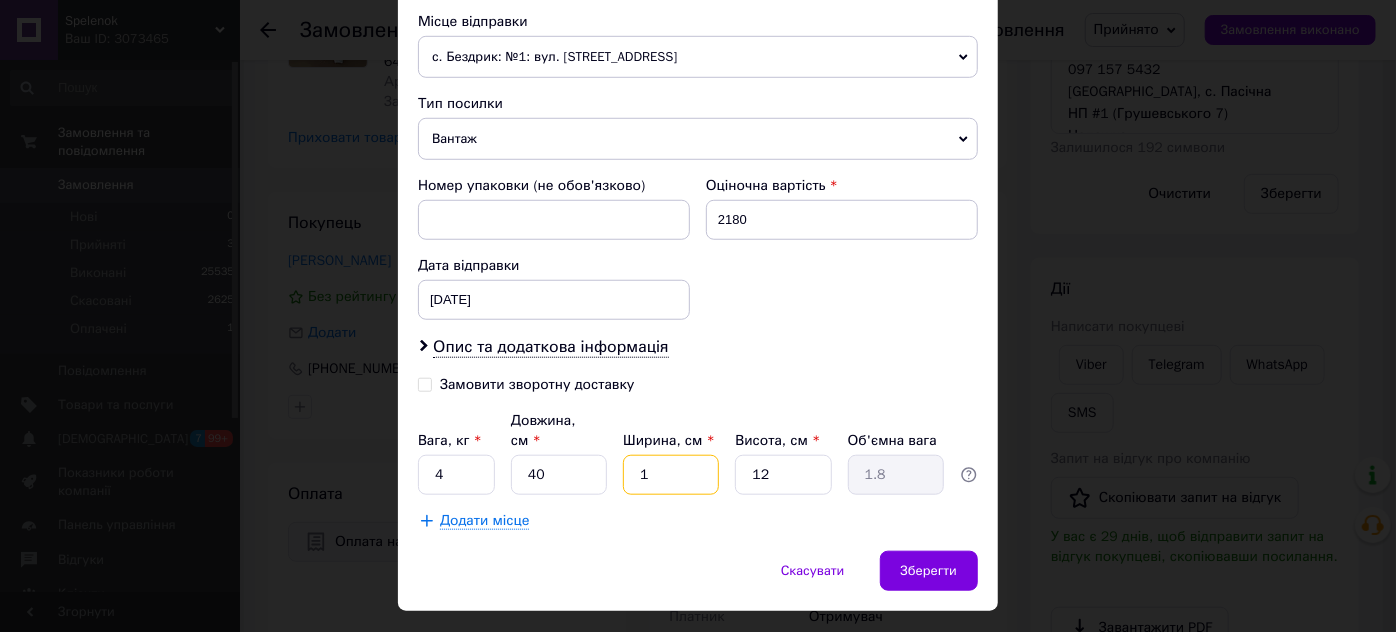 type on "0.12" 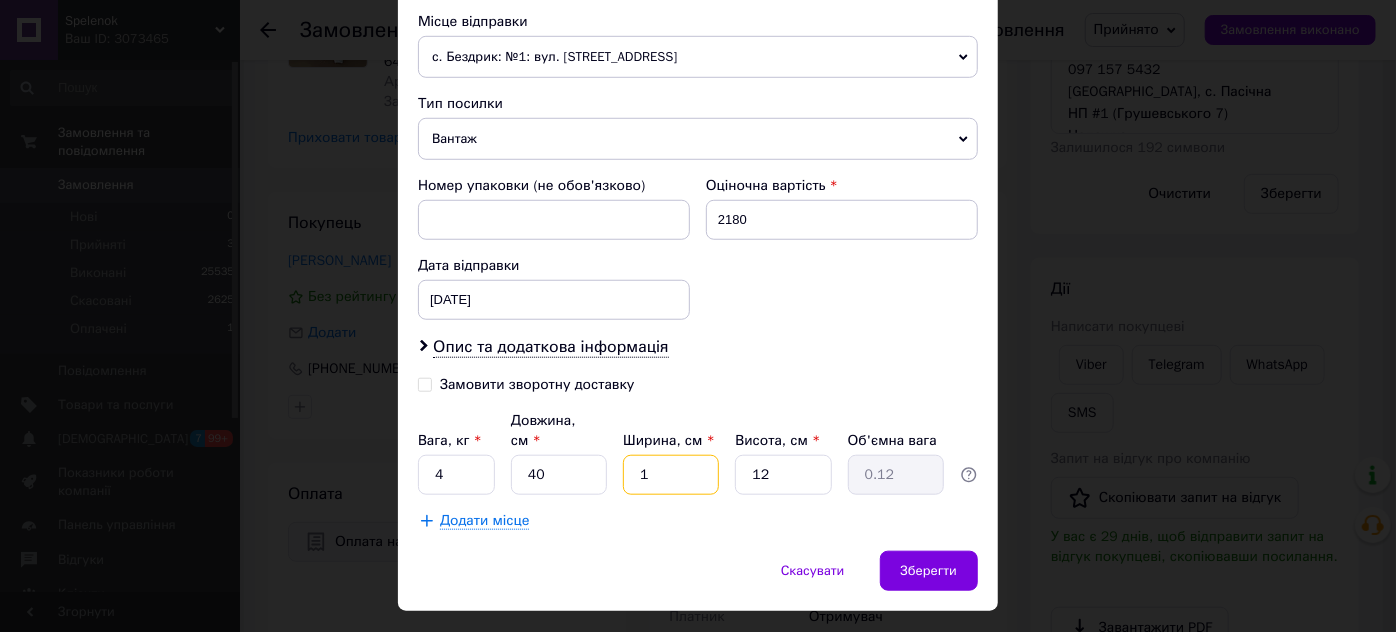 type 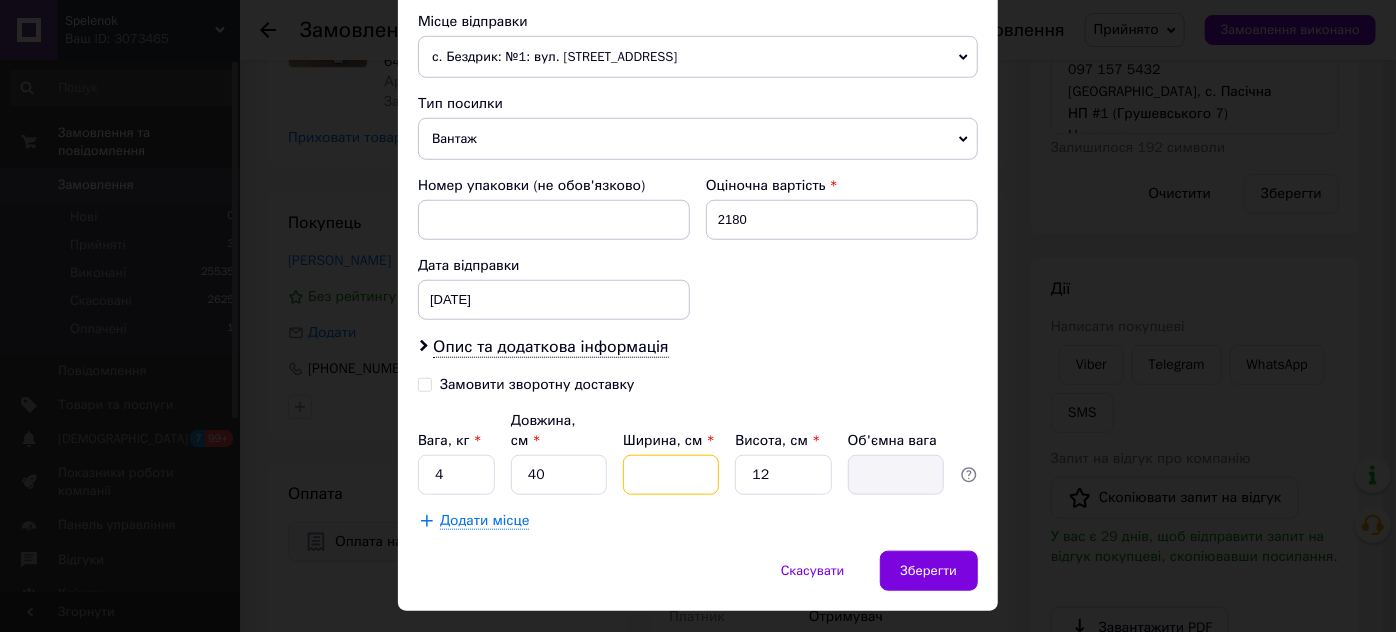 type on "2" 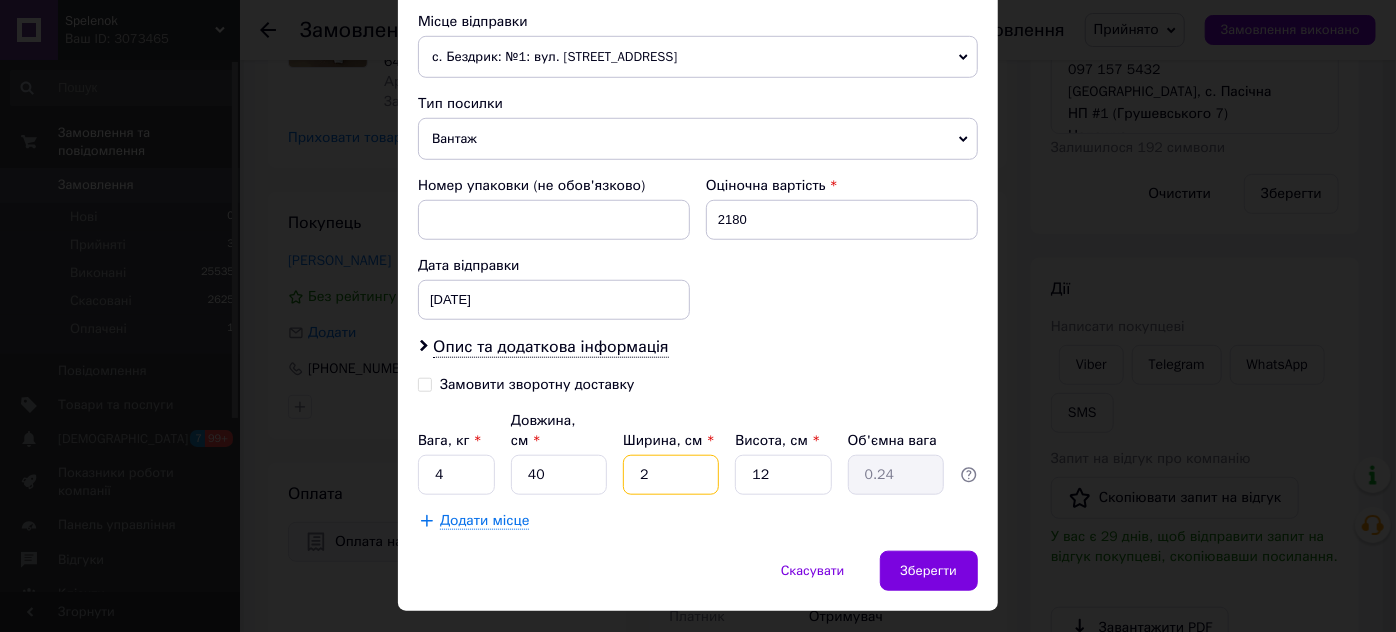 type on "20" 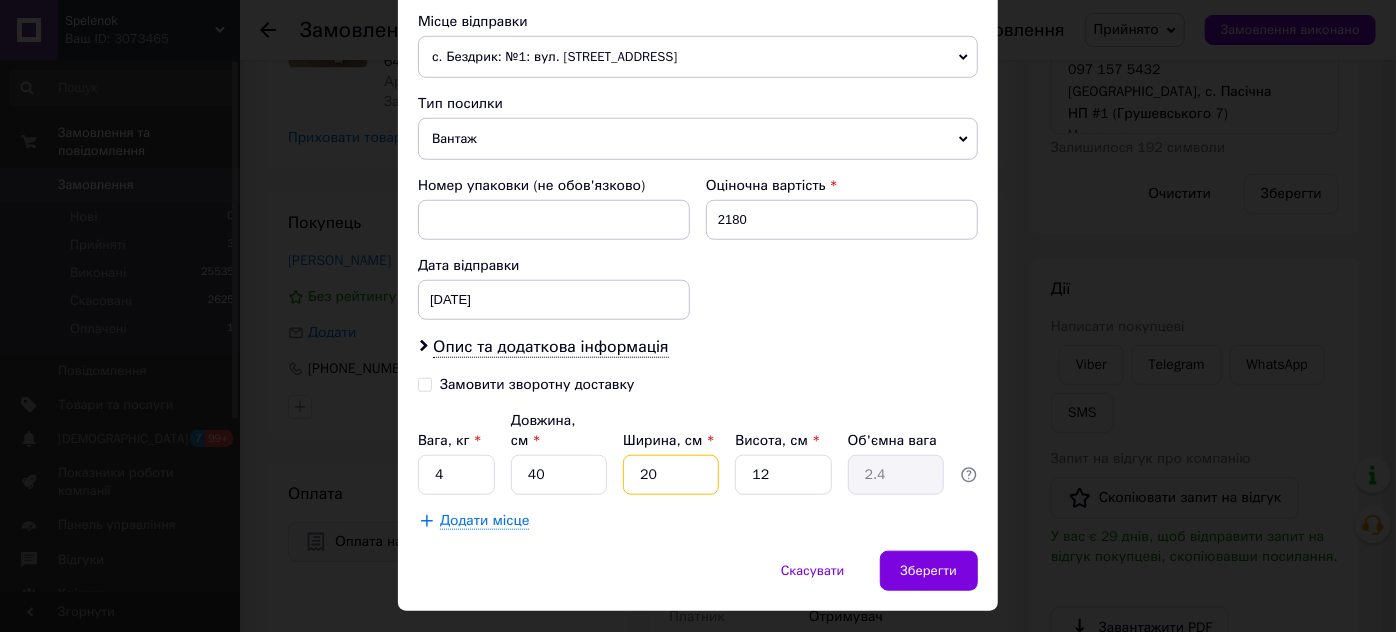 type on "20" 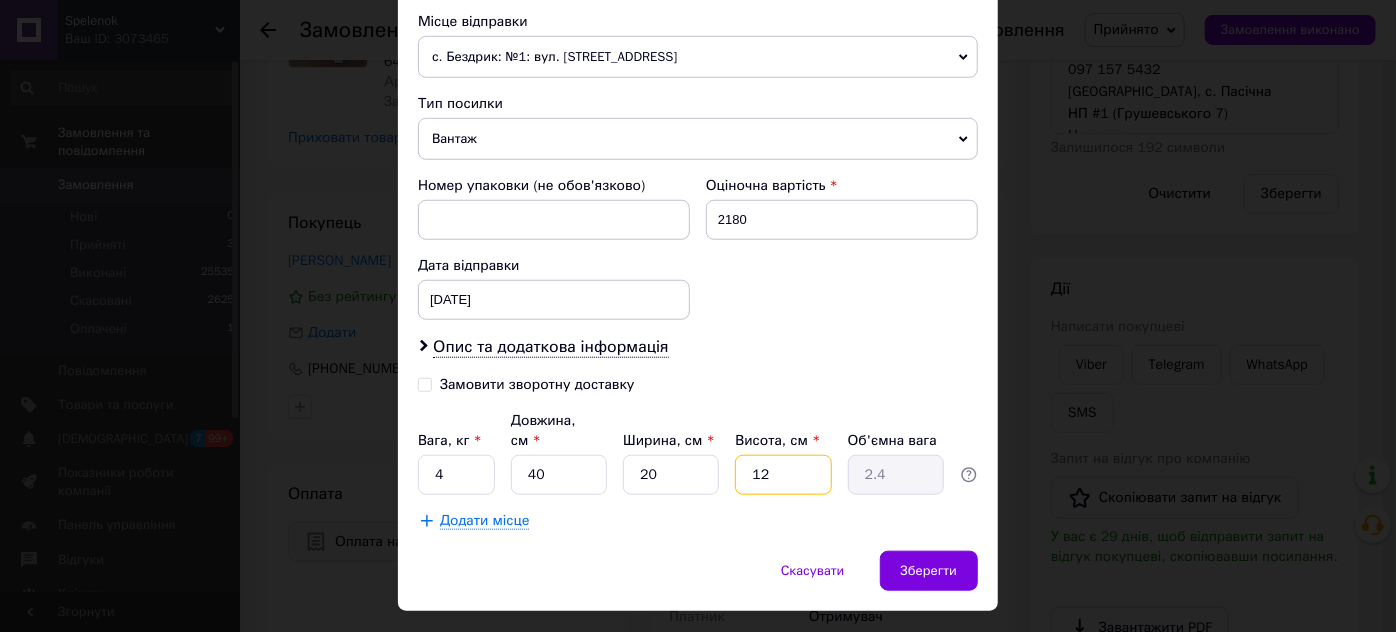 click on "12" at bounding box center (783, 475) 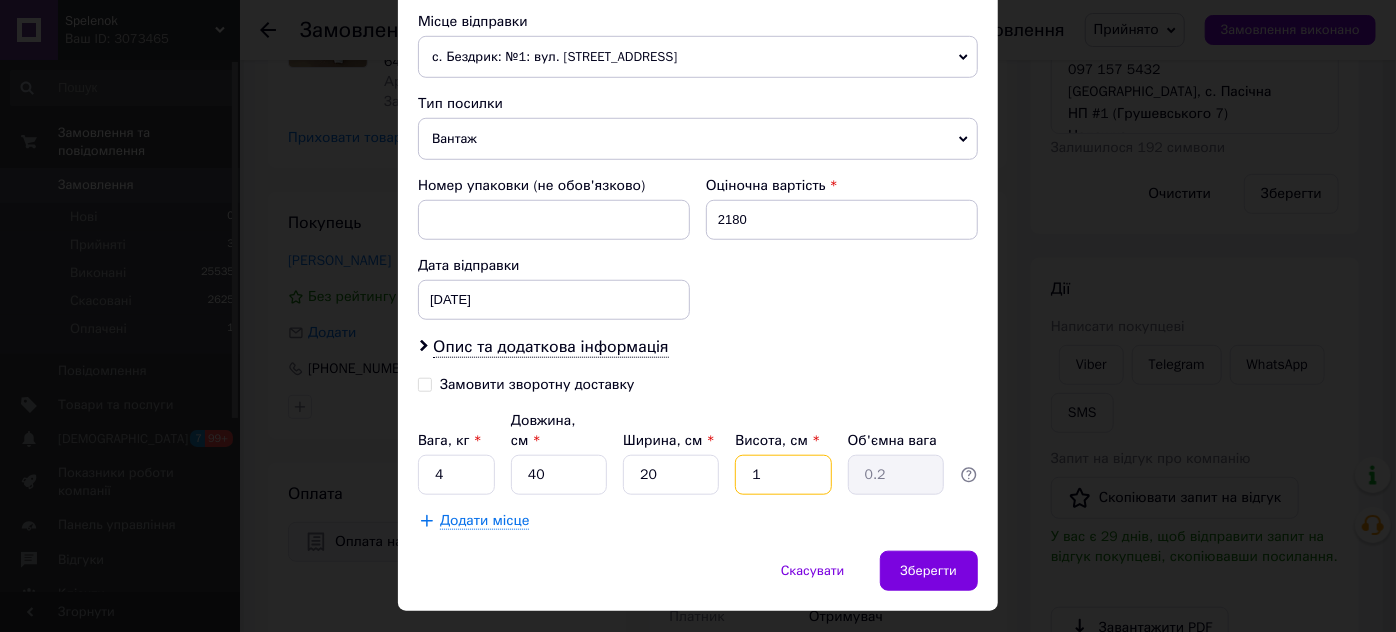 type 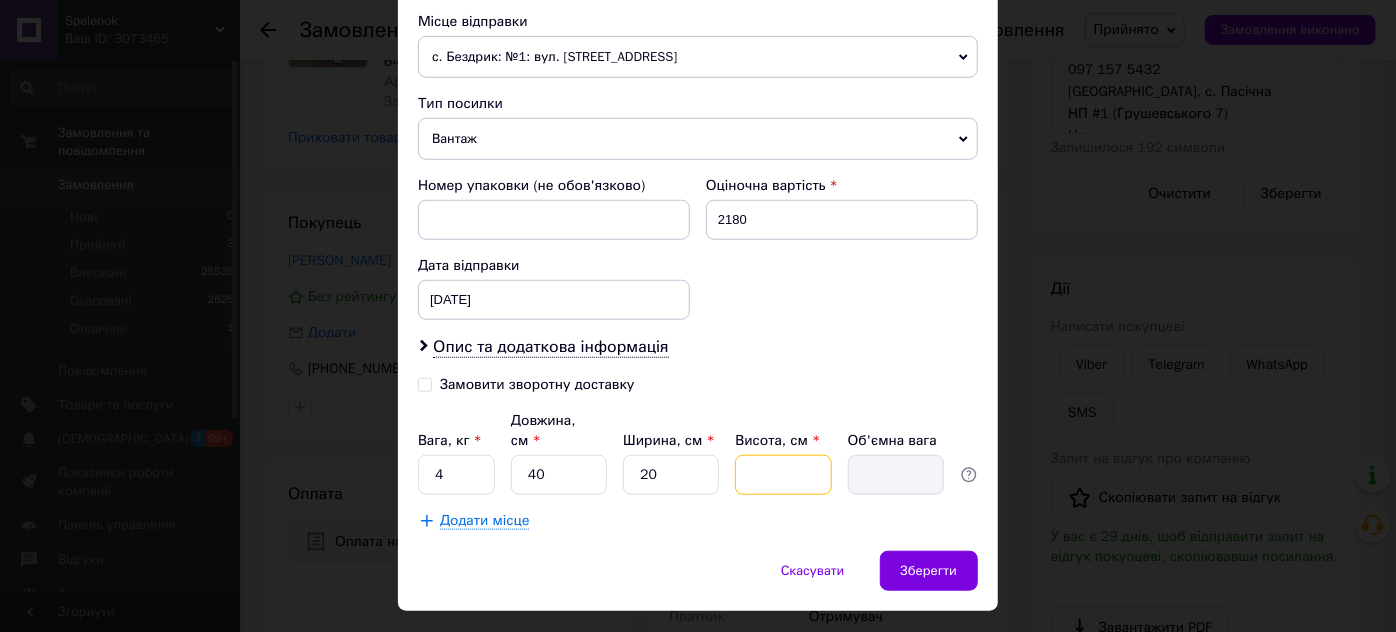 type on "2" 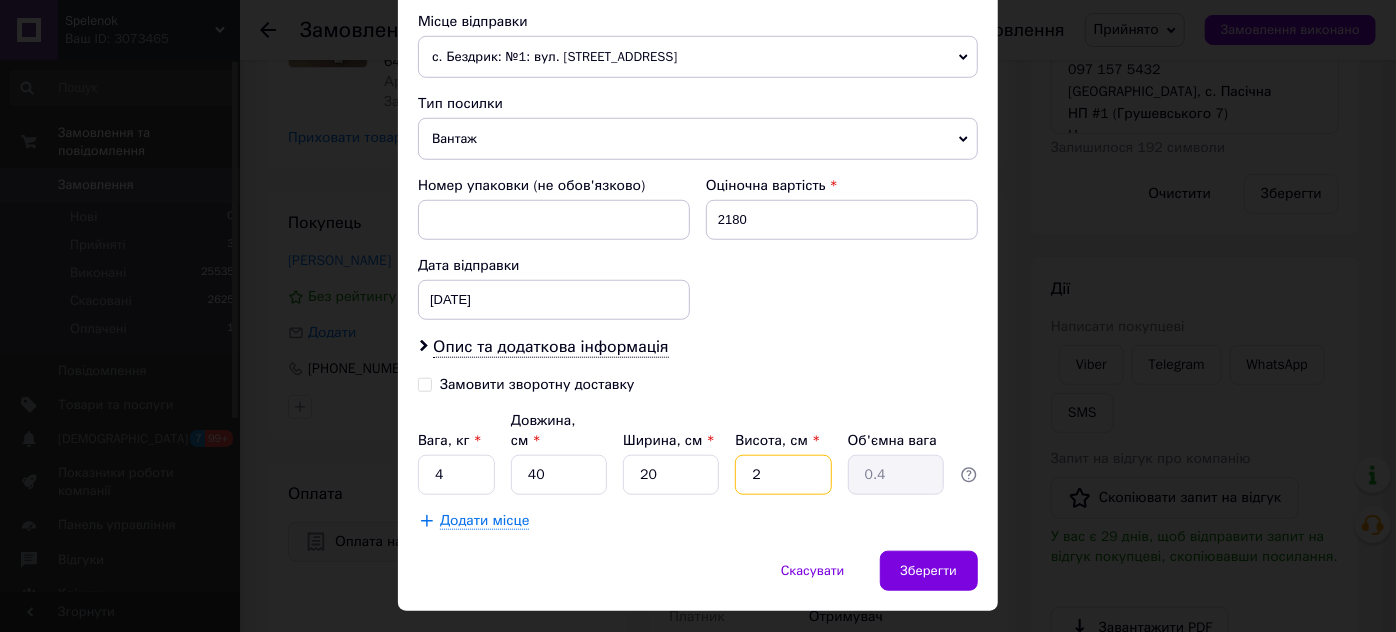 type on "20" 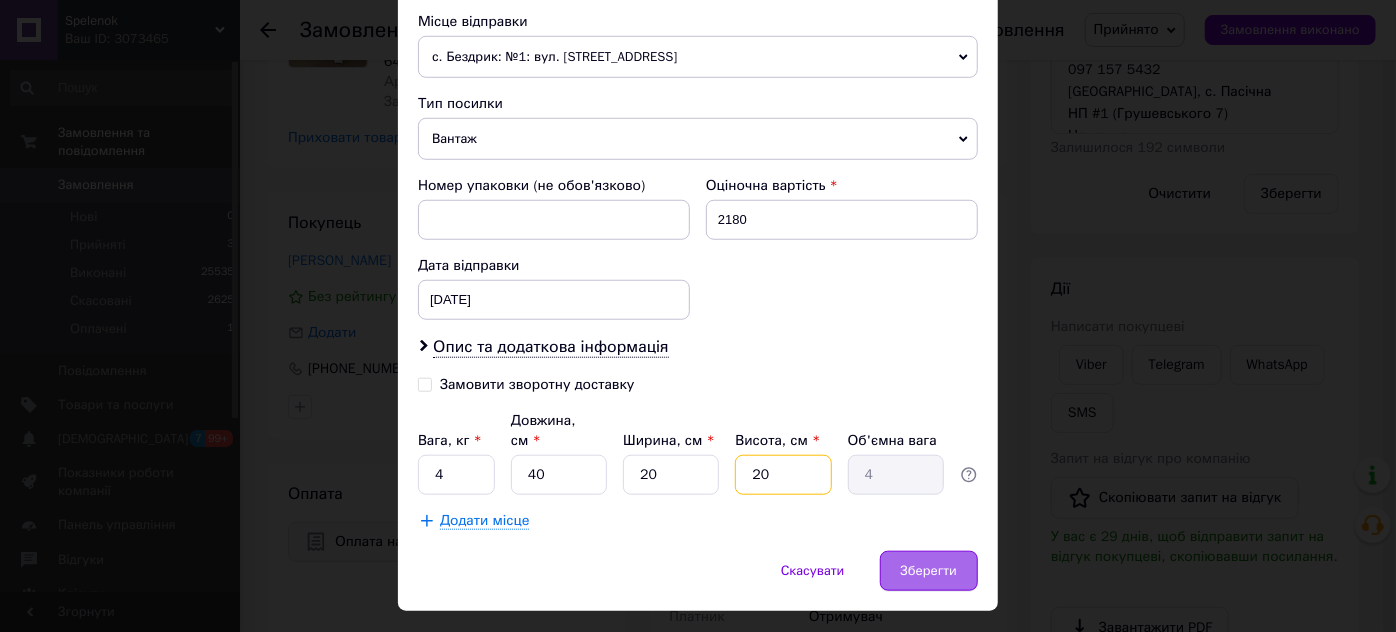 type on "20" 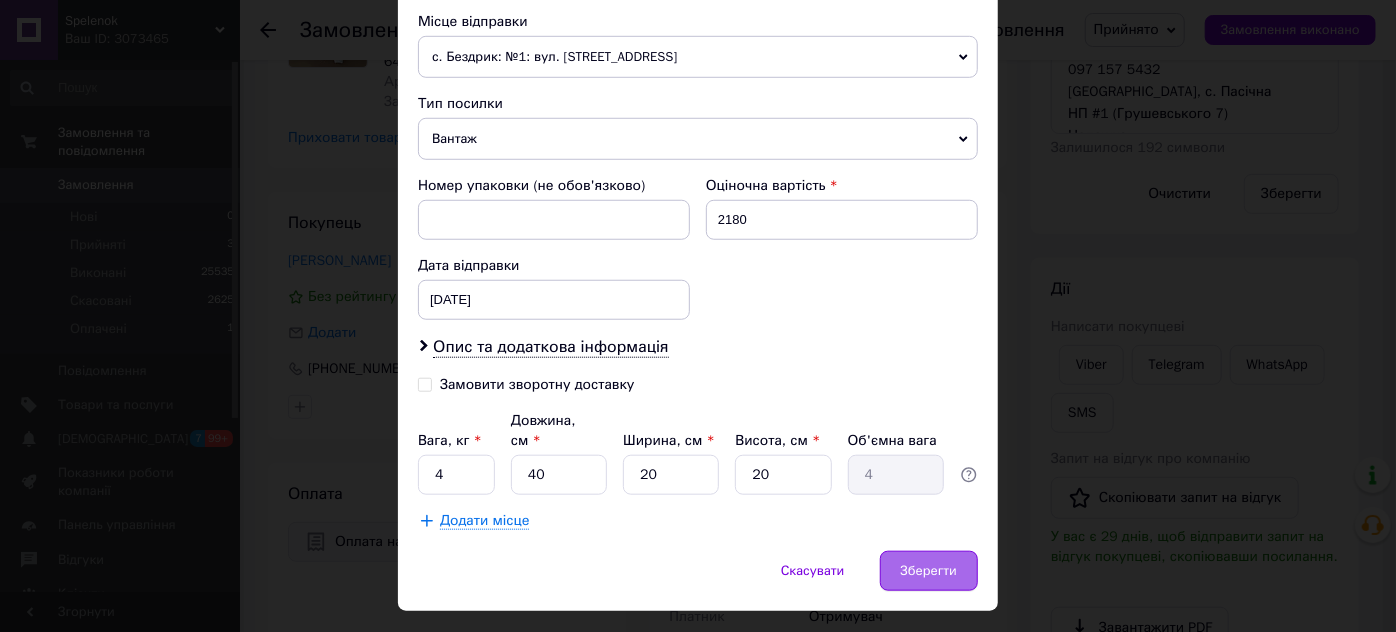 click on "Зберегти" at bounding box center [929, 571] 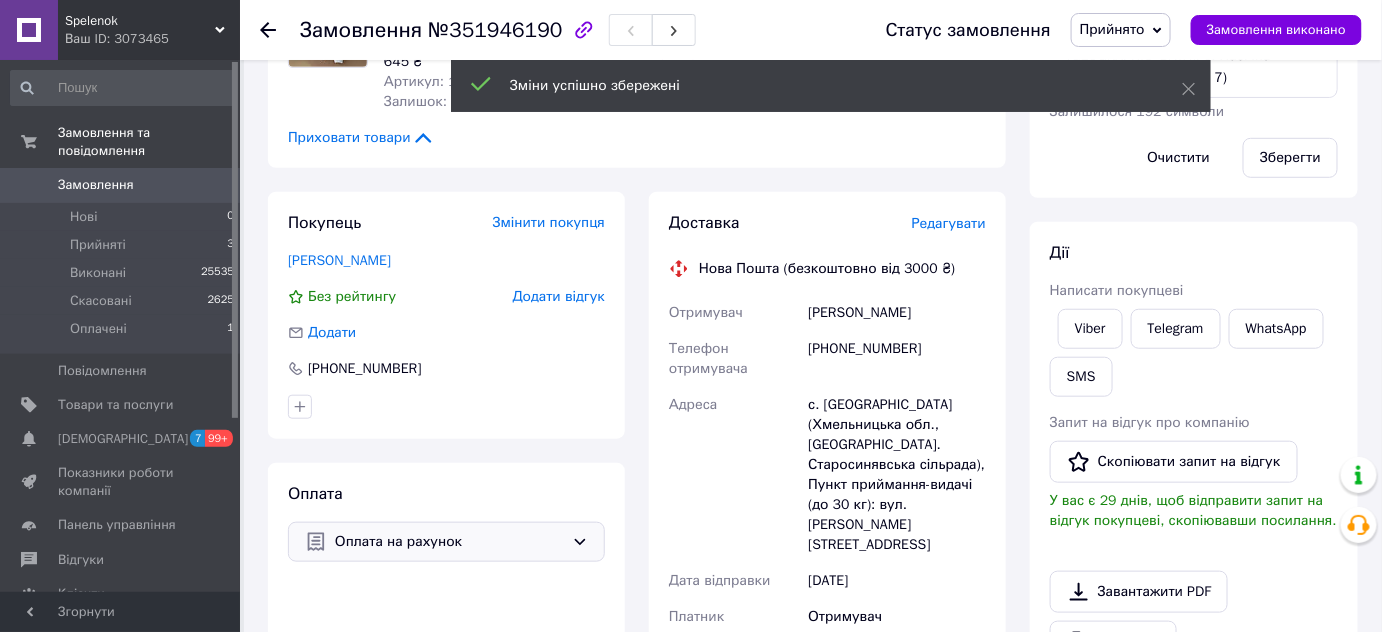 scroll, scrollTop: 24, scrollLeft: 0, axis: vertical 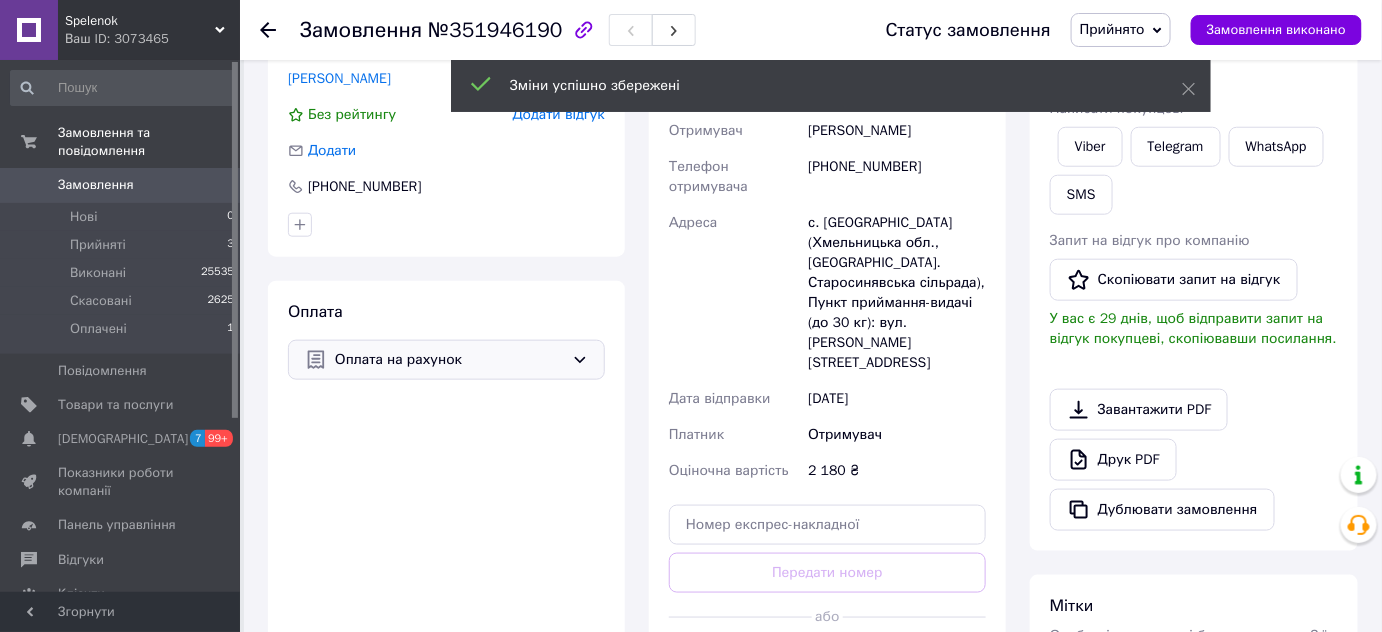 click on "Оплата на рахунок" at bounding box center (449, 360) 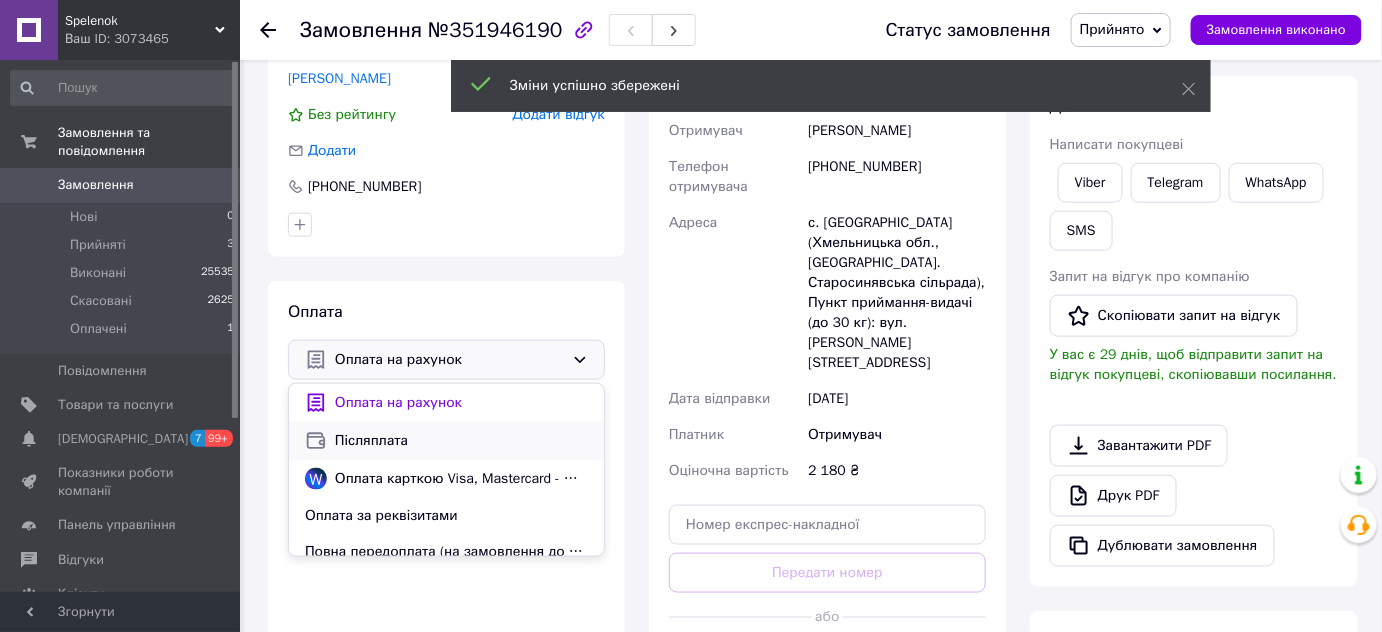 click on "Післяплата" at bounding box center (461, 441) 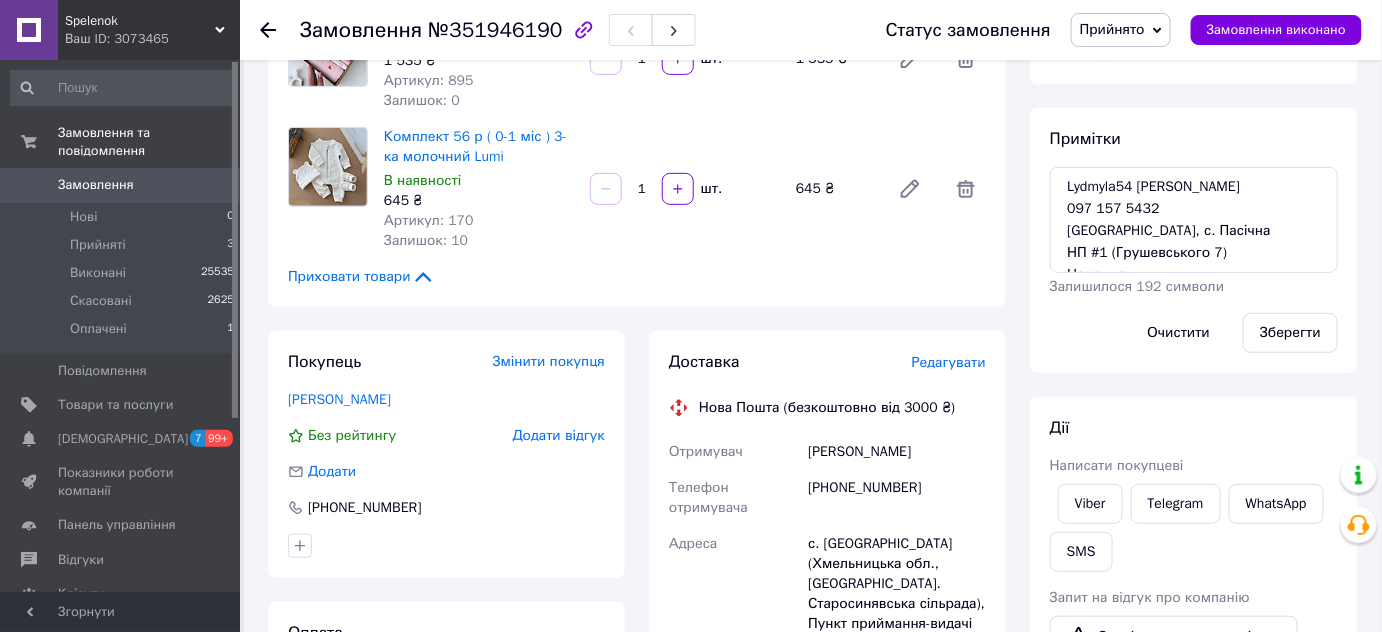 scroll, scrollTop: 90, scrollLeft: 0, axis: vertical 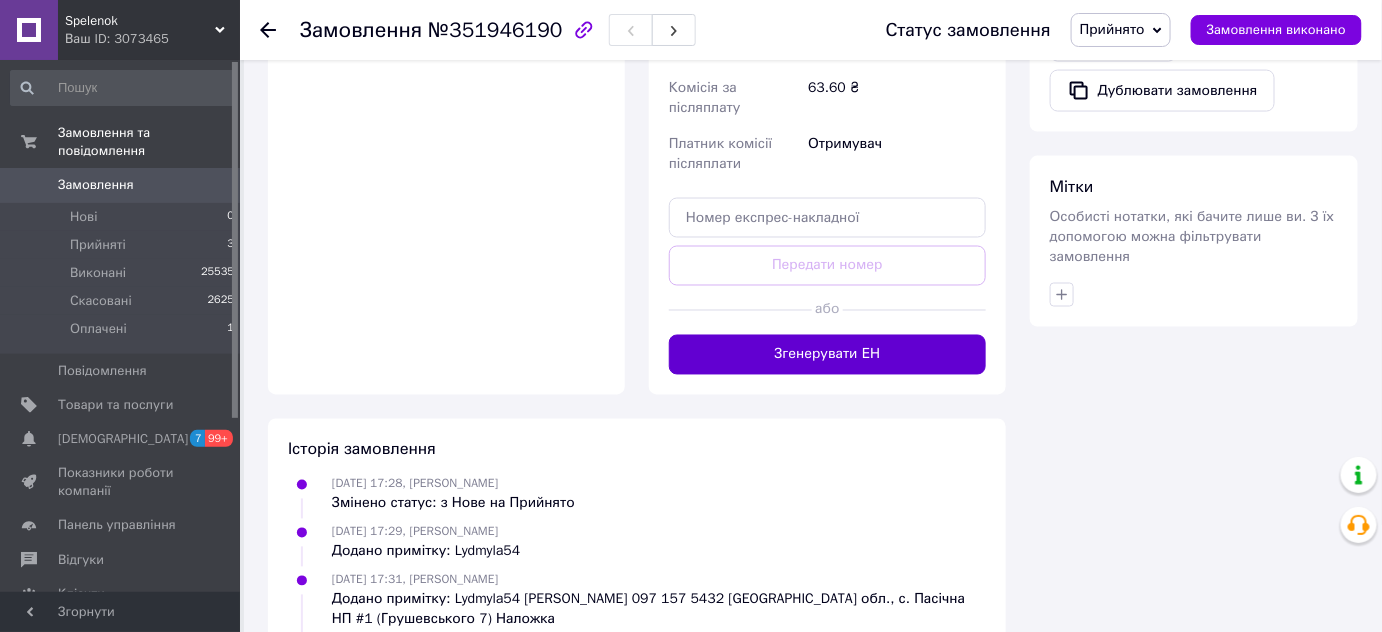 click on "Згенерувати ЕН" at bounding box center [827, 355] 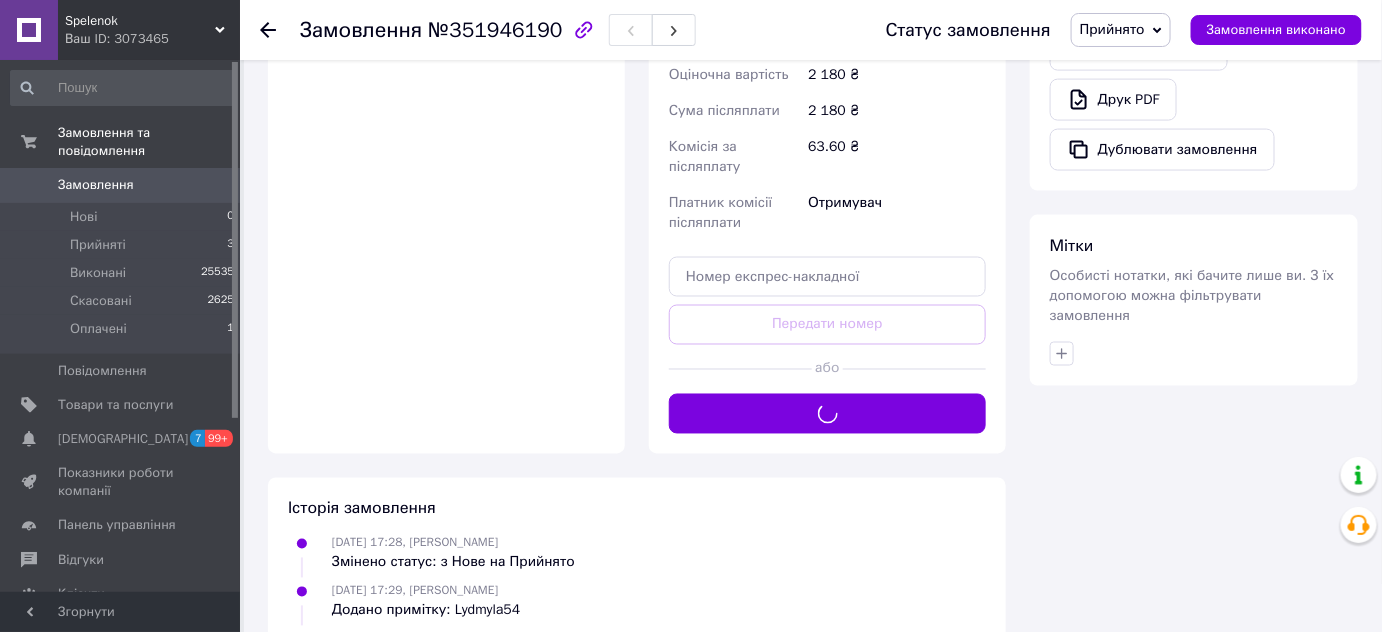 scroll, scrollTop: 909, scrollLeft: 0, axis: vertical 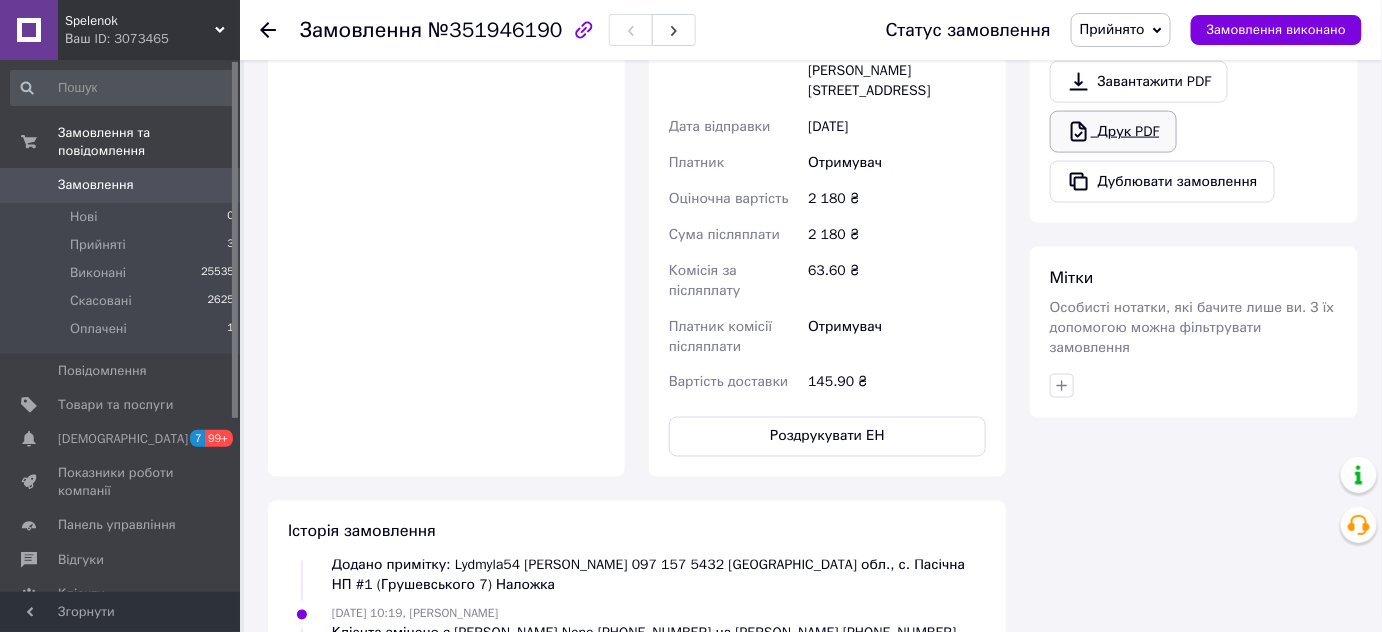 click on "Друк PDF" at bounding box center (1113, 132) 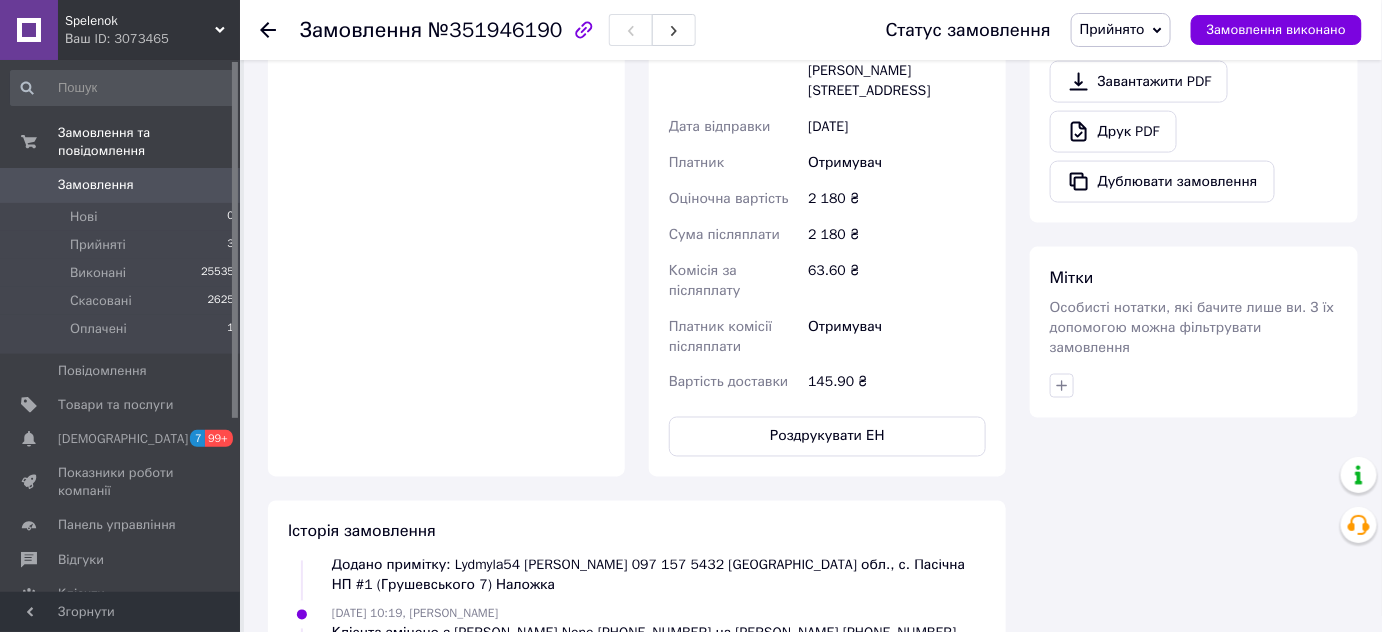 click on "№351946190" at bounding box center (495, 30) 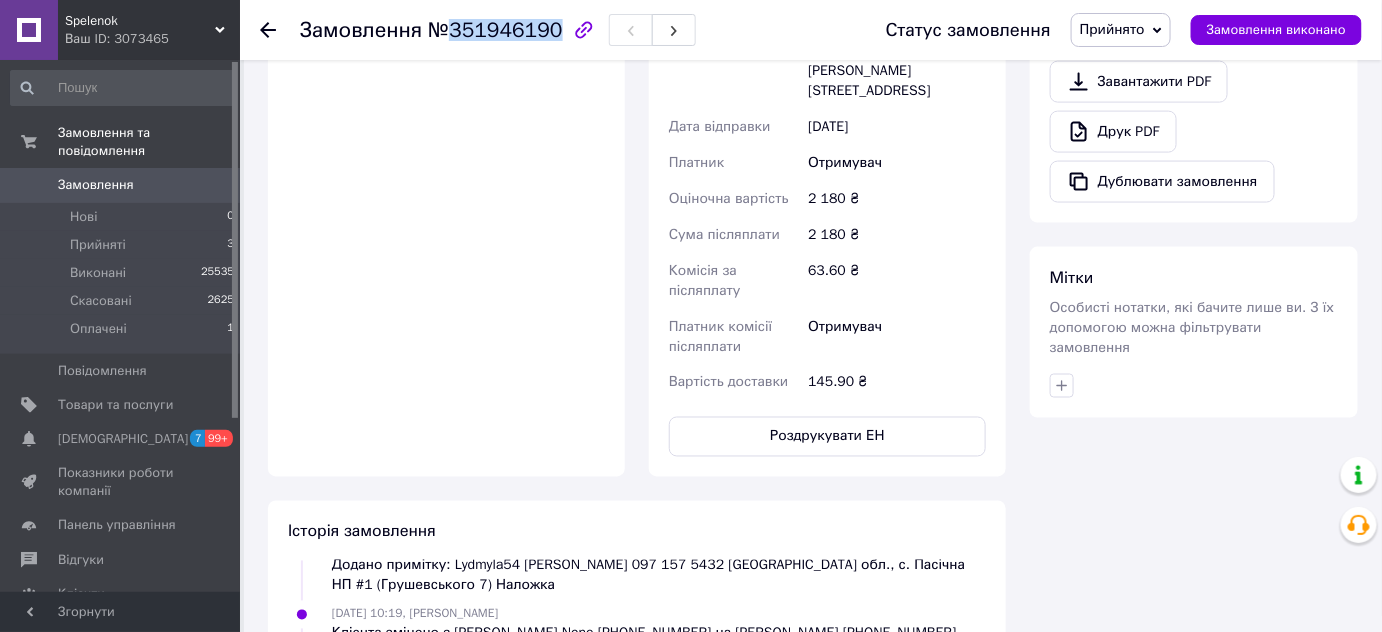 click on "№351946190" at bounding box center [495, 30] 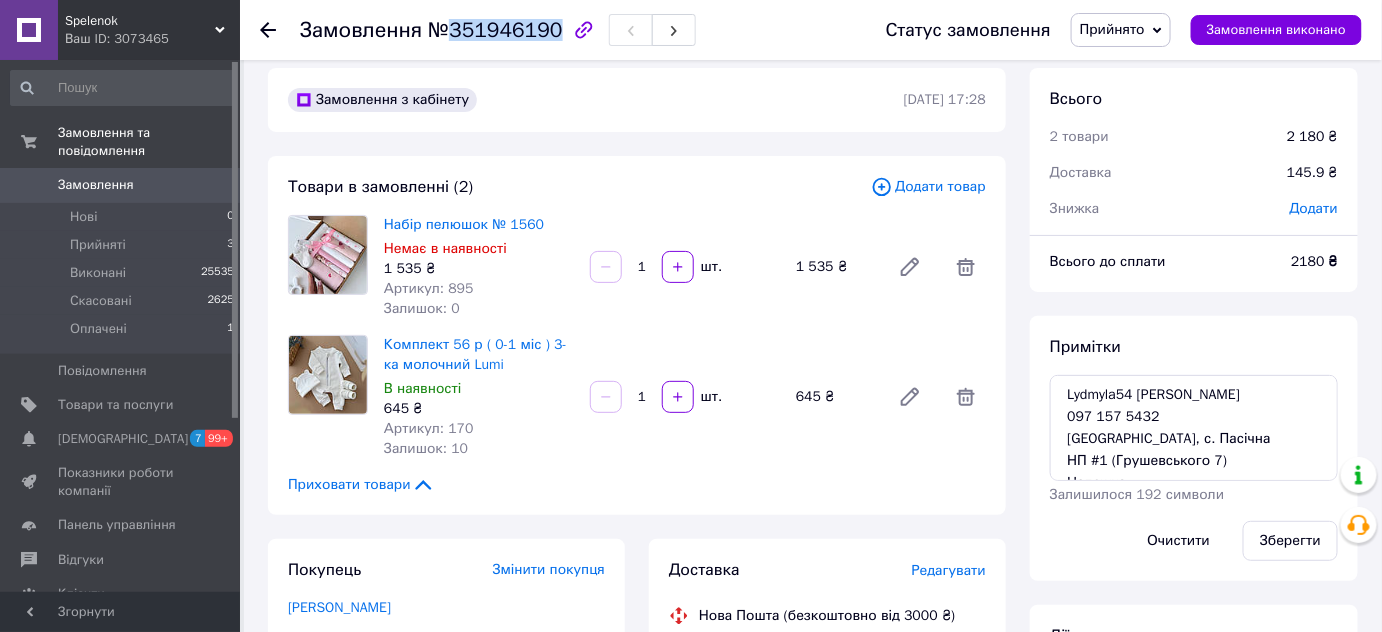 scroll, scrollTop: 0, scrollLeft: 0, axis: both 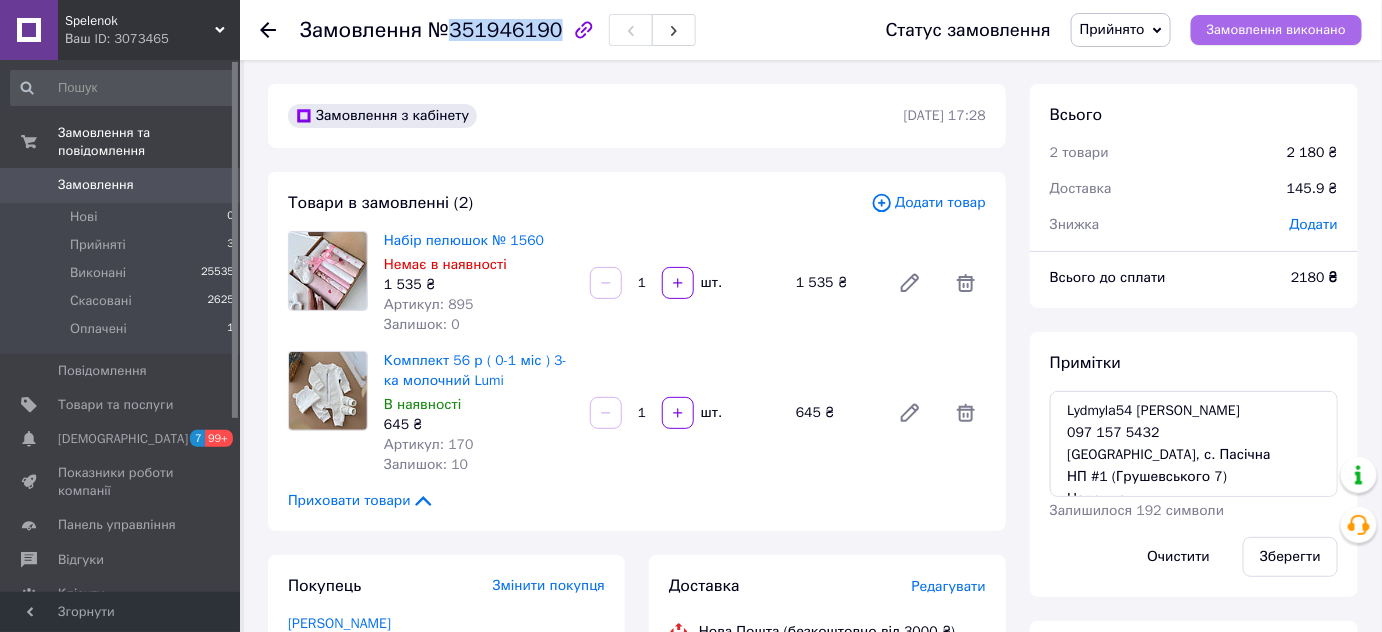 click on "Замовлення виконано" at bounding box center (1276, 30) 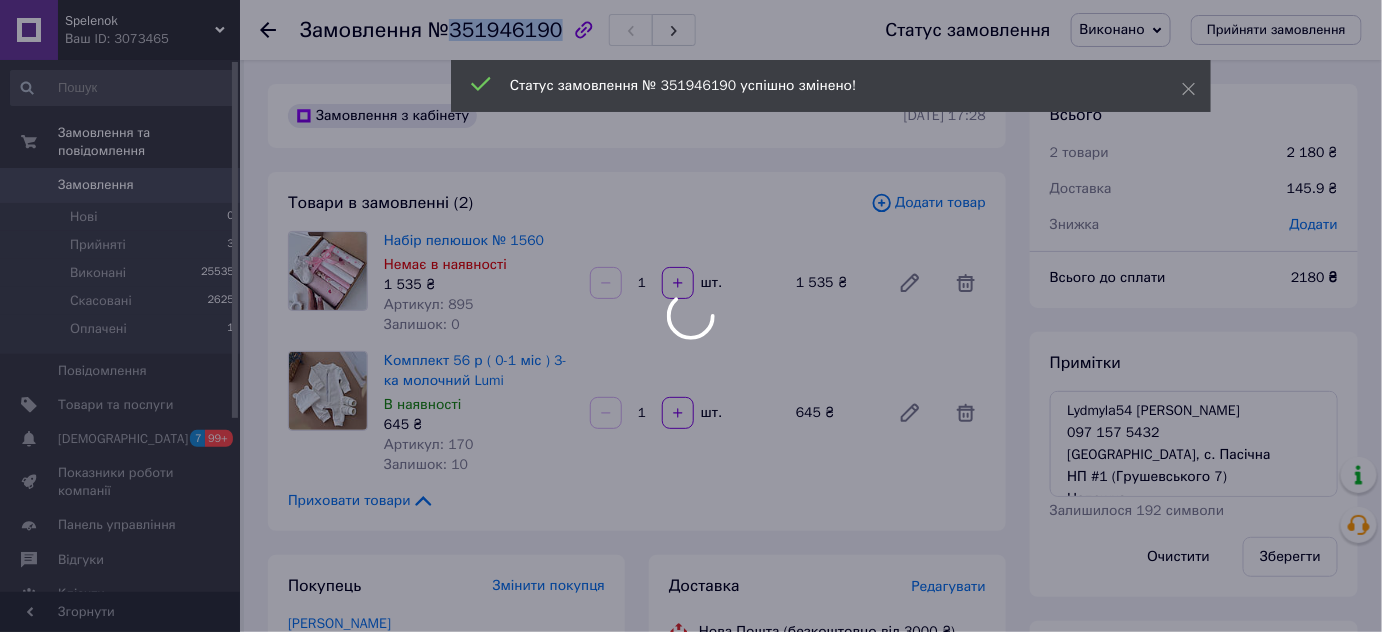 scroll, scrollTop: 236, scrollLeft: 0, axis: vertical 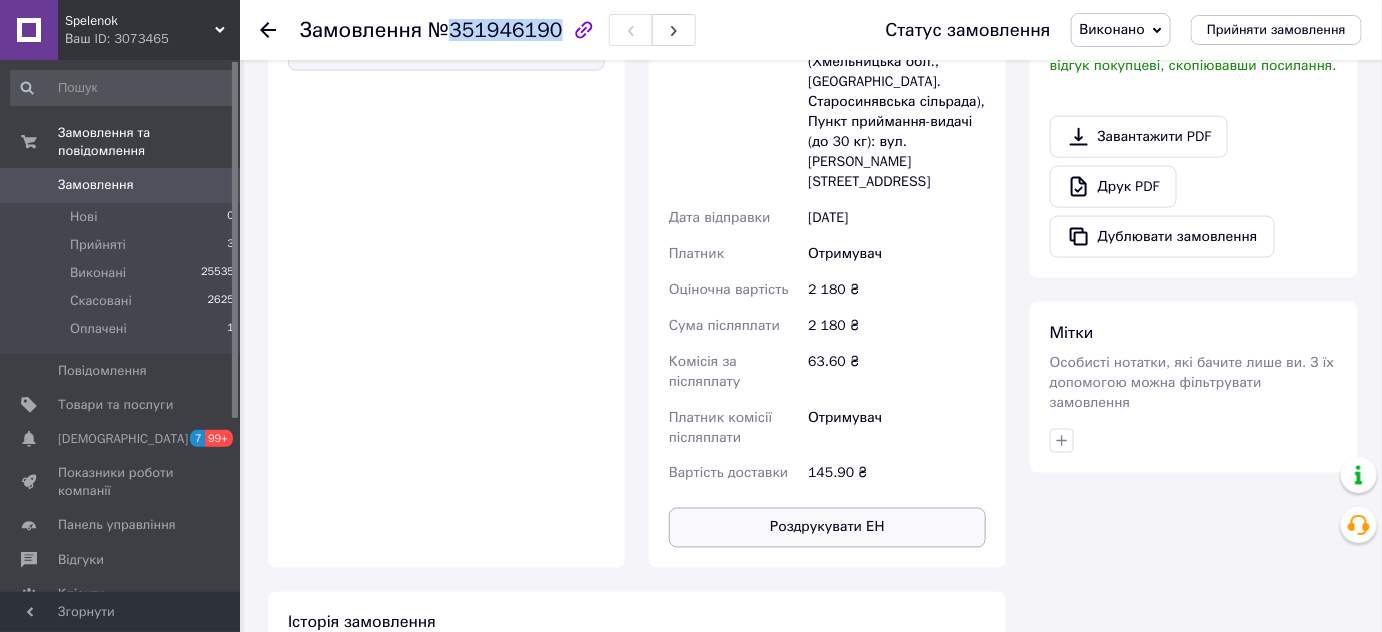 click on "Роздрукувати ЕН" at bounding box center [827, 528] 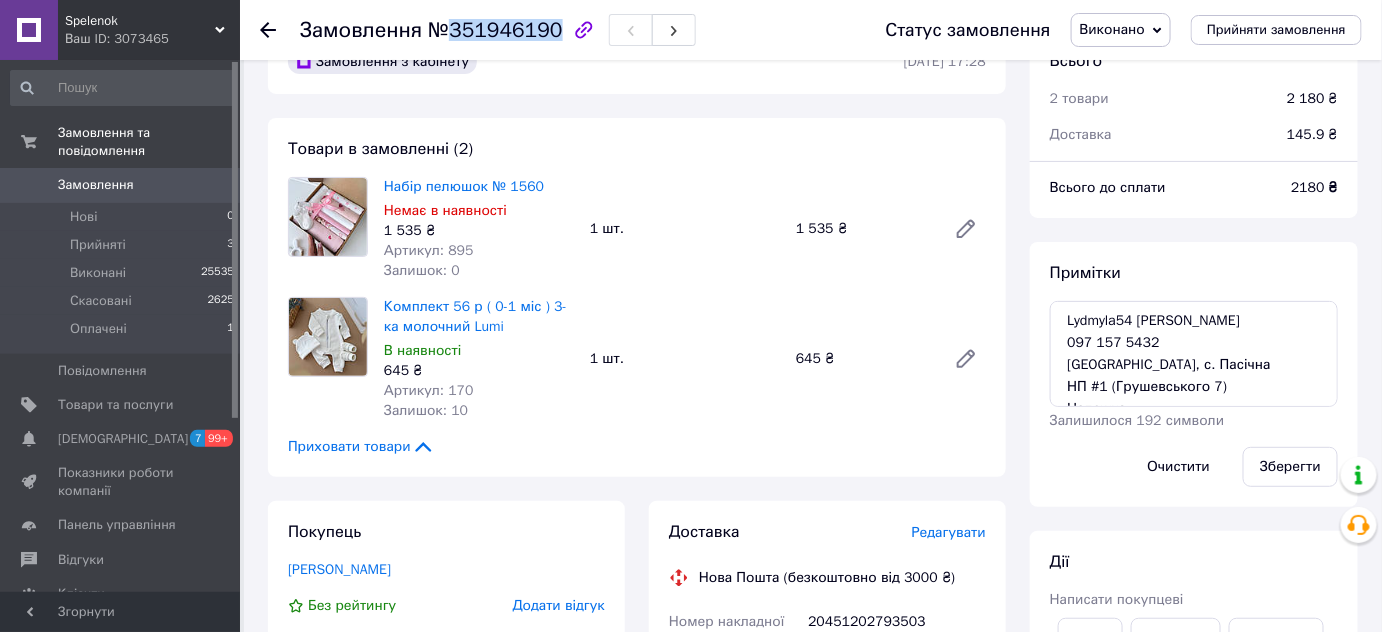 scroll, scrollTop: 0, scrollLeft: 0, axis: both 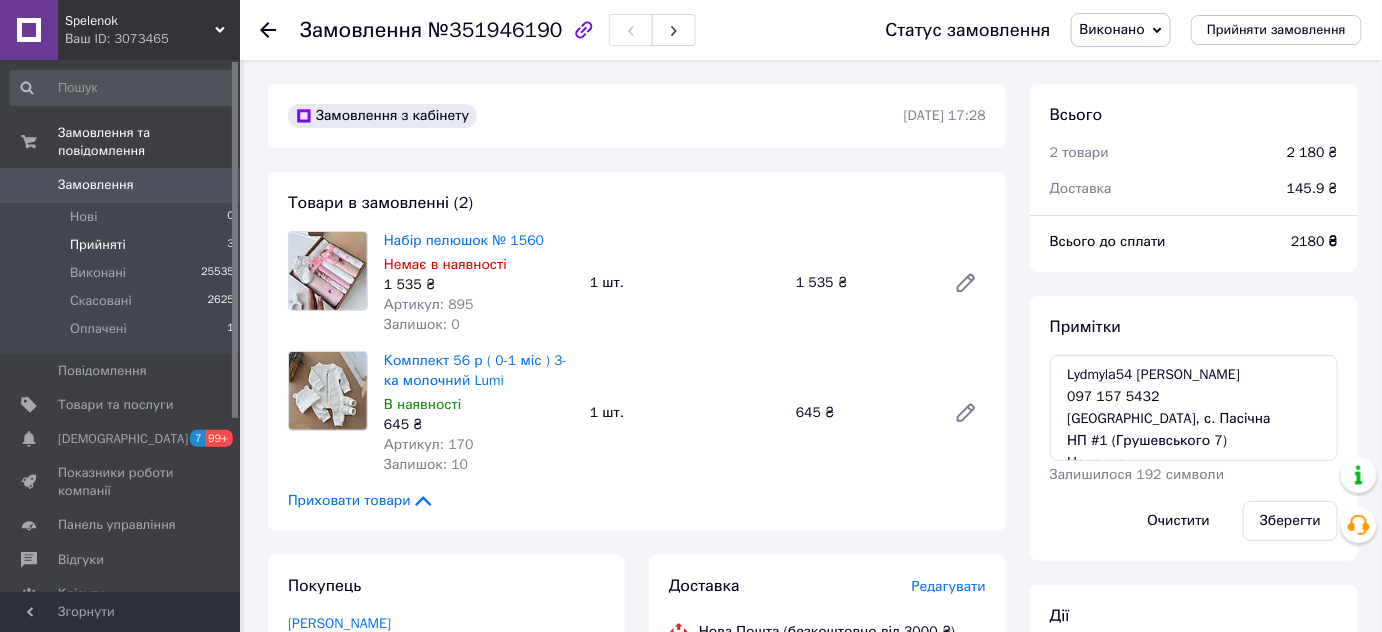 click on "Прийняті 3" at bounding box center (123, 245) 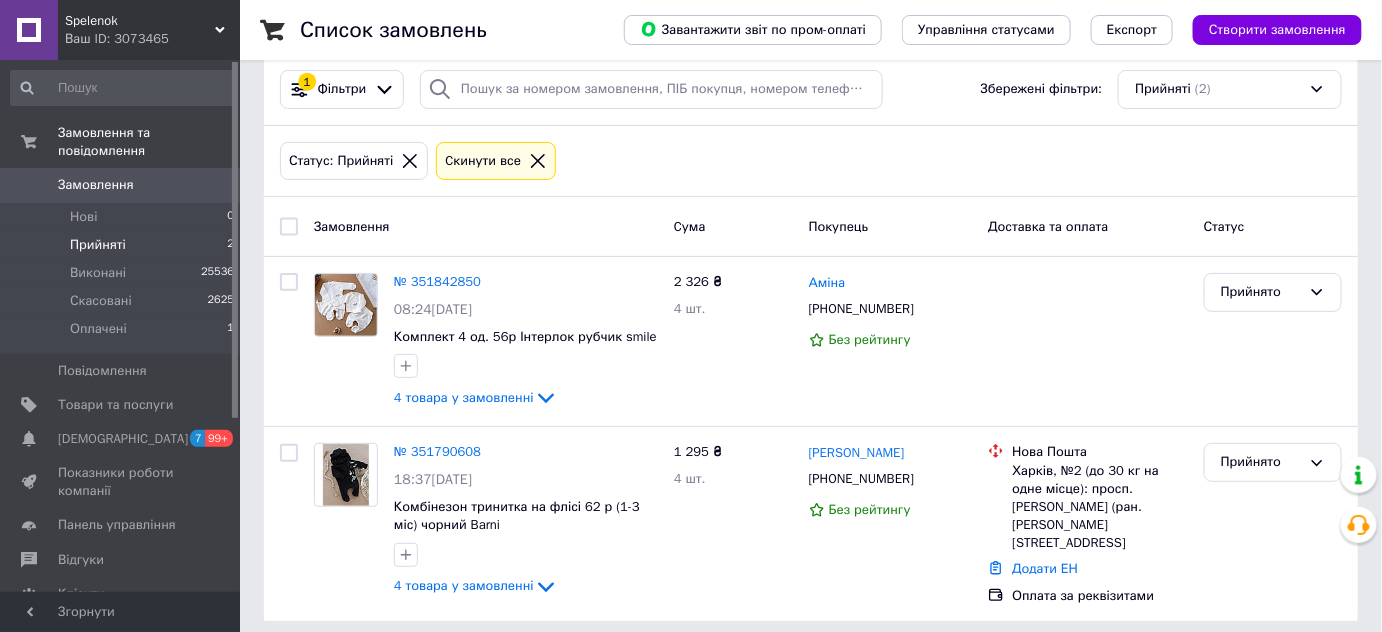 scroll, scrollTop: 34, scrollLeft: 0, axis: vertical 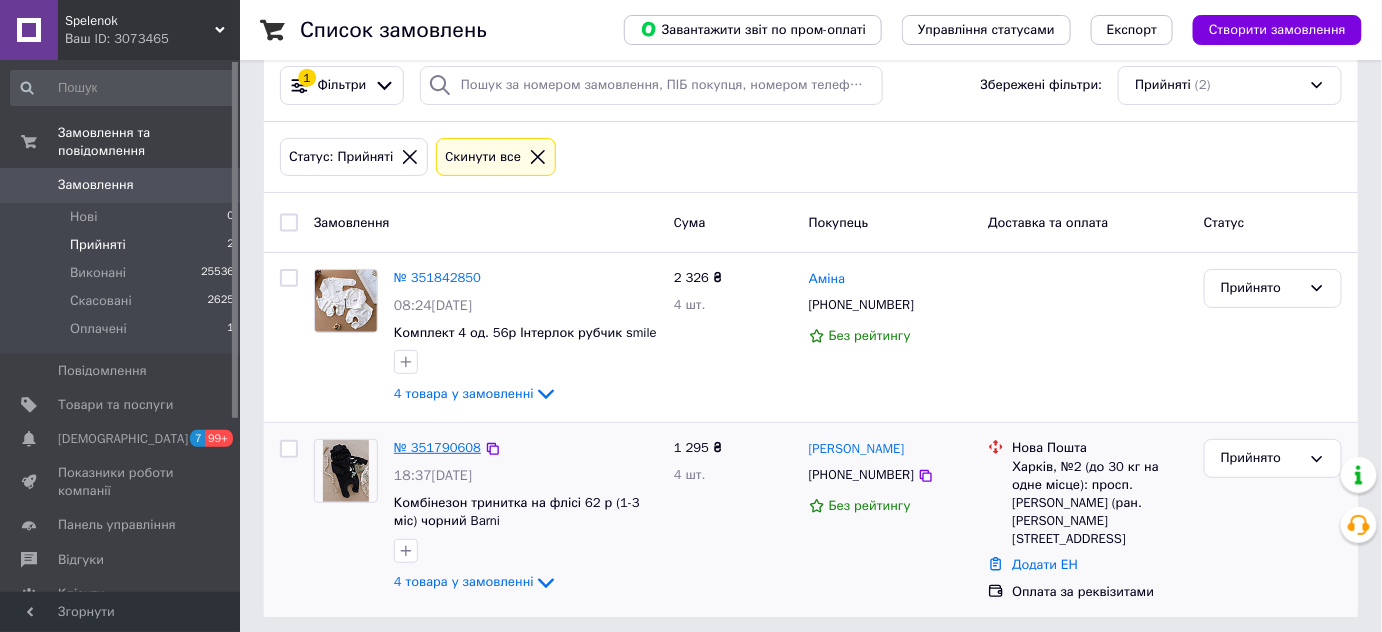 click on "№ 351790608" at bounding box center (437, 447) 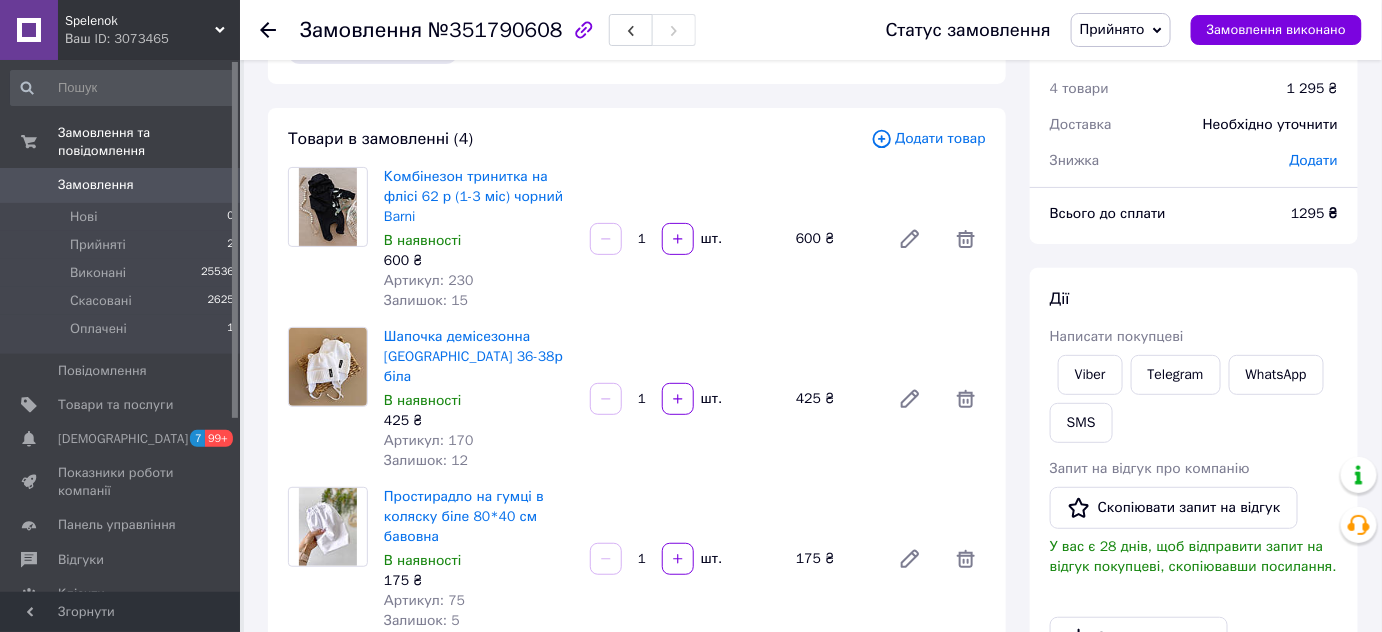 scroll, scrollTop: 0, scrollLeft: 0, axis: both 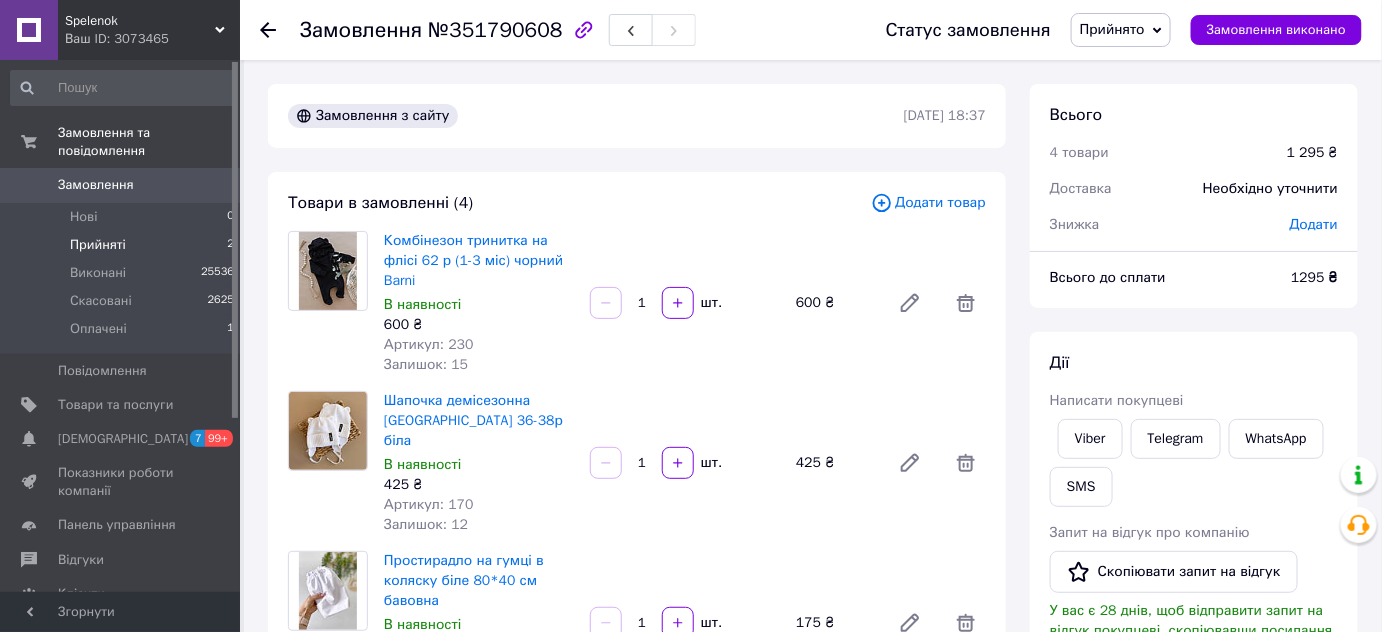 click on "Прийняті 2" at bounding box center (123, 245) 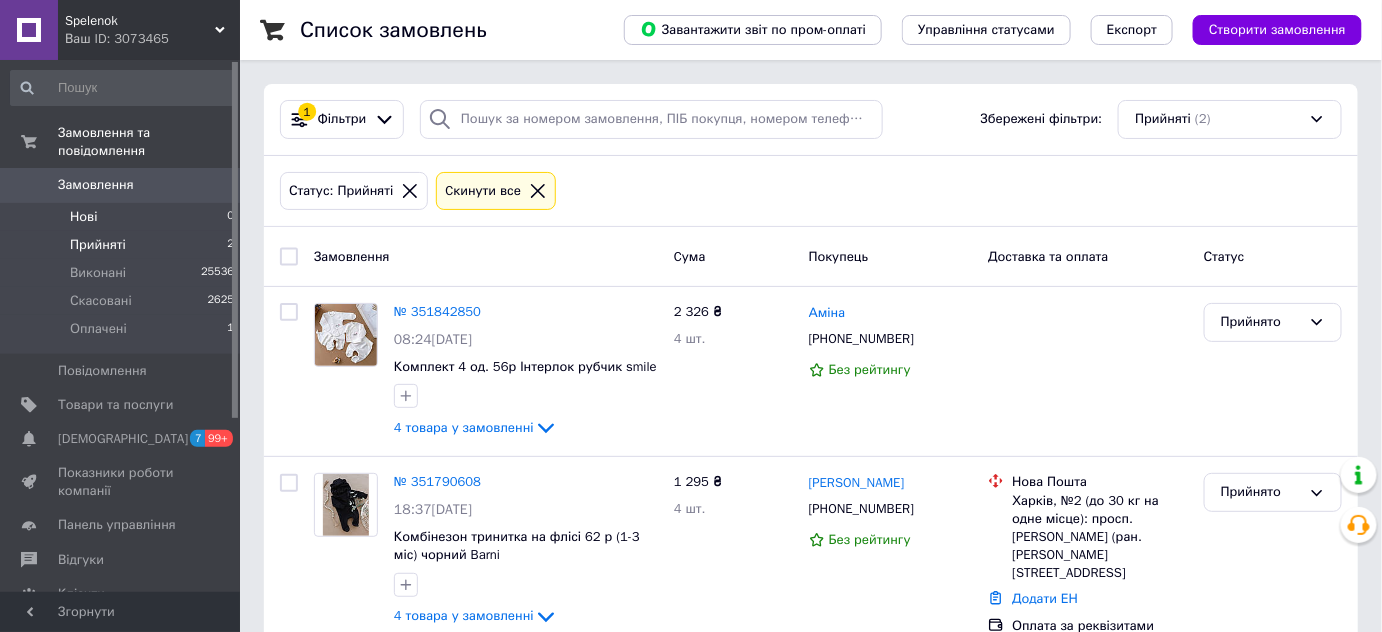 click on "Нові 0" at bounding box center [123, 217] 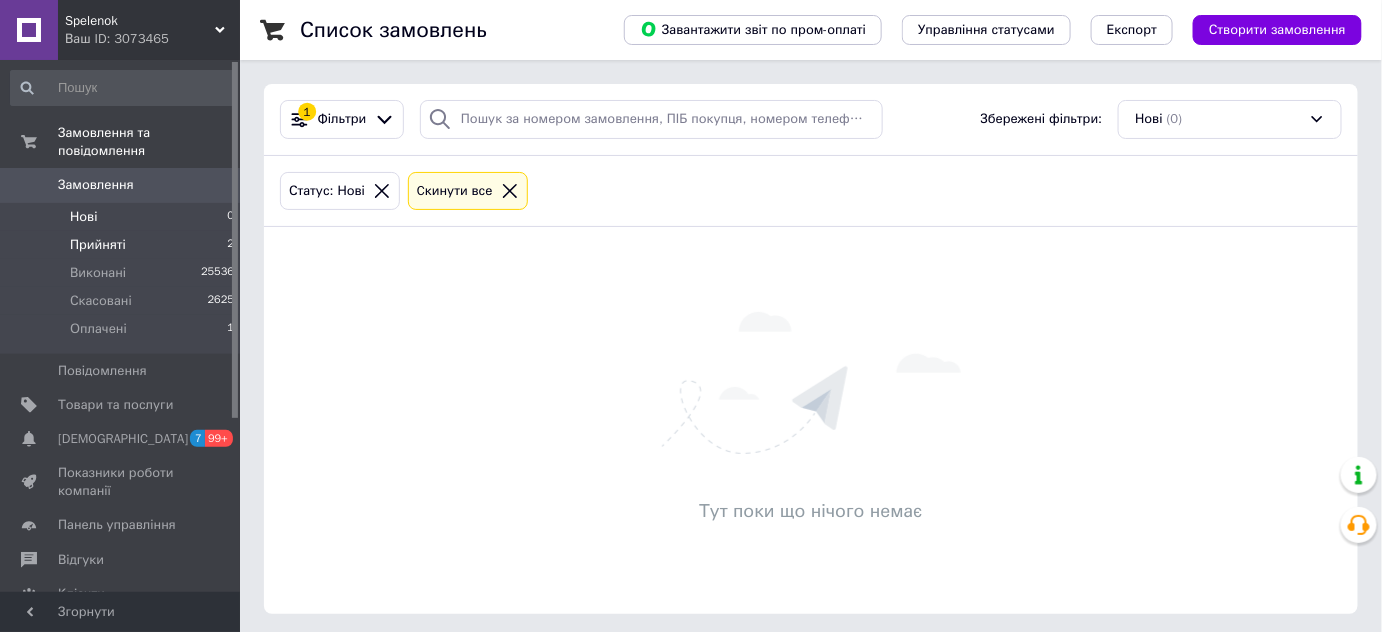 click on "Прийняті 2" at bounding box center (123, 245) 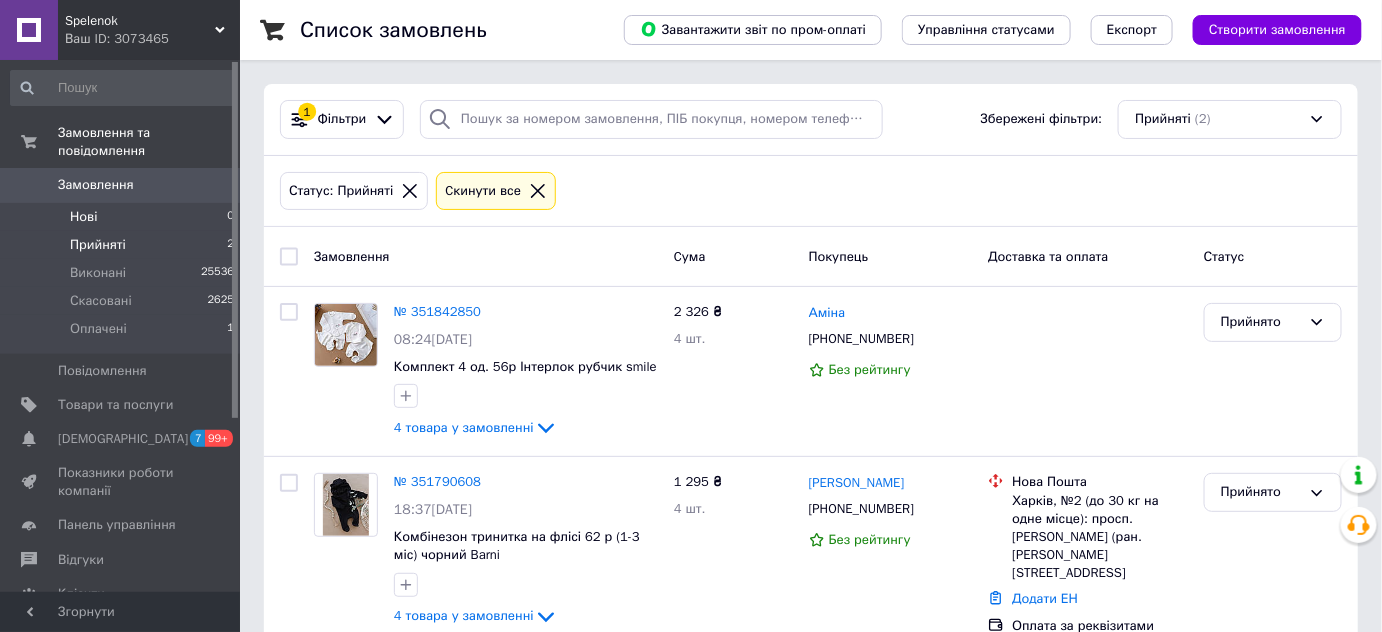 click on "Нові" at bounding box center (83, 217) 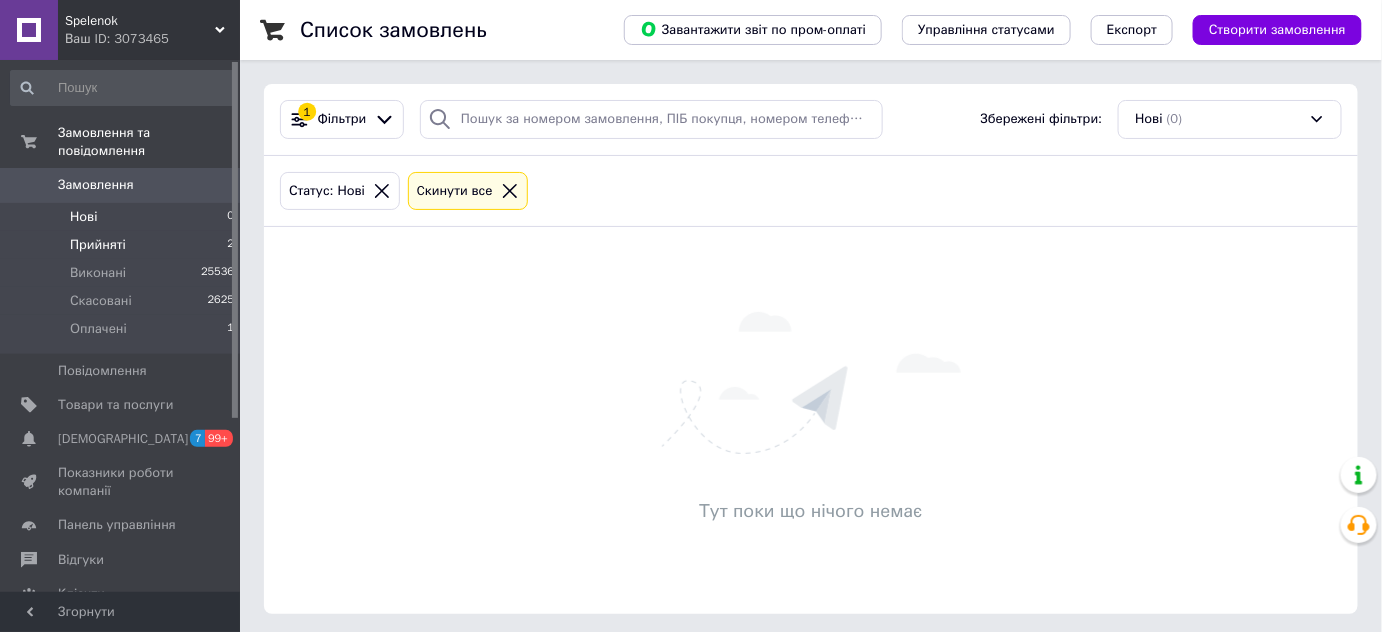 click on "Прийняті 2" at bounding box center [123, 245] 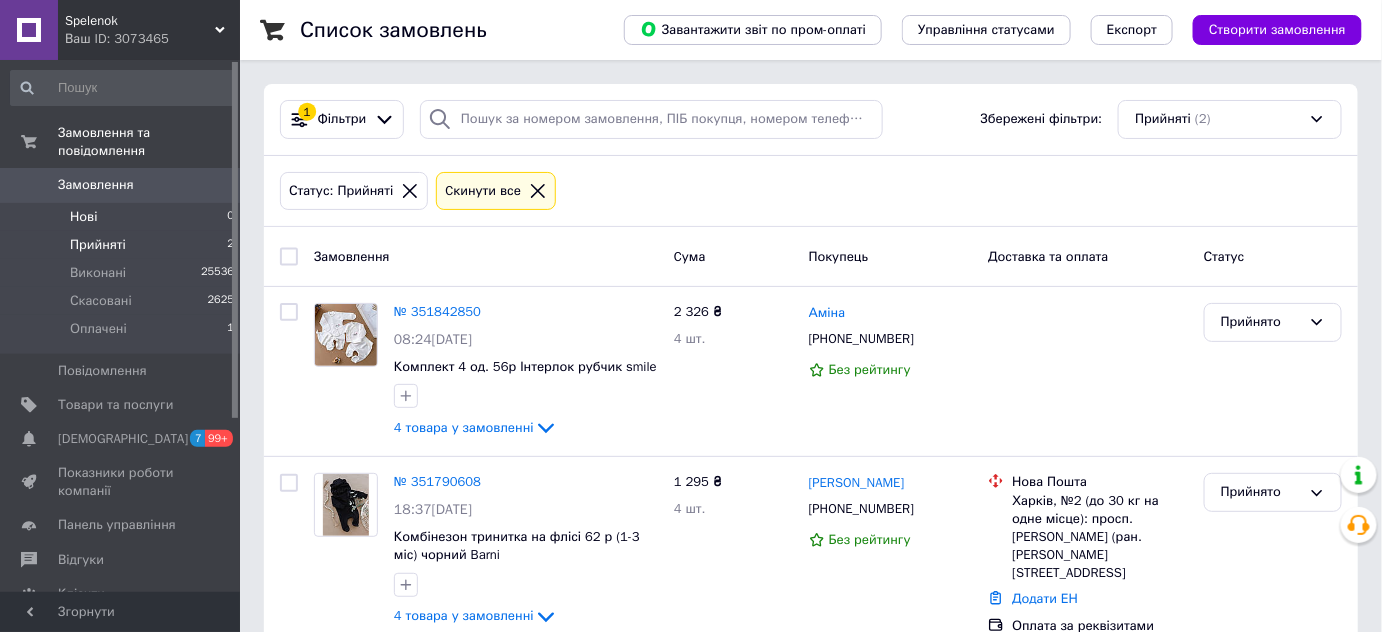 click on "Нові 0" at bounding box center [123, 217] 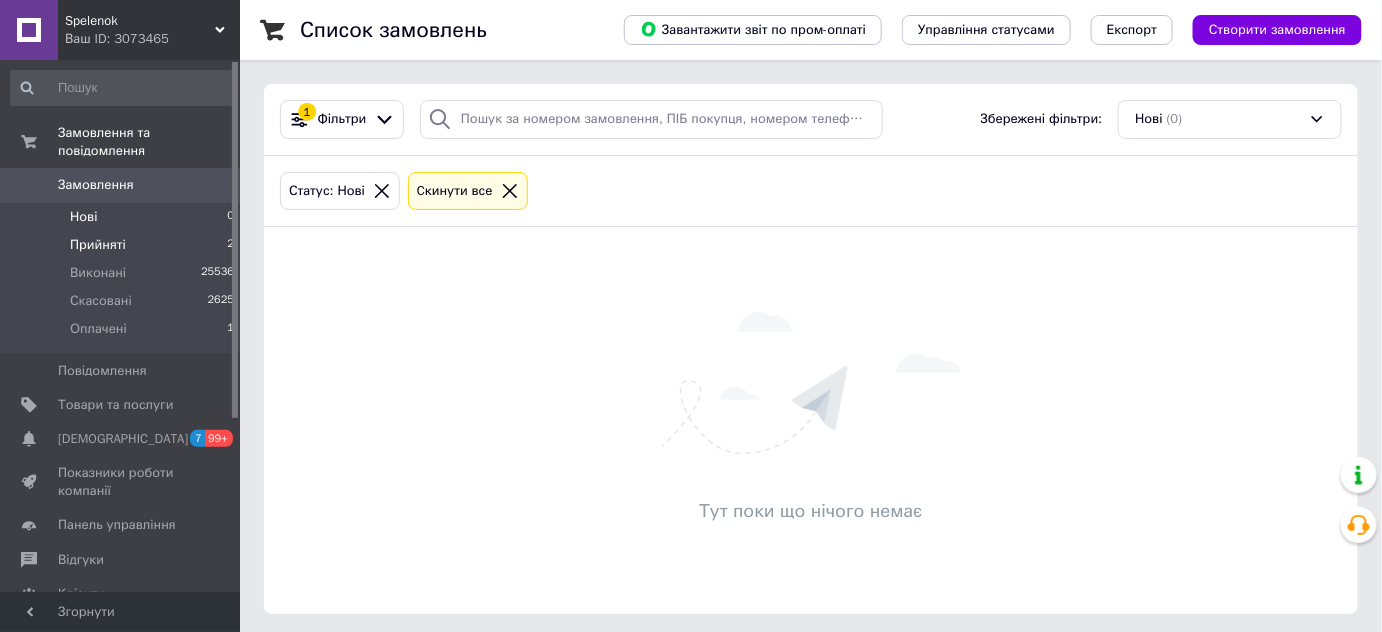 click on "Прийняті 2" at bounding box center (123, 245) 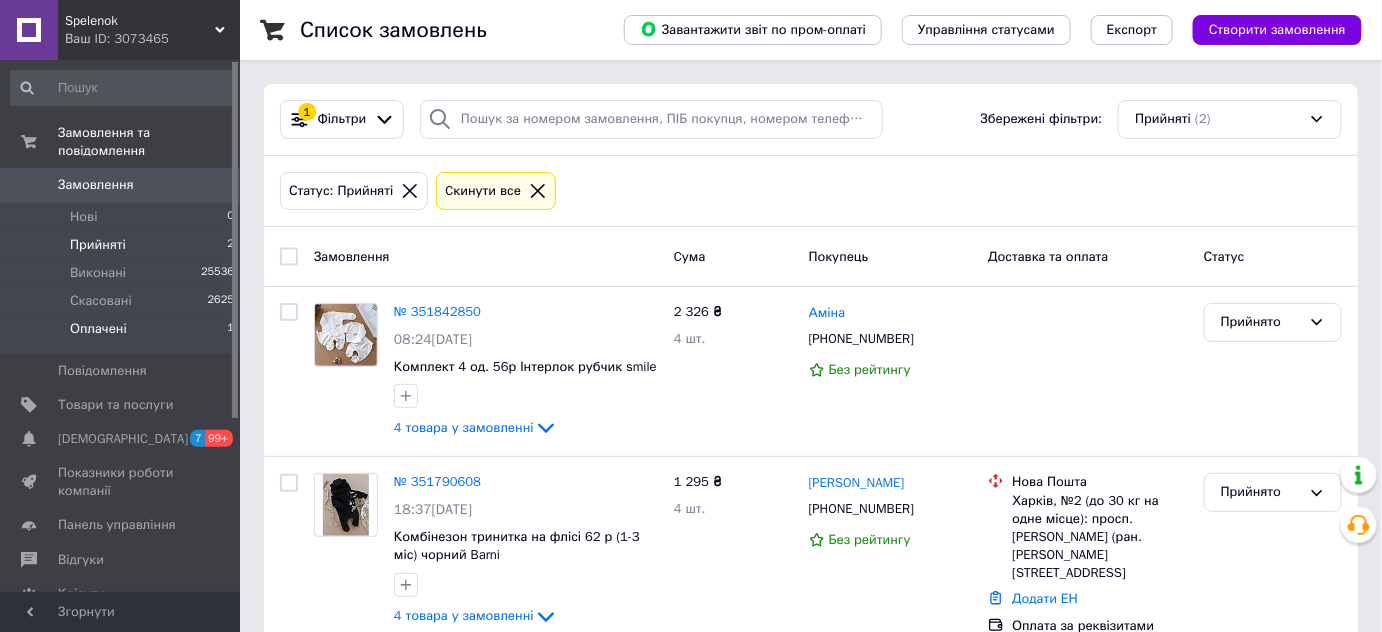 click on "Оплачені 1" at bounding box center (123, 334) 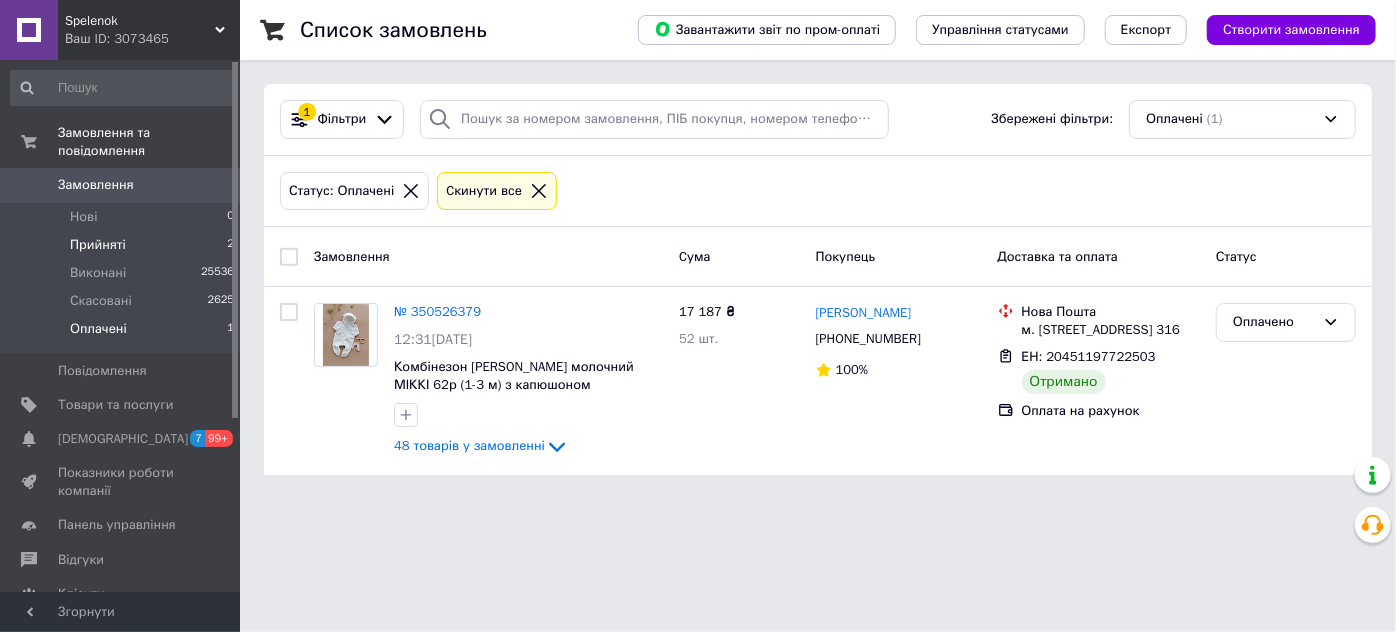 click on "Прийняті 2" at bounding box center [123, 245] 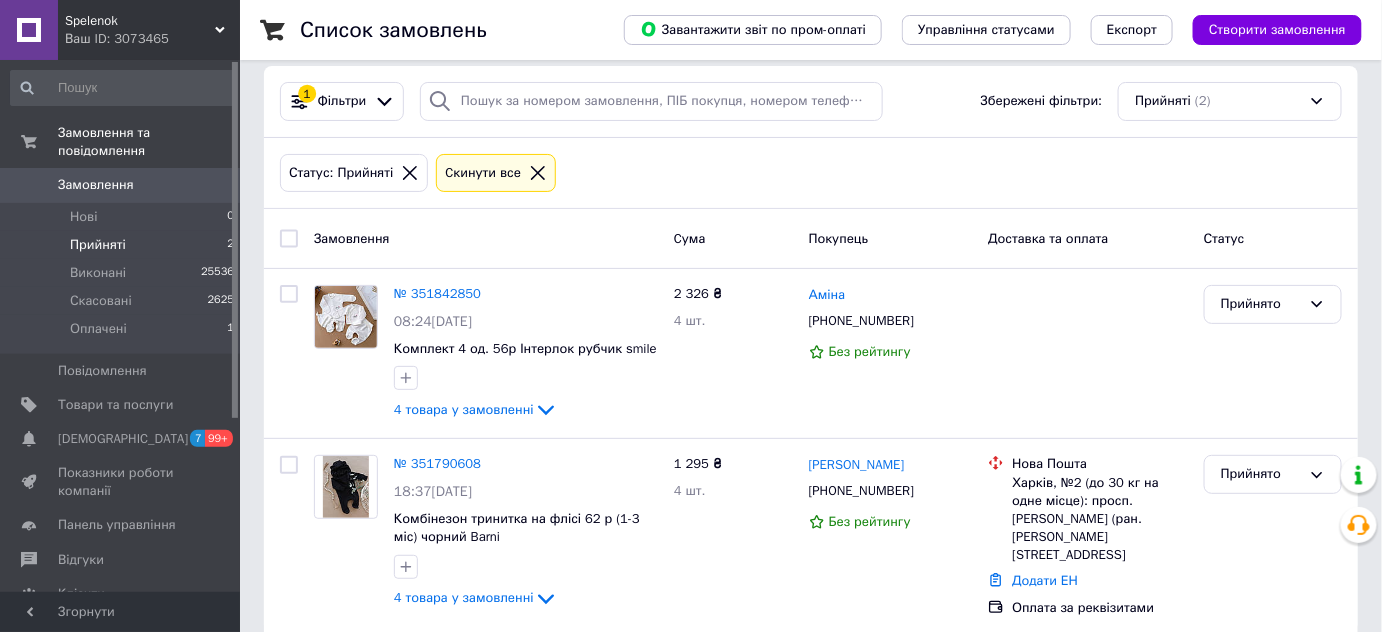 scroll, scrollTop: 34, scrollLeft: 0, axis: vertical 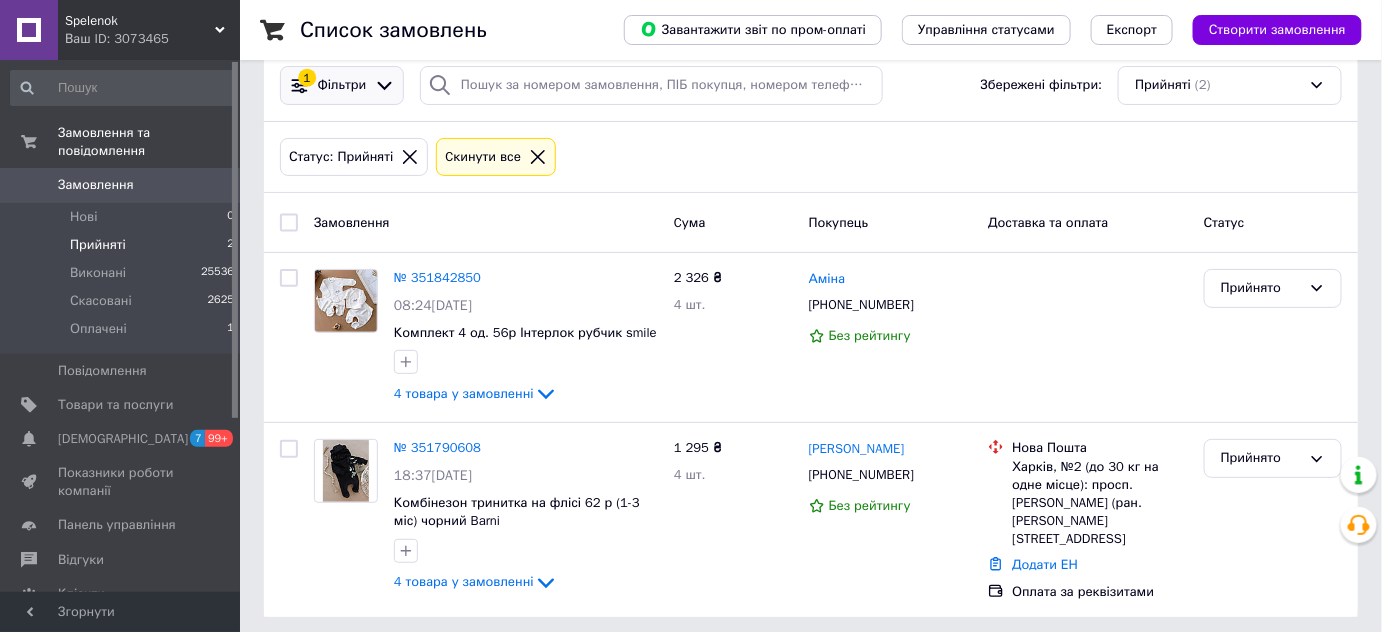 click on "Фільтри" at bounding box center (342, 85) 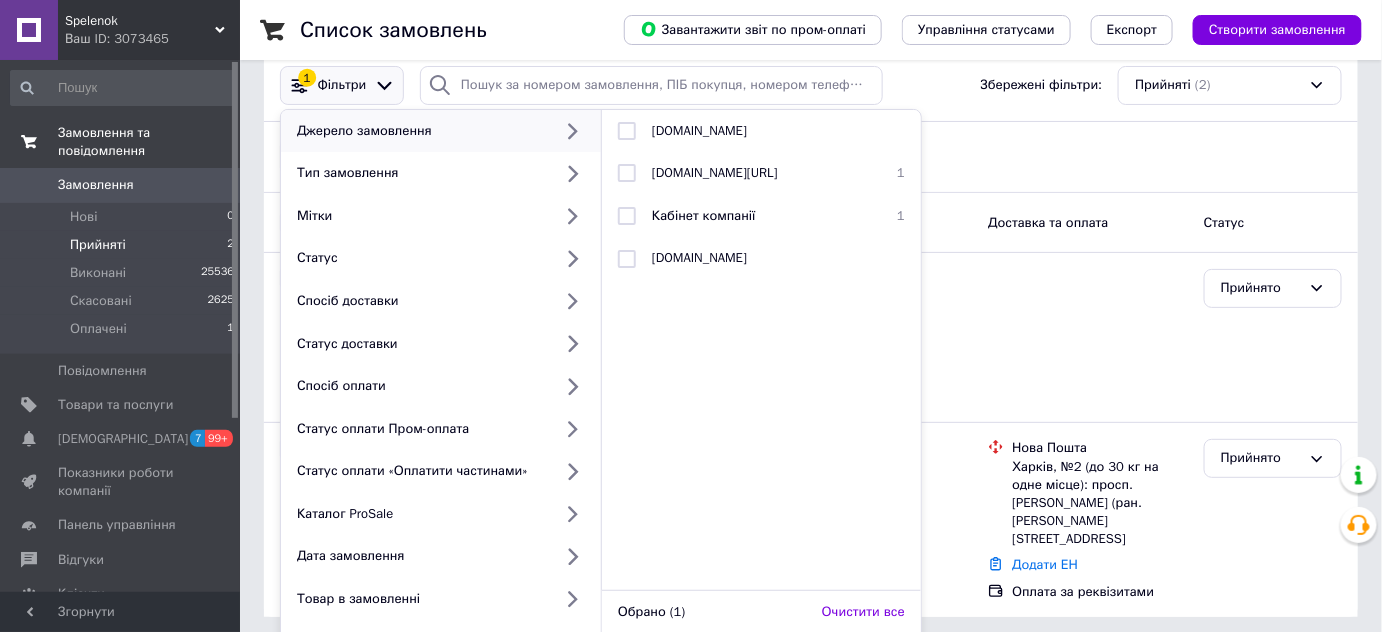 click on "Замовлення та повідомлення" at bounding box center (149, 142) 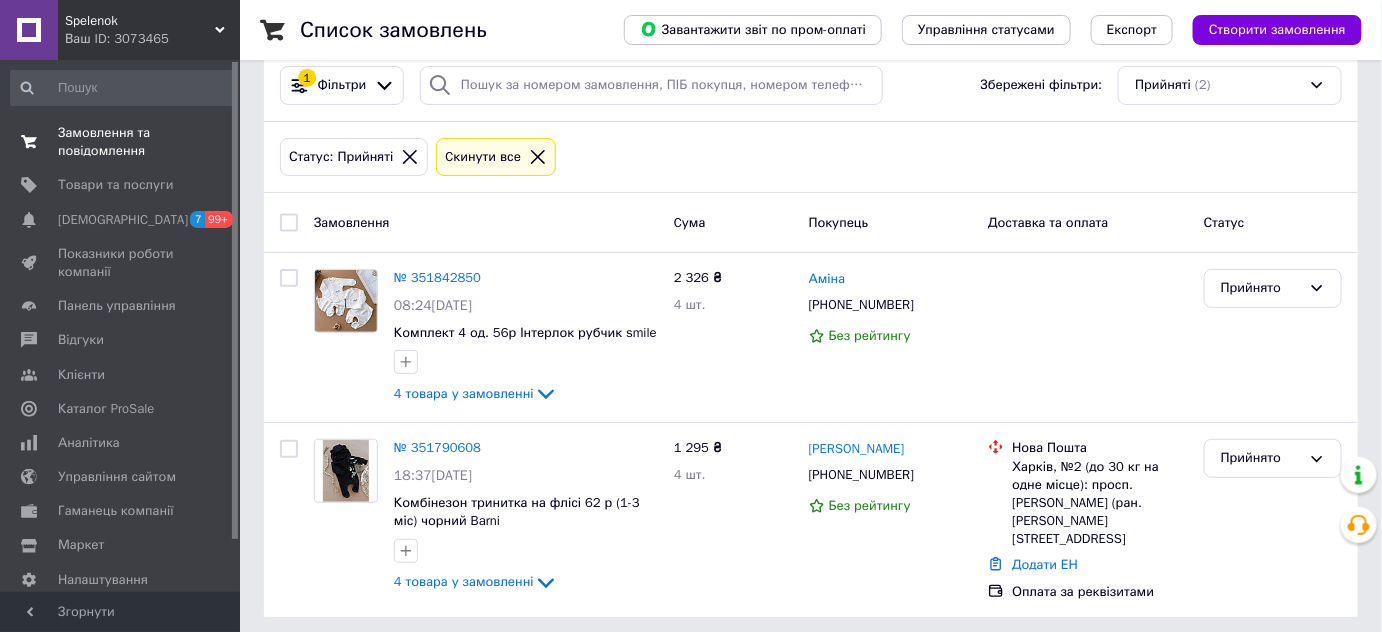 click on "Замовлення та повідомлення" at bounding box center (121, 142) 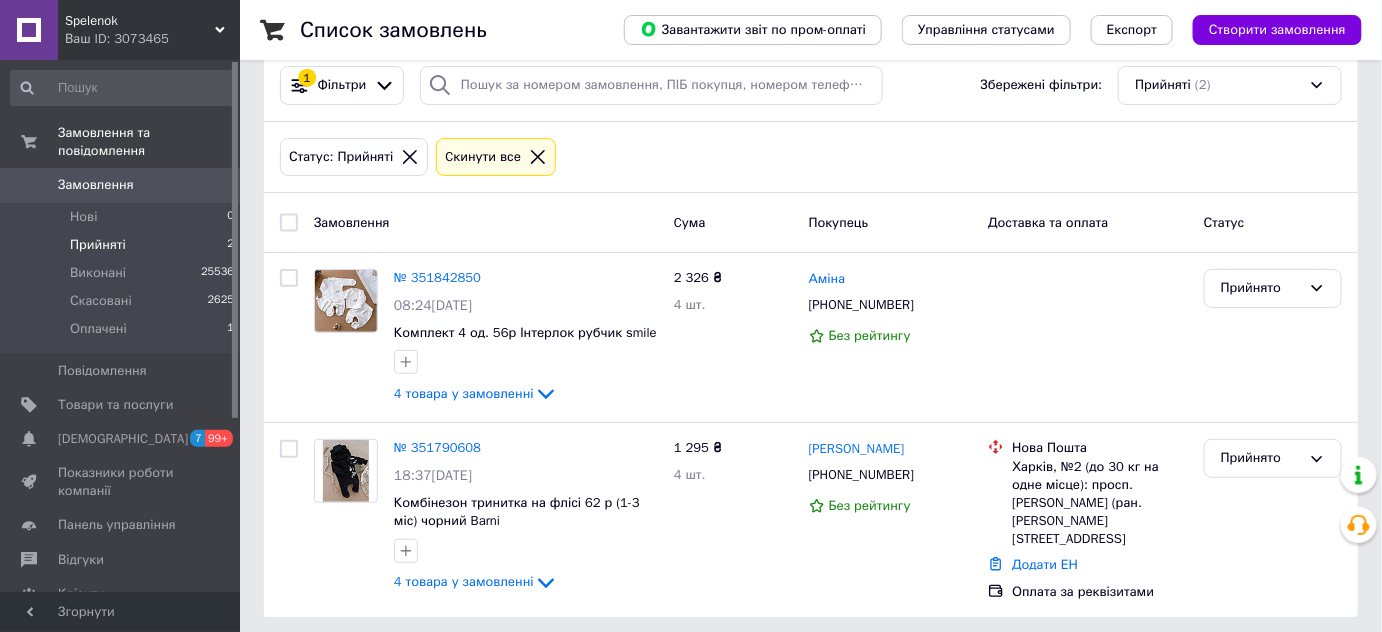 click on "Прийняті" at bounding box center [98, 245] 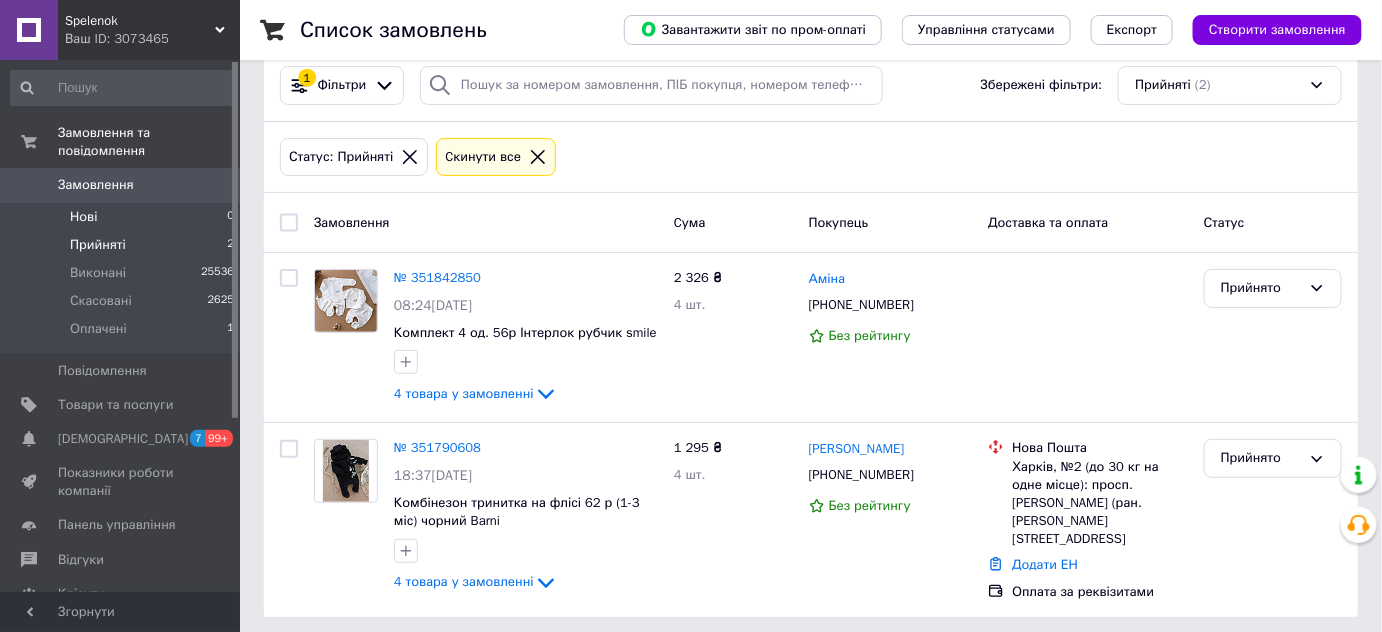 click on "Нові 0" at bounding box center (123, 217) 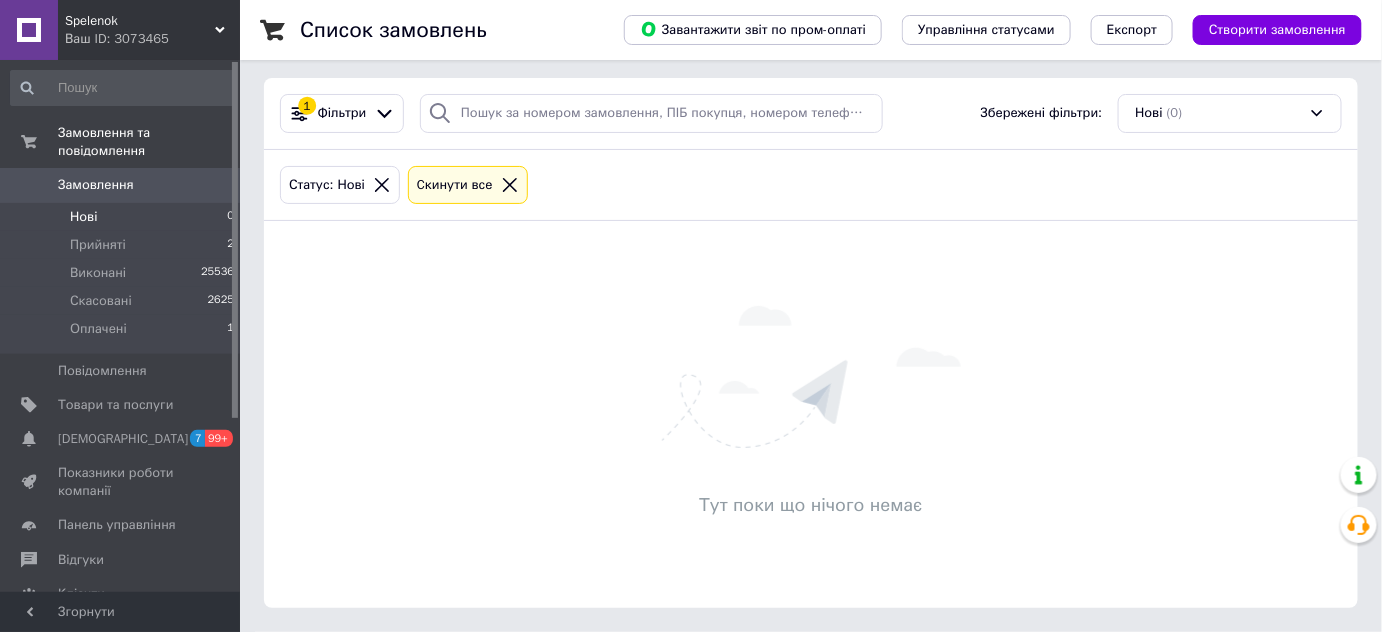 scroll, scrollTop: 0, scrollLeft: 0, axis: both 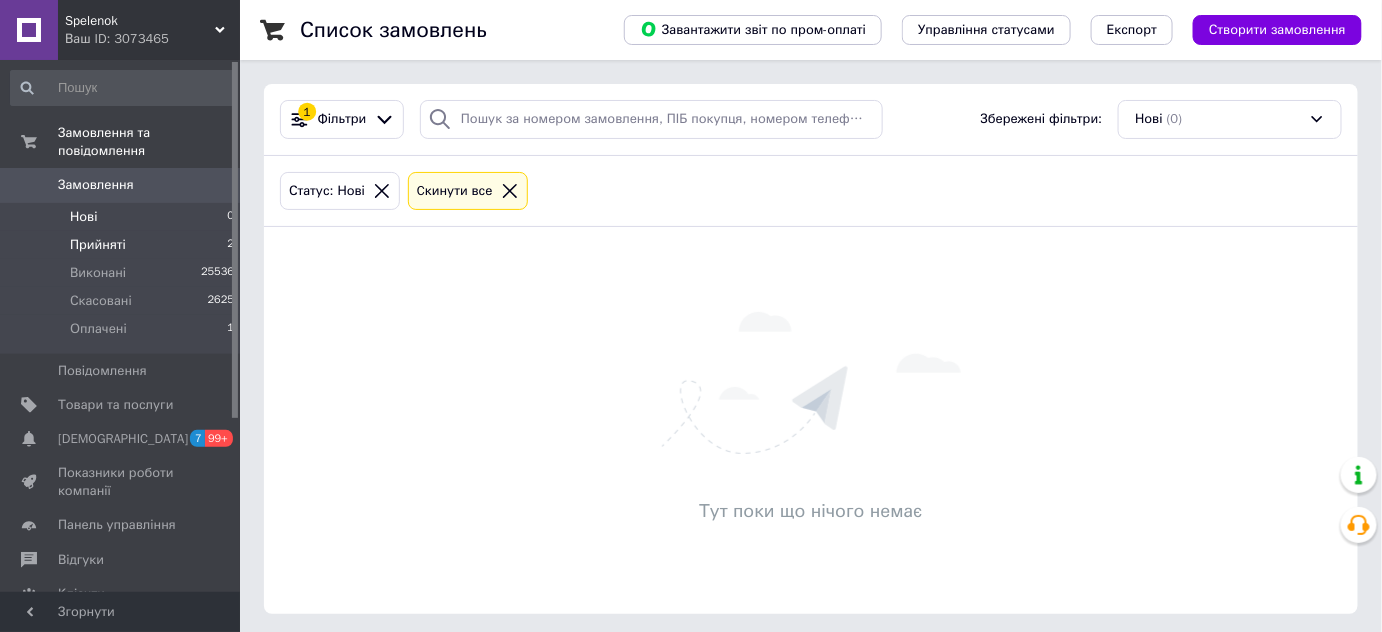 click on "Прийняті 2" at bounding box center [123, 245] 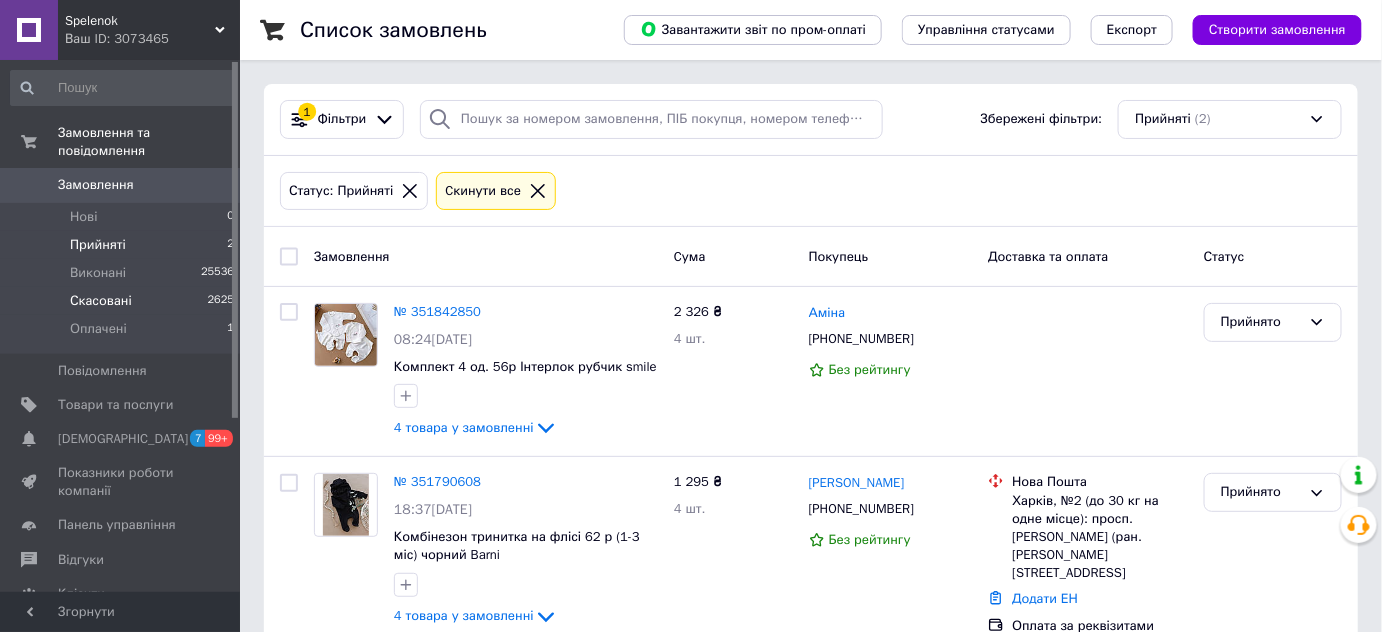 click on "Скасовані 2625" at bounding box center [123, 301] 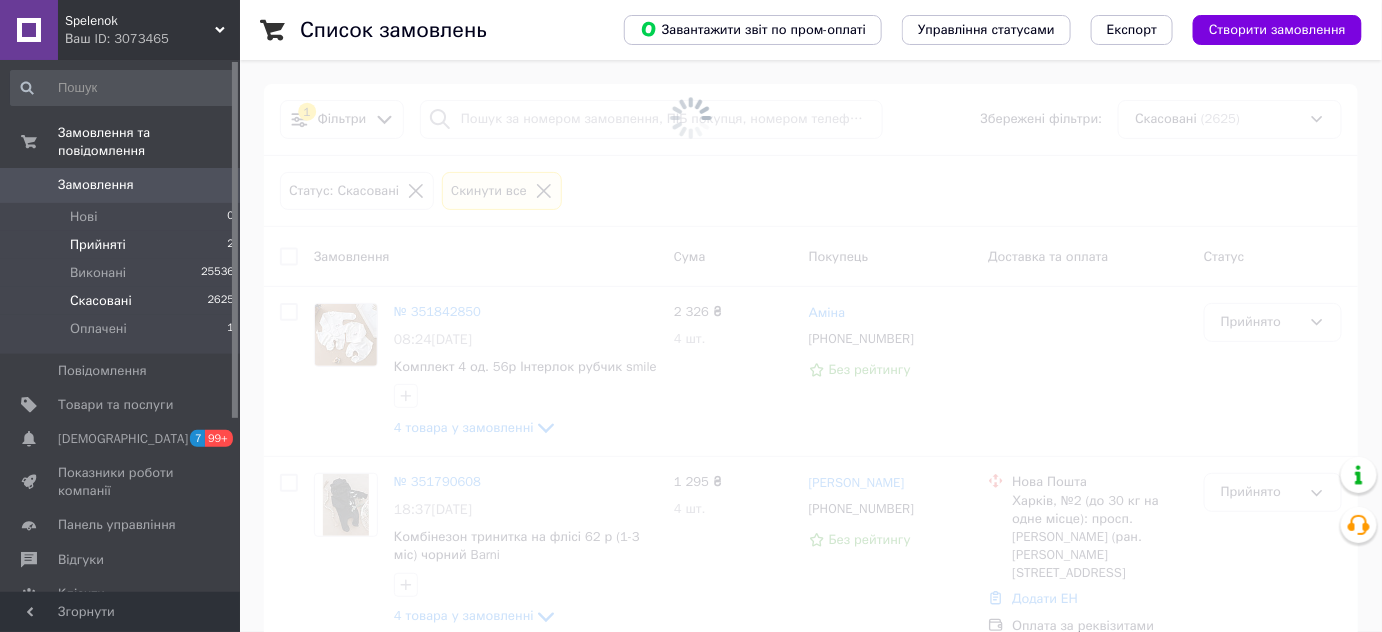 click on "Прийняті 2" at bounding box center (123, 245) 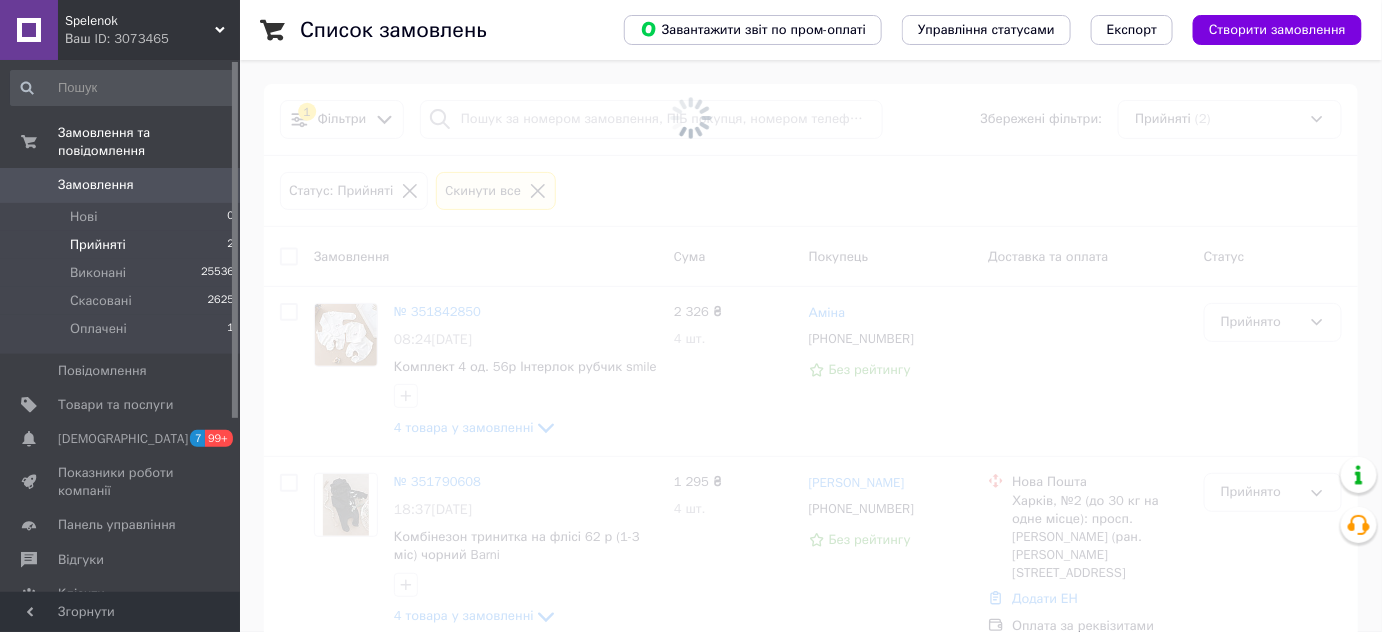 click on "Прийняті 2" at bounding box center [123, 245] 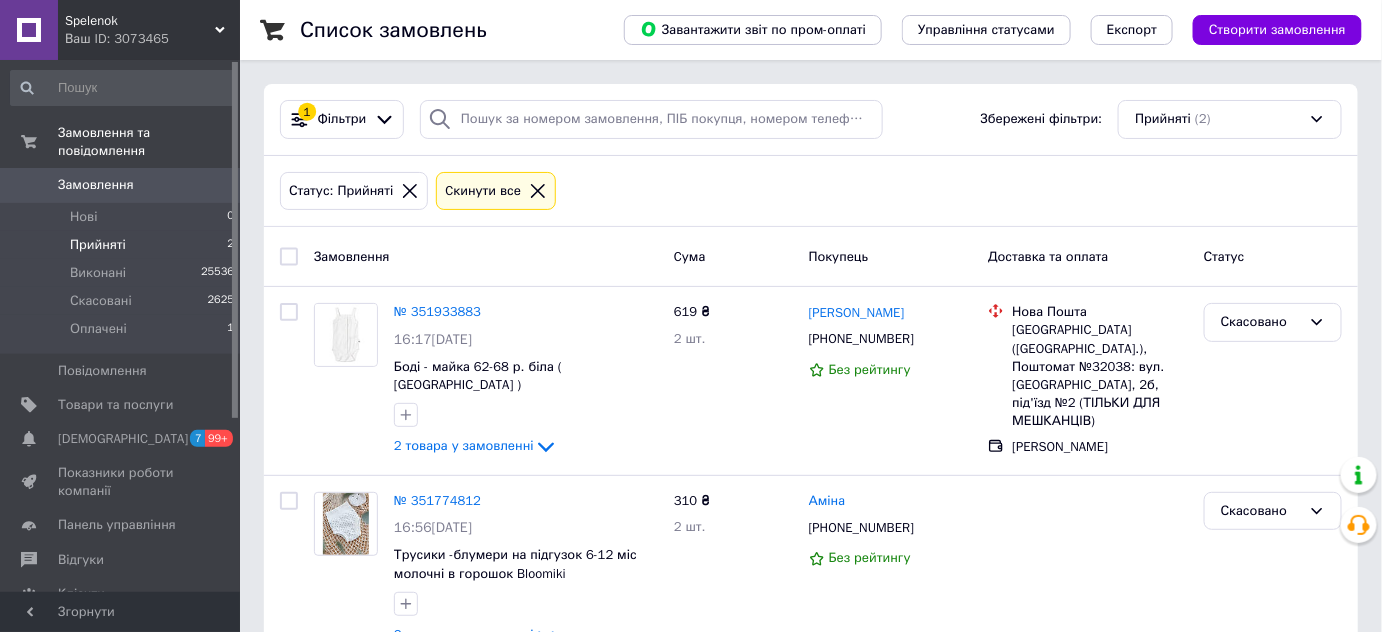 click on "Прийняті 2" at bounding box center [123, 245] 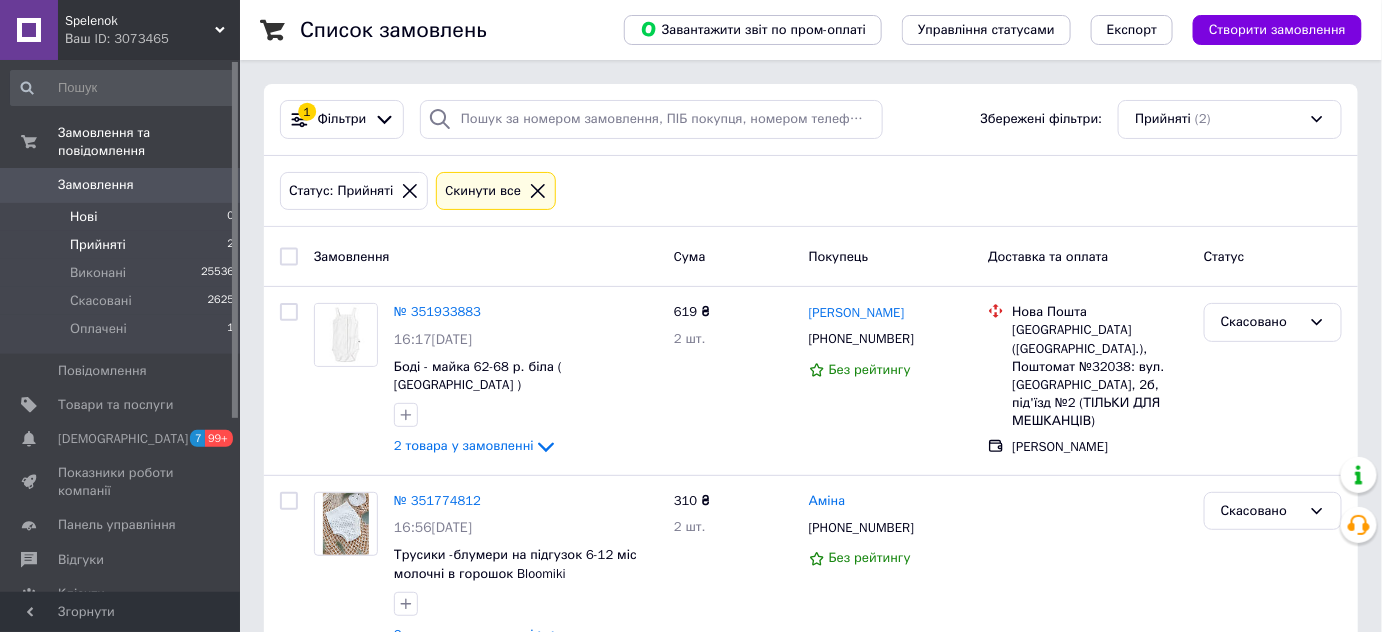 click on "Нові 0" at bounding box center [123, 217] 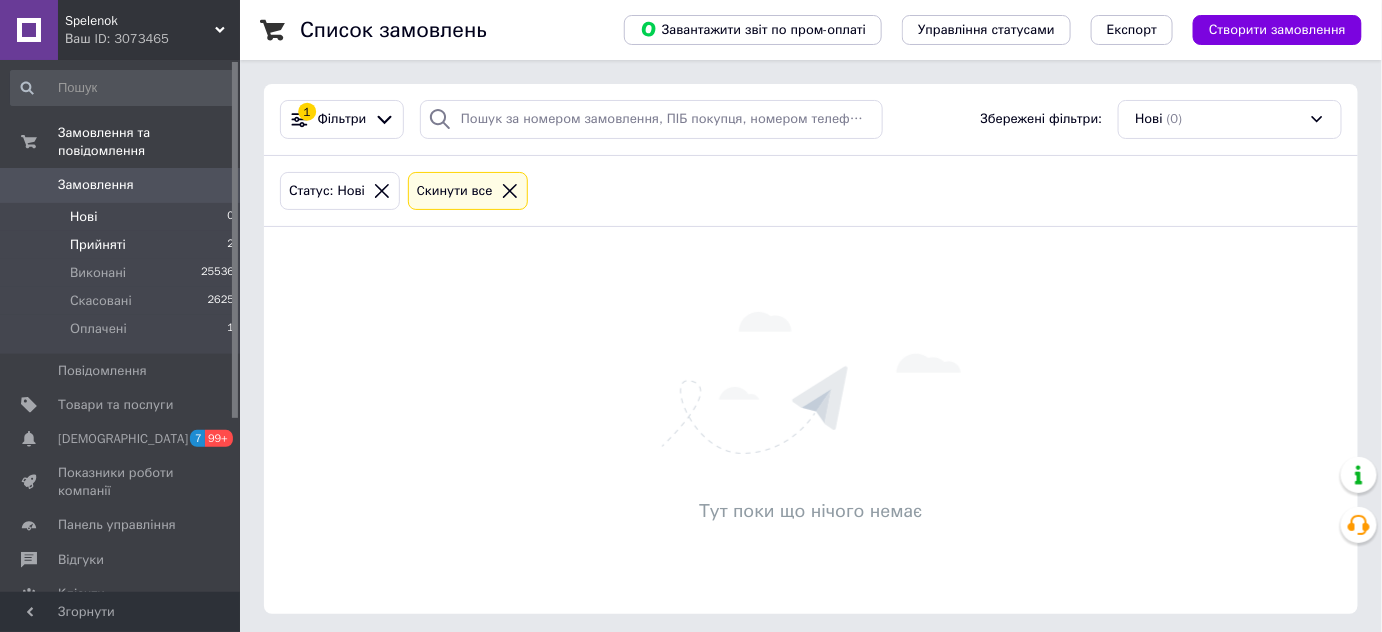 click on "Прийняті 2" at bounding box center (123, 245) 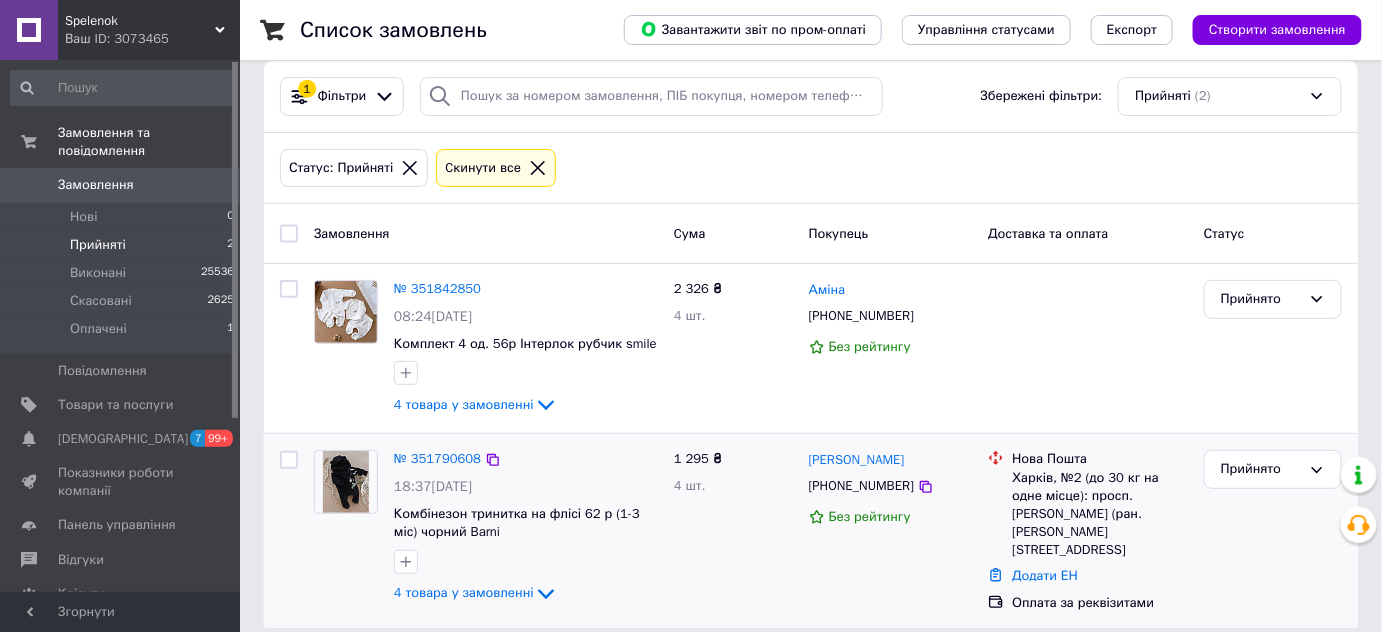 scroll, scrollTop: 34, scrollLeft: 0, axis: vertical 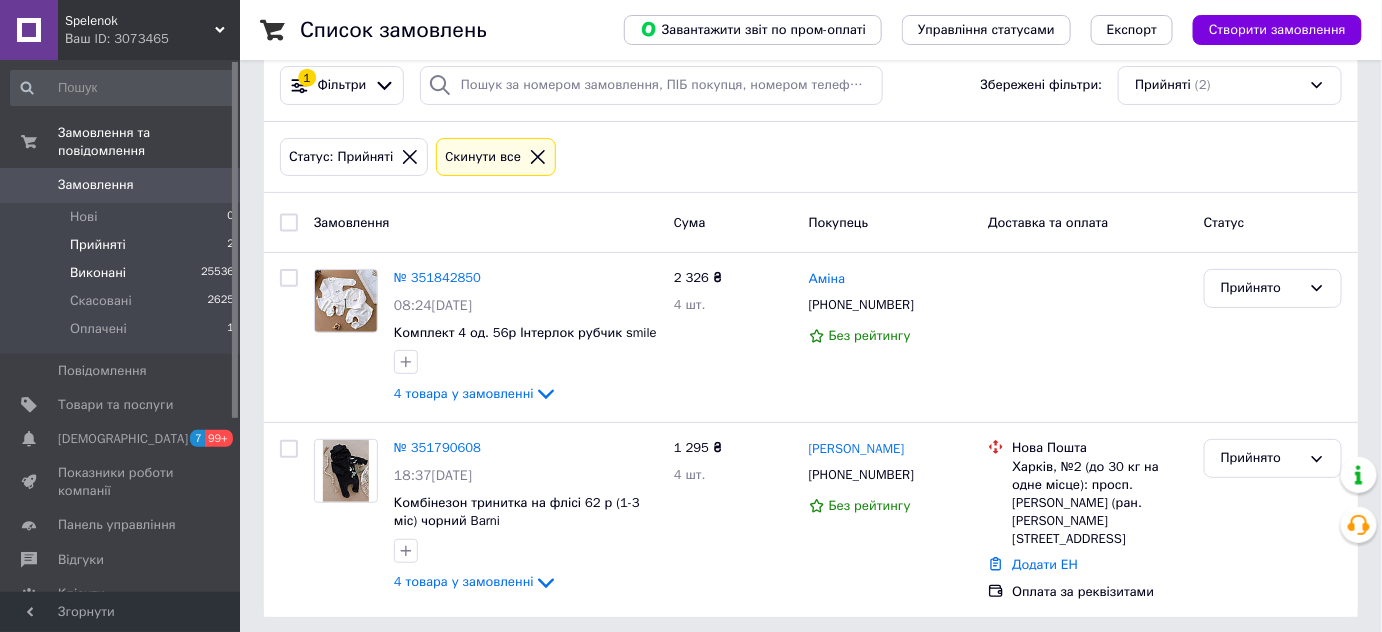 click on "Виконані 25536" at bounding box center [123, 273] 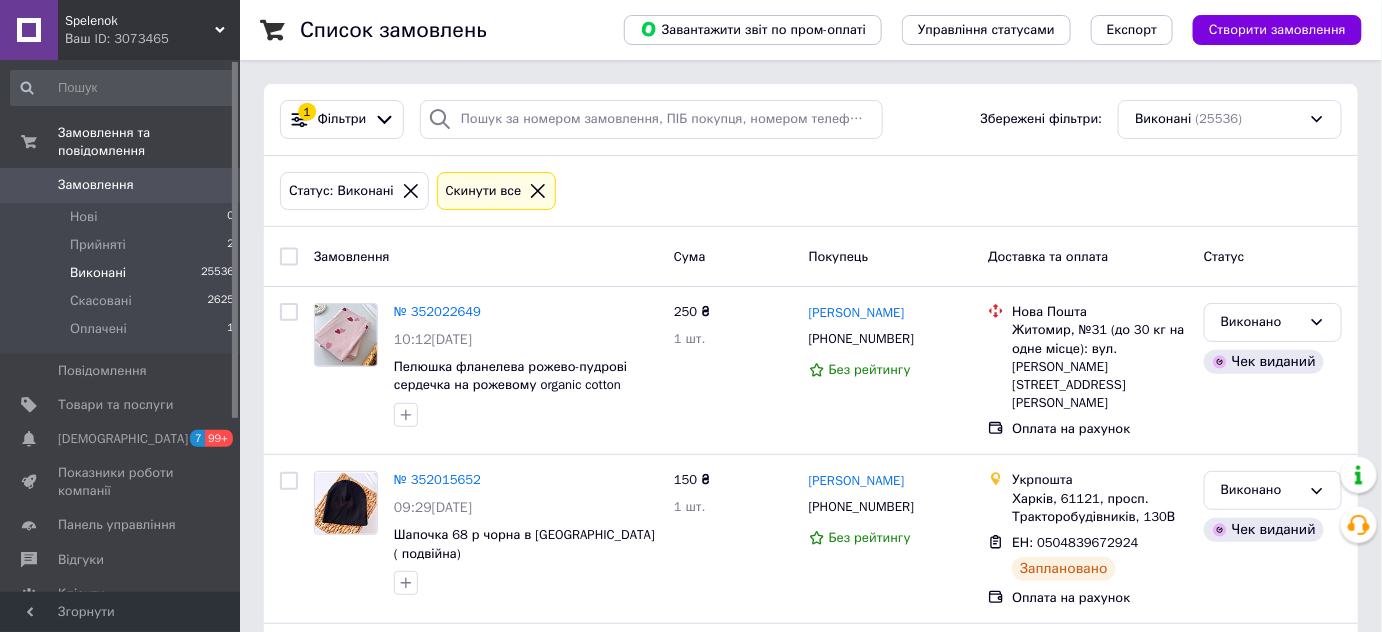 scroll, scrollTop: 363, scrollLeft: 0, axis: vertical 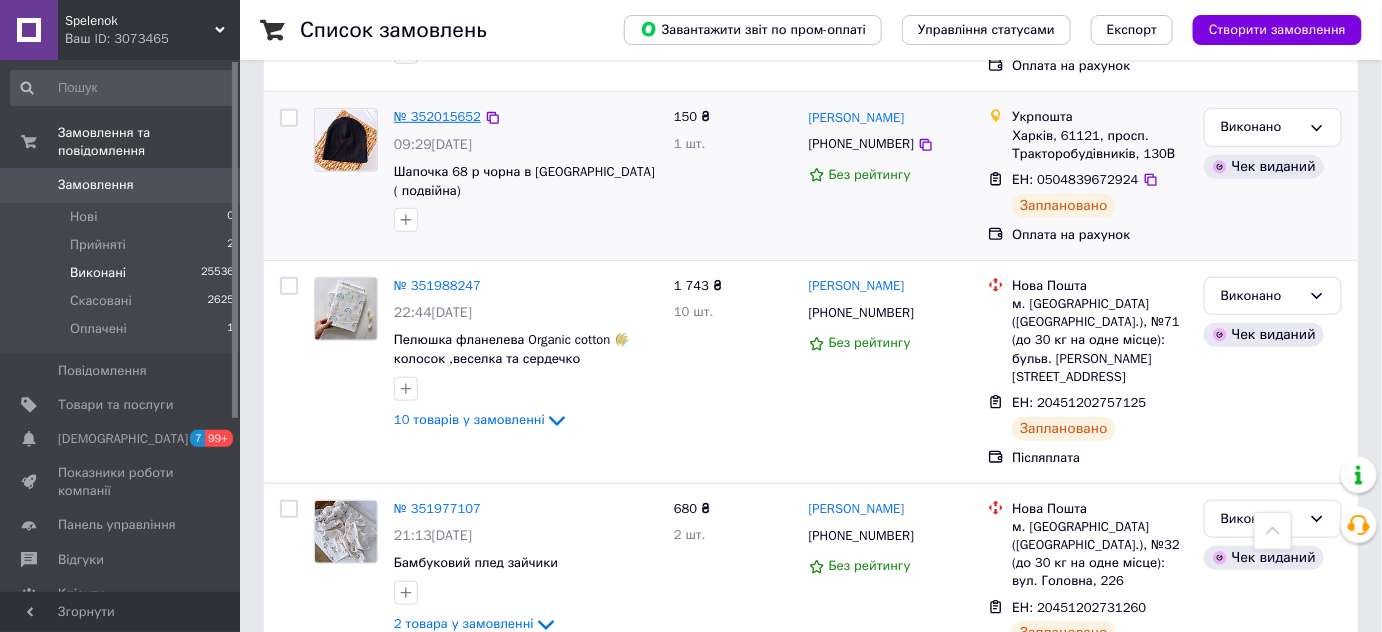 click on "№ 352015652" at bounding box center [437, 116] 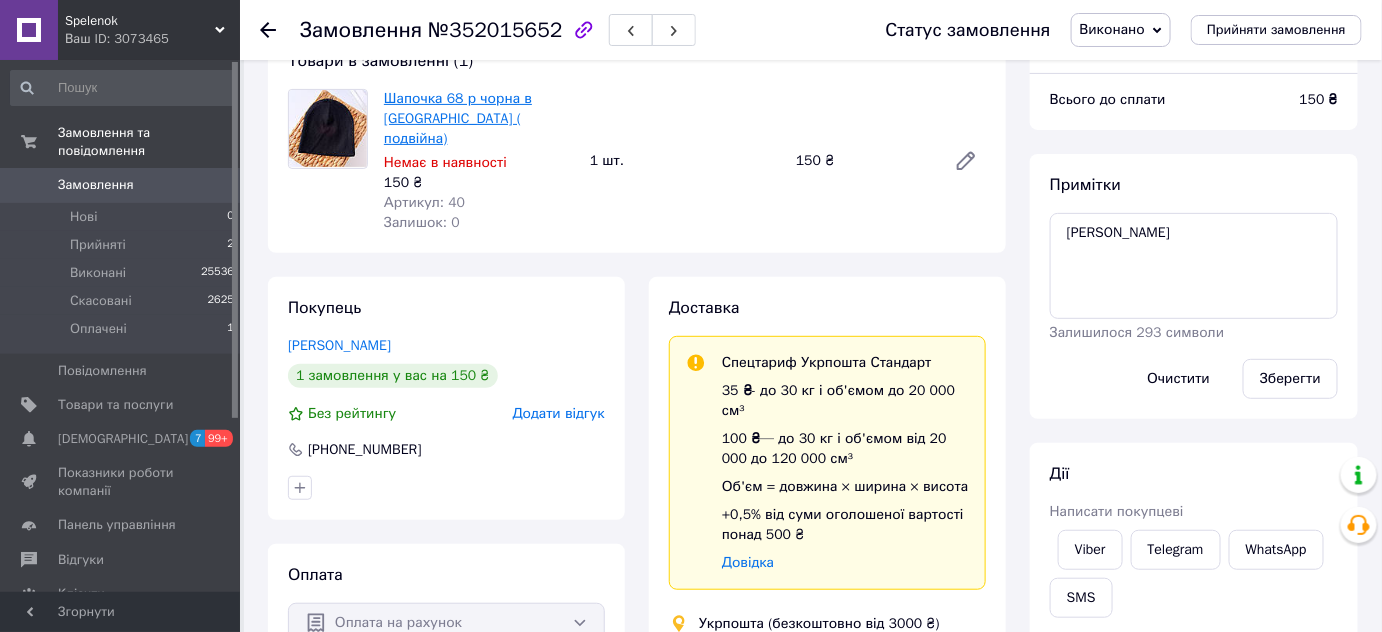 scroll, scrollTop: 113, scrollLeft: 0, axis: vertical 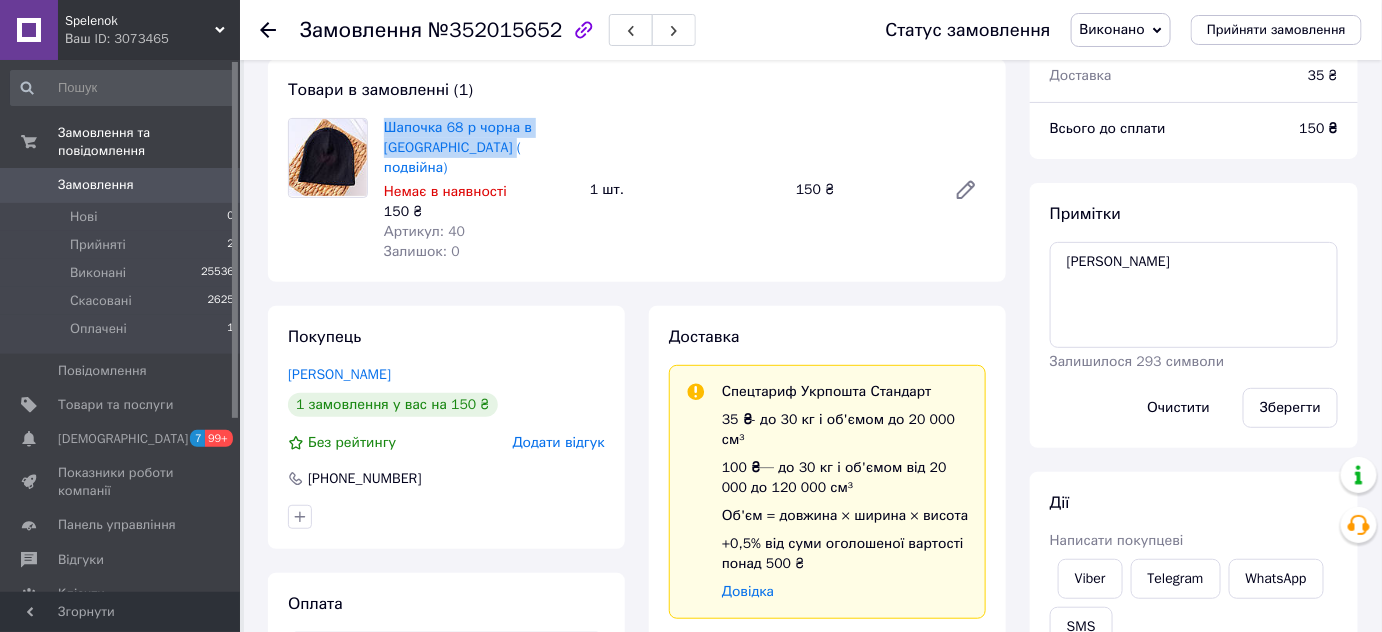 drag, startPoint x: 515, startPoint y: 152, endPoint x: 382, endPoint y: 132, distance: 134.49535 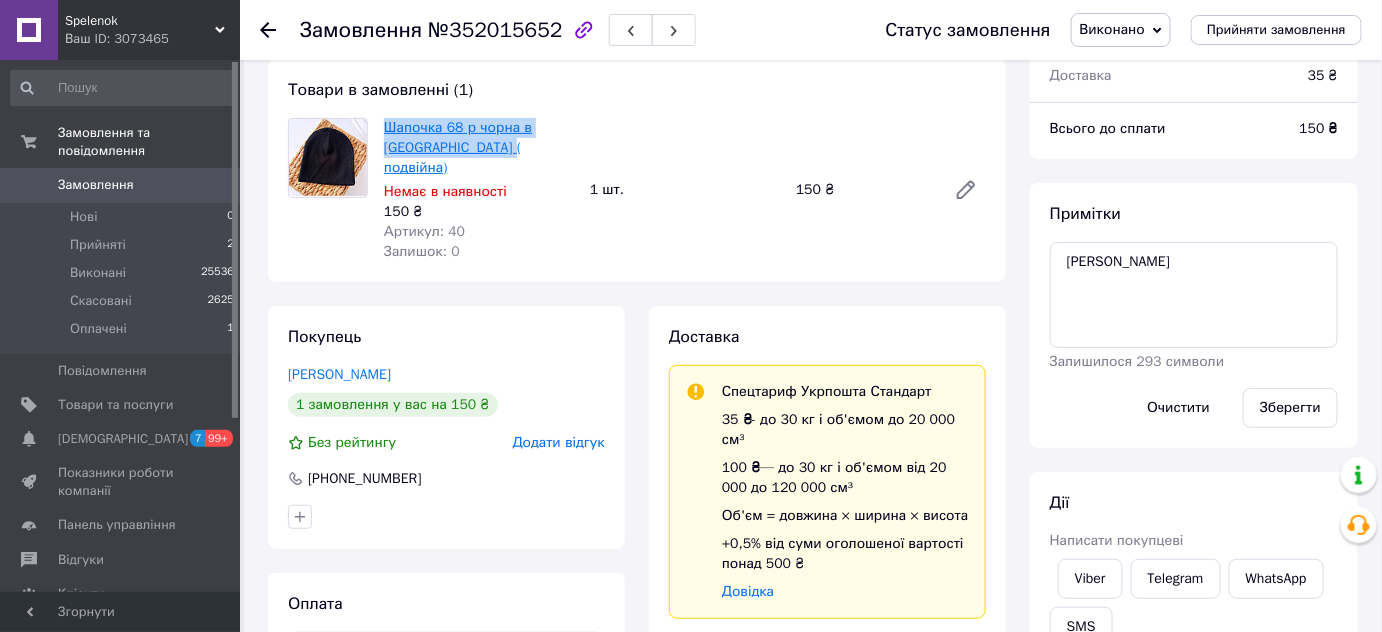 copy on "Шапочка 68 р  чорна в рубчик ( подвійна)" 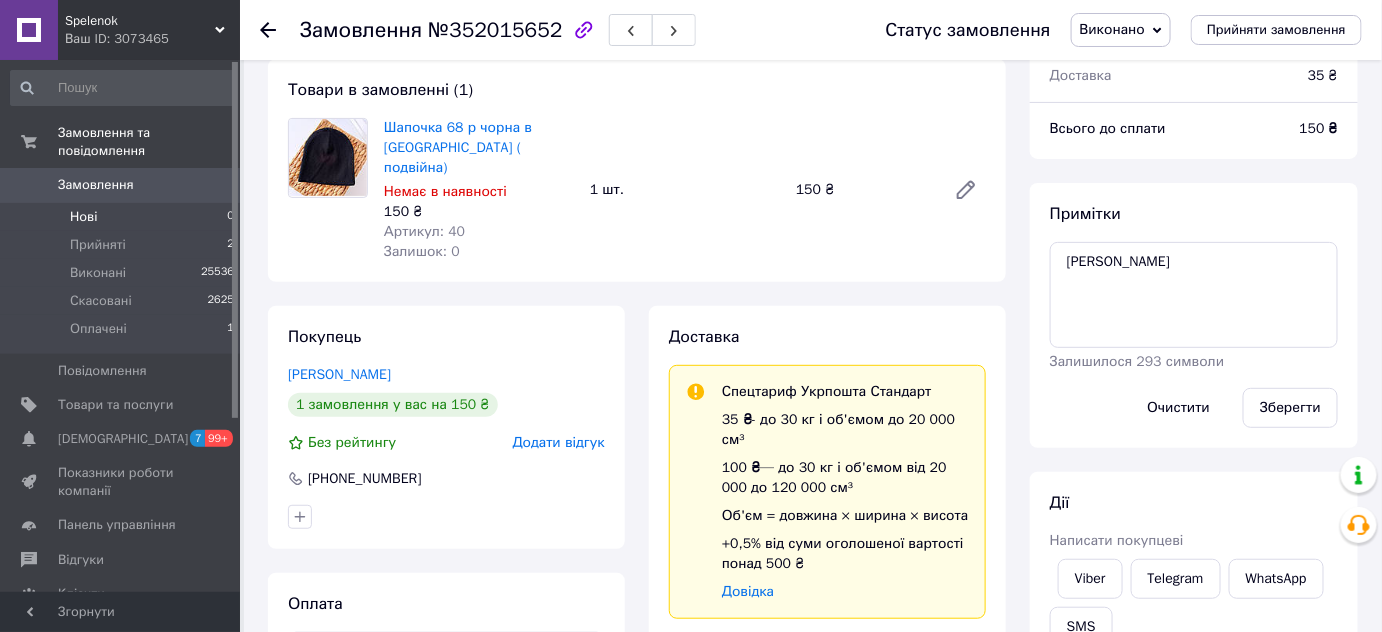 click on "Нові 0" at bounding box center (123, 217) 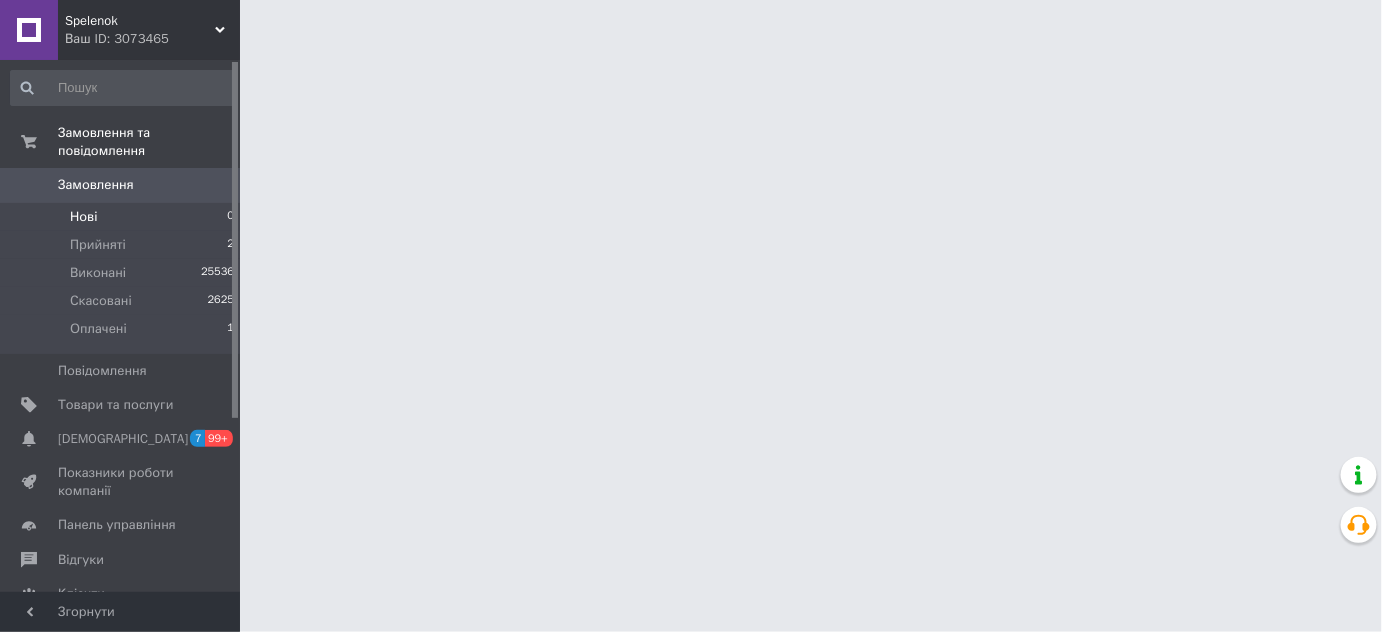 scroll, scrollTop: 0, scrollLeft: 0, axis: both 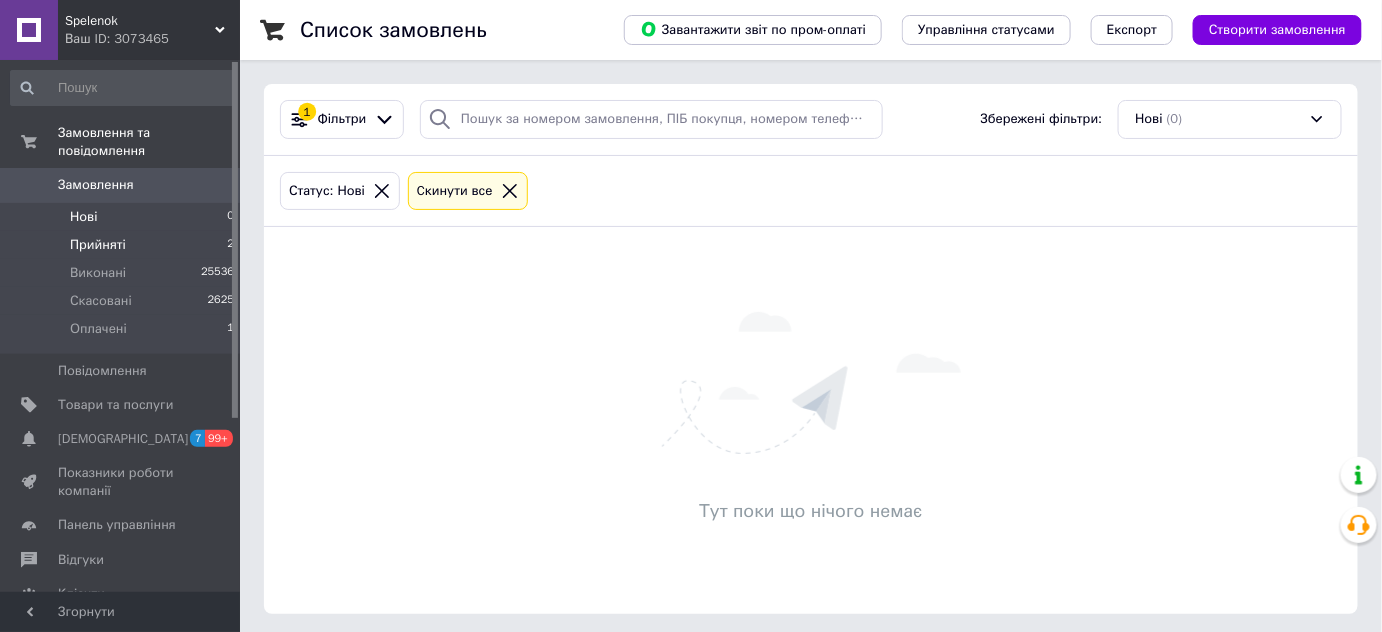 click on "Прийняті 2" at bounding box center (123, 245) 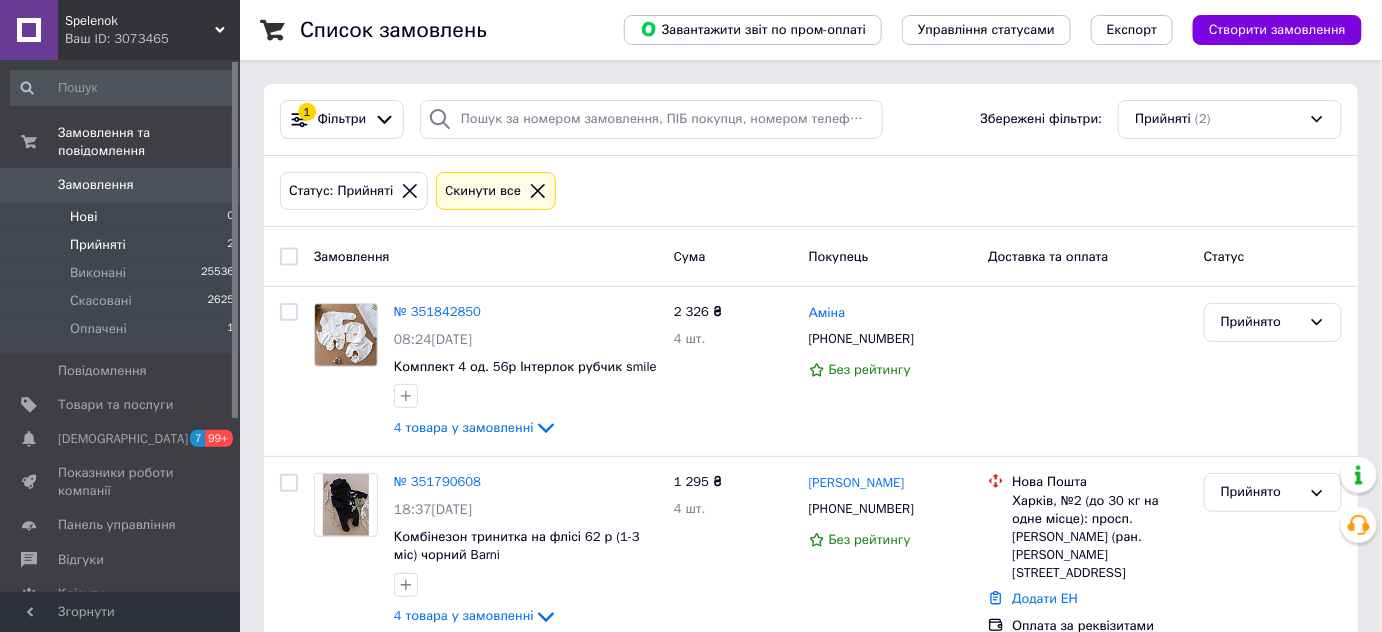 click on "Нові 0" at bounding box center [123, 217] 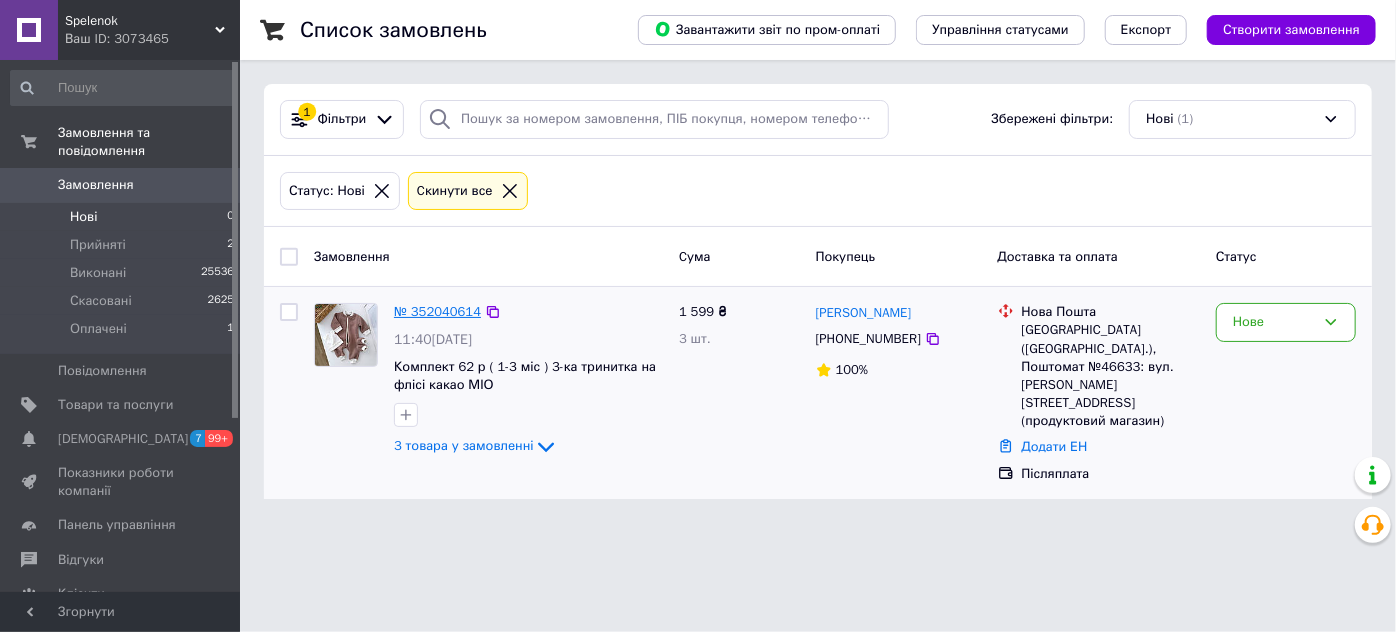 click on "№ 352040614" at bounding box center (437, 311) 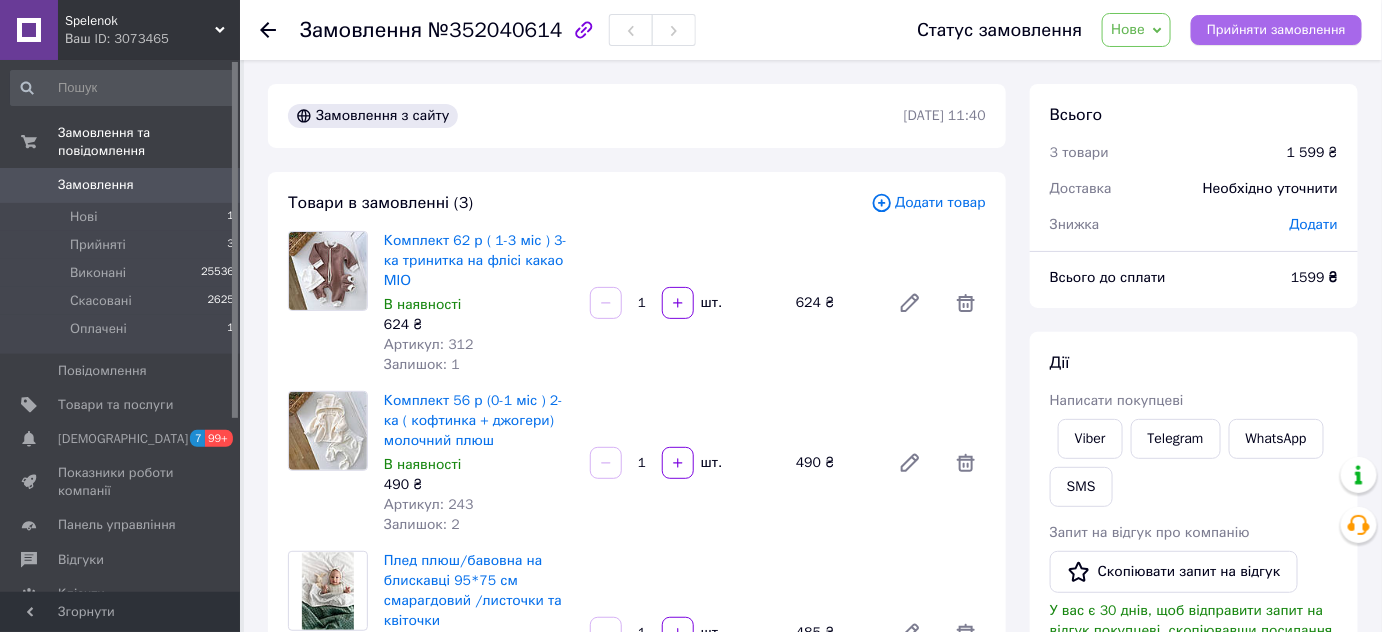 click on "Прийняти замовлення" at bounding box center (1276, 30) 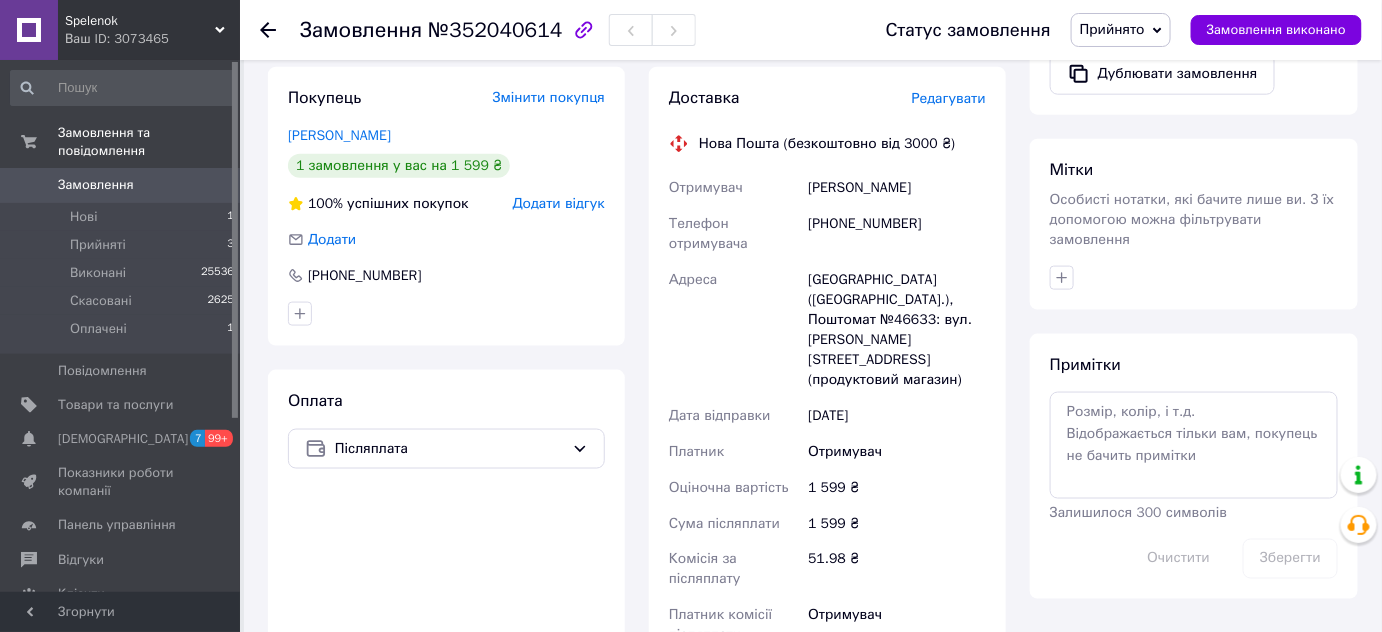 scroll, scrollTop: 909, scrollLeft: 0, axis: vertical 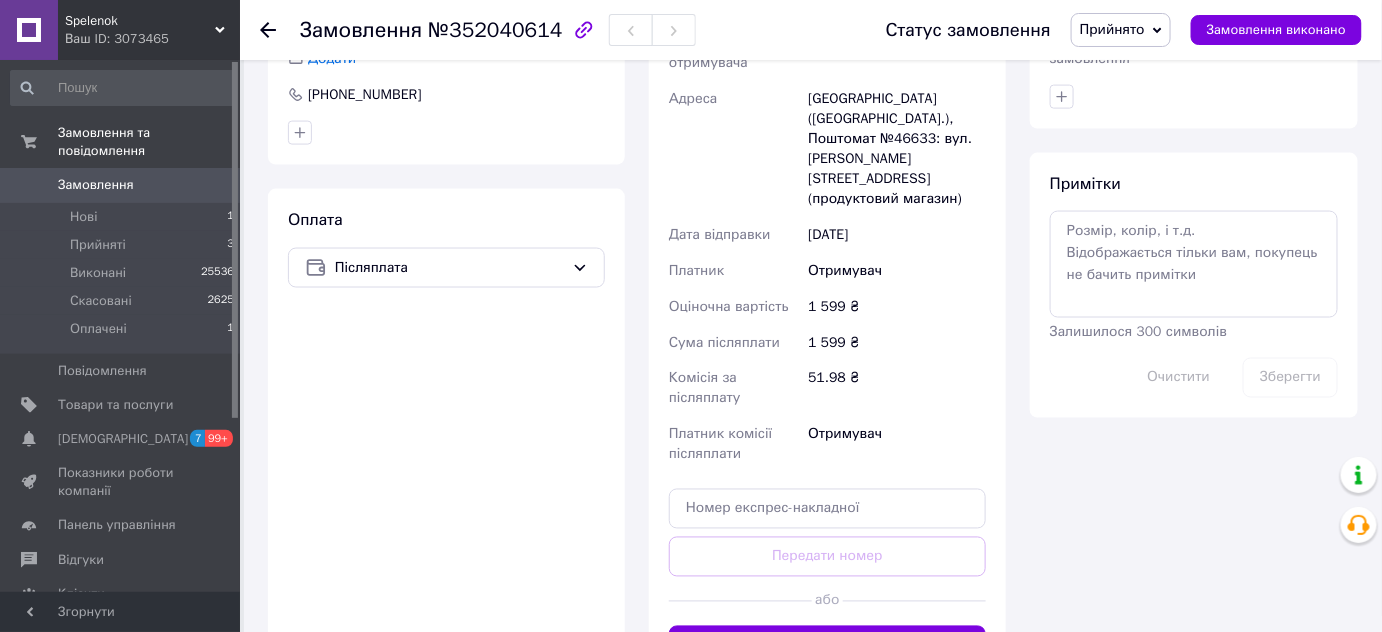 drag, startPoint x: 833, startPoint y: 582, endPoint x: 846, endPoint y: 573, distance: 15.811388 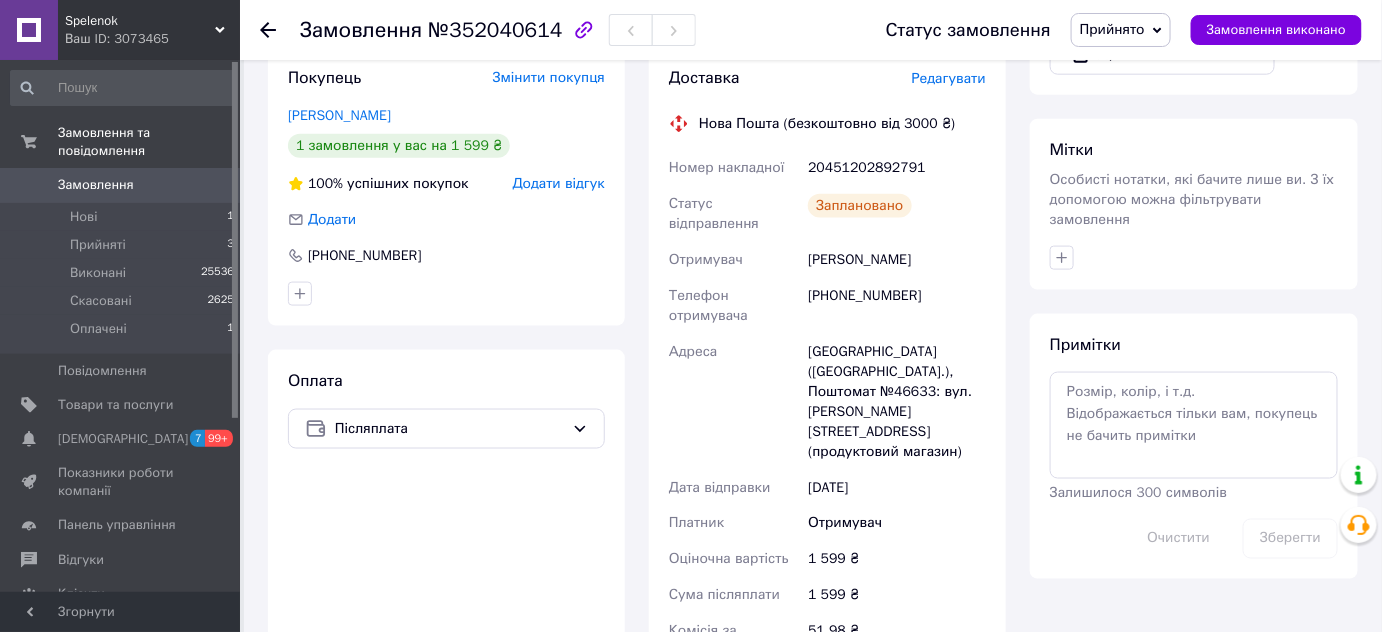 scroll, scrollTop: 636, scrollLeft: 0, axis: vertical 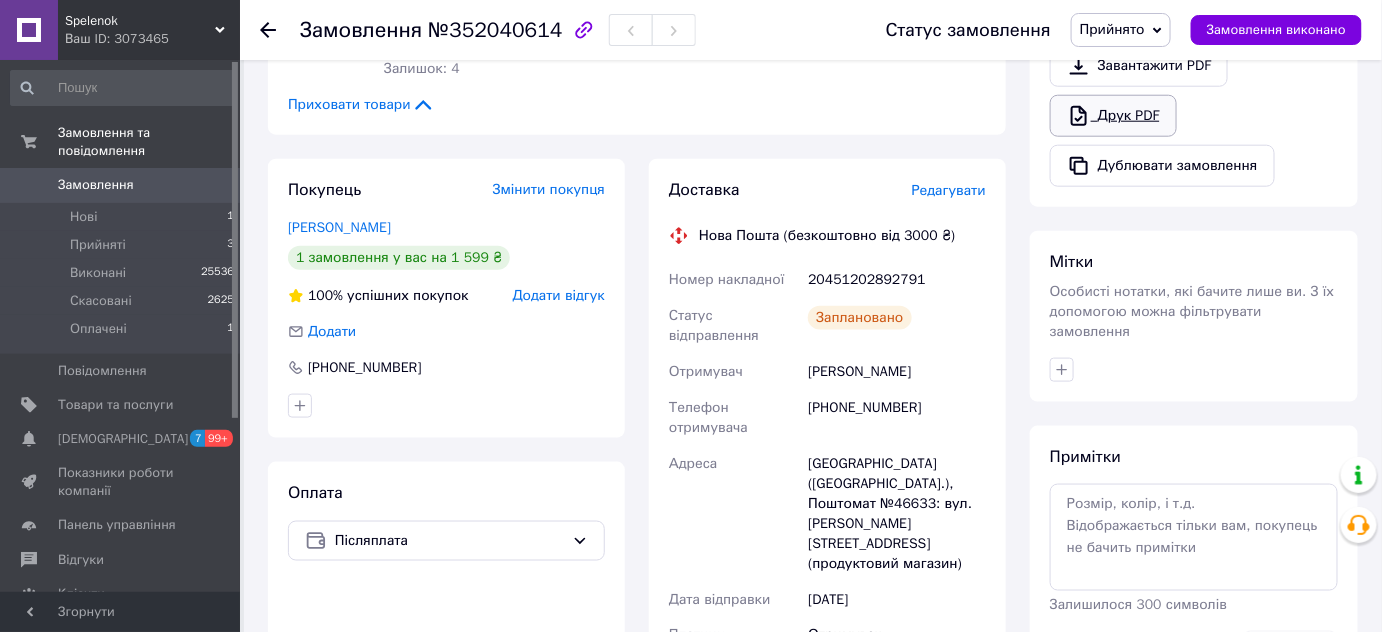 click on "Друк PDF" at bounding box center (1113, 116) 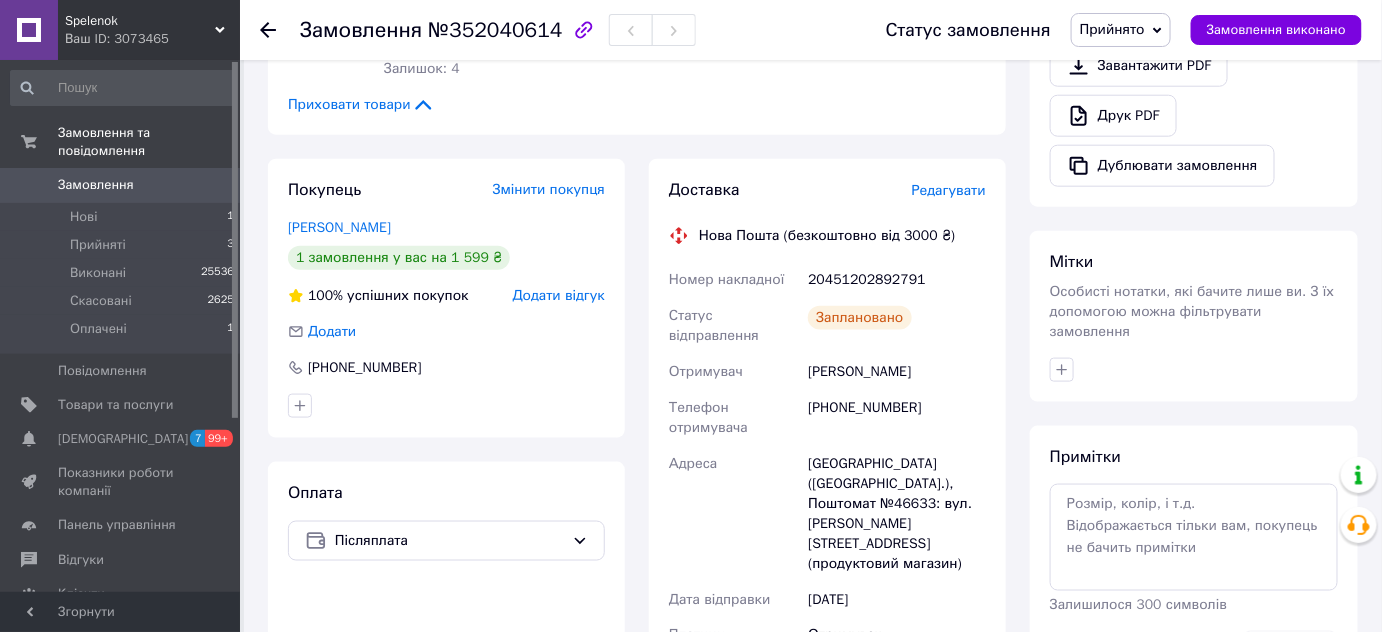 click on "№352040614" at bounding box center (495, 30) 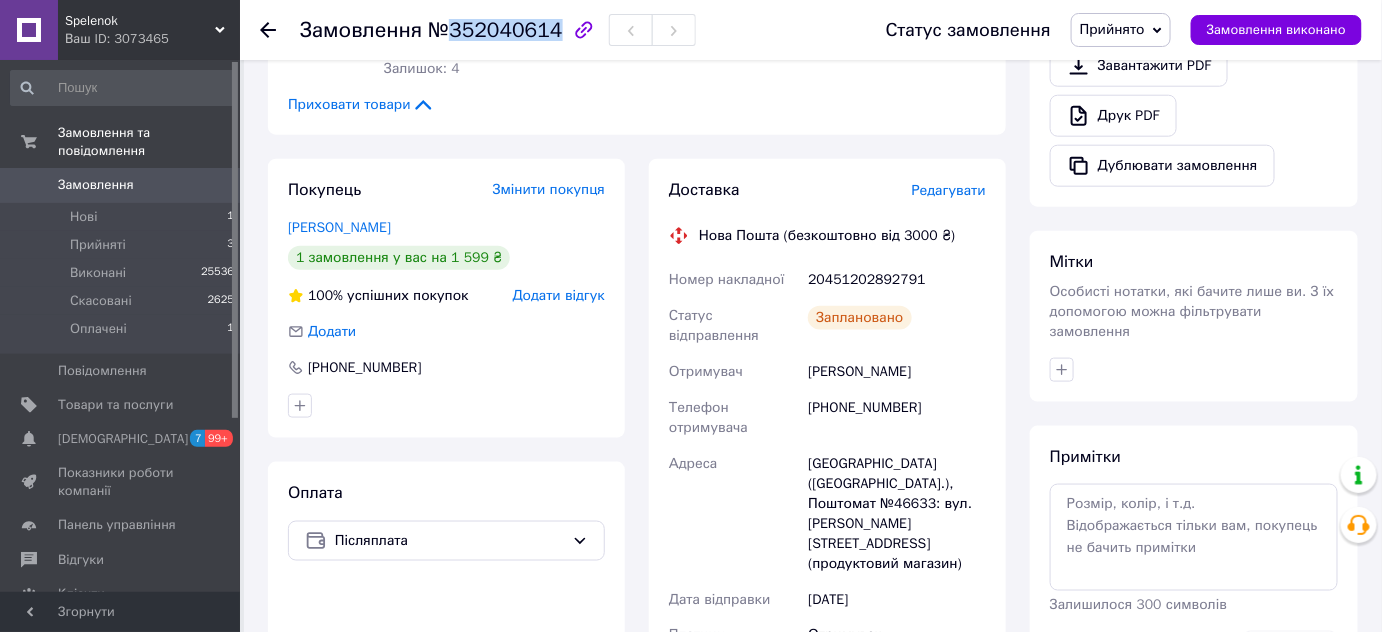 click on "№352040614" at bounding box center (495, 30) 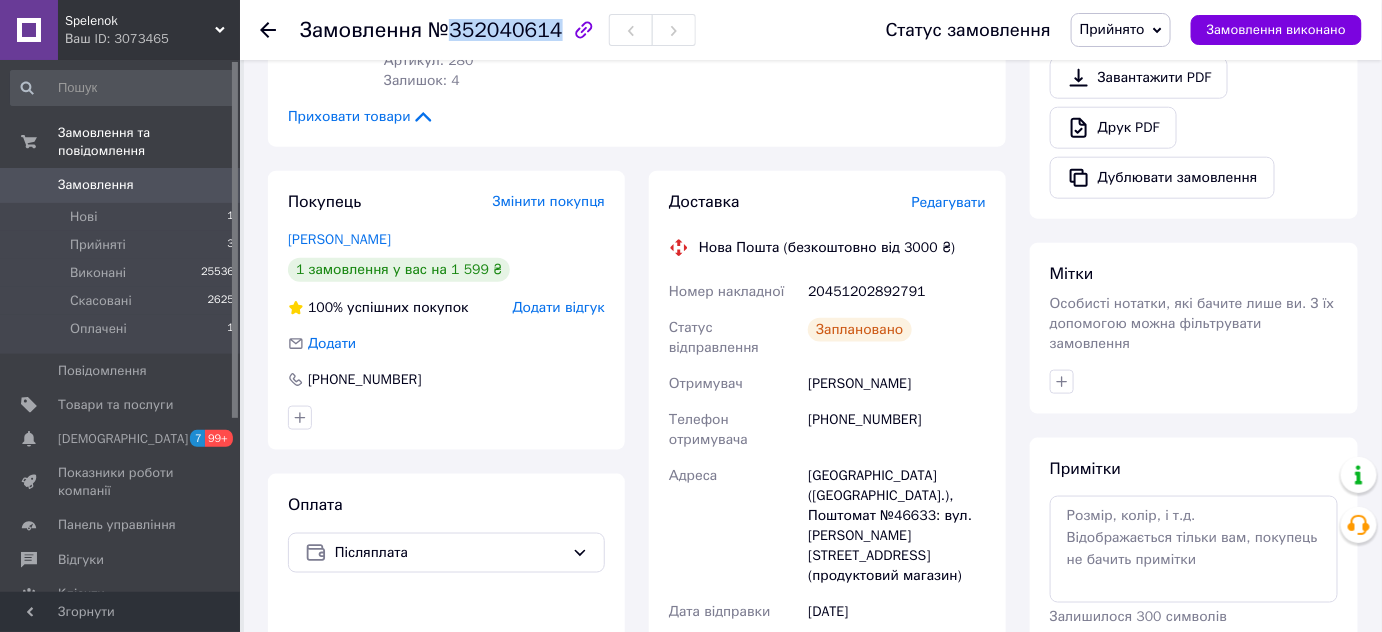 scroll, scrollTop: 545, scrollLeft: 0, axis: vertical 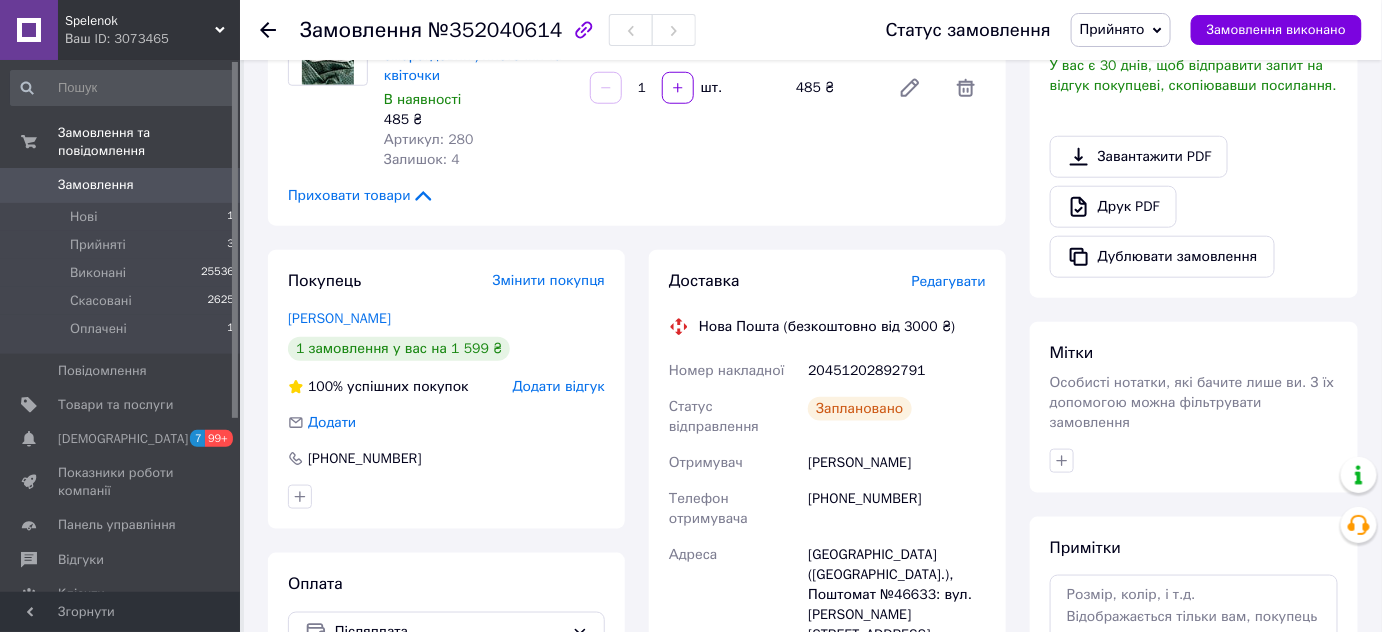 click on "20451202892791" at bounding box center (897, 371) 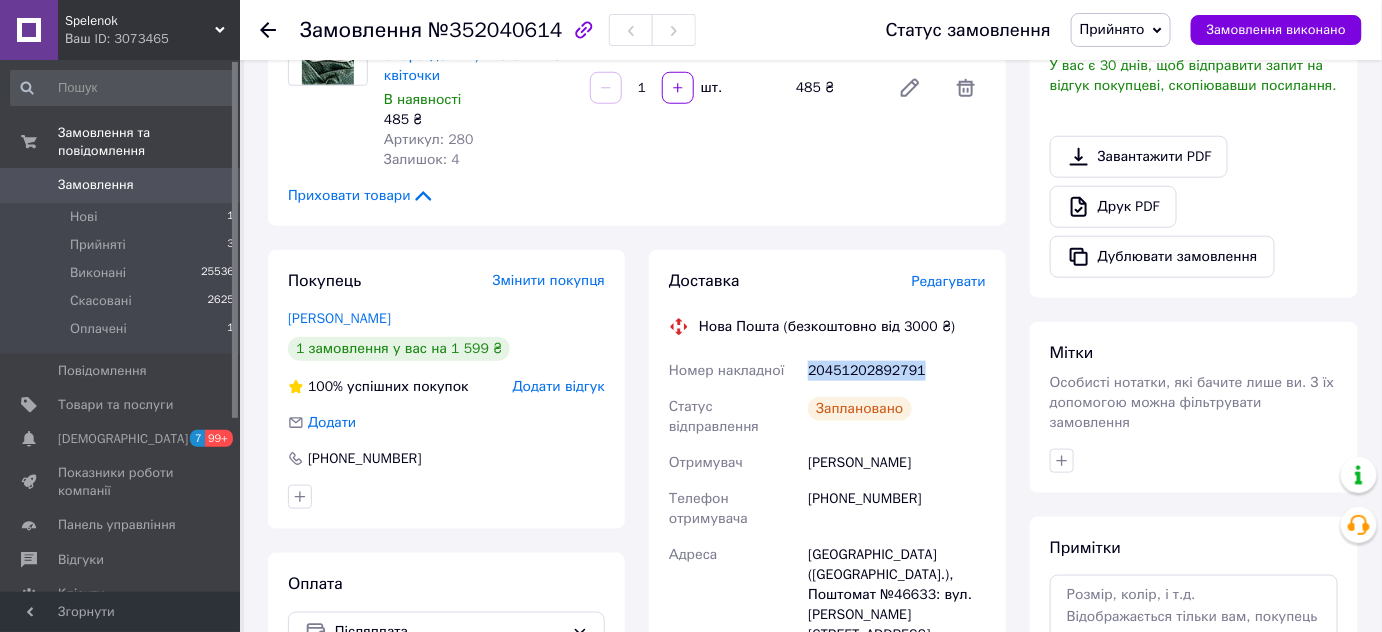 click on "20451202892791" at bounding box center (897, 371) 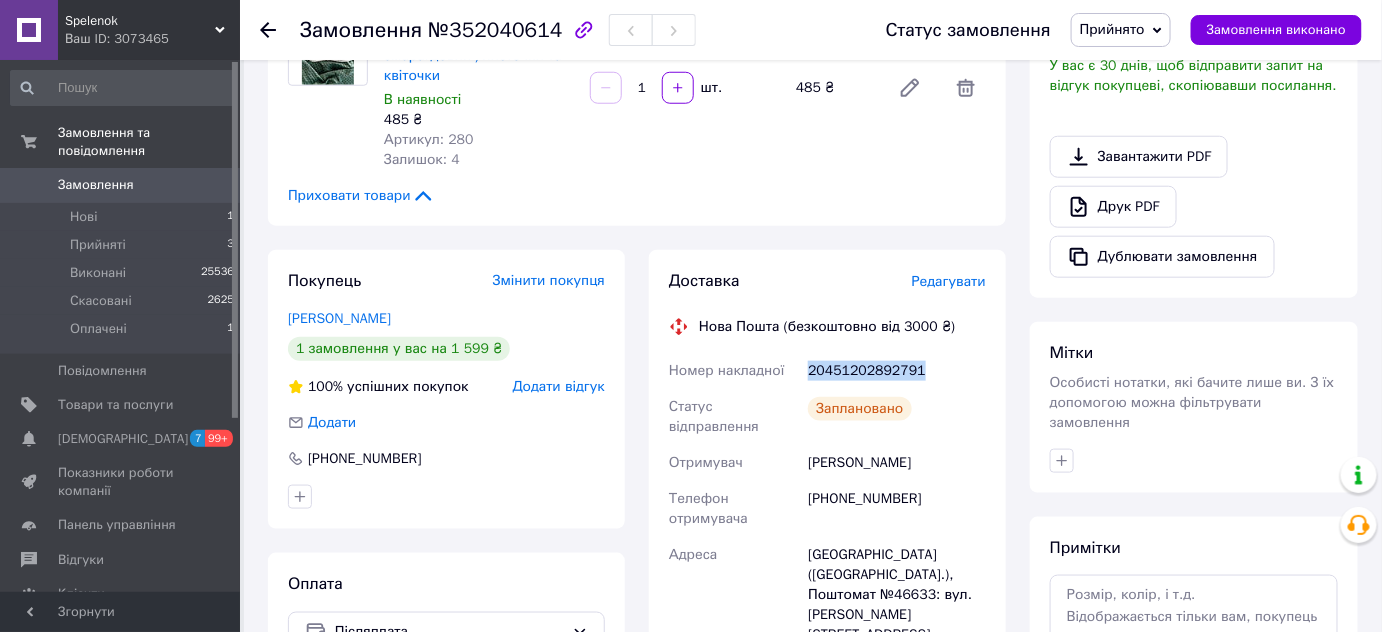 scroll, scrollTop: 272, scrollLeft: 0, axis: vertical 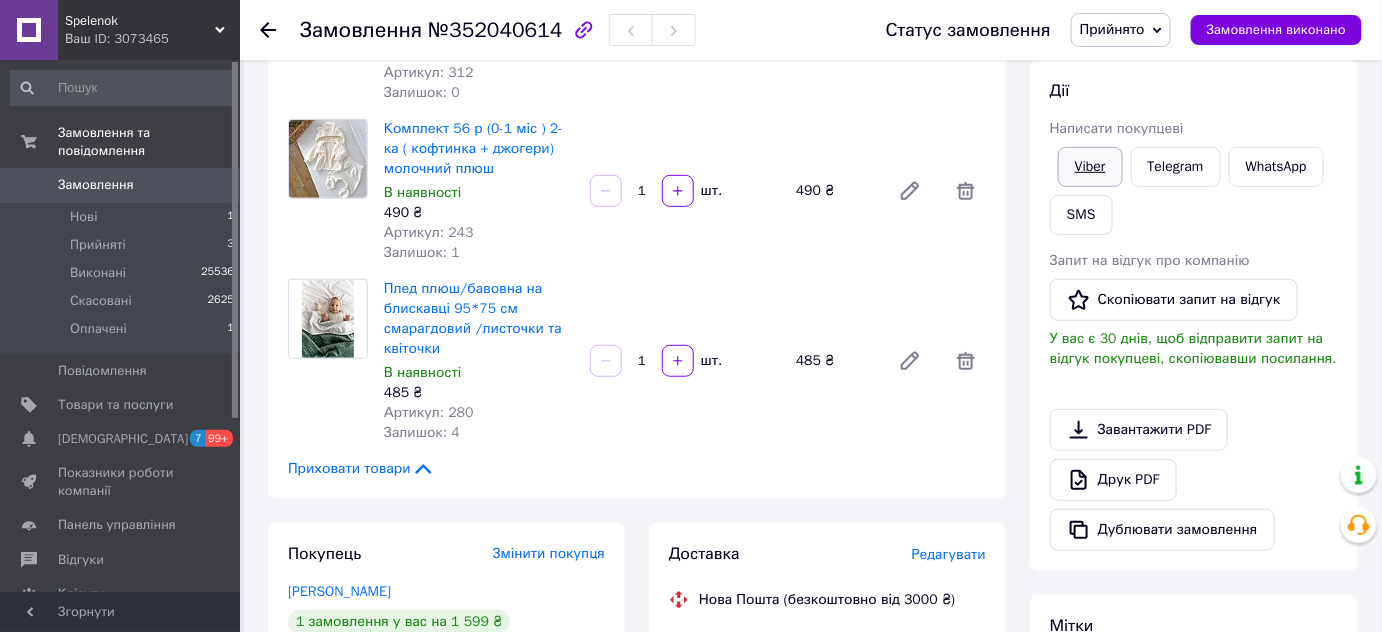 click on "Viber" at bounding box center (1090, 167) 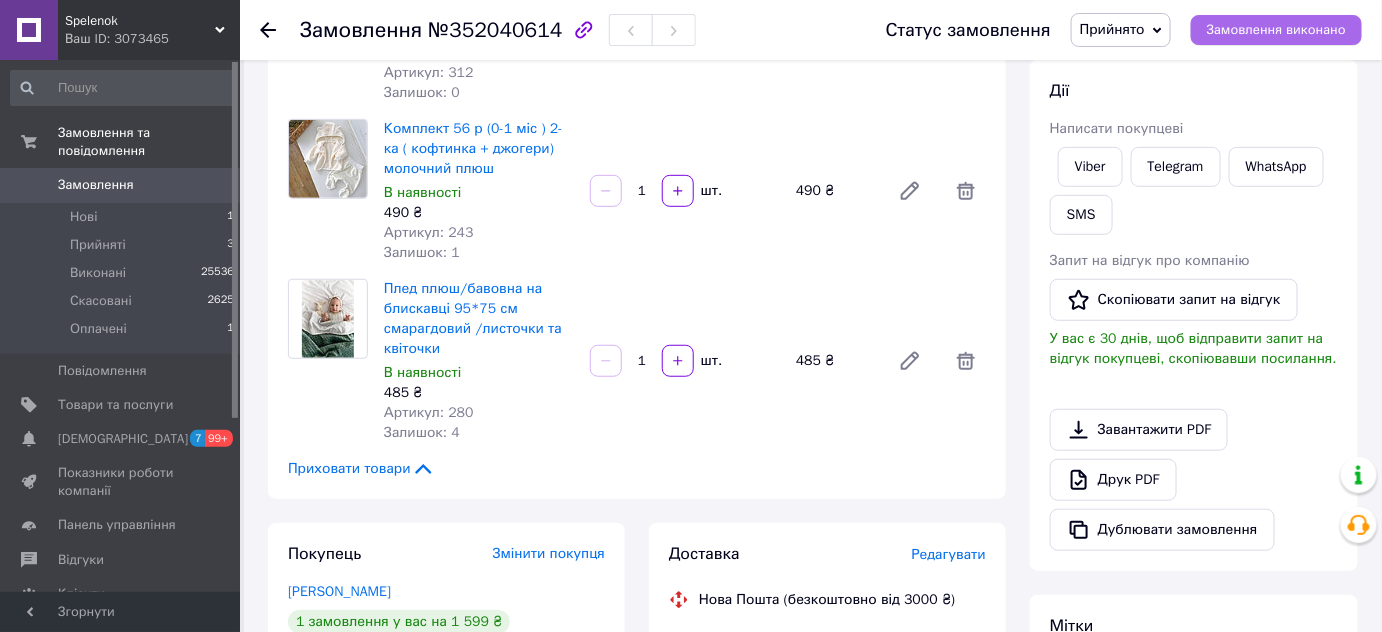 click on "Замовлення виконано" at bounding box center [1276, 30] 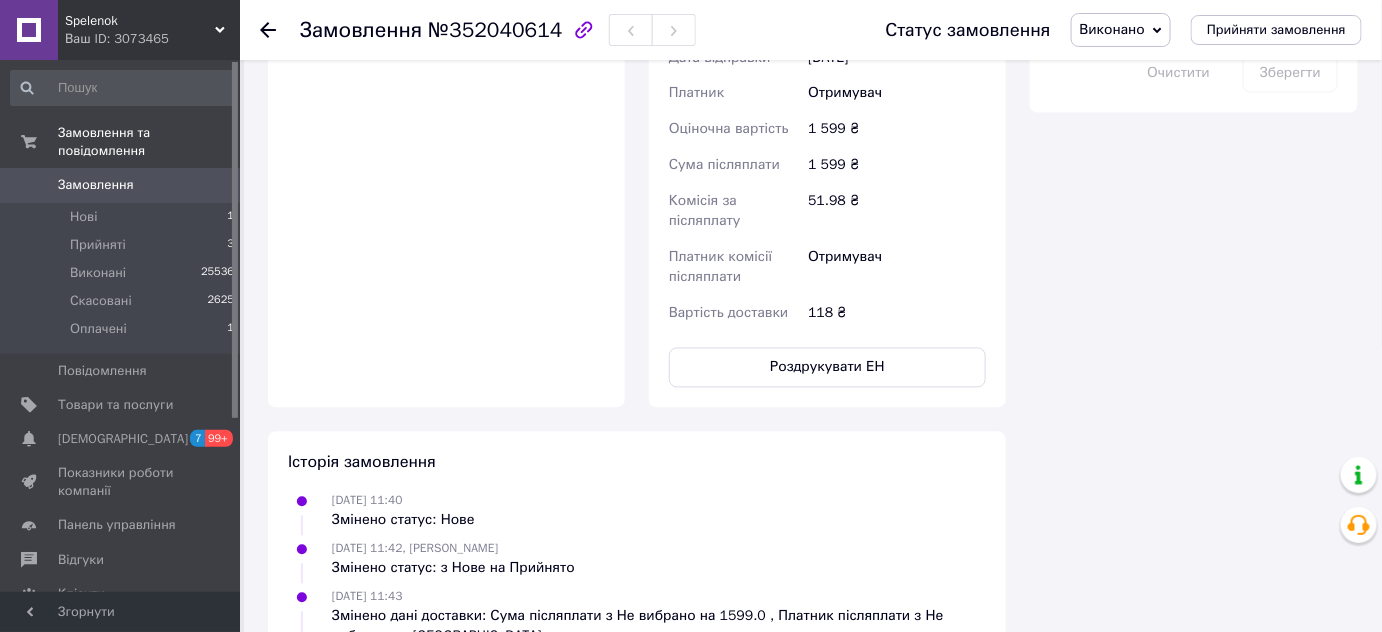 scroll, scrollTop: 1181, scrollLeft: 0, axis: vertical 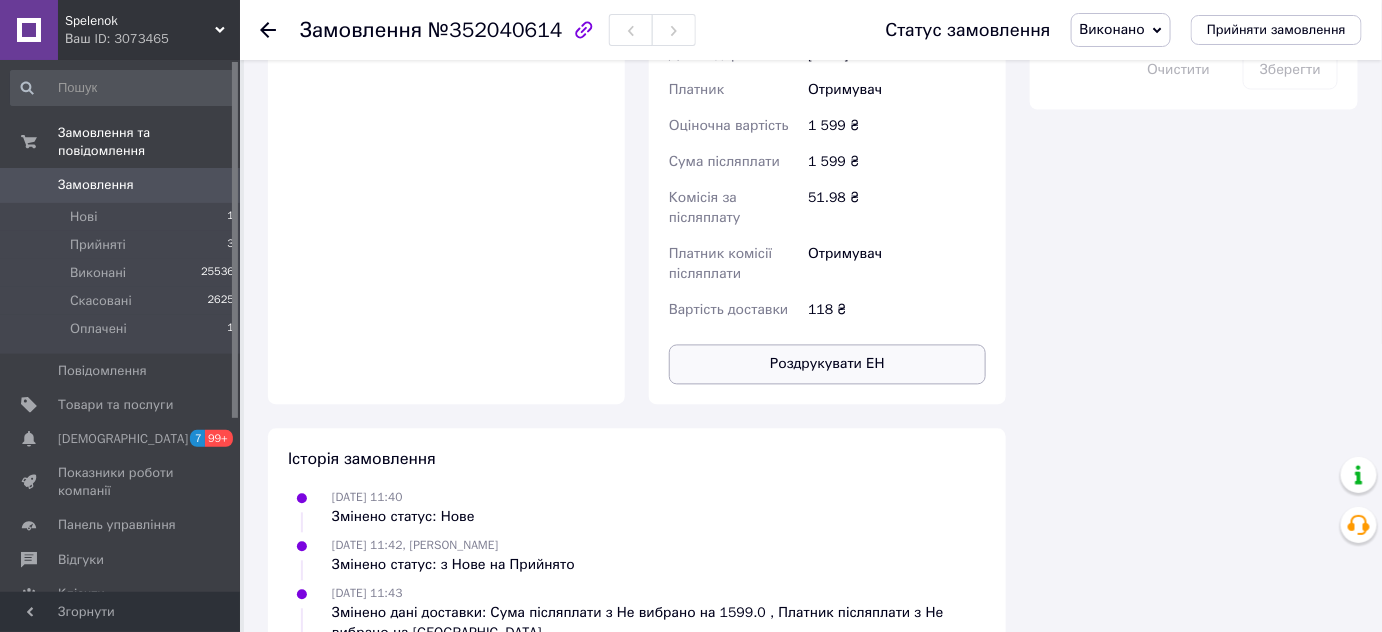 click on "Роздрукувати ЕН" at bounding box center (827, 365) 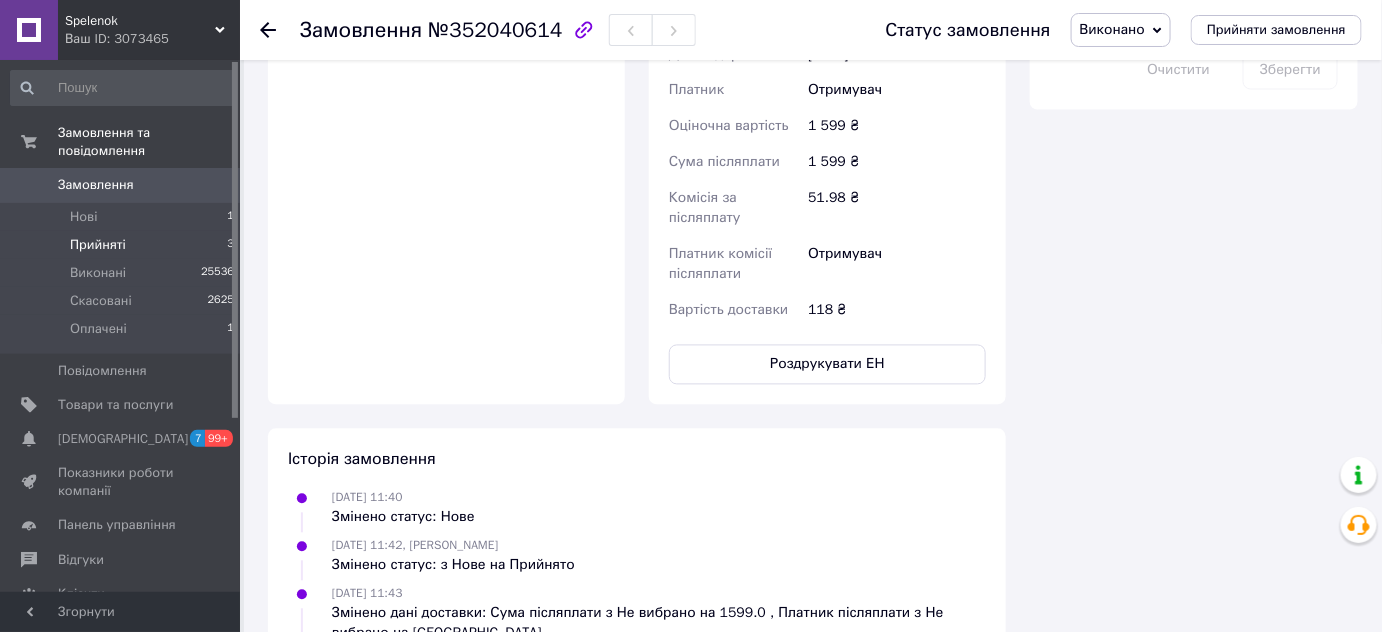 click on "Прийняті 3" at bounding box center [123, 245] 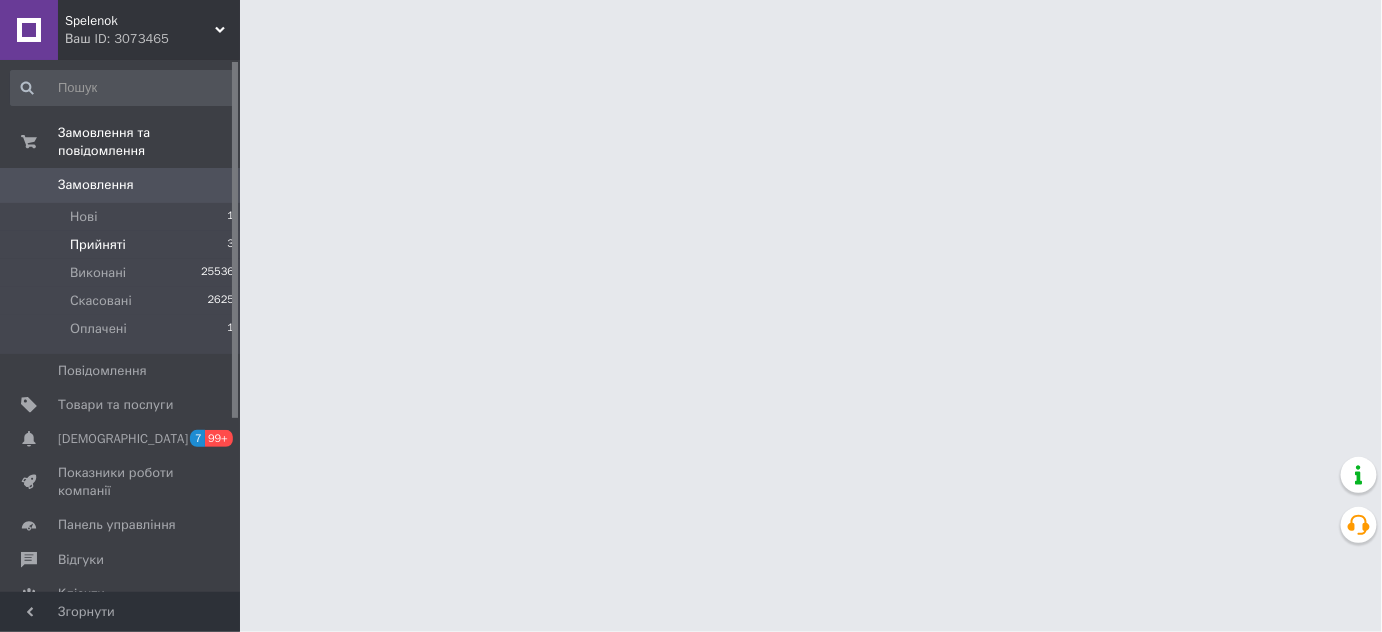 scroll, scrollTop: 0, scrollLeft: 0, axis: both 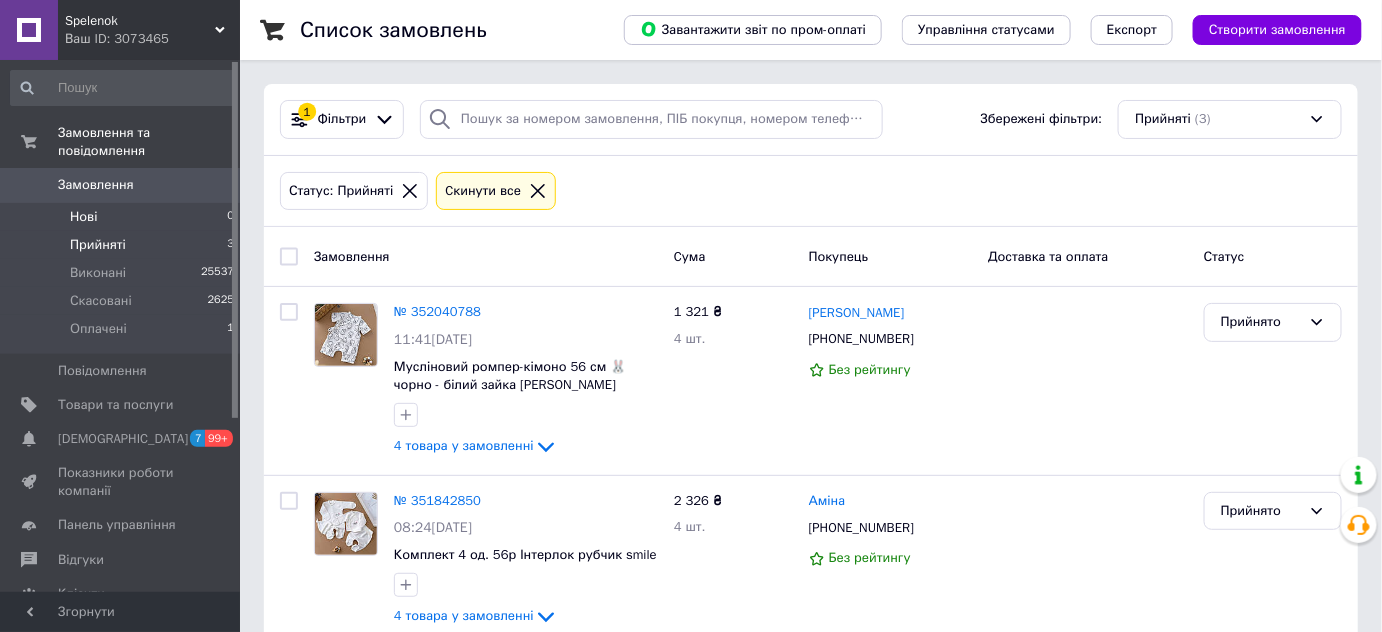 click on "Нові 0" at bounding box center [123, 217] 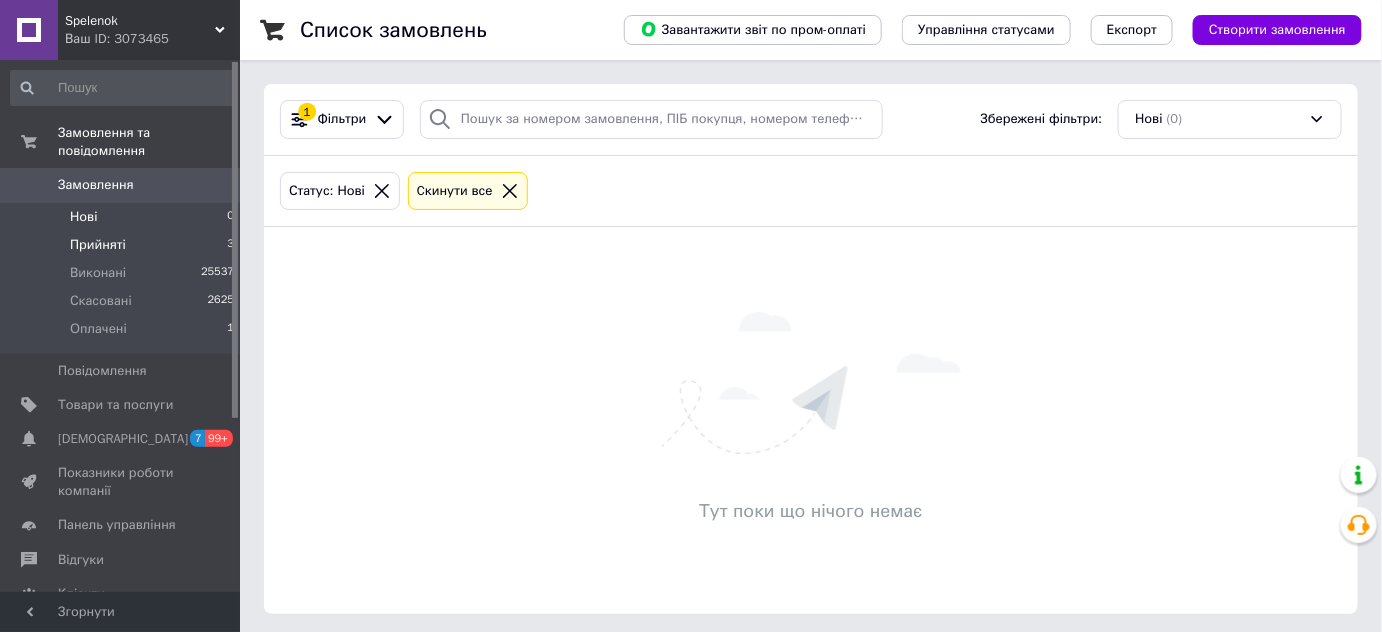 click on "Прийняті 3" at bounding box center [123, 245] 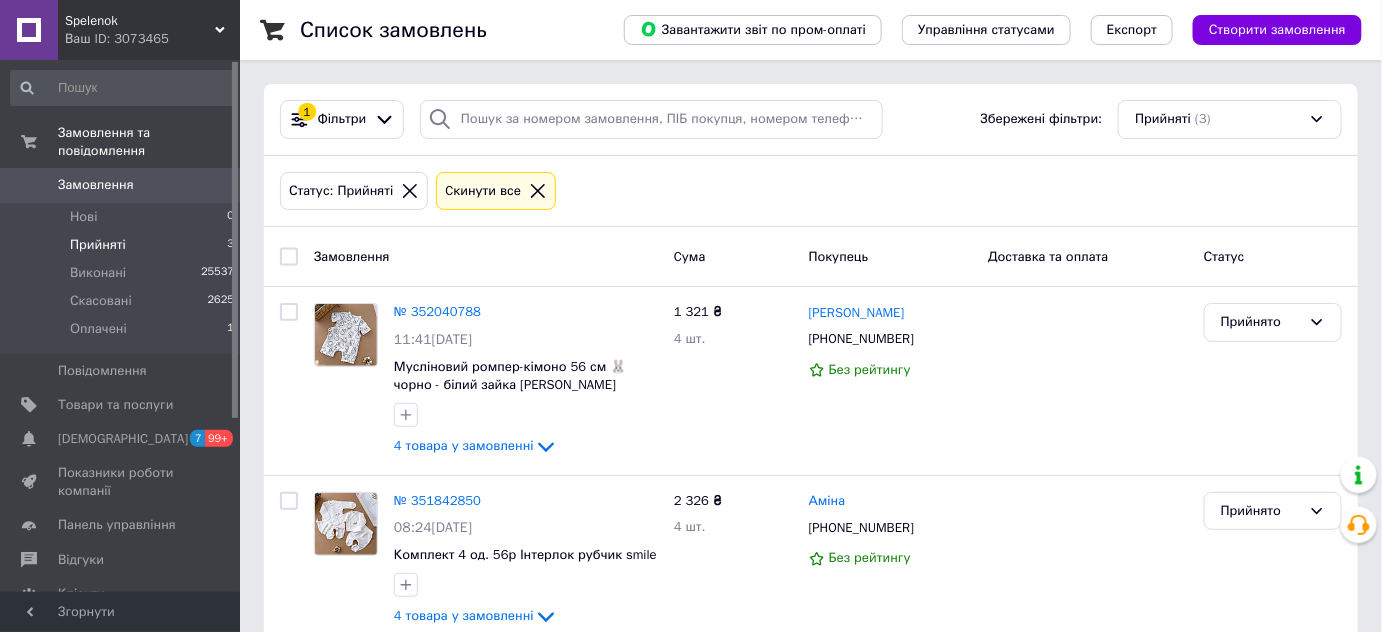 click on "Прийняті 3" at bounding box center [123, 245] 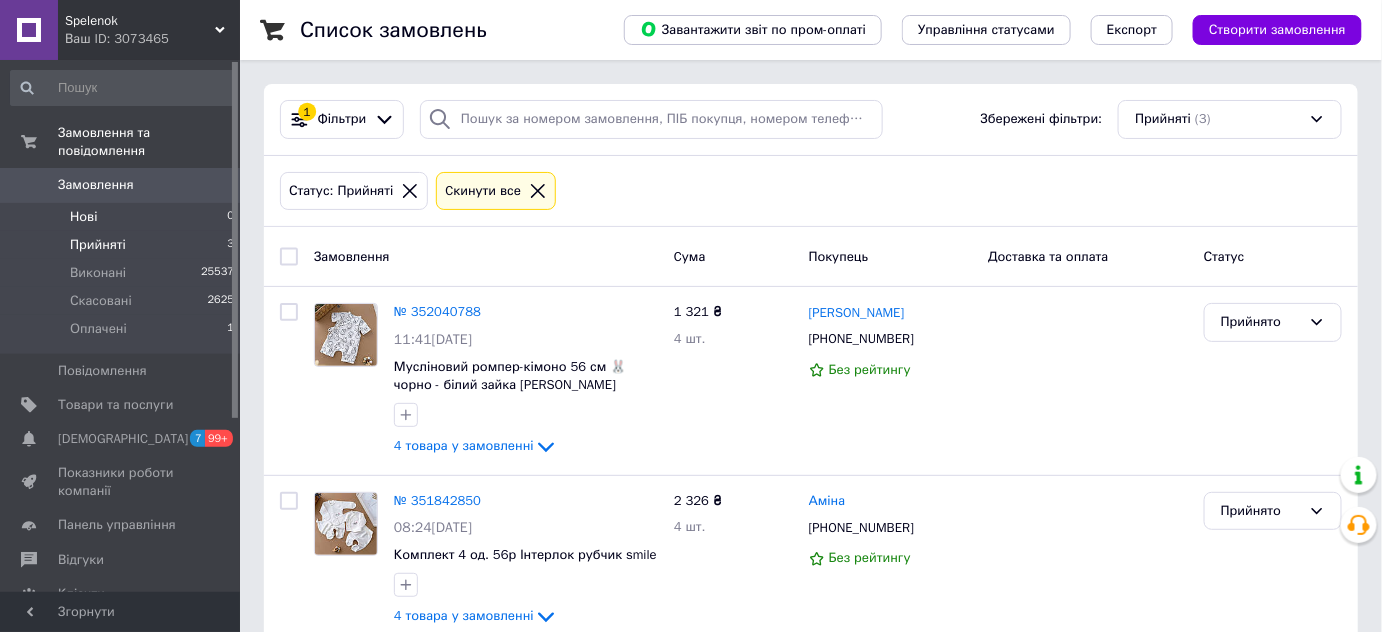 click on "Нові 0" at bounding box center (123, 217) 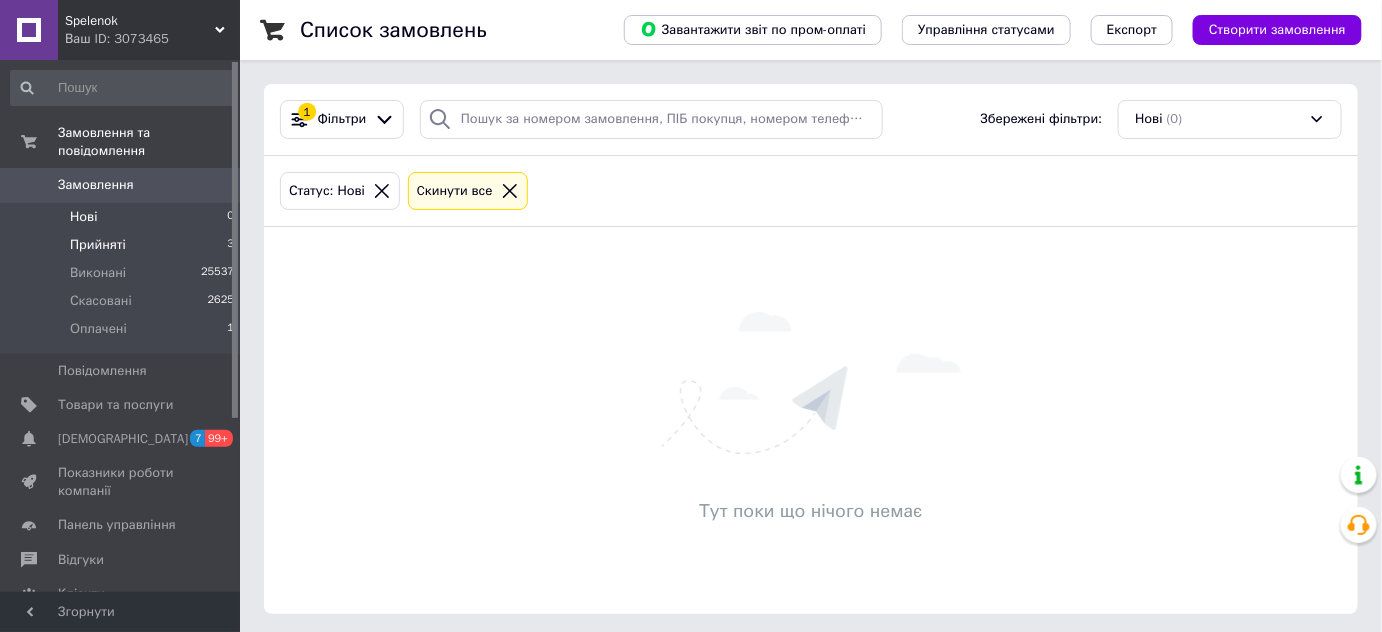 click on "Прийняті 3" at bounding box center (123, 245) 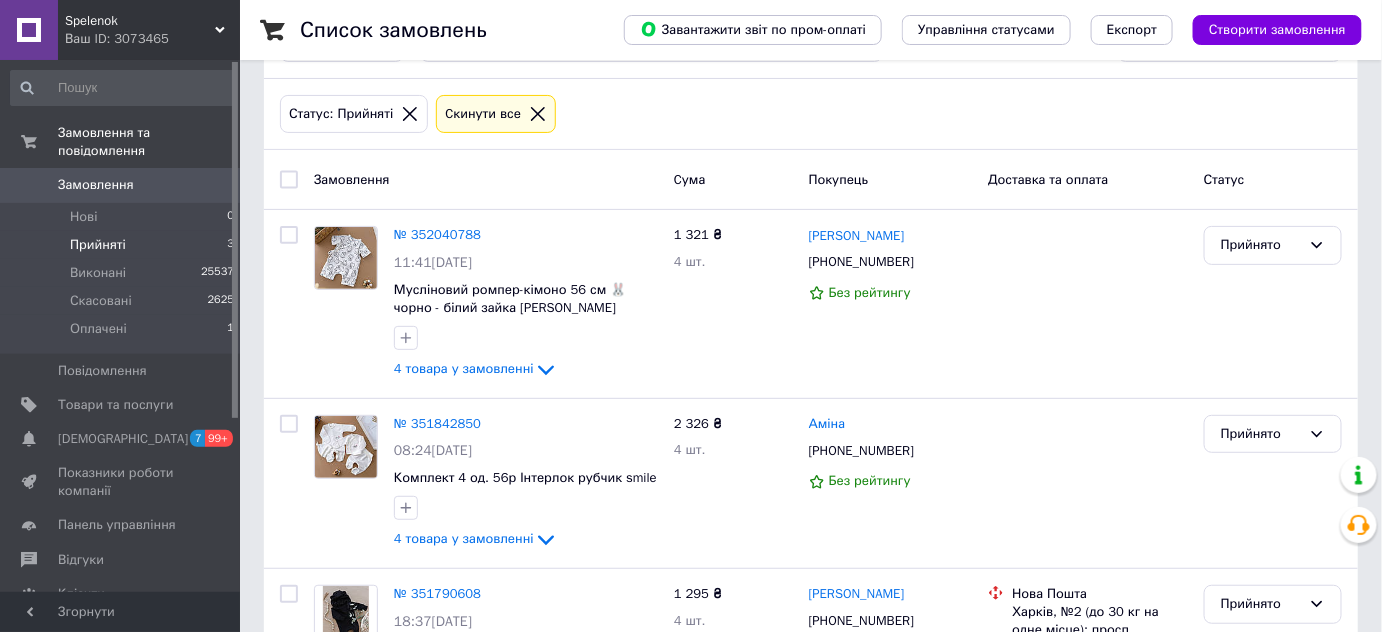 scroll, scrollTop: 223, scrollLeft: 0, axis: vertical 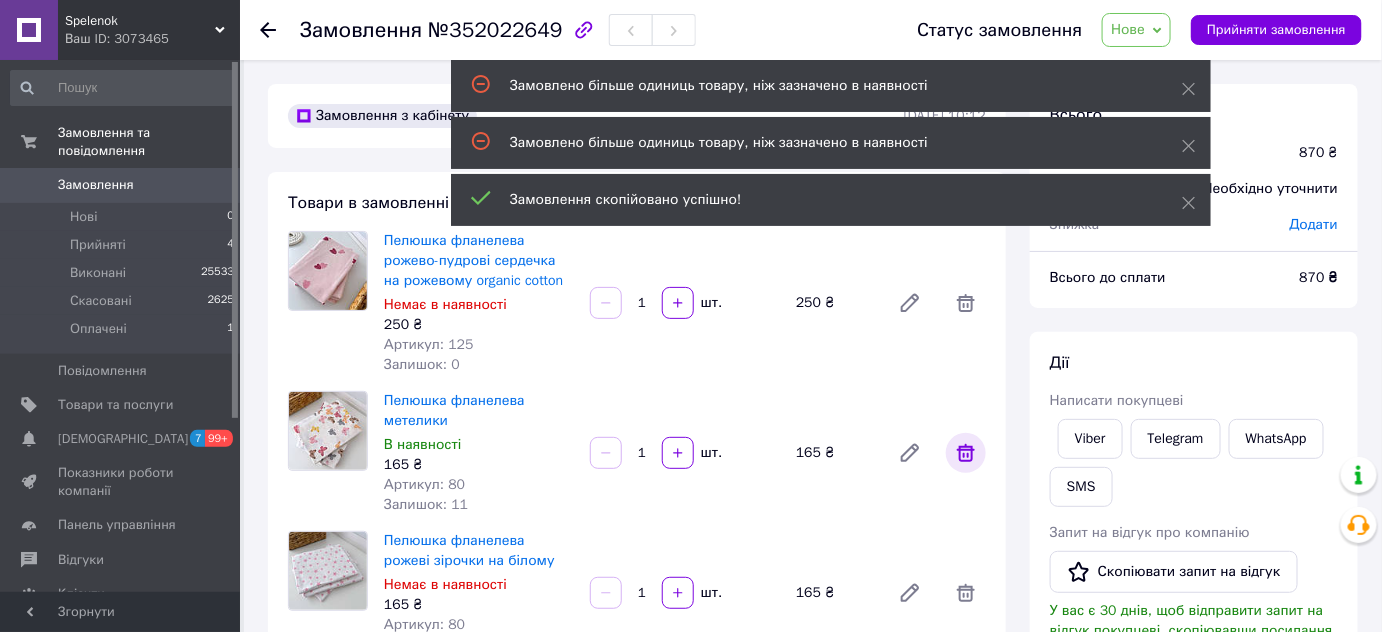 click 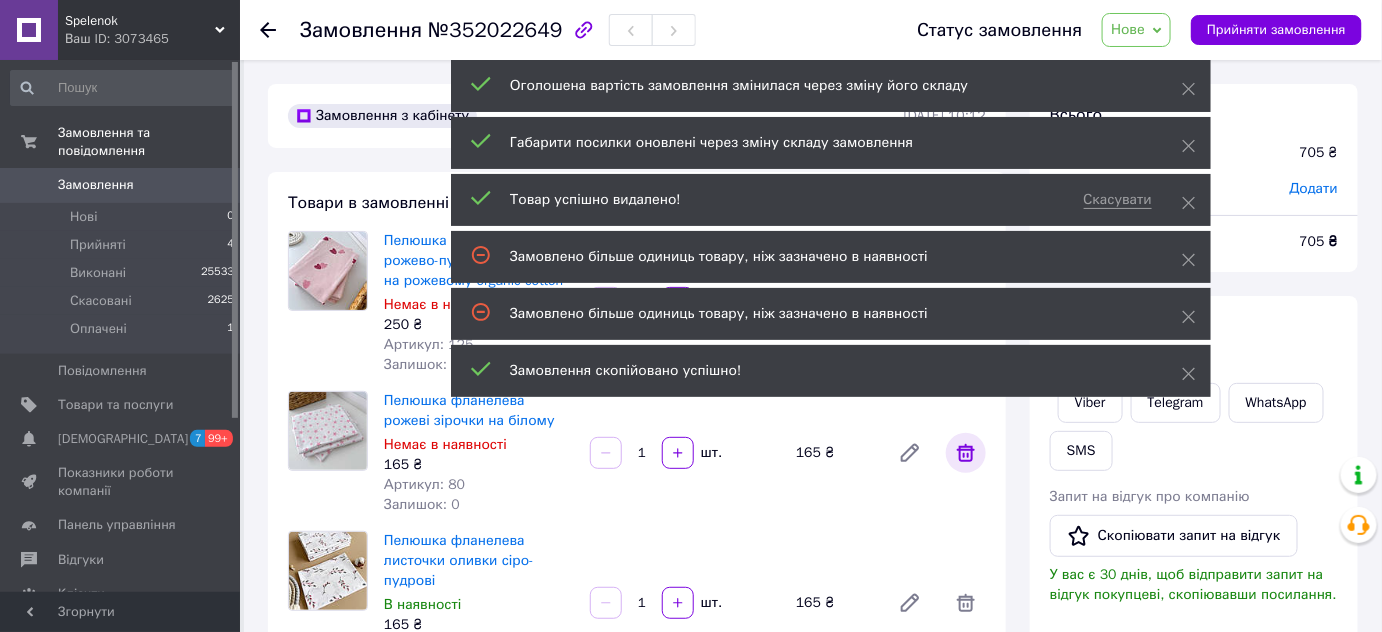 click 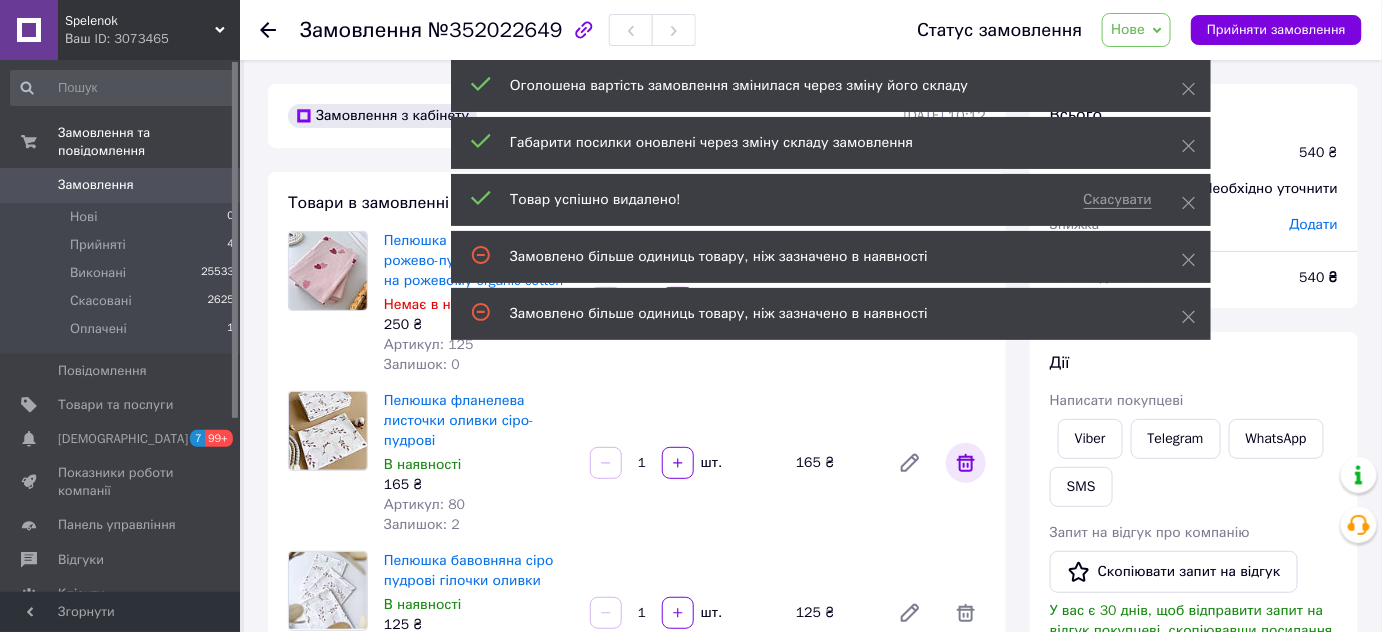 click 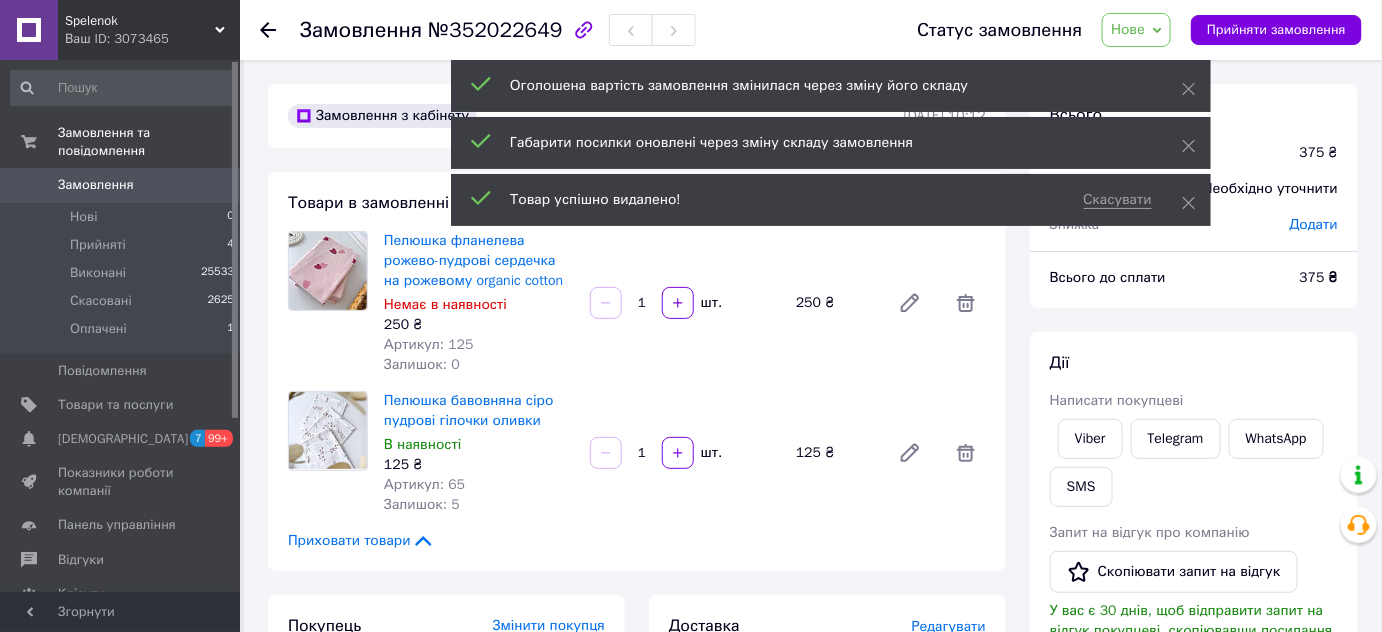 drag, startPoint x: 974, startPoint y: 450, endPoint x: 1000, endPoint y: 444, distance: 26.683329 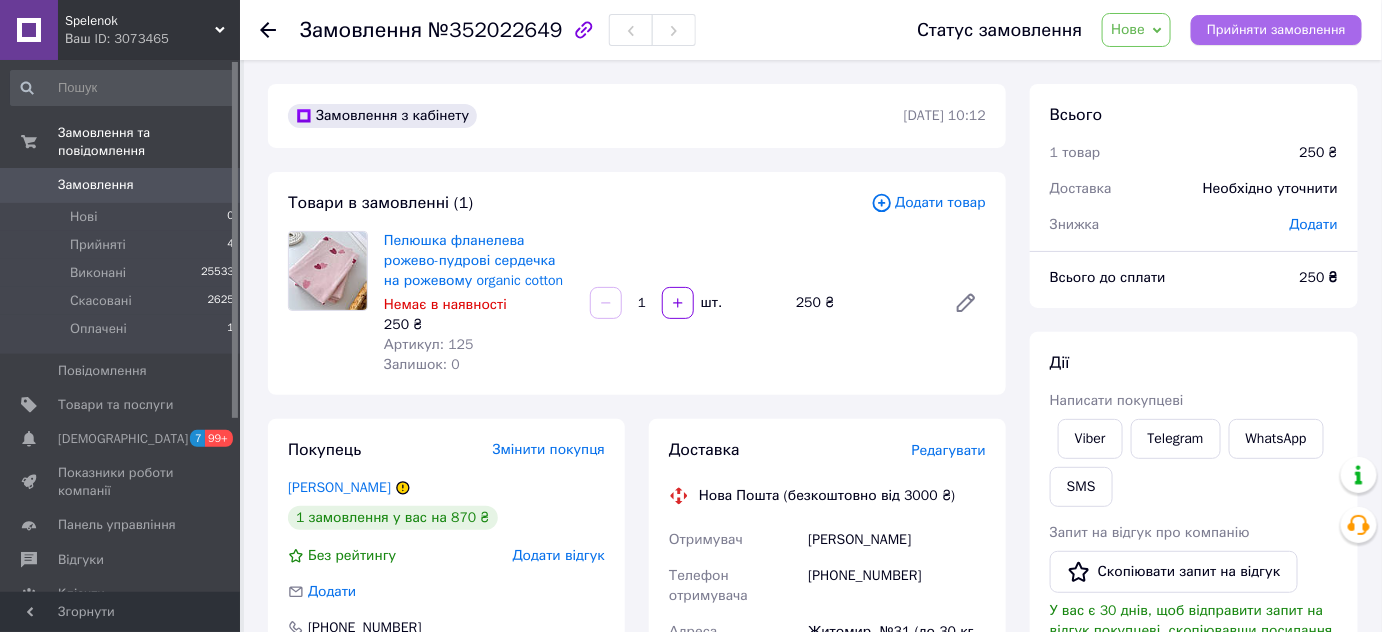 click on "Прийняти замовлення" at bounding box center [1276, 30] 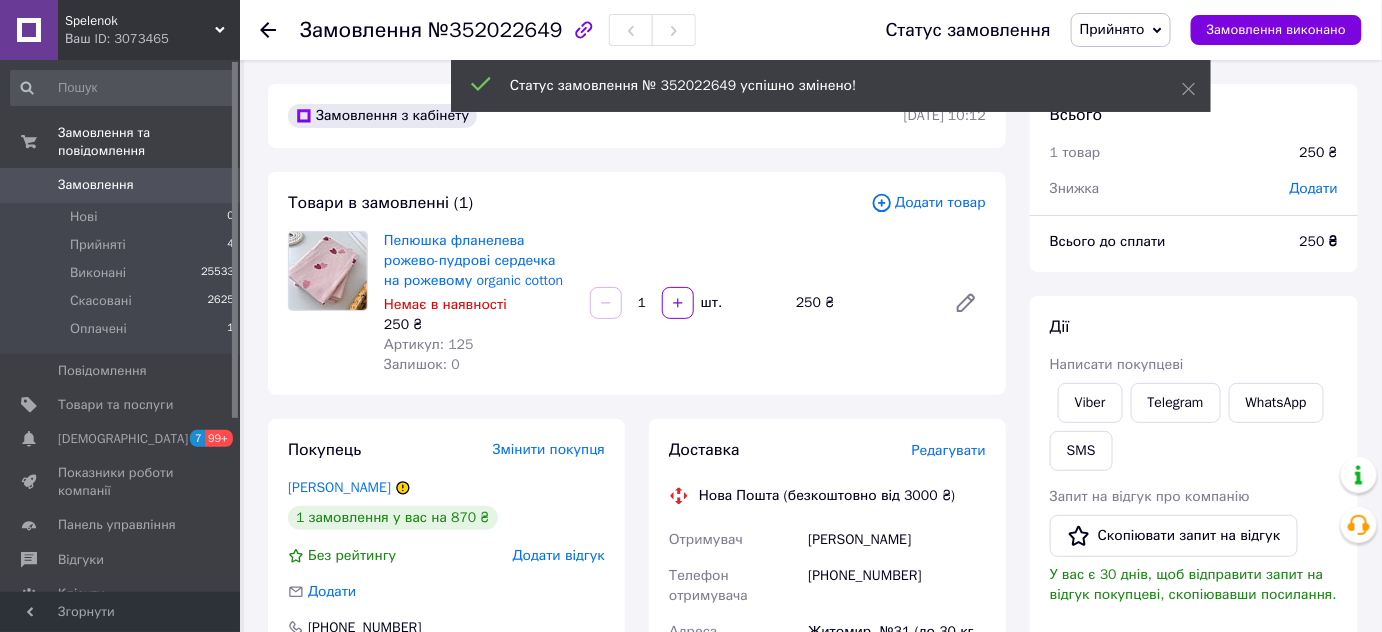 scroll, scrollTop: 363, scrollLeft: 0, axis: vertical 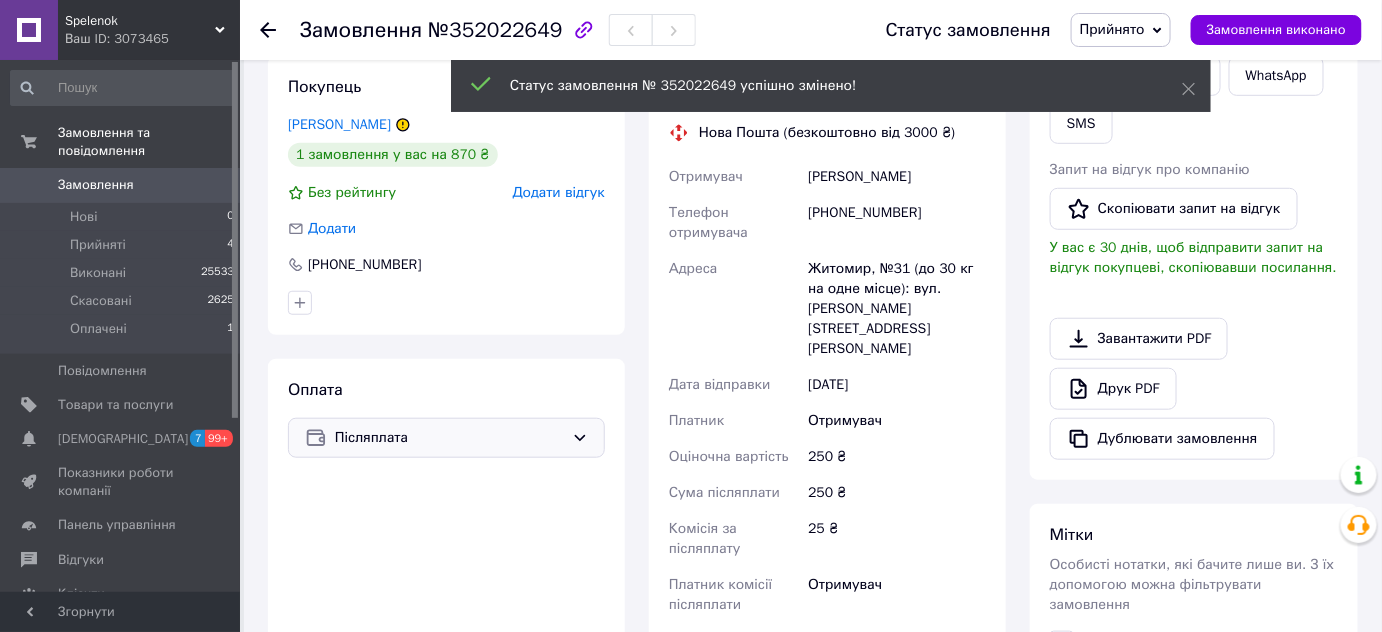 click on "Післяплата" at bounding box center (449, 438) 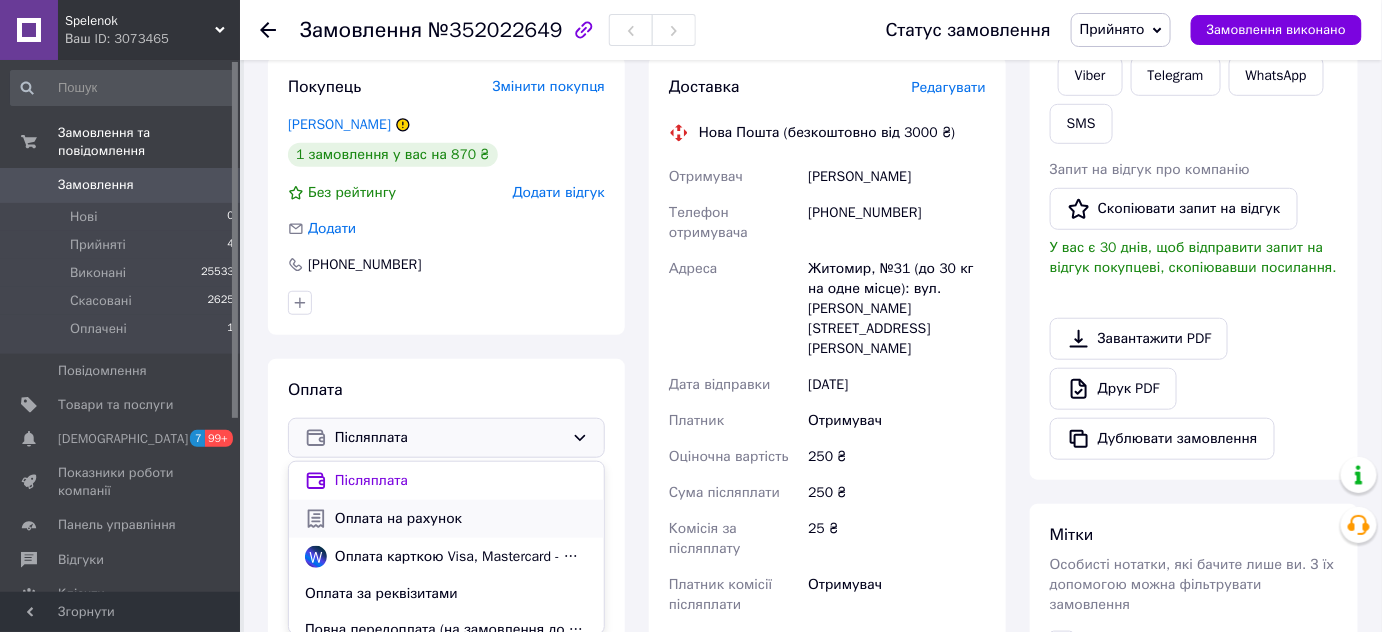 click on "Оплата на рахунок" at bounding box center (461, 519) 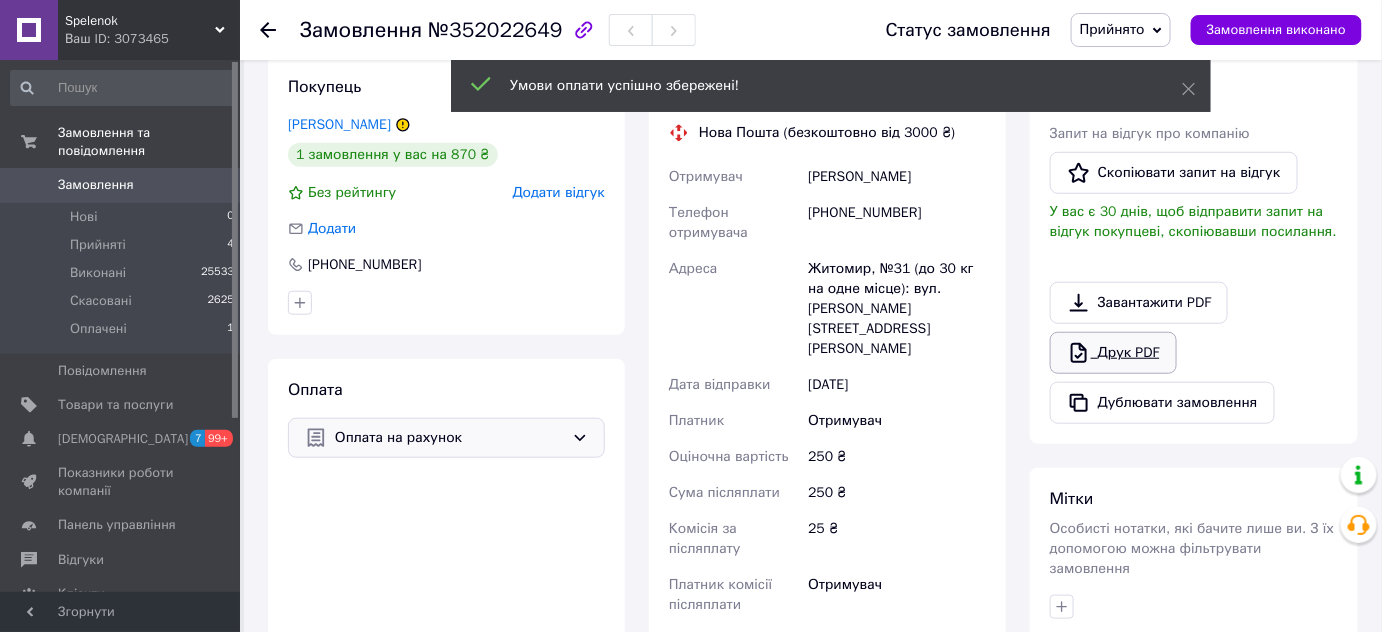 click on "Друк PDF" at bounding box center [1113, 353] 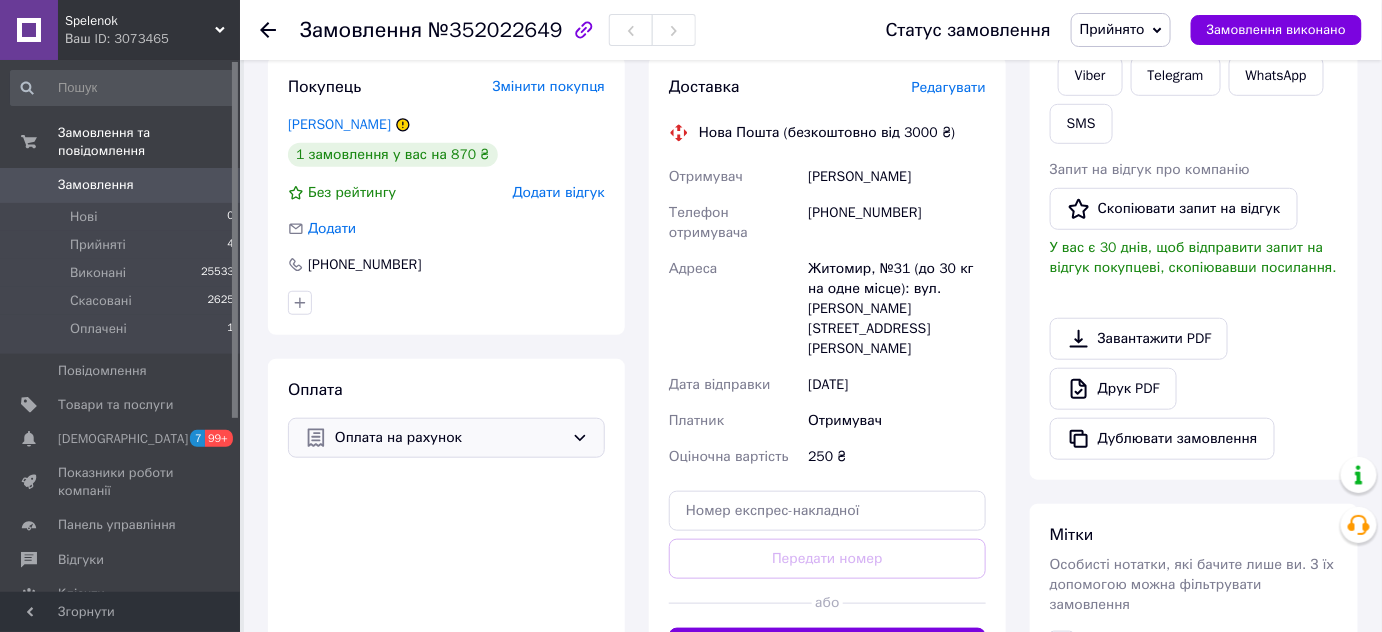 click on "№352022649" at bounding box center (495, 30) 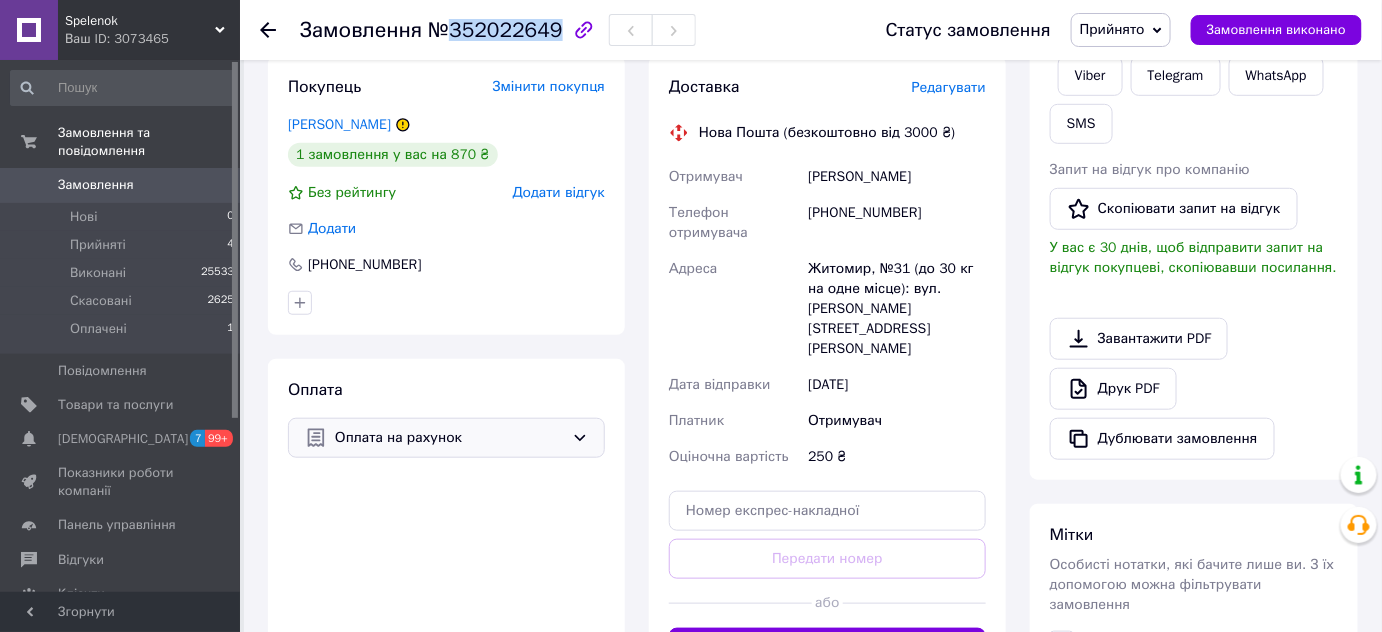 click on "№352022649" at bounding box center (495, 30) 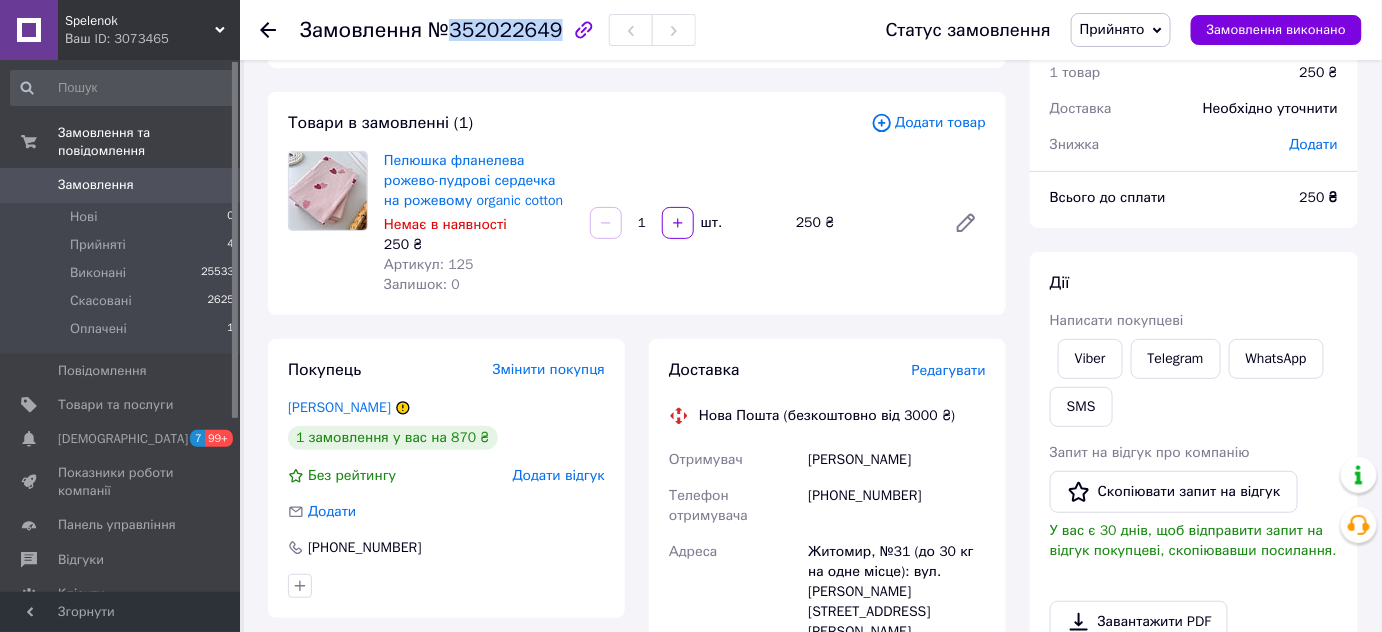 scroll, scrollTop: 0, scrollLeft: 0, axis: both 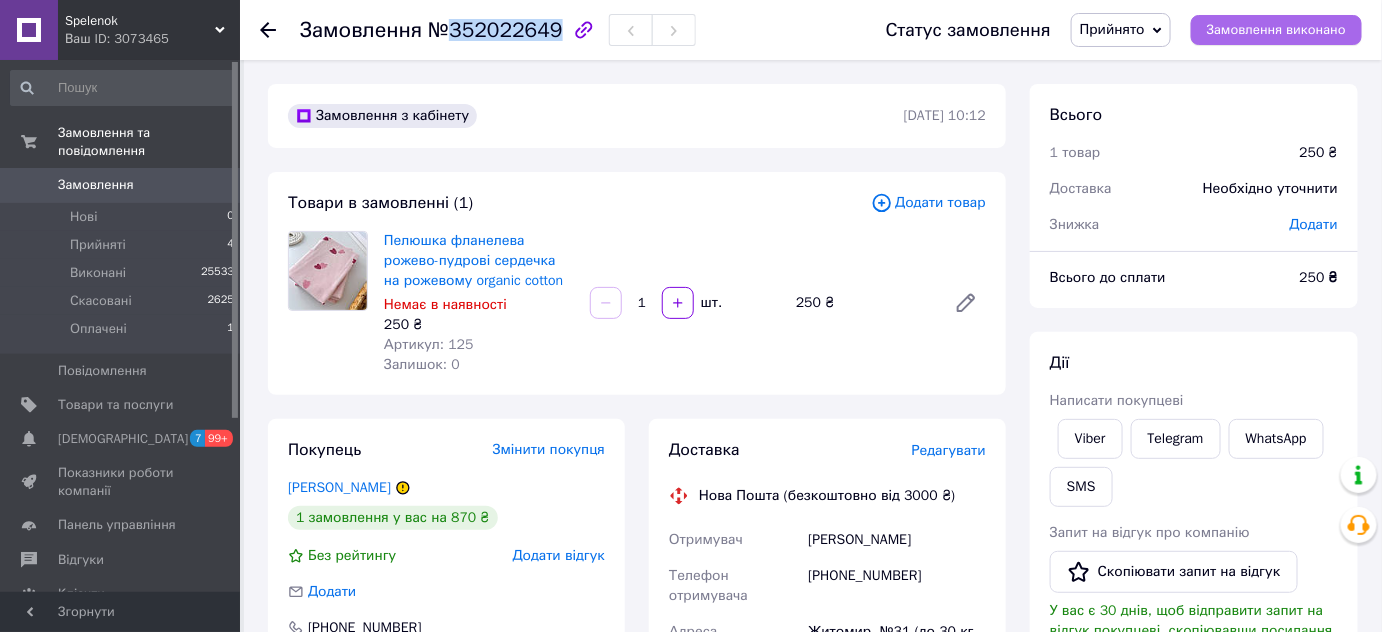 click on "Замовлення виконано" at bounding box center [1276, 30] 